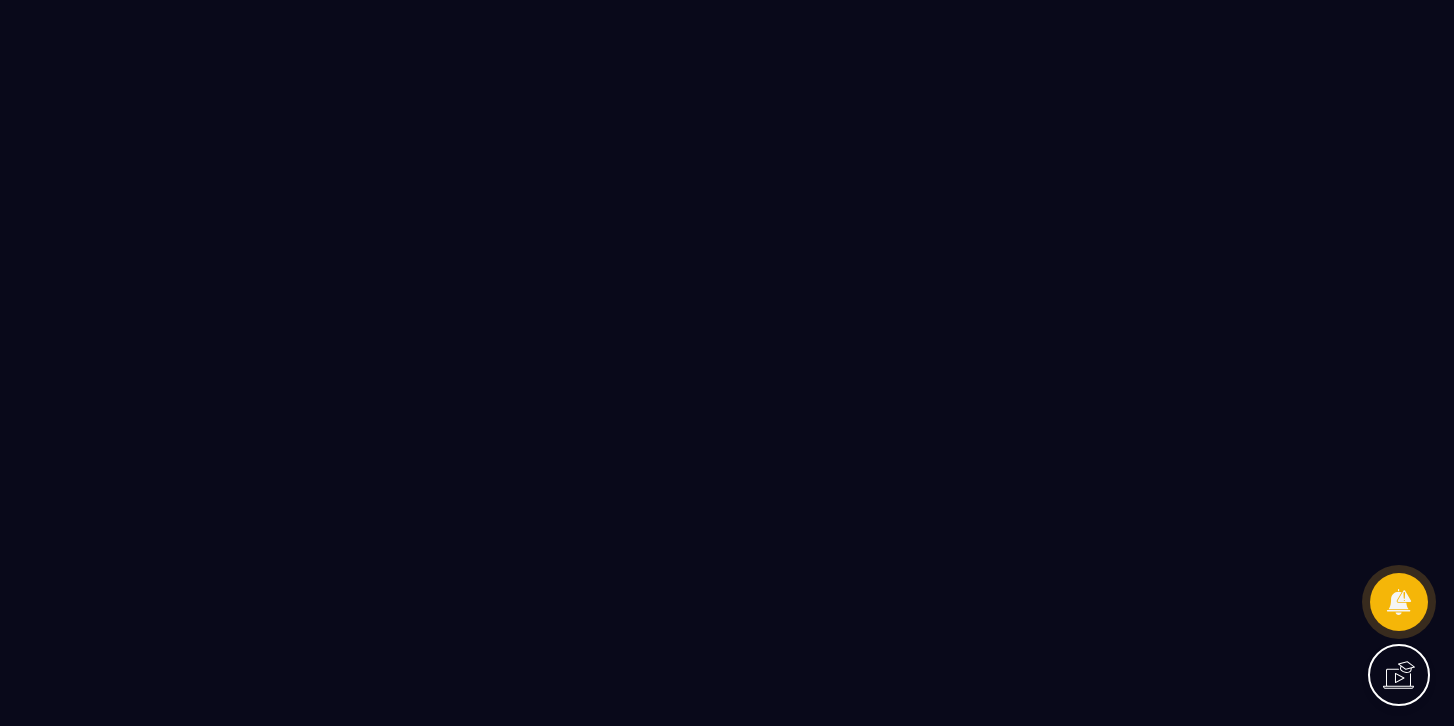 scroll, scrollTop: 0, scrollLeft: 0, axis: both 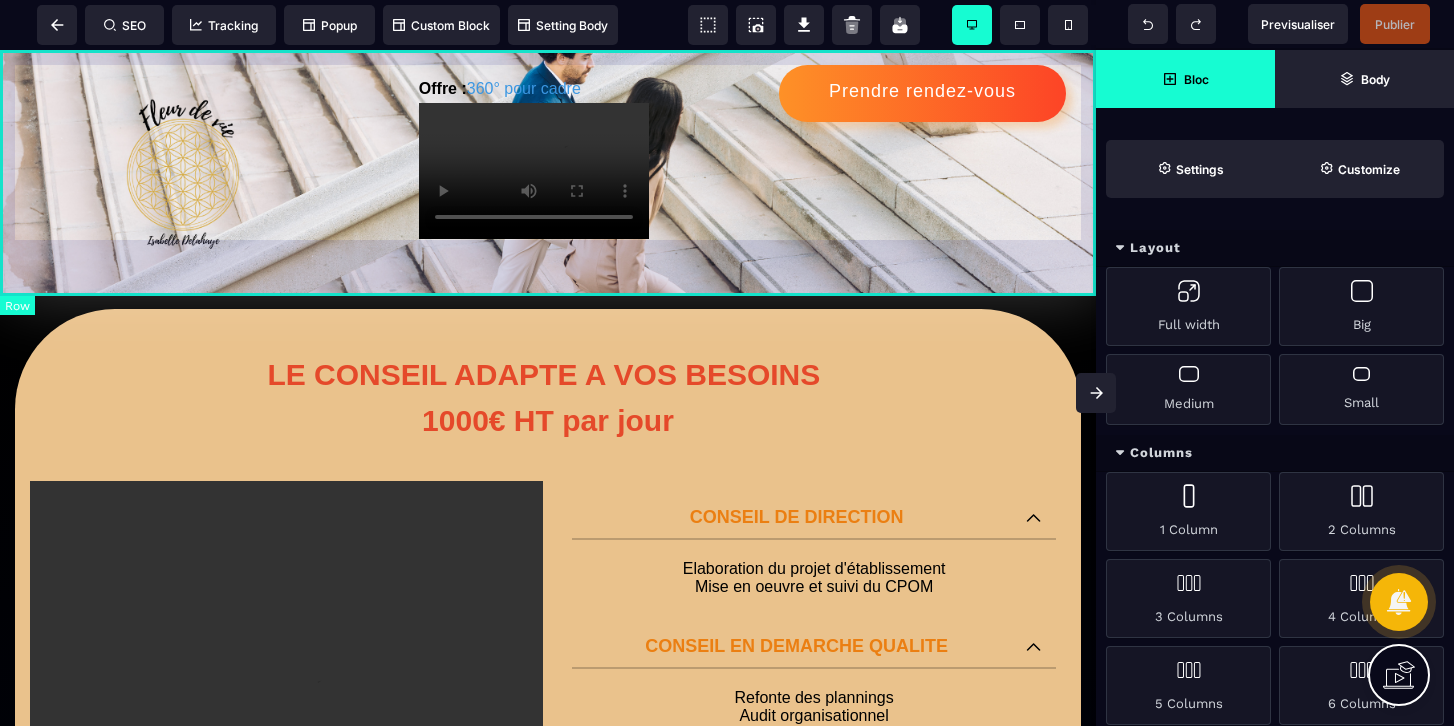 click on "Offre :  360° pour cadre Prendre rendez-vous" at bounding box center (548, 172) 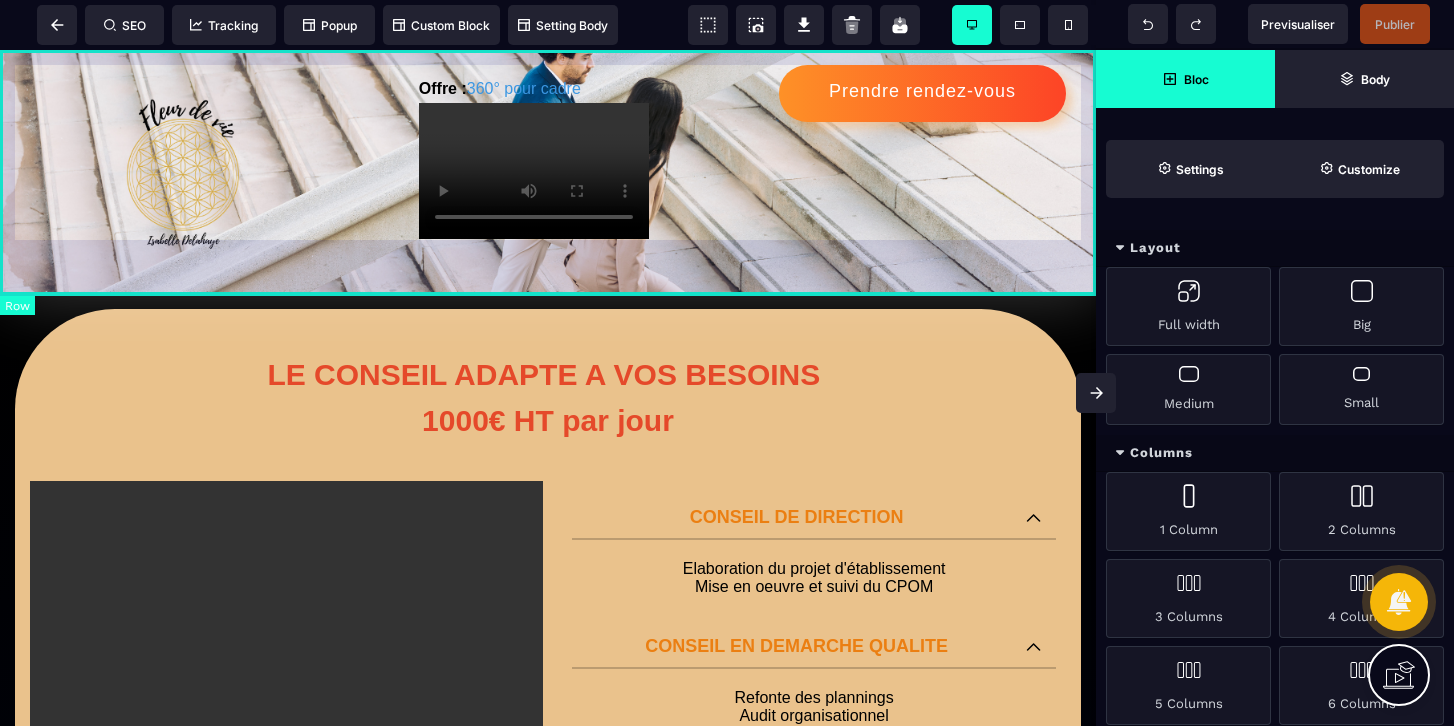 select on "*********" 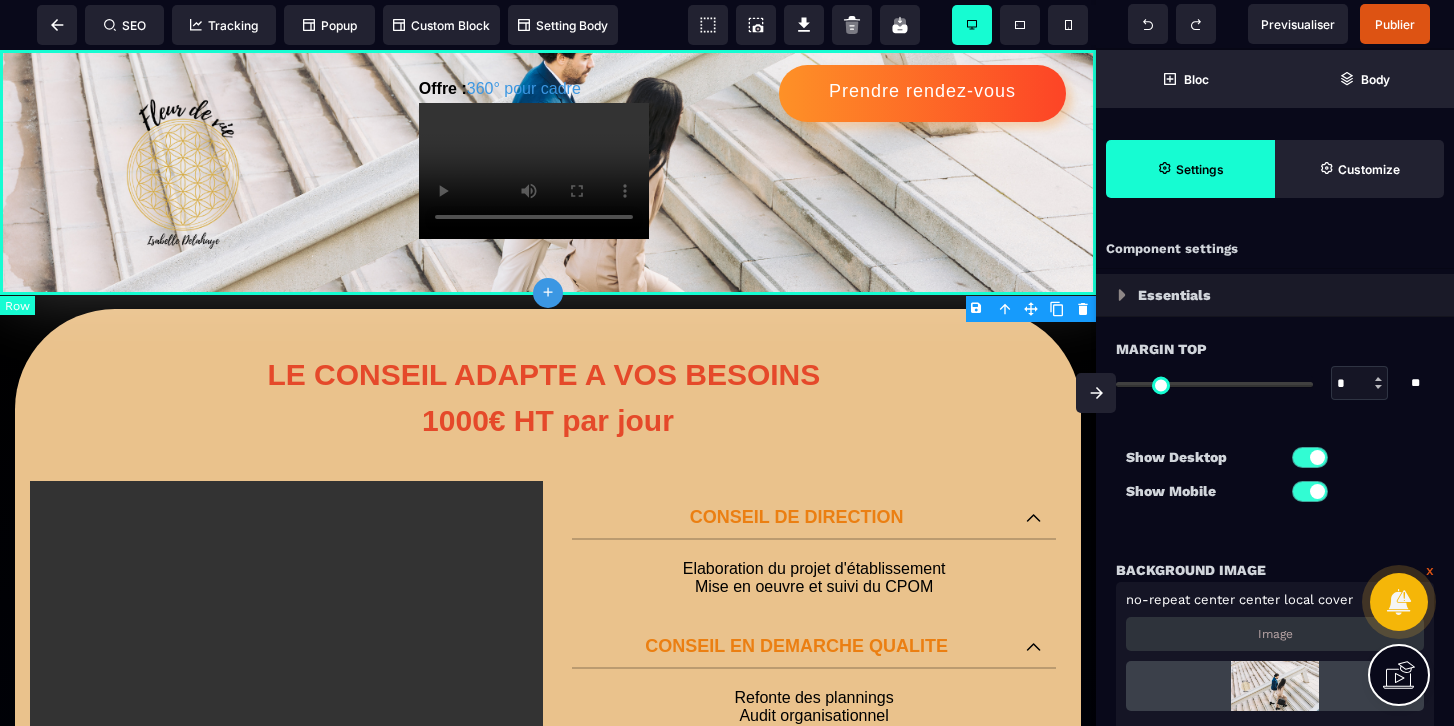 type on "*" 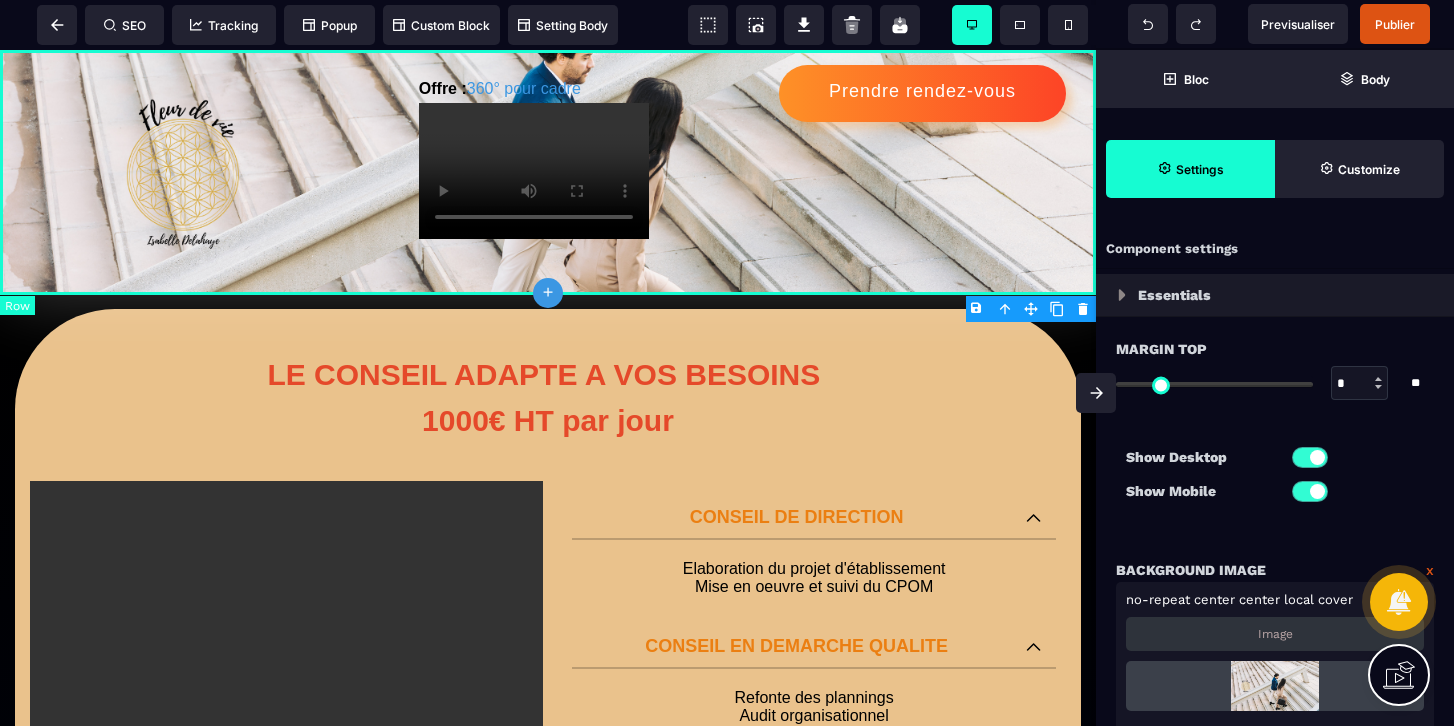 select on "*********" 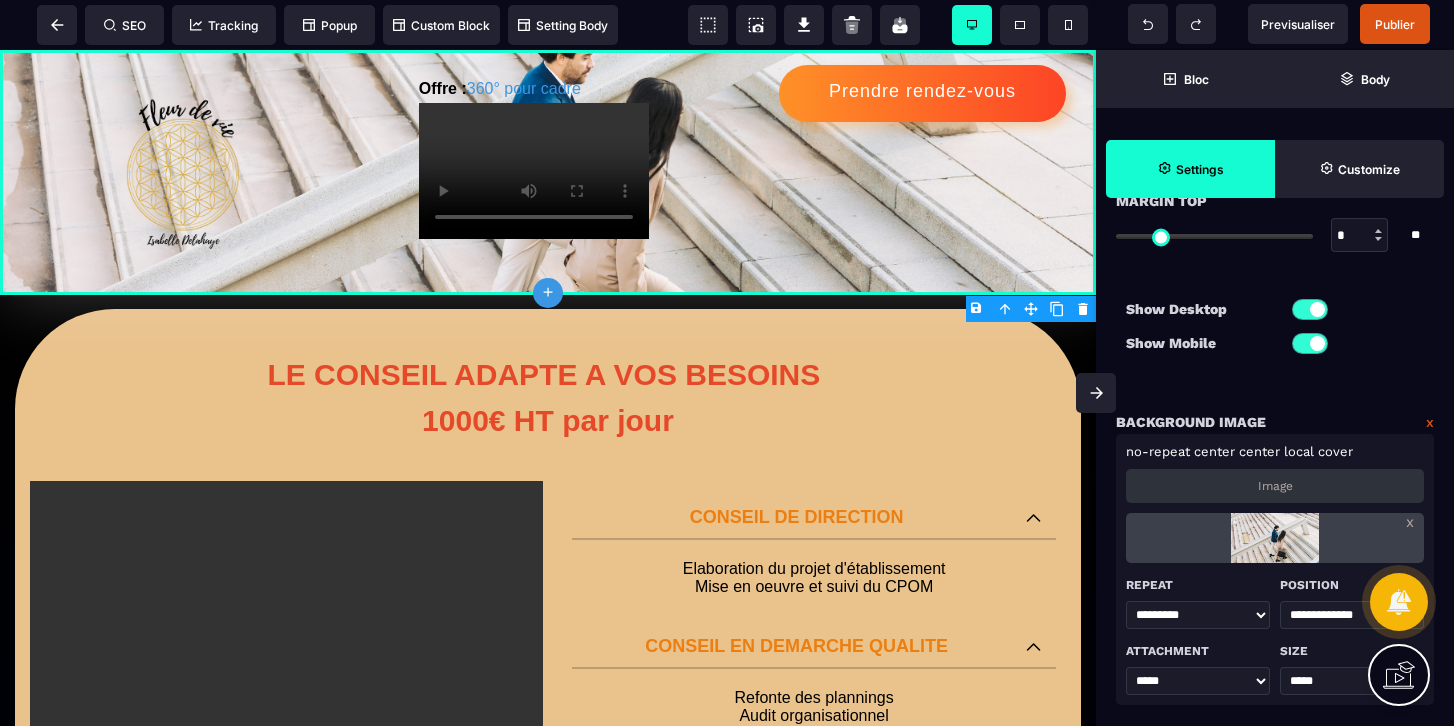 scroll, scrollTop: 215, scrollLeft: 0, axis: vertical 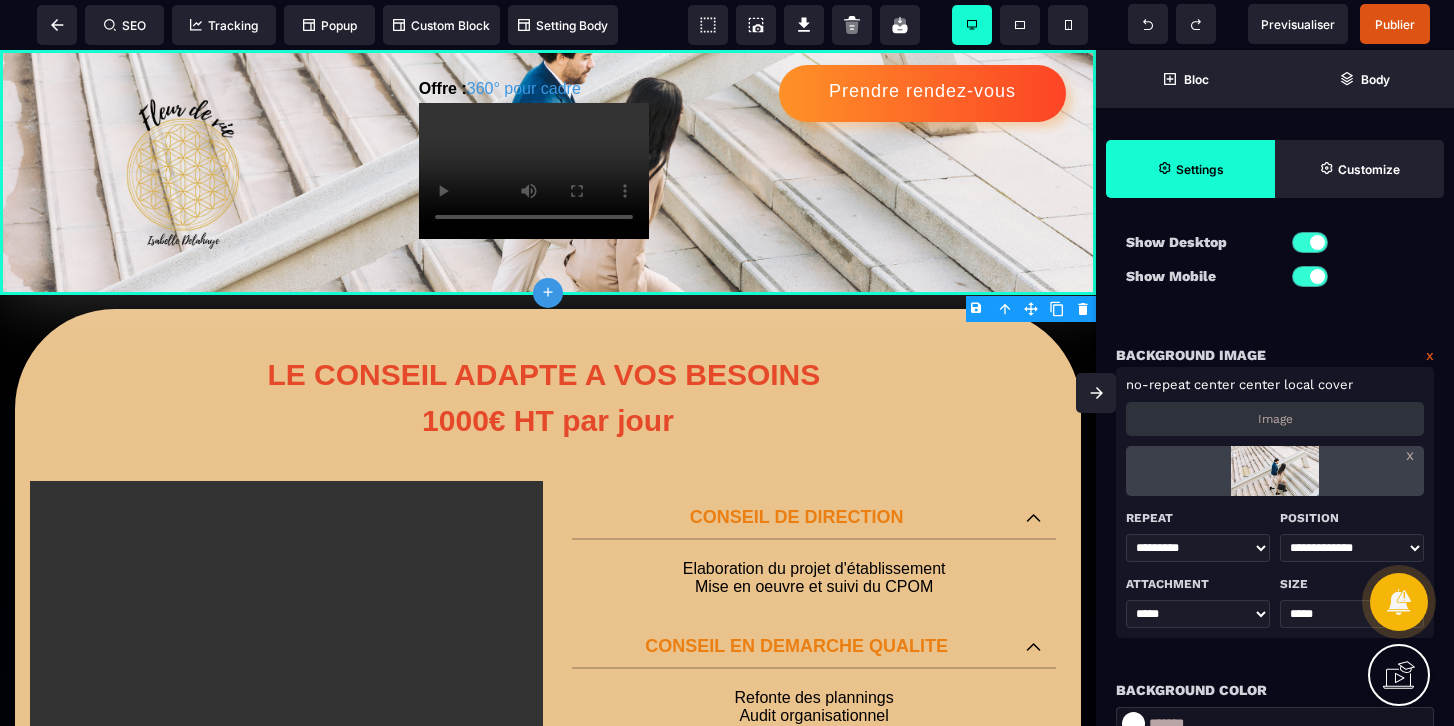click at bounding box center [1274, 471] 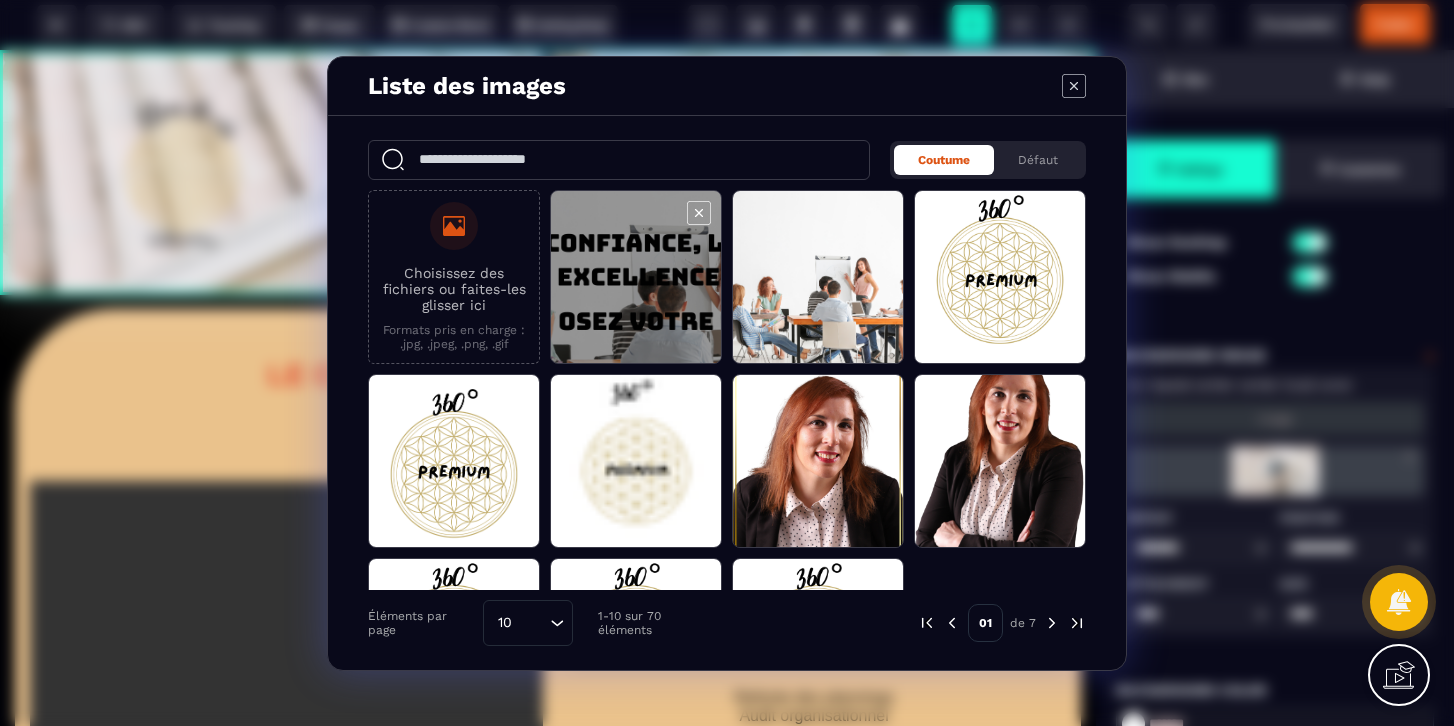 click at bounding box center (636, 278) 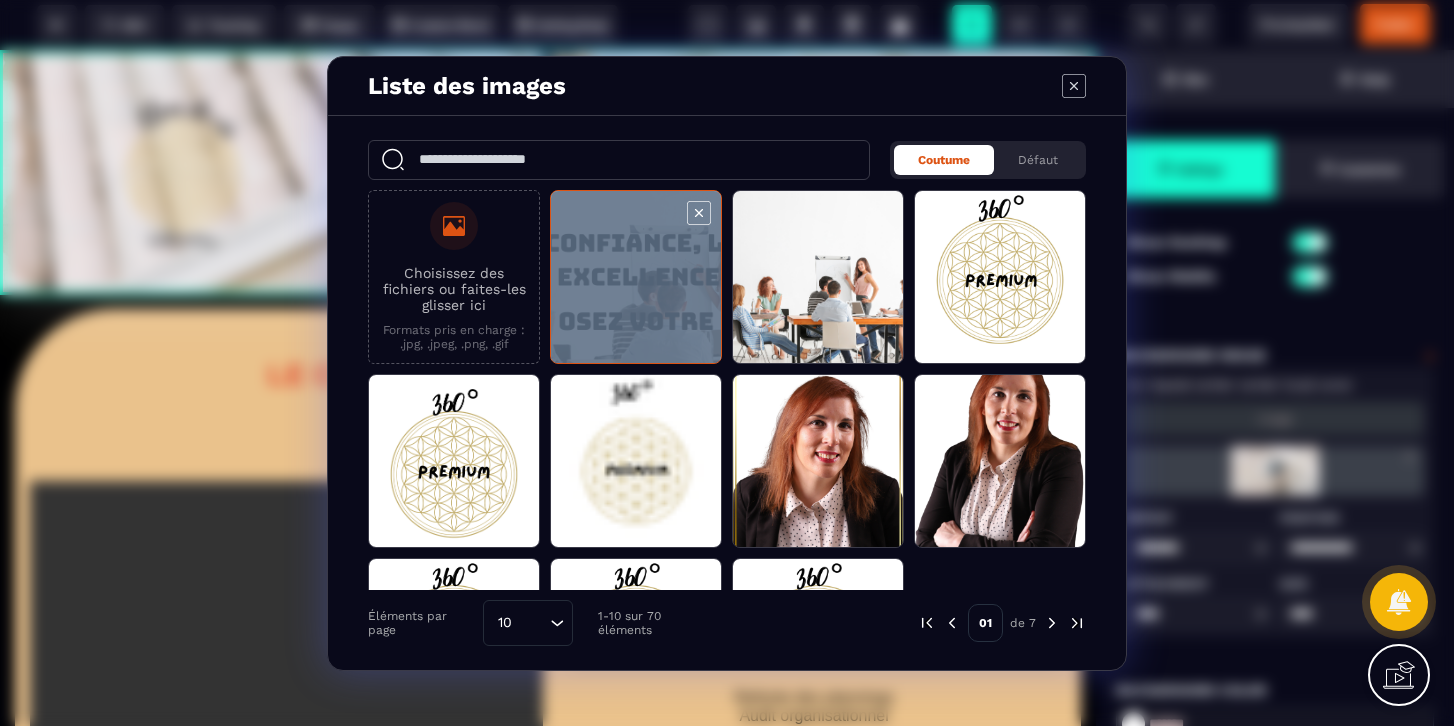 click at bounding box center (636, 278) 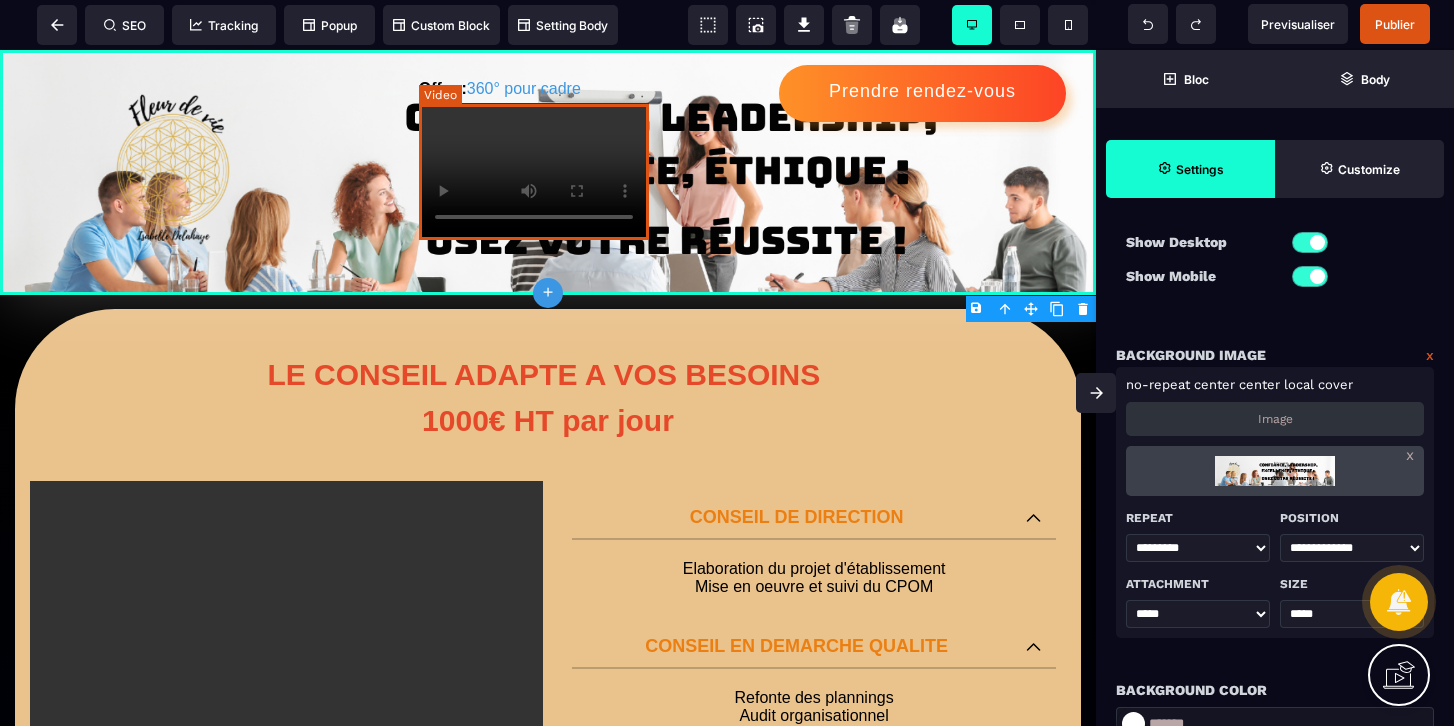 click at bounding box center (534, 171) 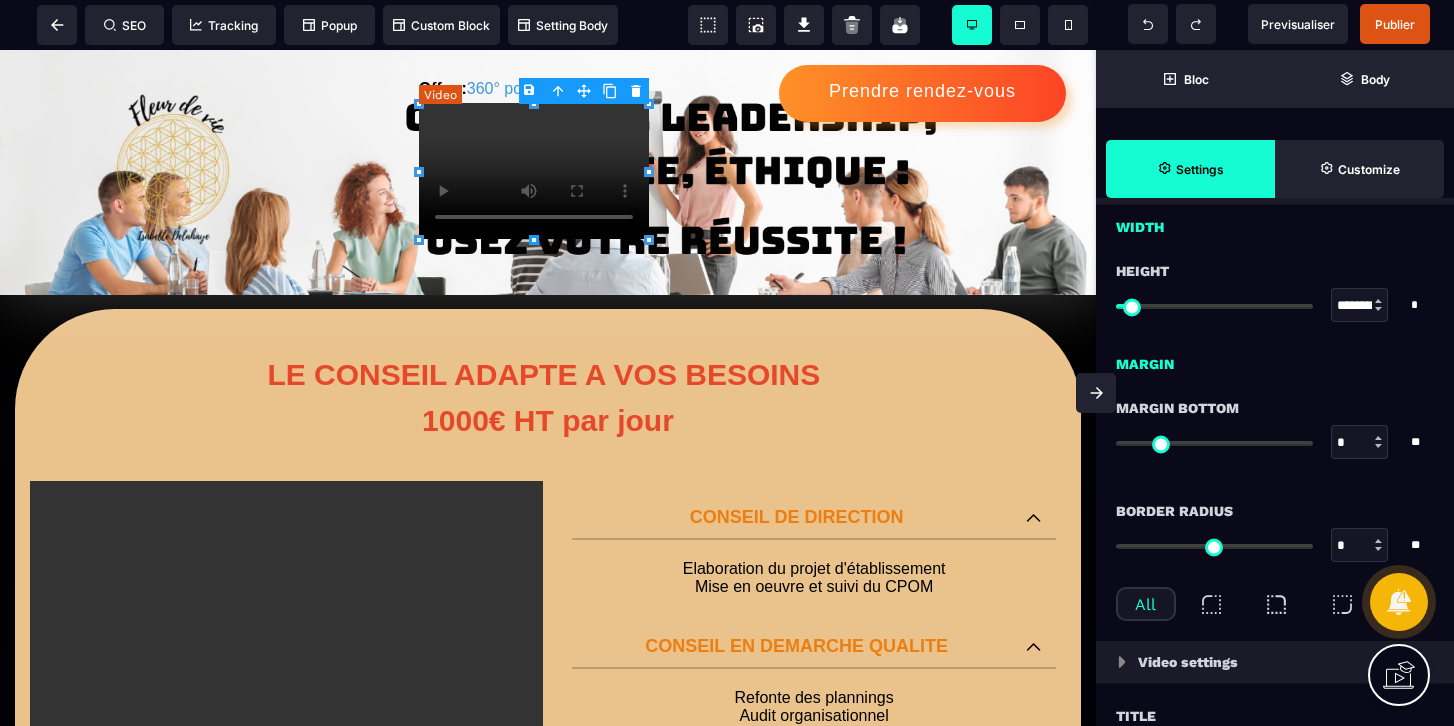 scroll, scrollTop: 0, scrollLeft: 0, axis: both 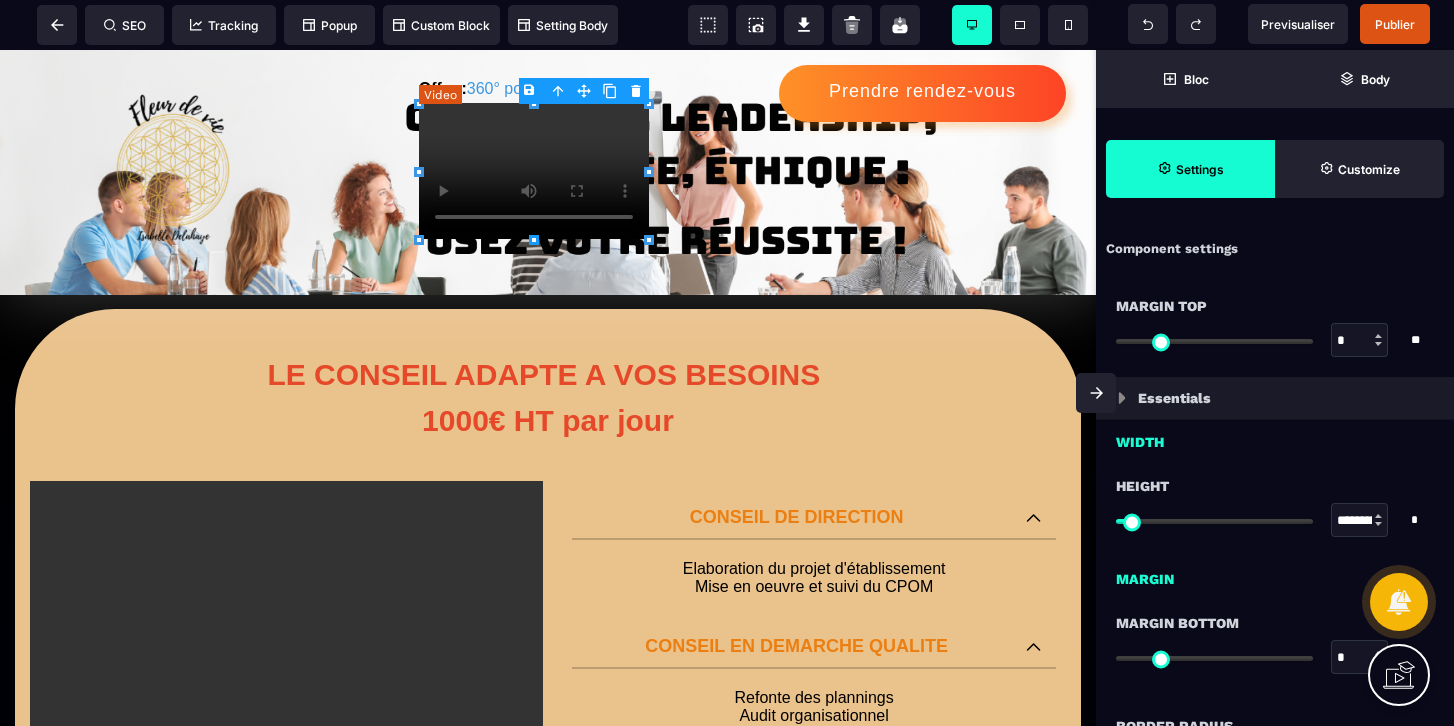 type on "***" 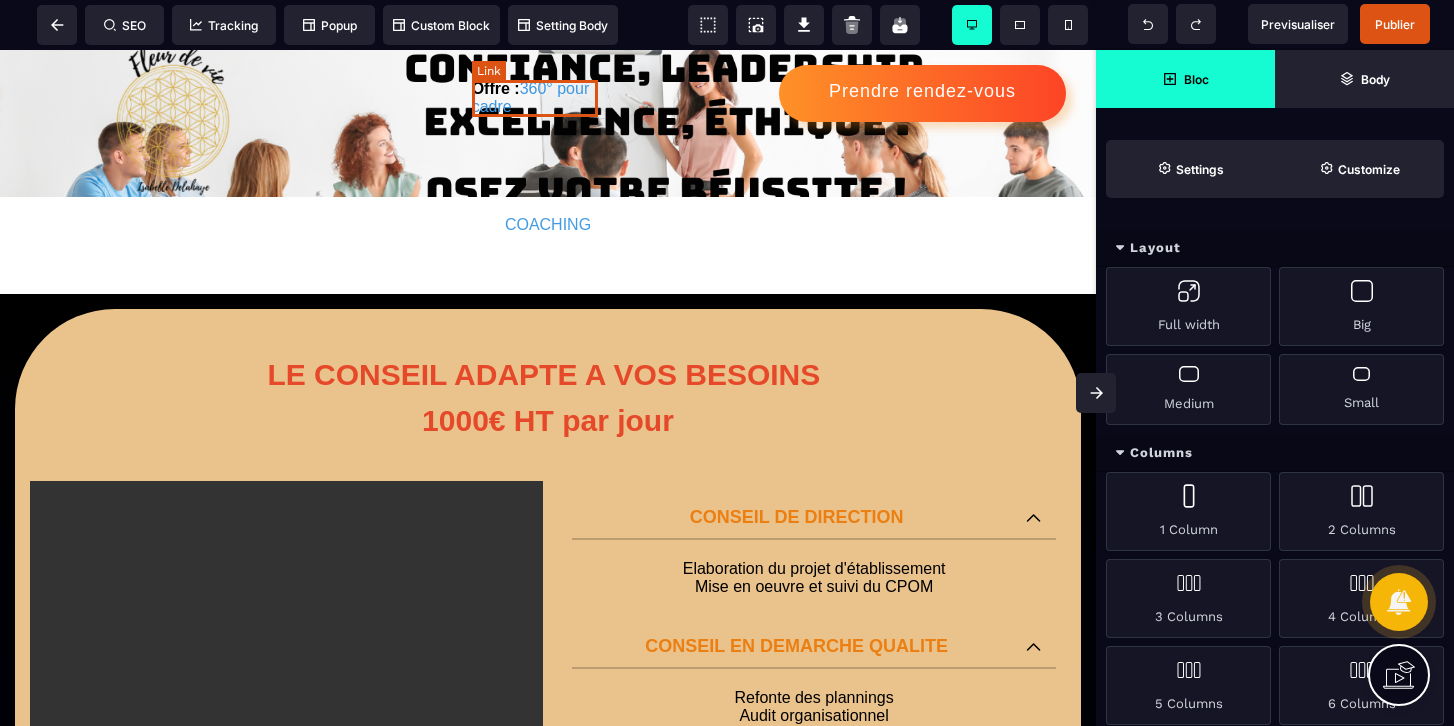 click on "Offre :  360° pour cadre" at bounding box center [548, 98] 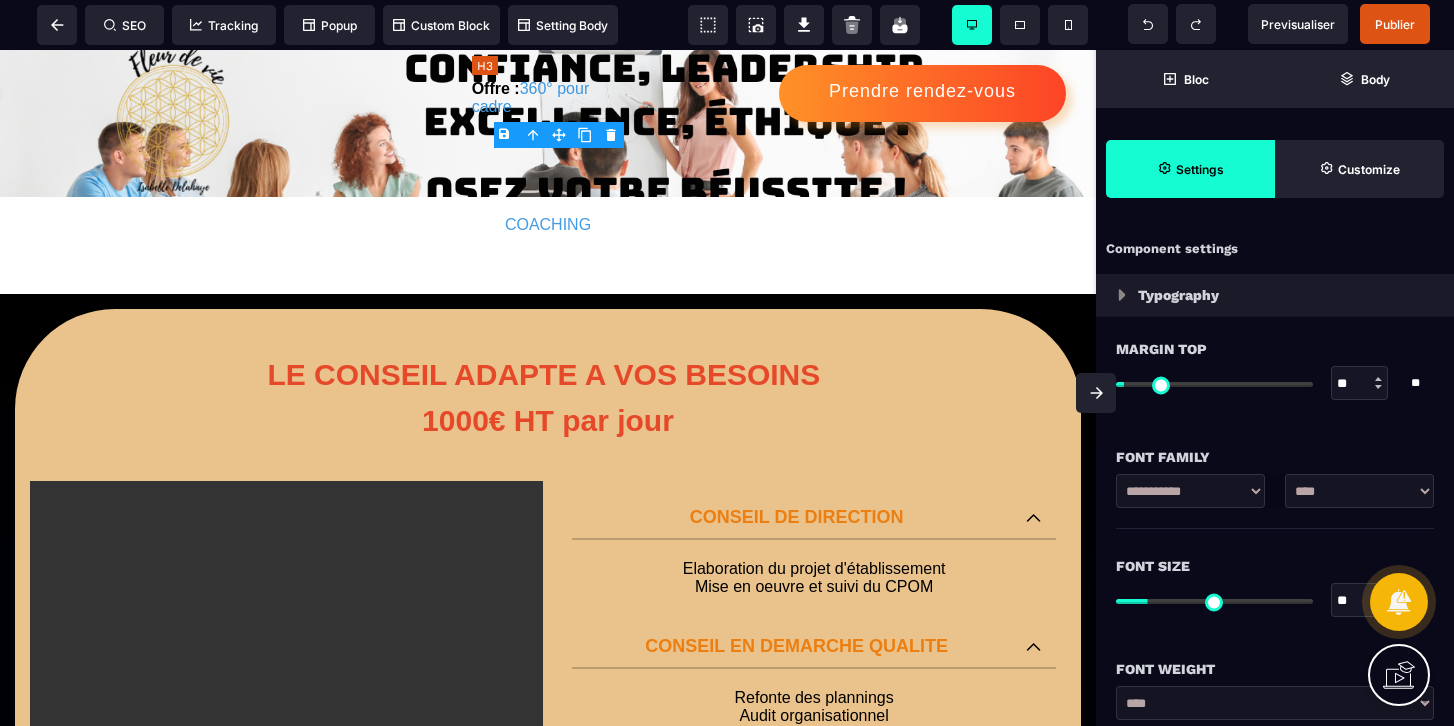 type on "*" 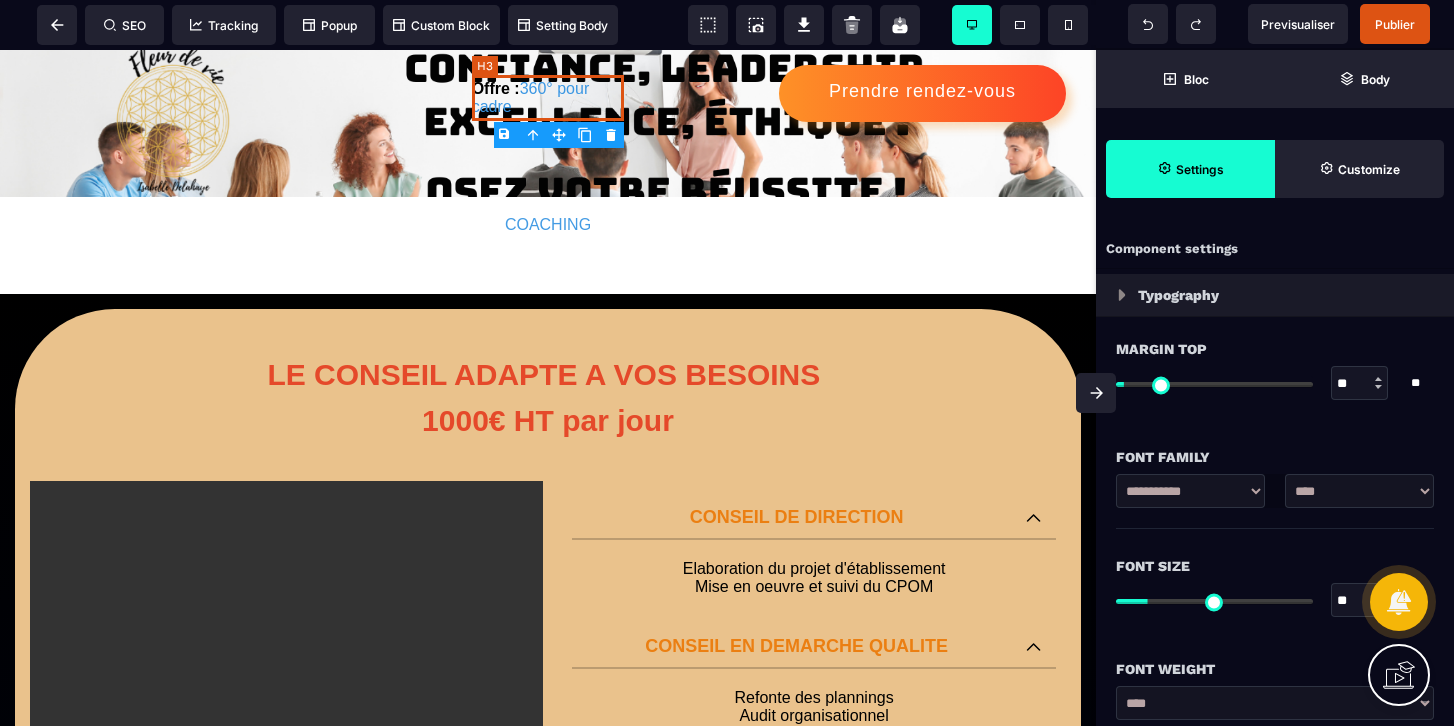 click on "Offre :  360° pour cadre" at bounding box center [548, 98] 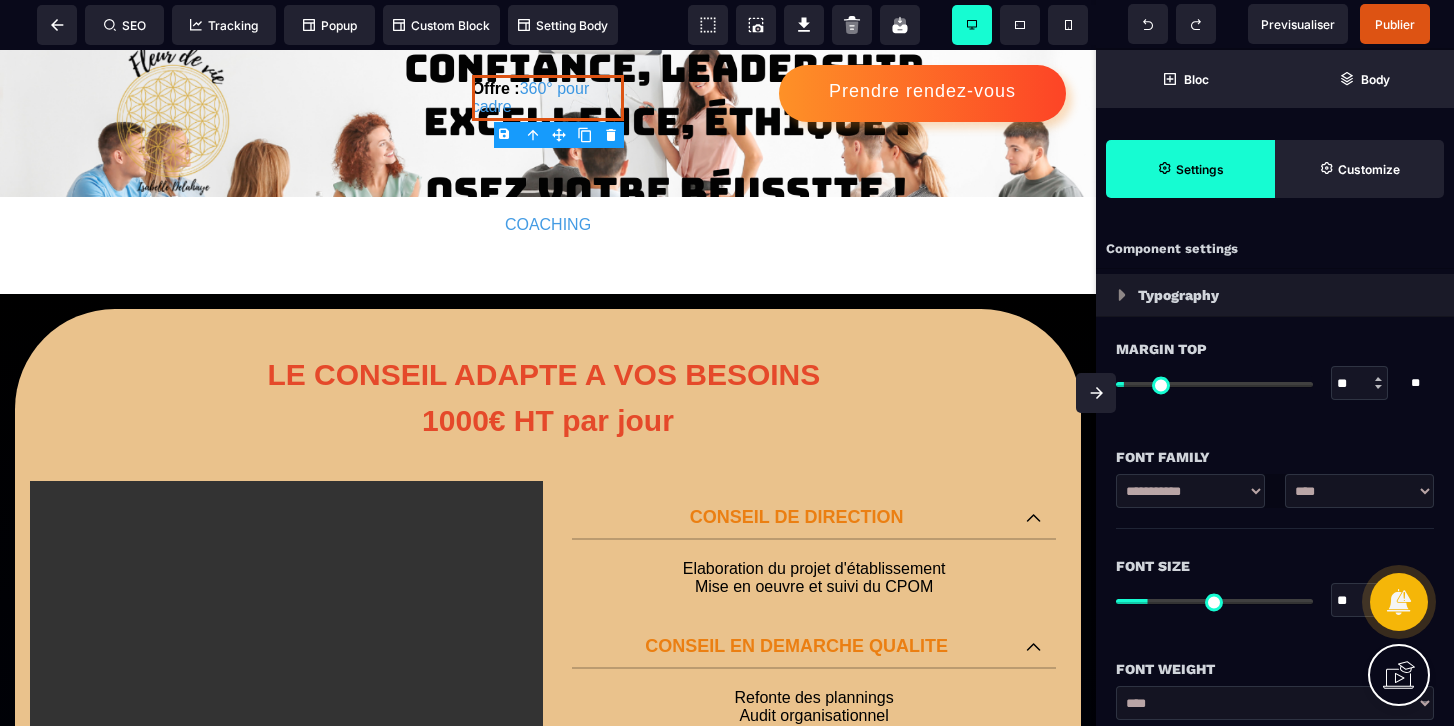 click on "B I U S
A *******
H3
SEO
Tracking
Popup" at bounding box center [727, 363] 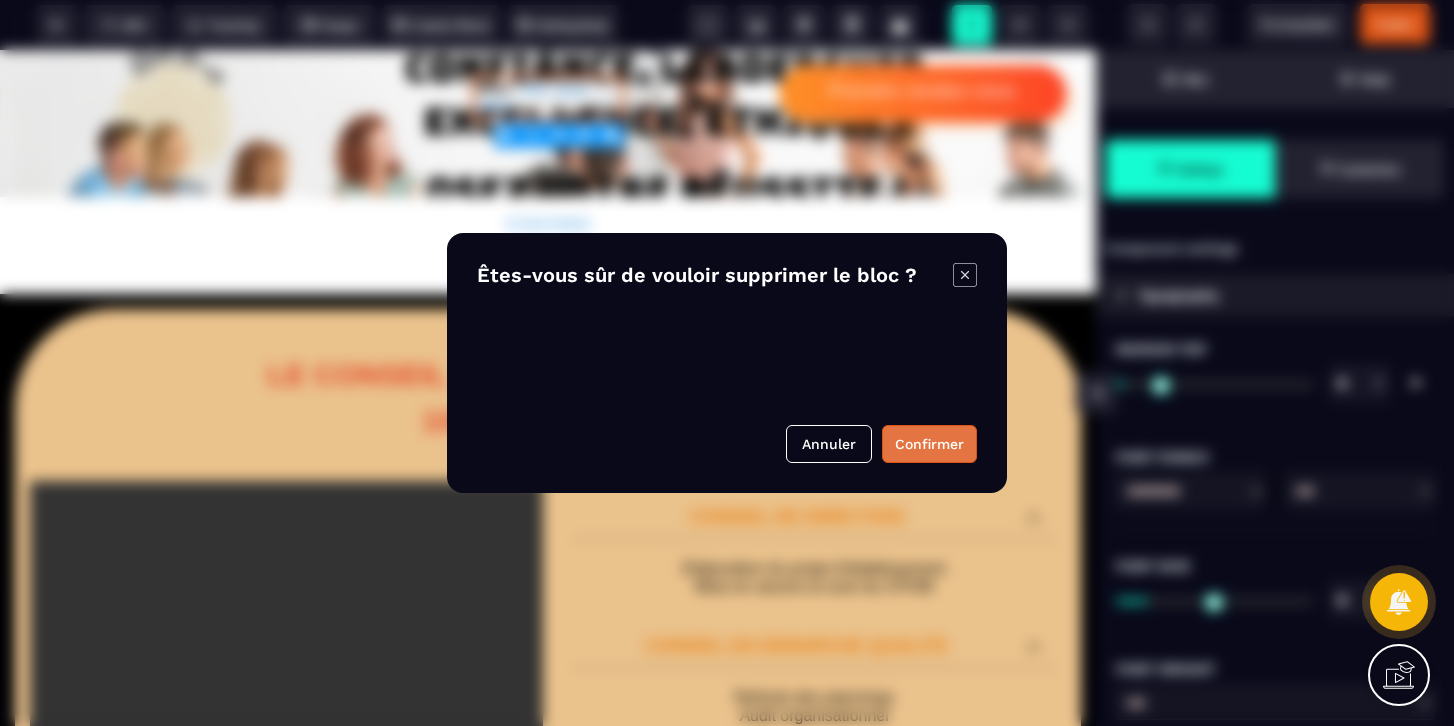 click on "Confirmer" at bounding box center (929, 444) 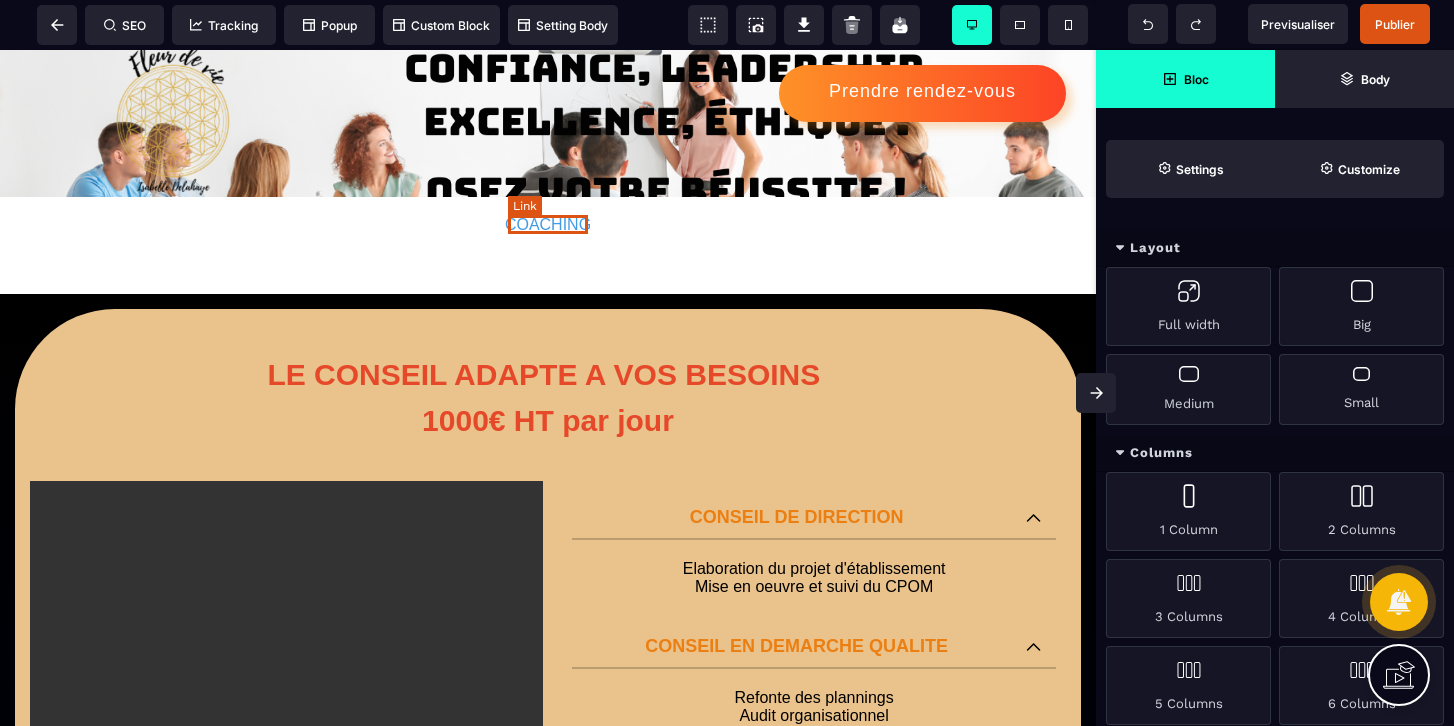 click on "COACHING" at bounding box center (548, 224) 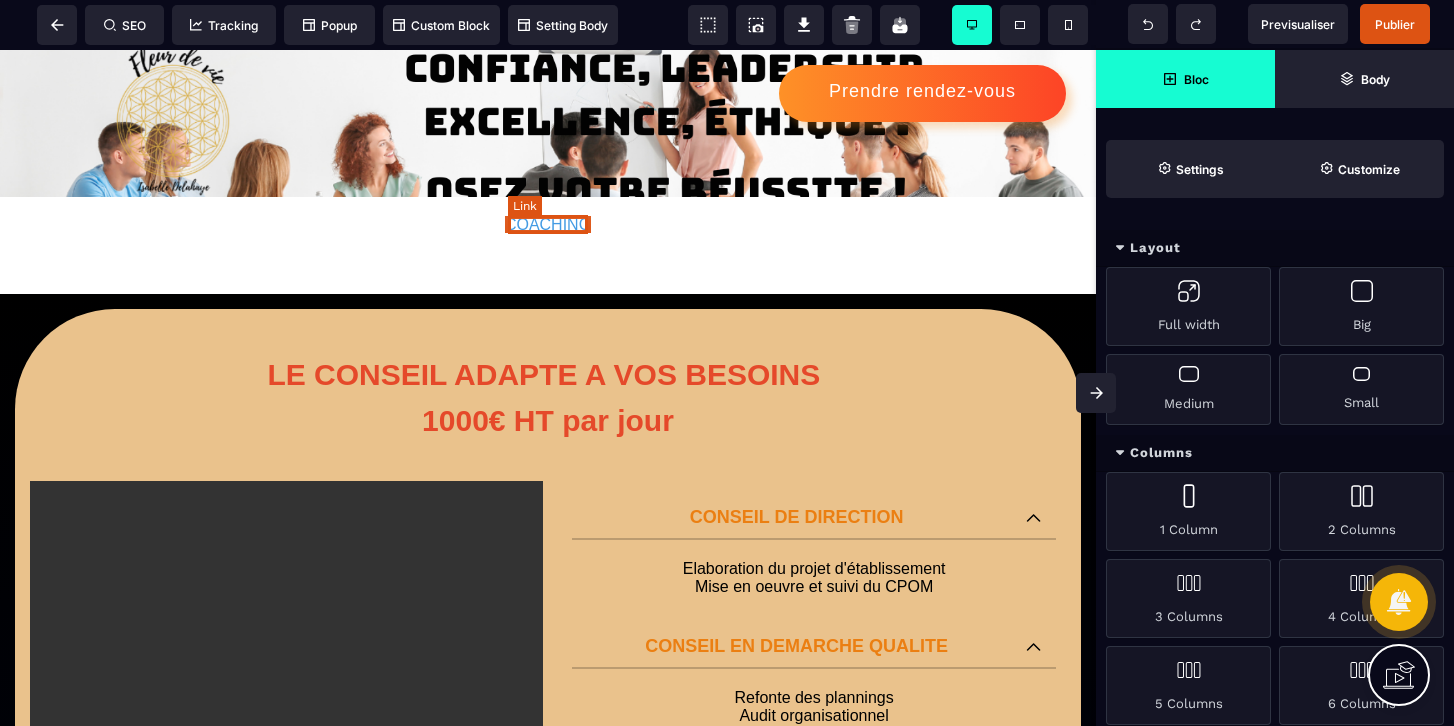 select on "***" 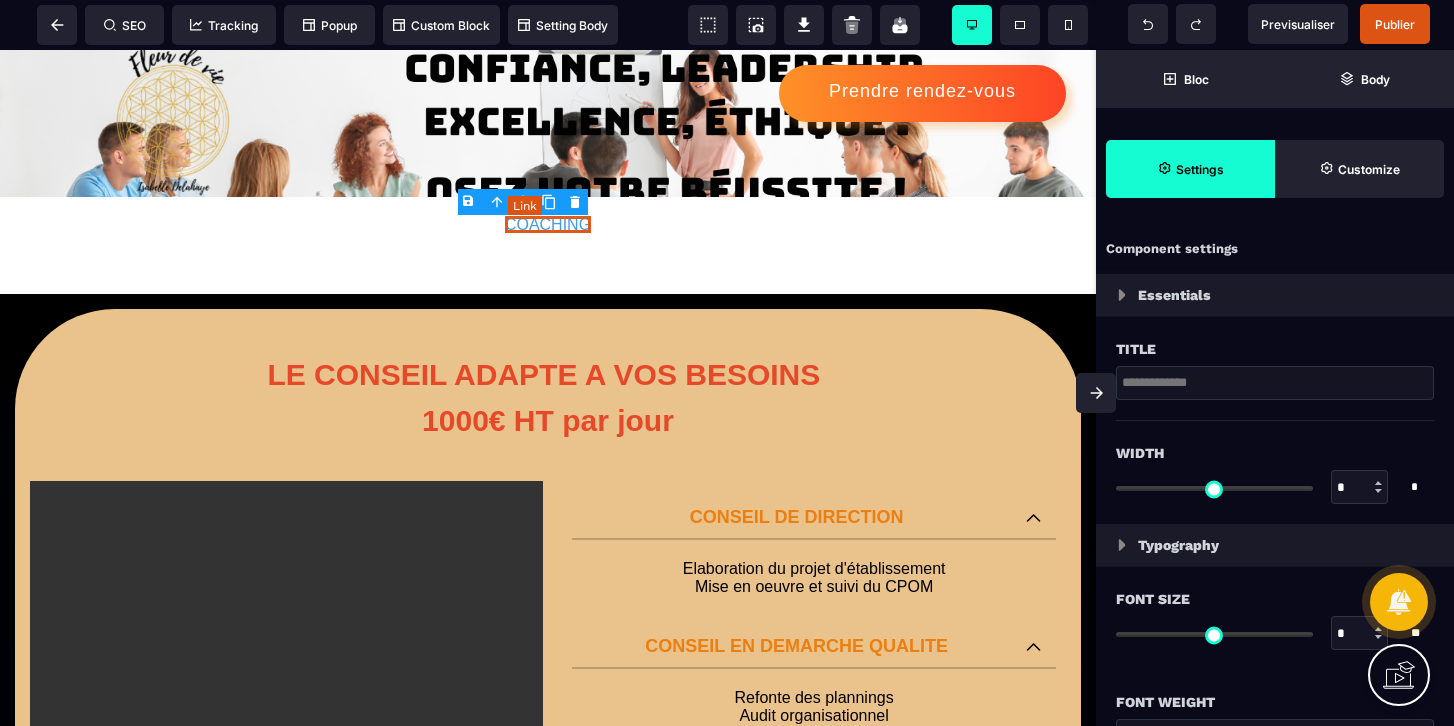 type on "***" 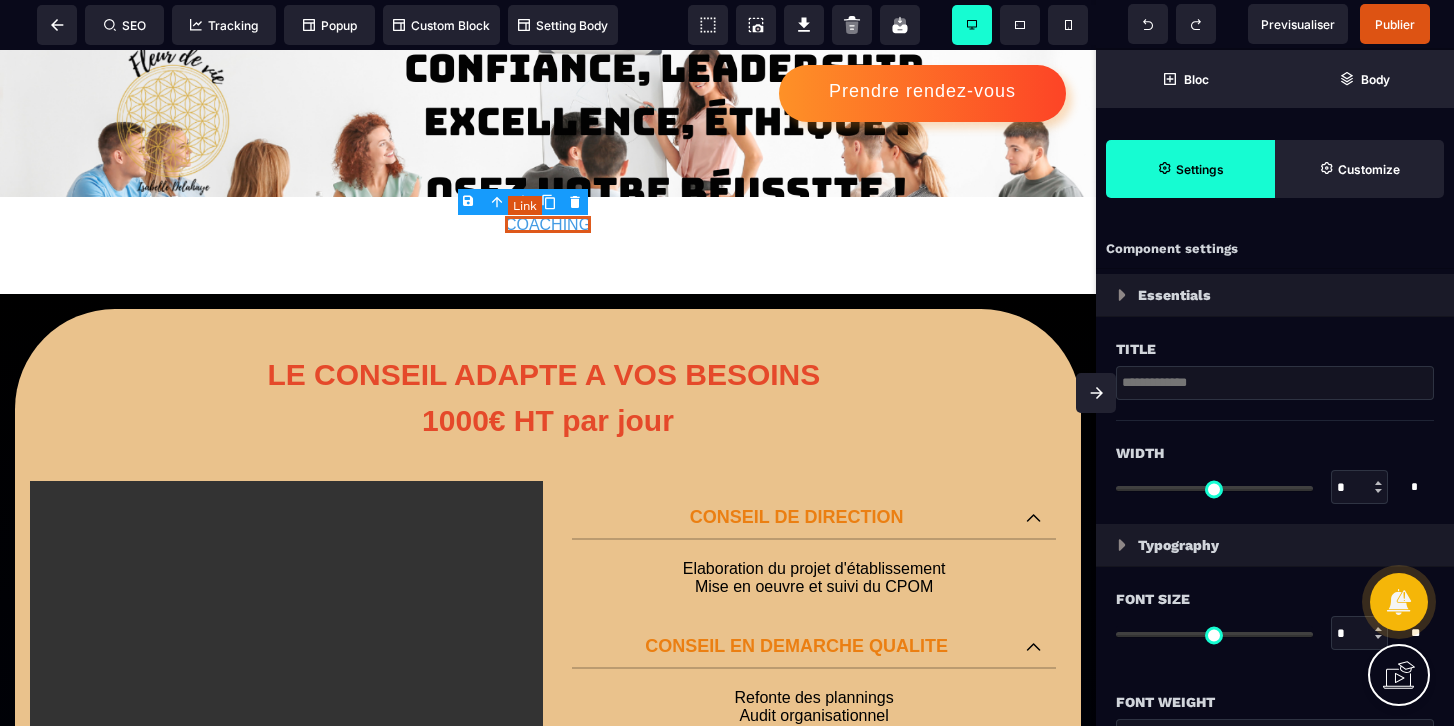 type on "***" 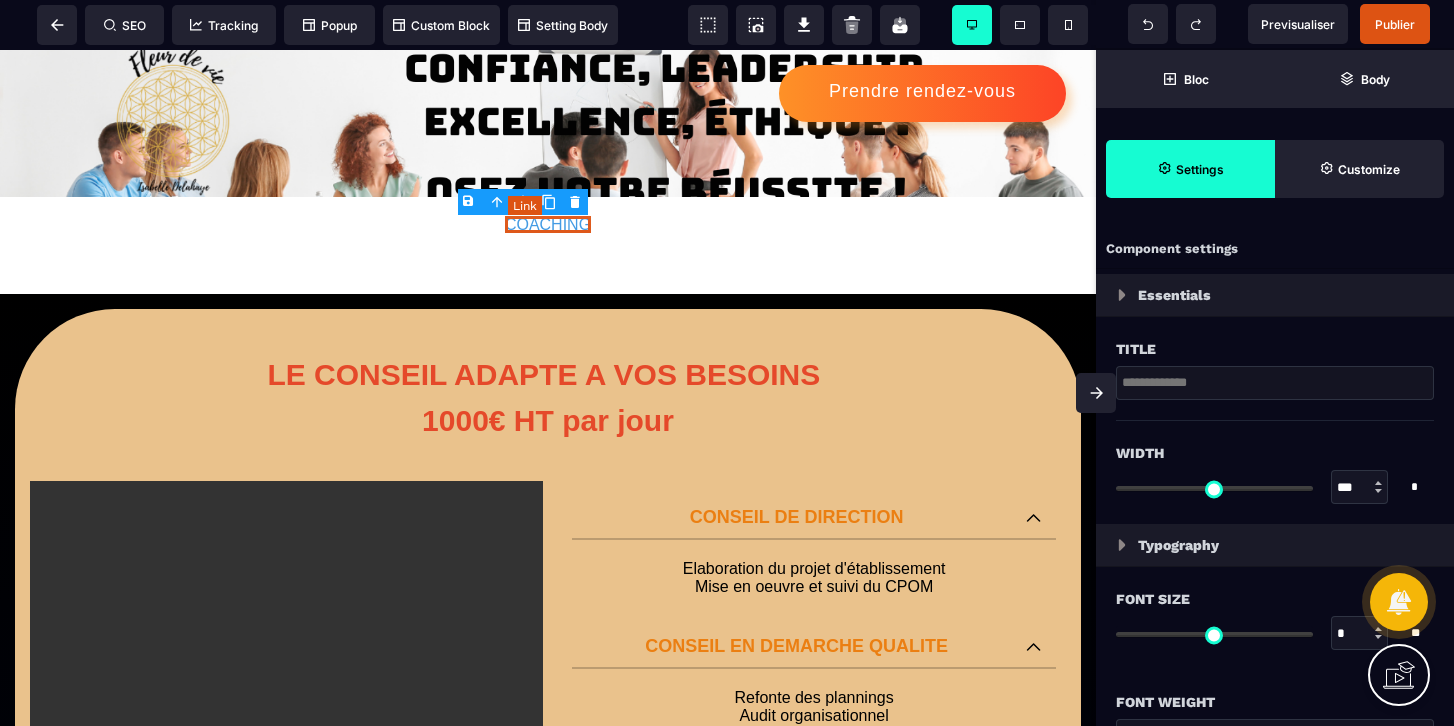 type on "*" 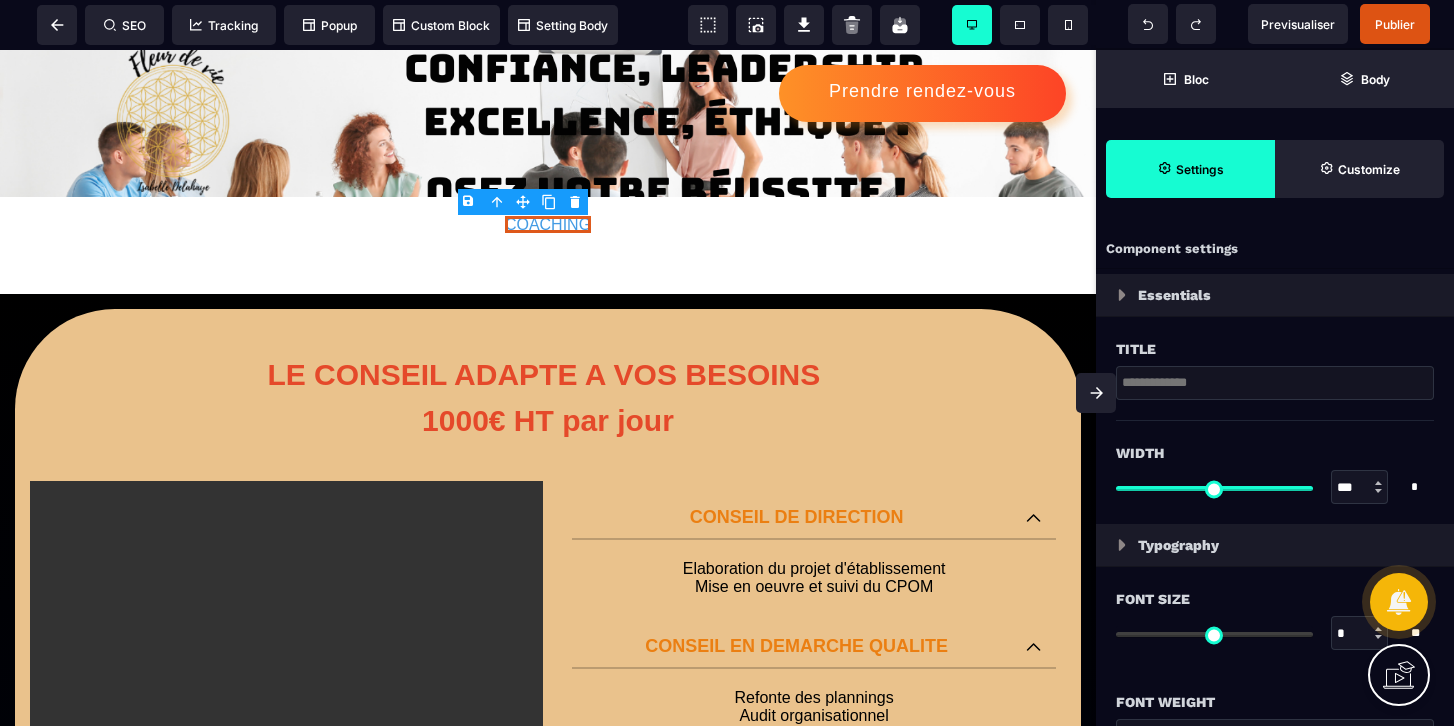 click on "B I U S
A *******
Row
SEO
Tracking
Popup" at bounding box center (727, 363) 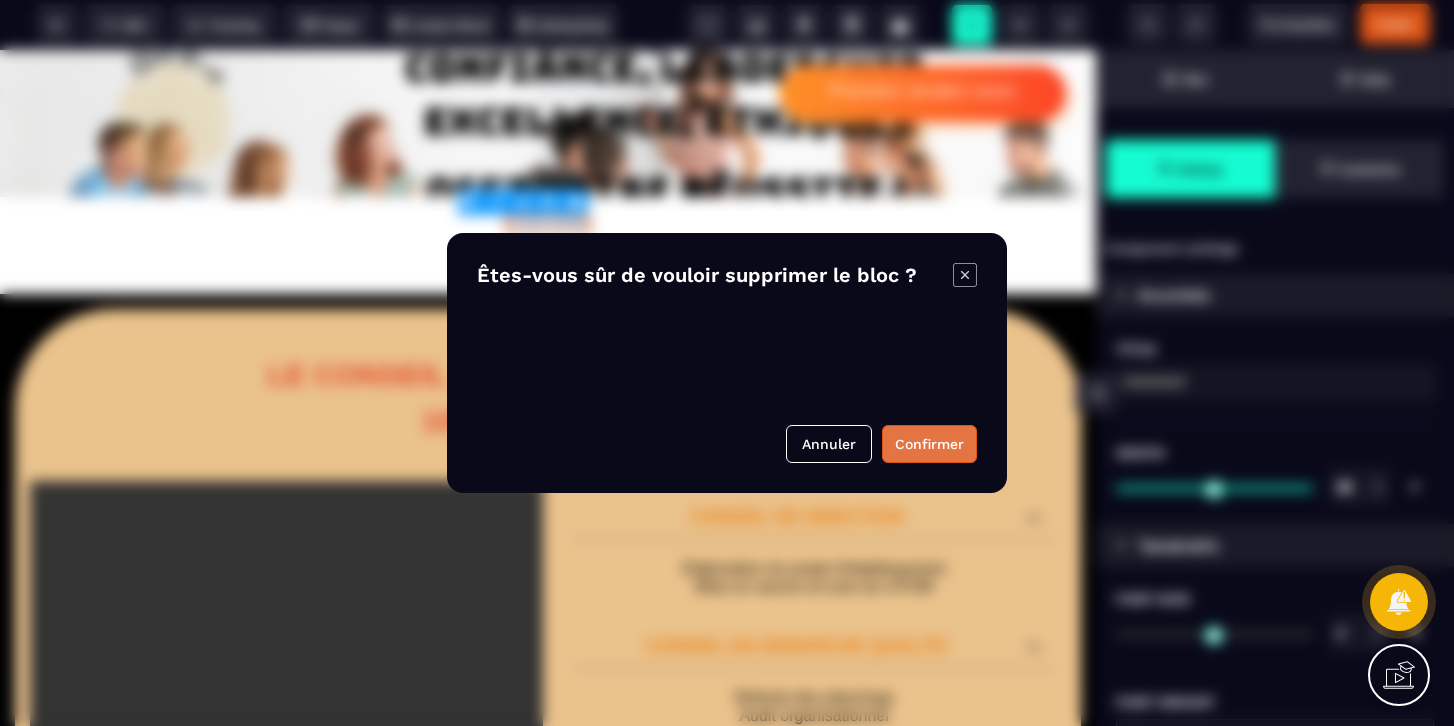 click on "Confirmer" at bounding box center (929, 444) 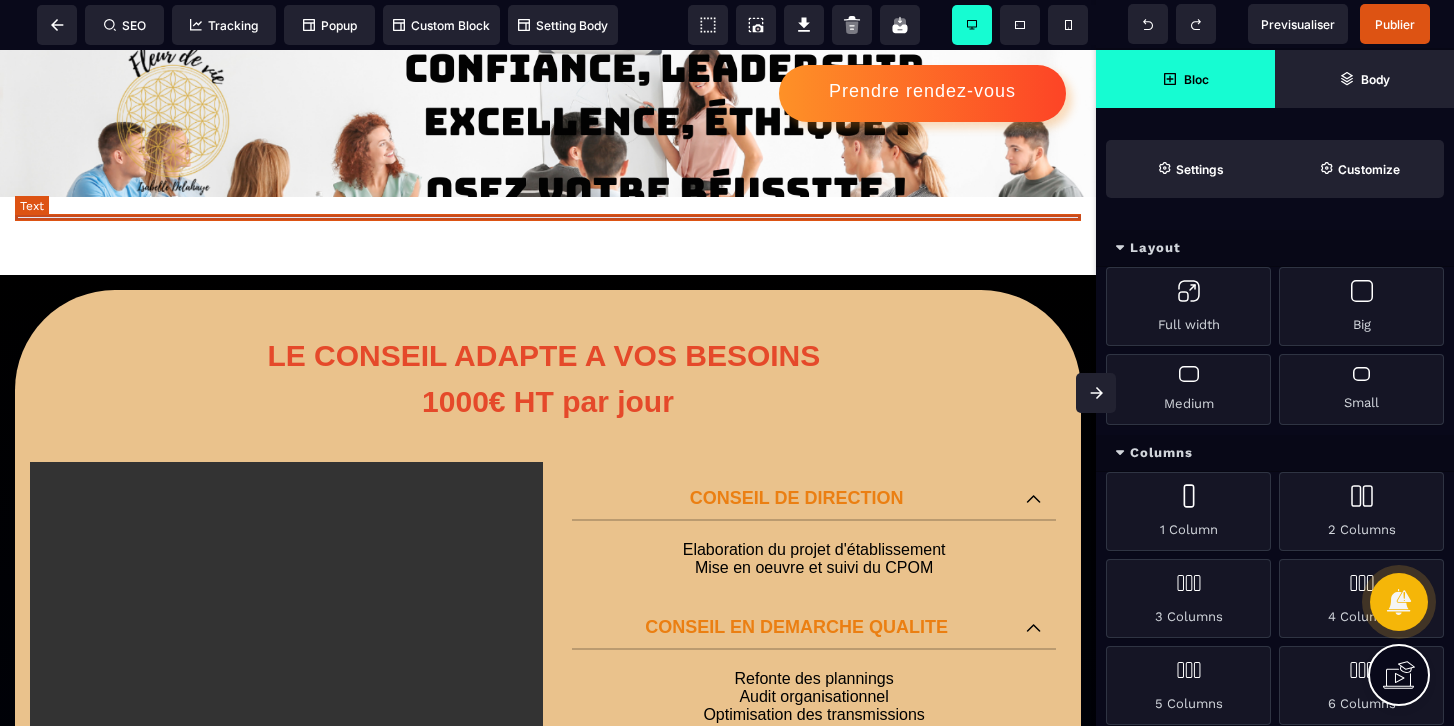 click at bounding box center [548, 217] 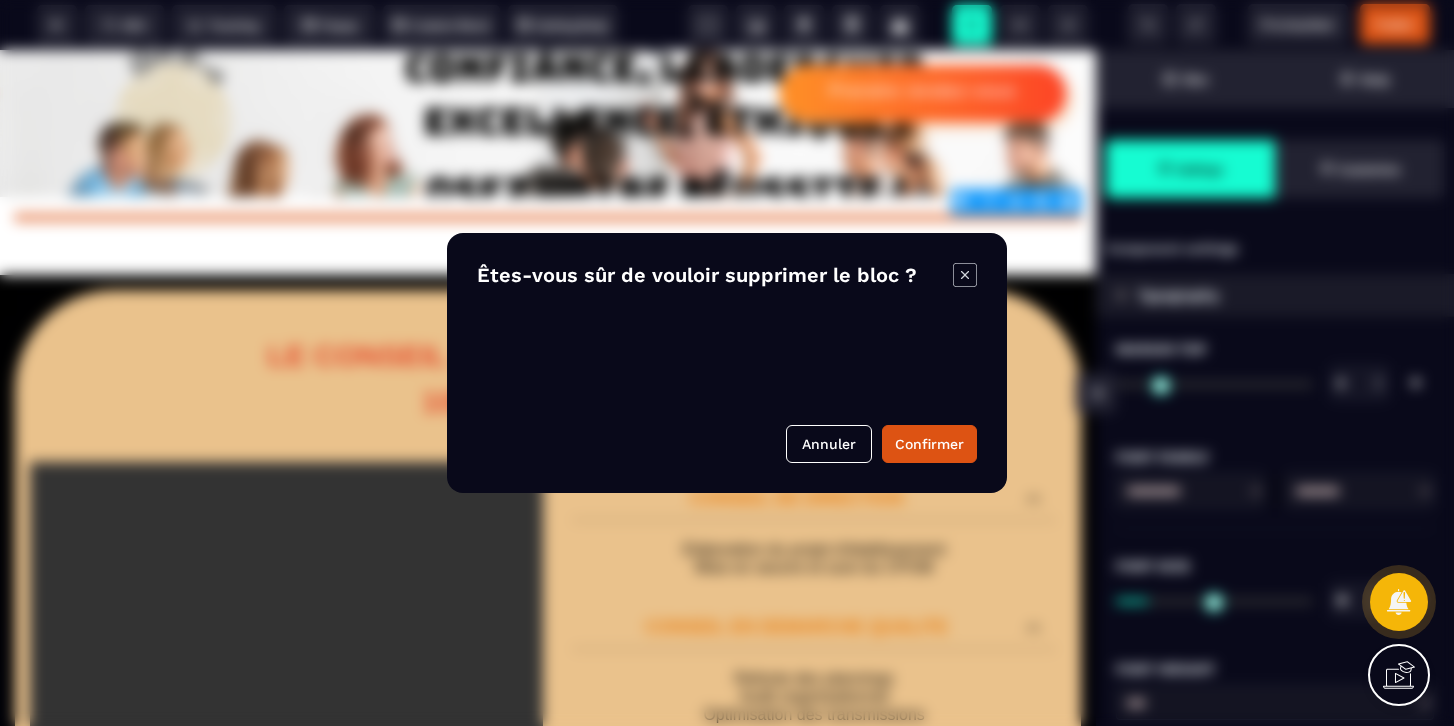 click on "B I U S
A *******
Text
SEO
Tracking
Popup" at bounding box center [727, 363] 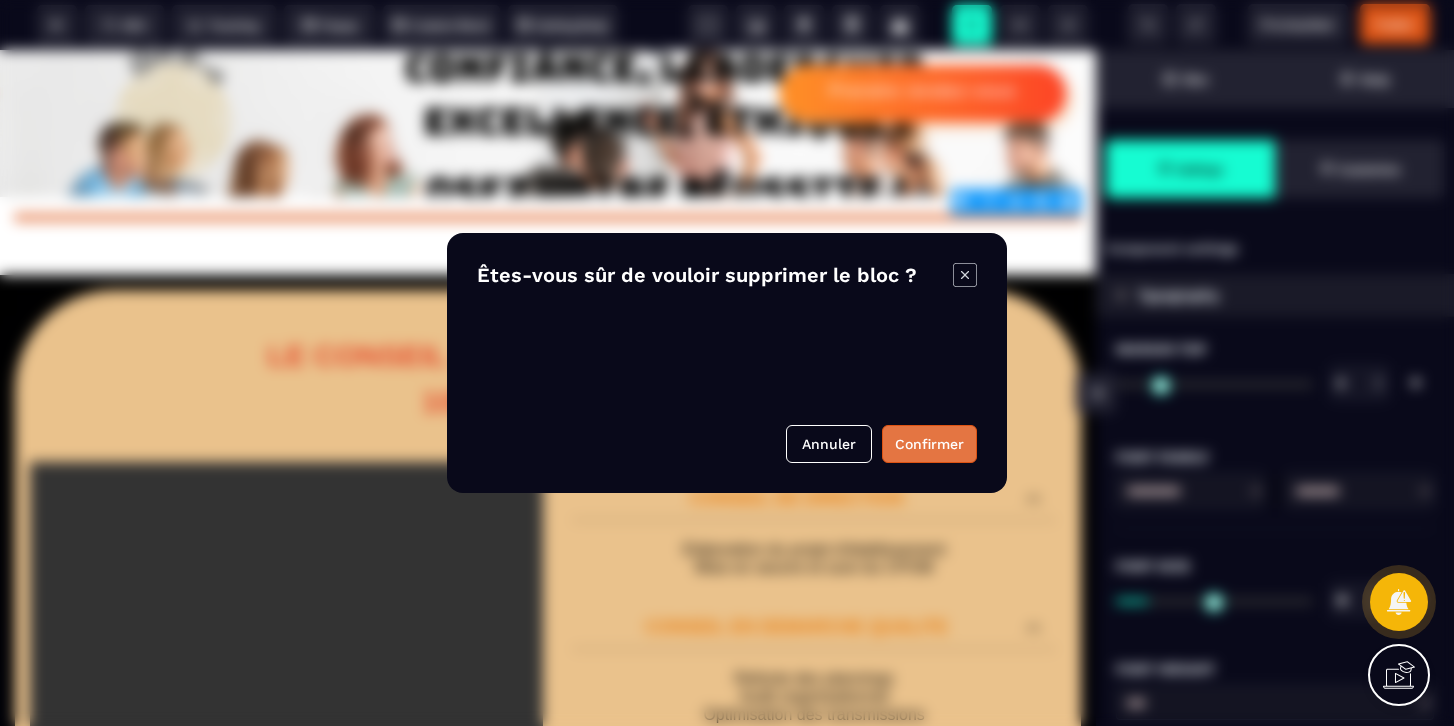 click on "Confirmer" at bounding box center (929, 444) 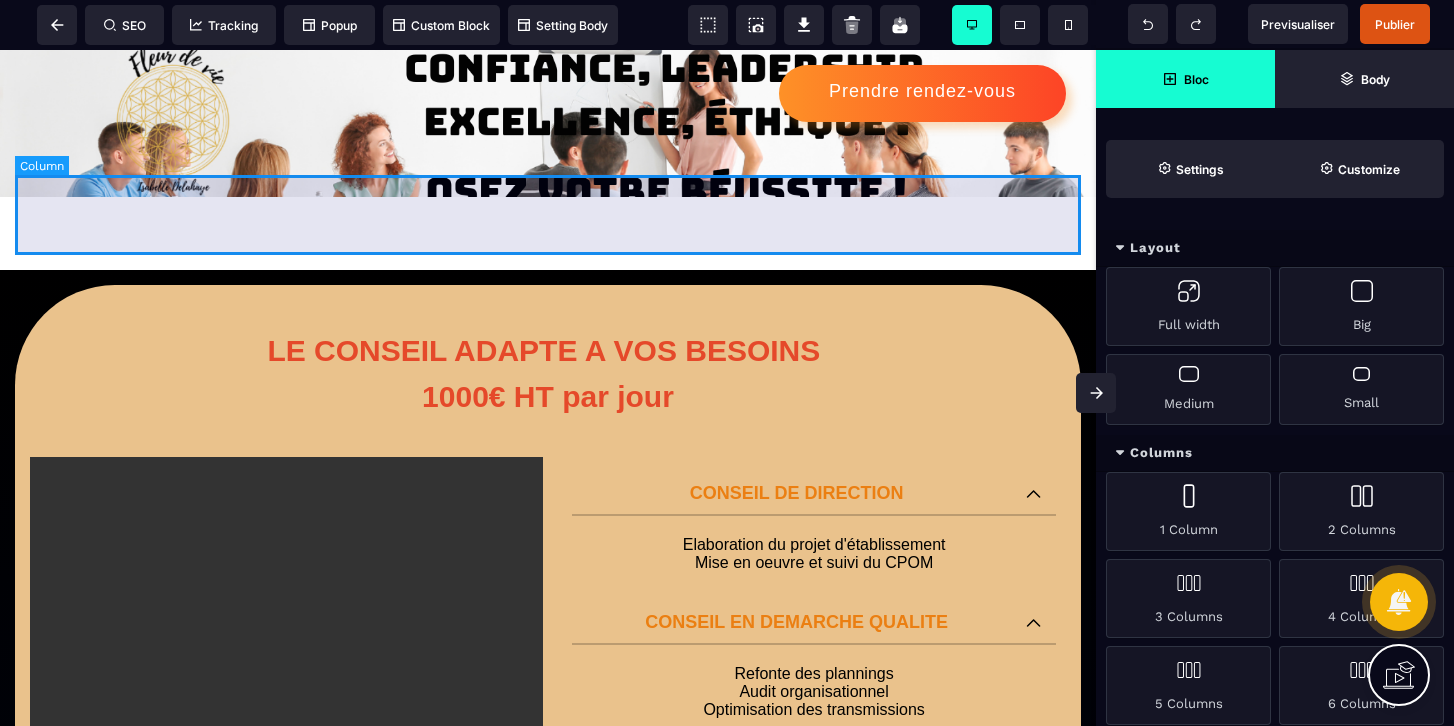 click at bounding box center (548, 215) 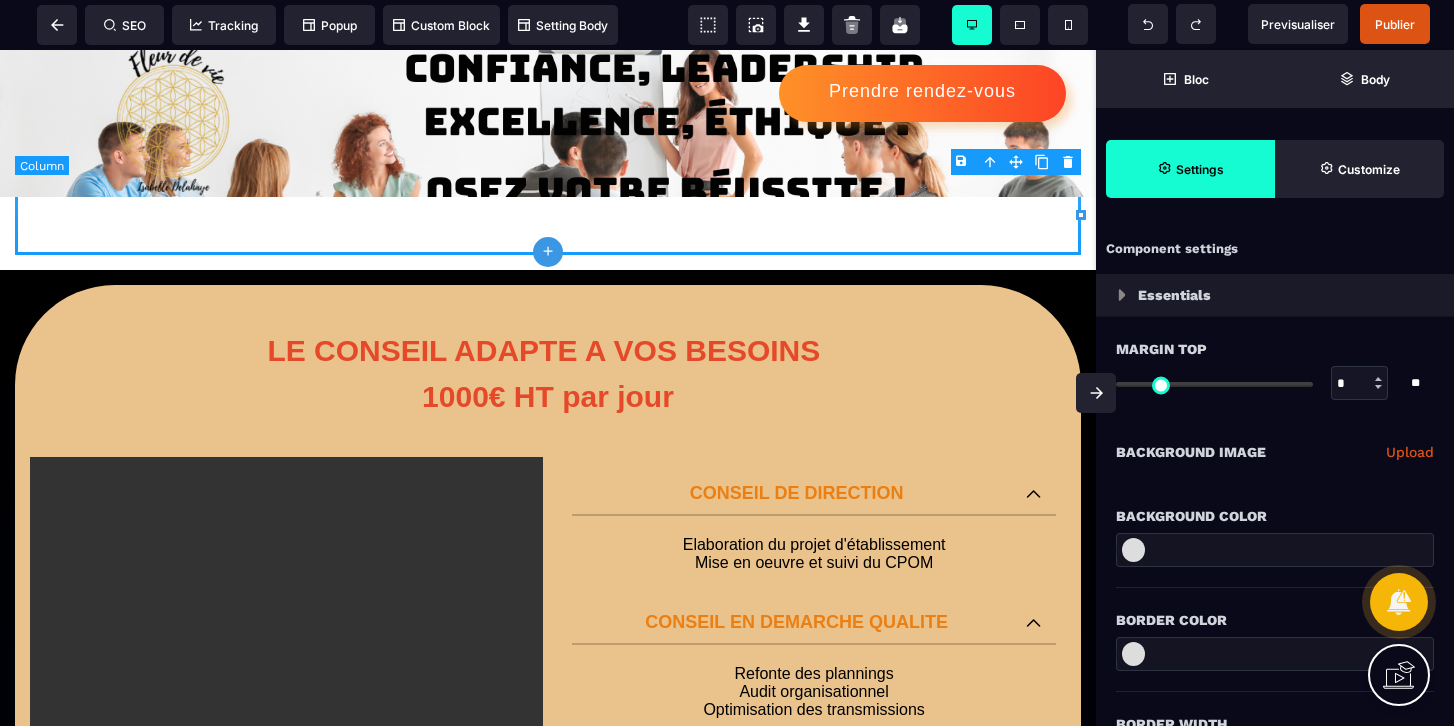 type on "*" 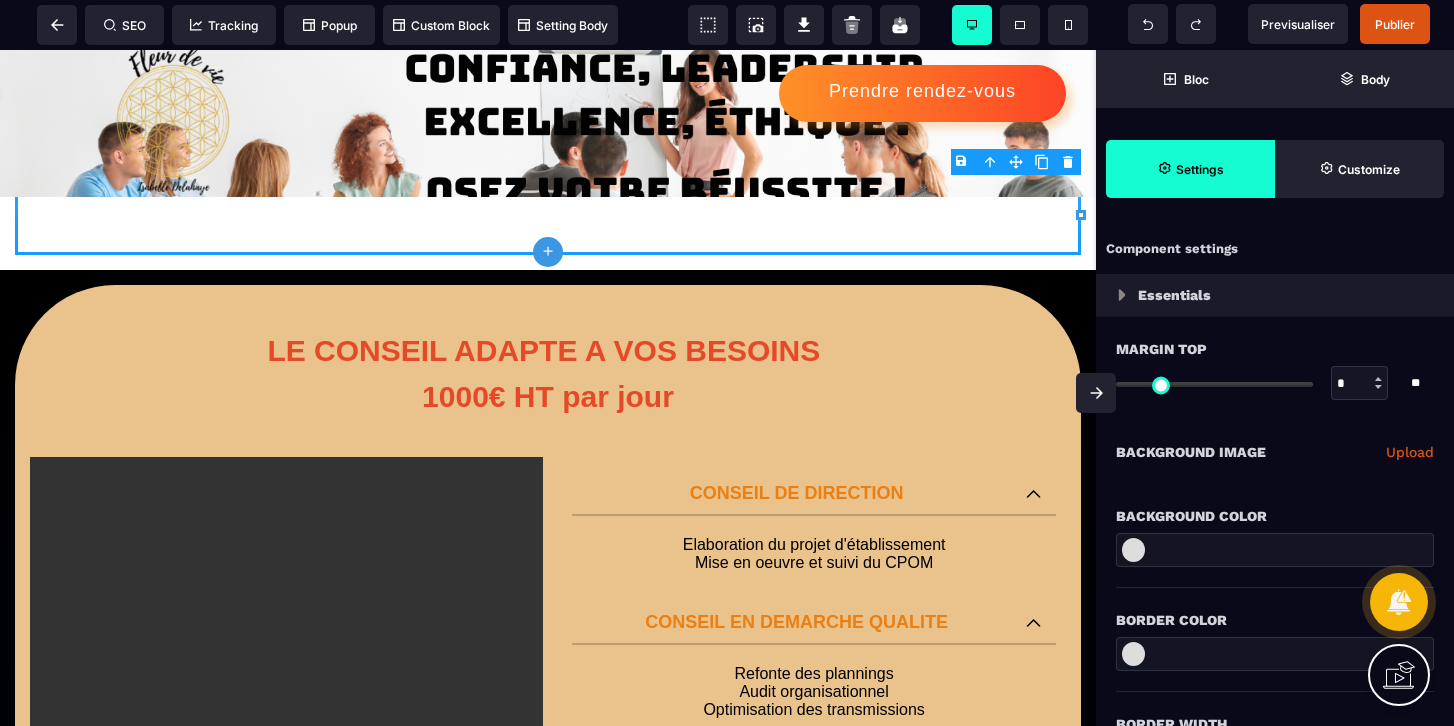 click on "B I U S
A *******
plus
Row
SEO
Big" at bounding box center (727, 363) 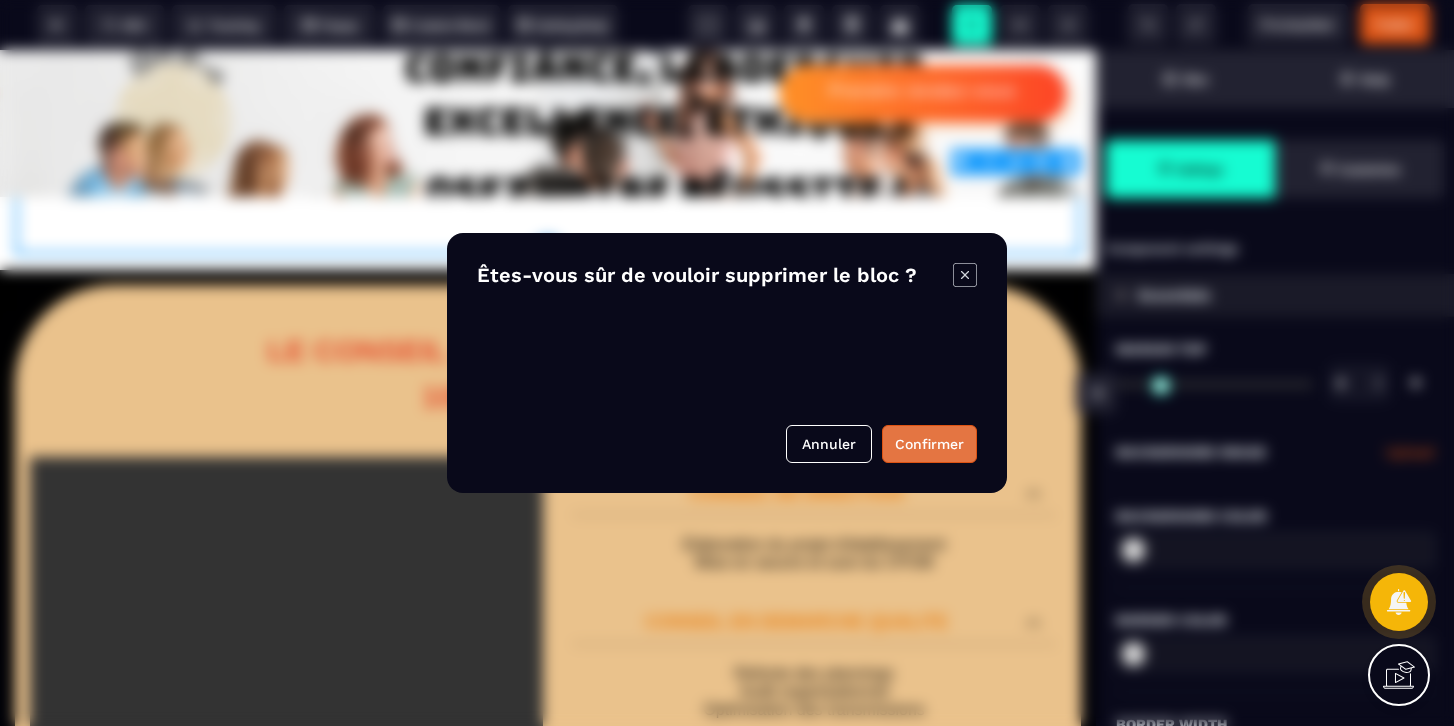 click on "Confirmer" at bounding box center (929, 444) 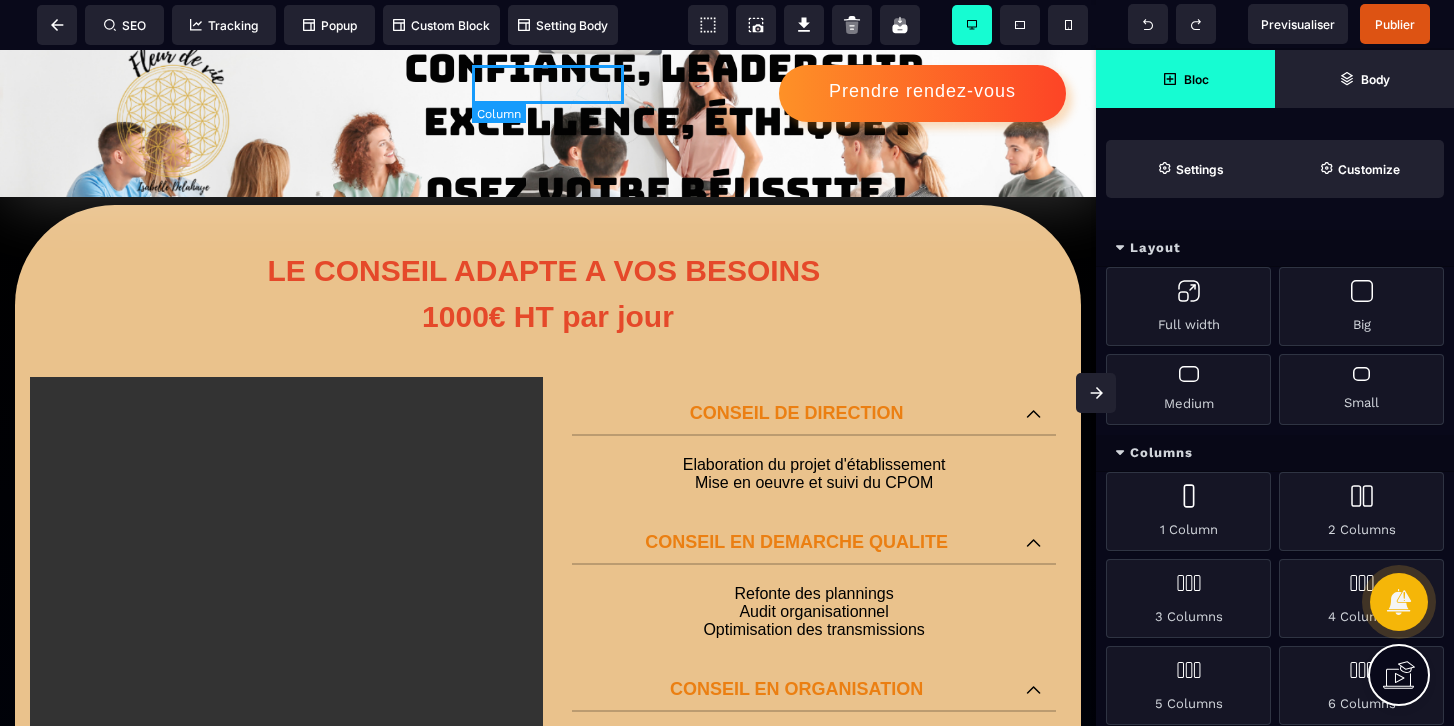 click at bounding box center (548, 84) 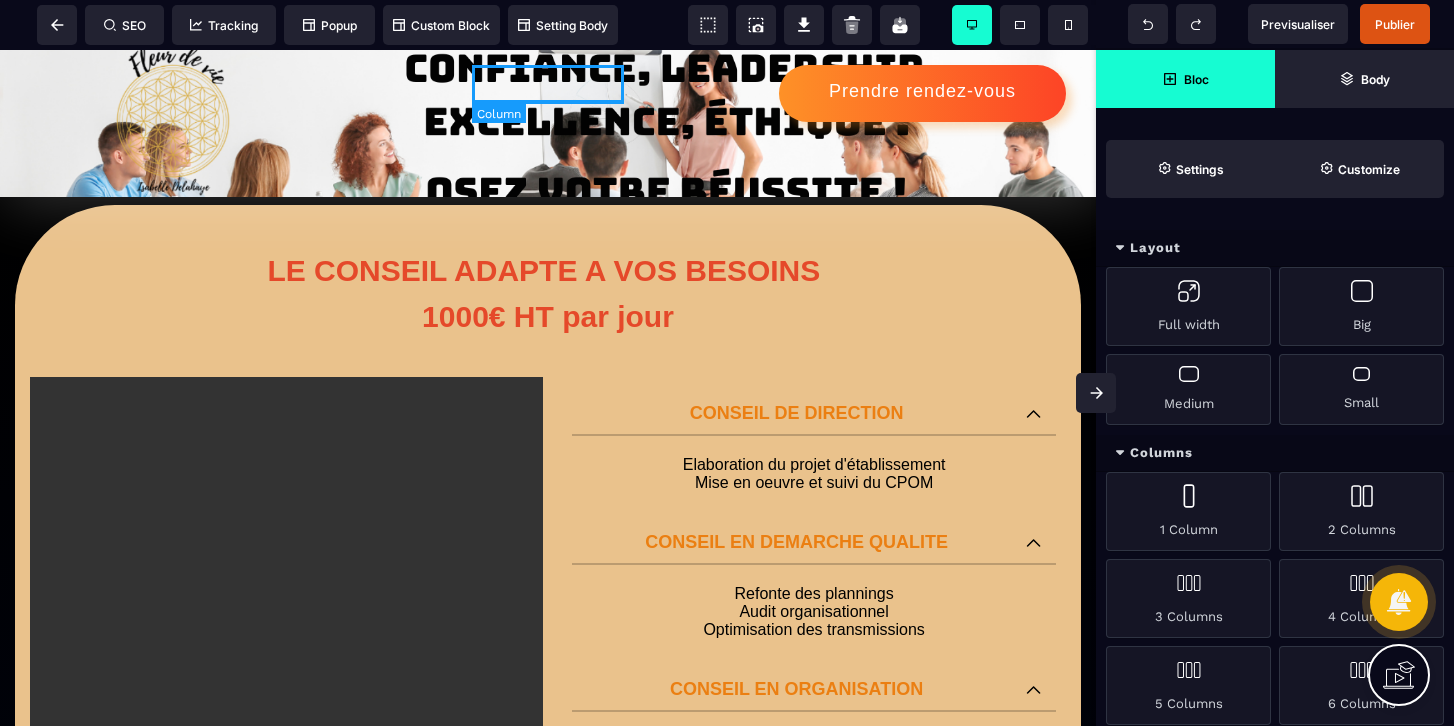 select on "*" 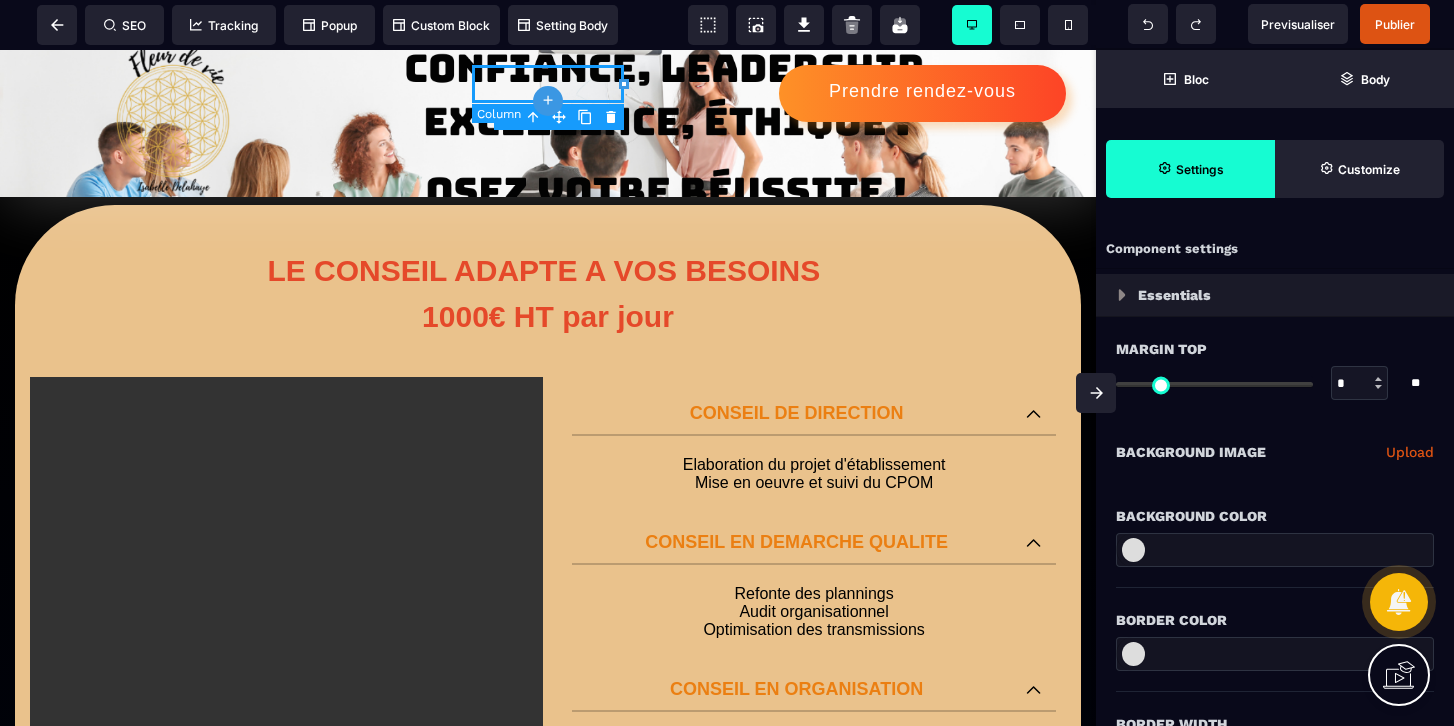 type on "*" 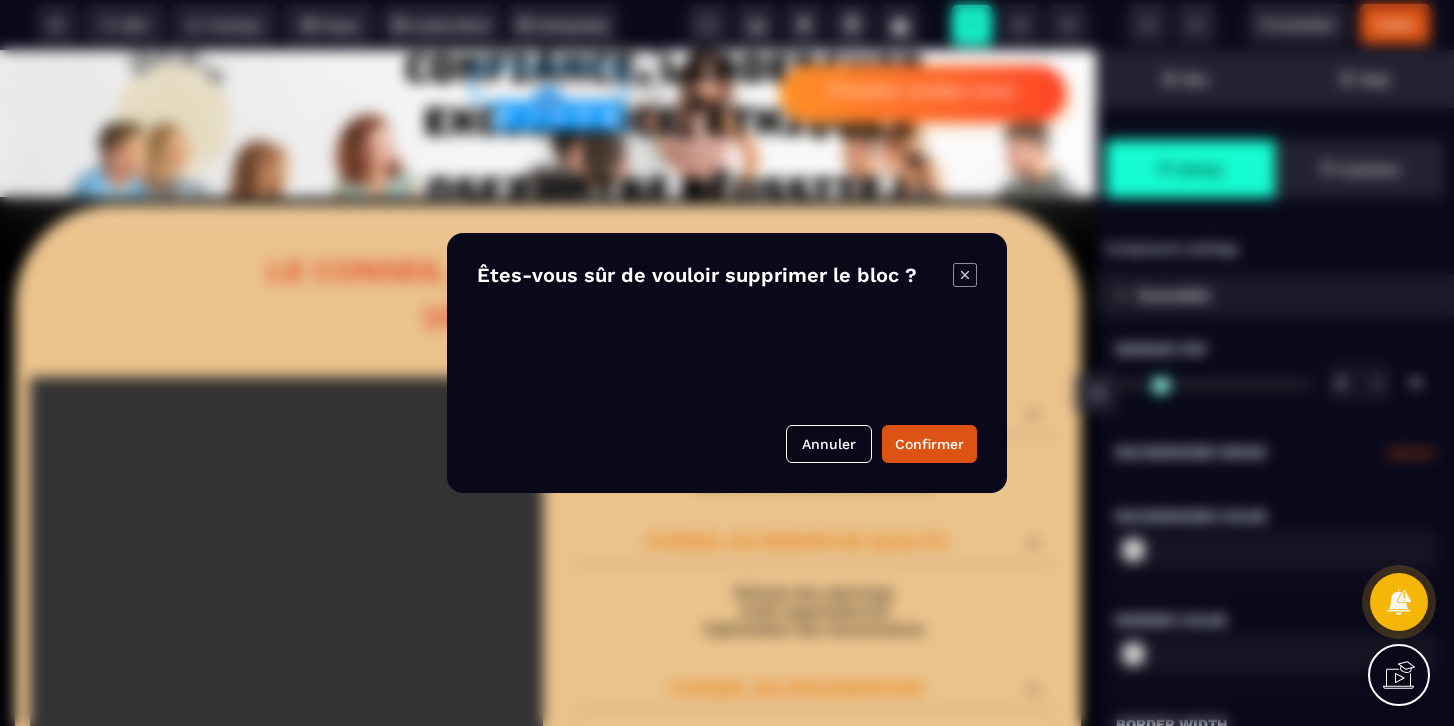 click on "B I U S
A *******
plus
Column
SEO" at bounding box center (727, 363) 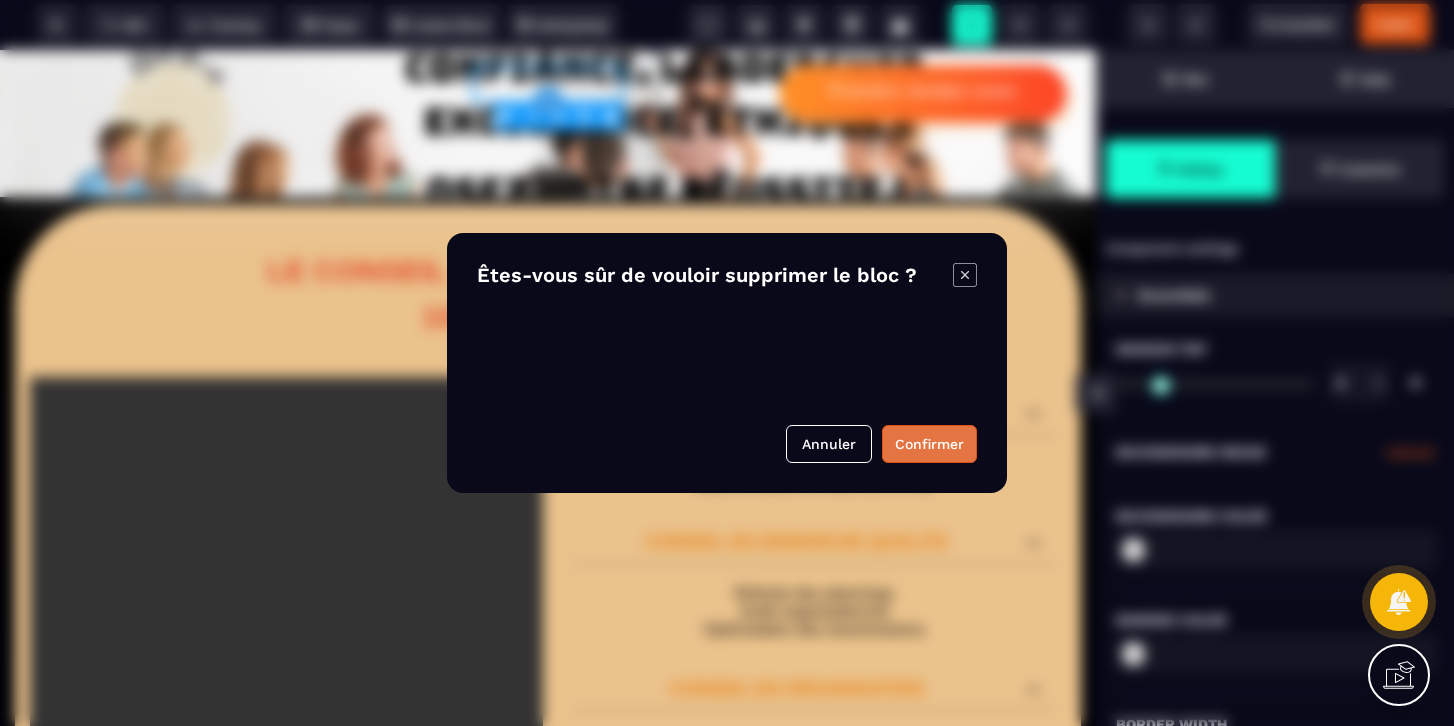 click on "Confirmer" at bounding box center [929, 444] 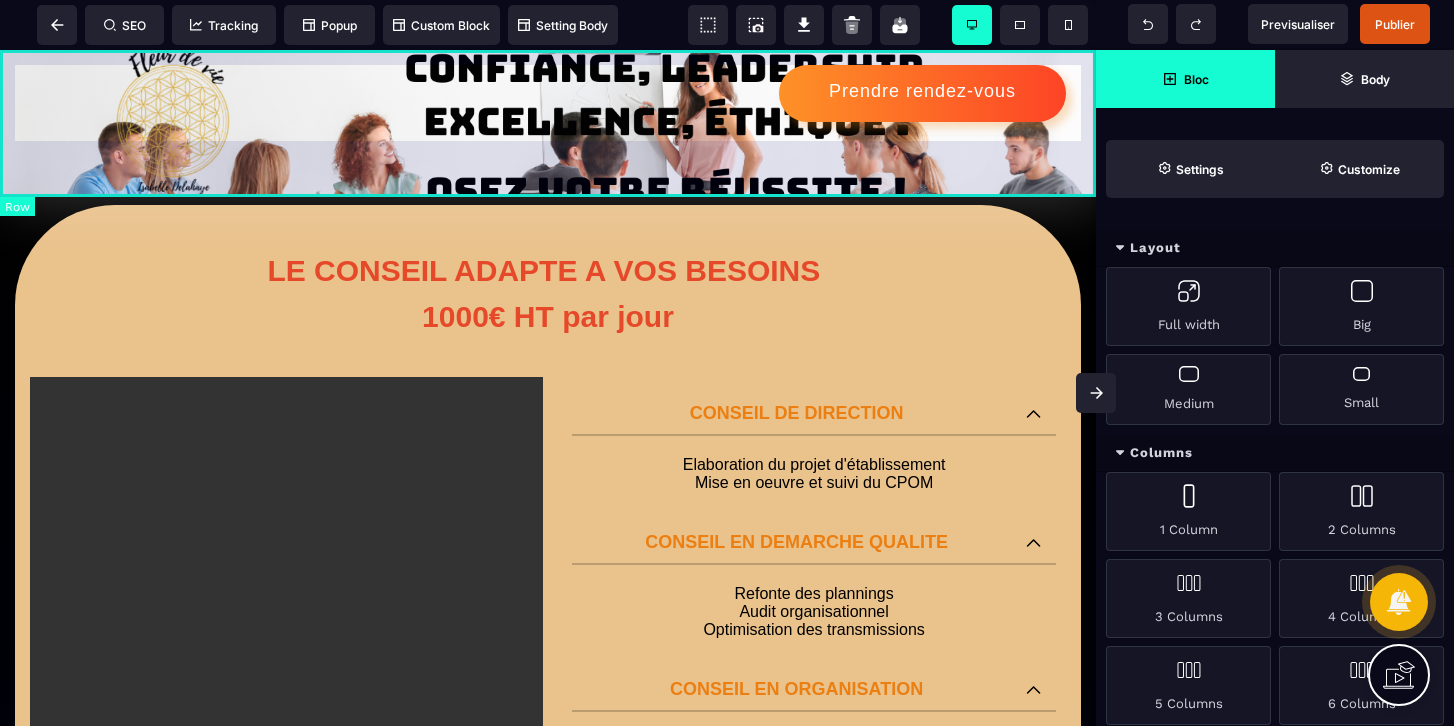 click on "Prendre rendez-vous" at bounding box center [548, 123] 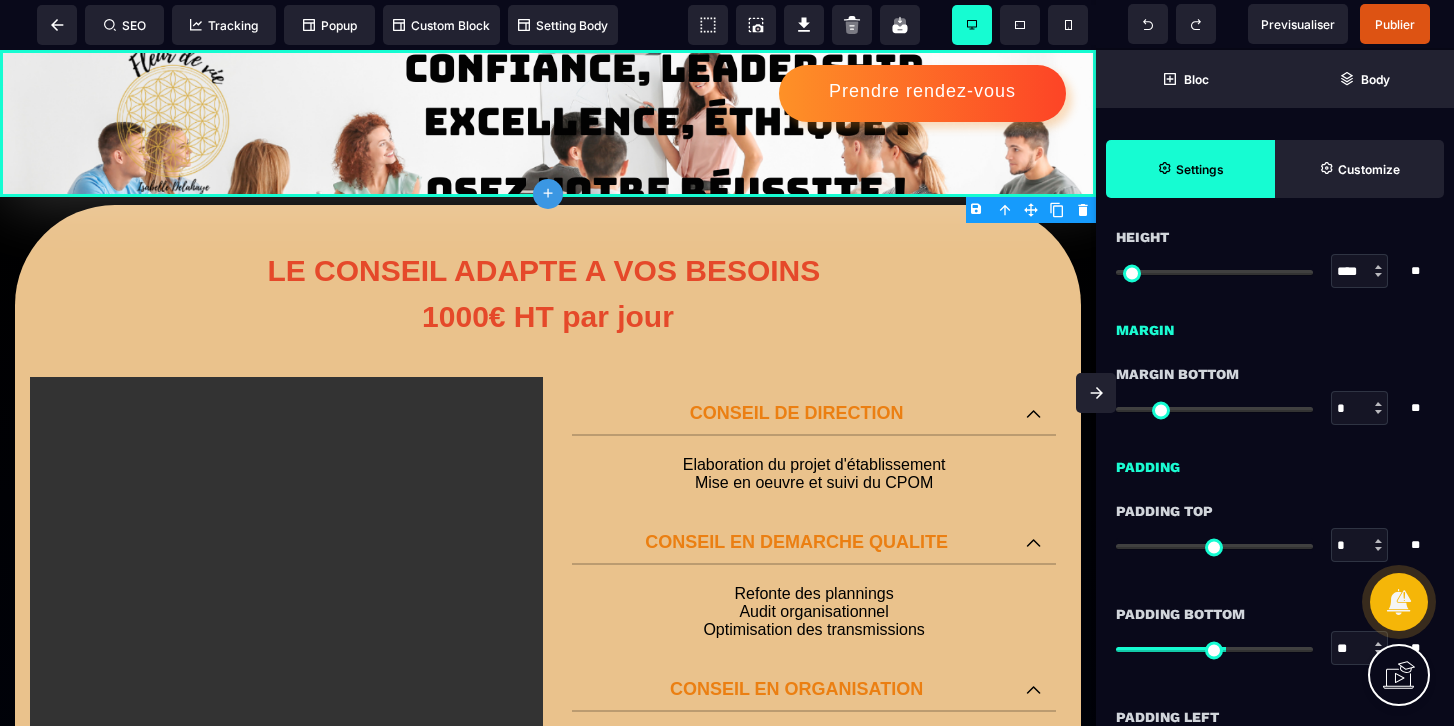 scroll, scrollTop: 1758, scrollLeft: 0, axis: vertical 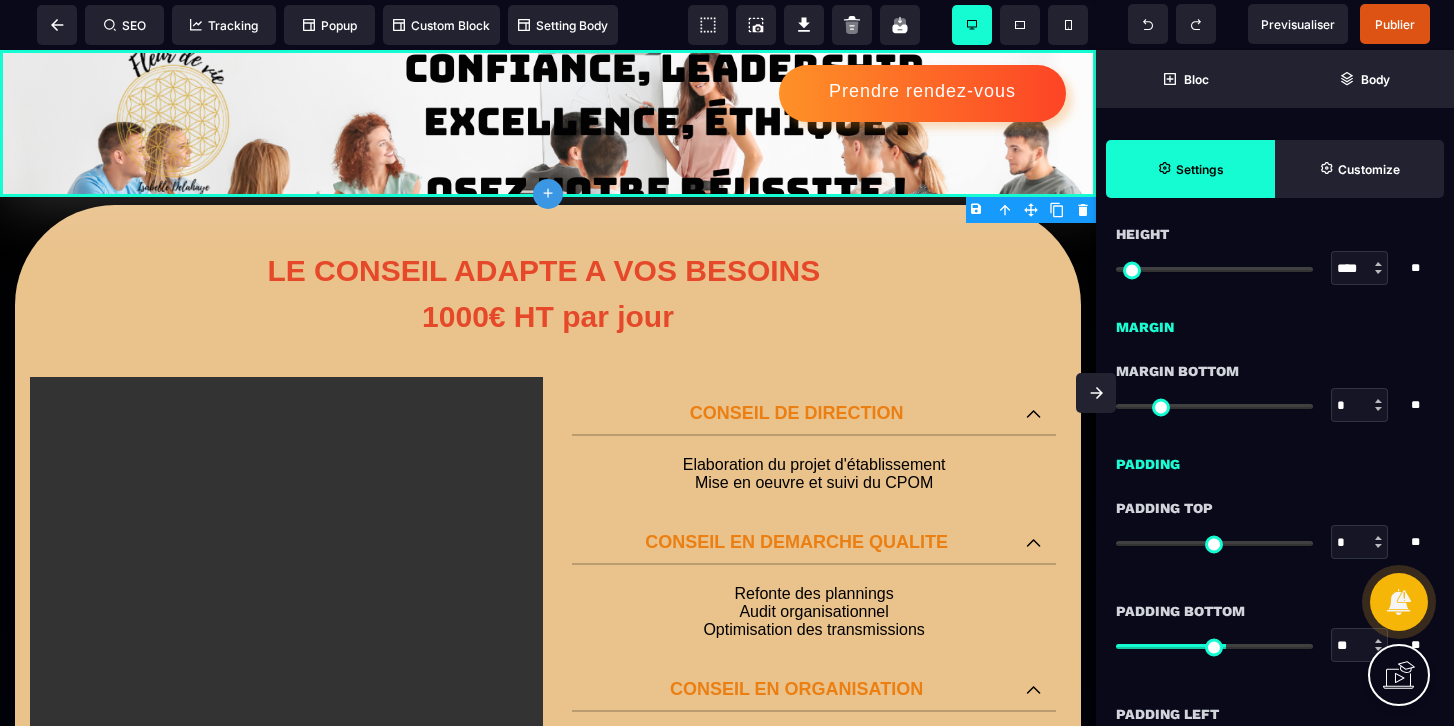 type on "***" 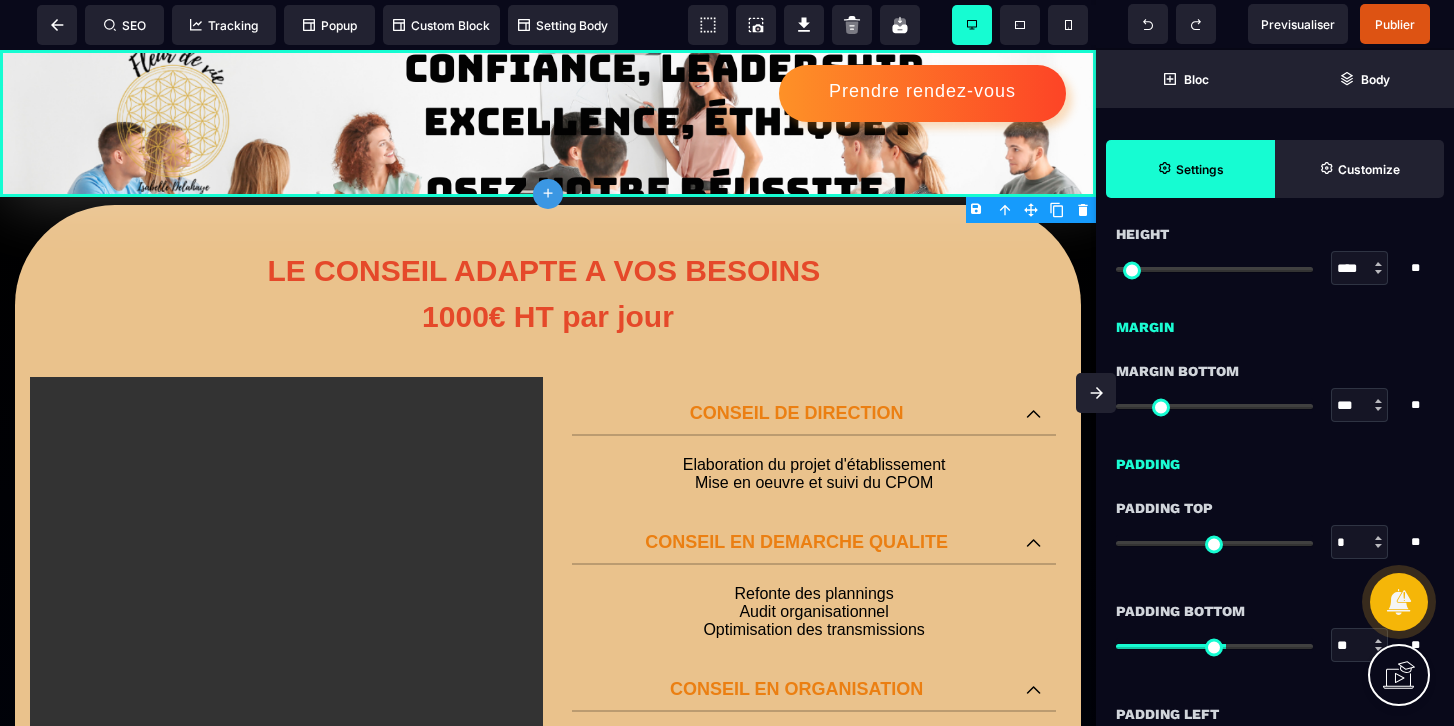 type on "***" 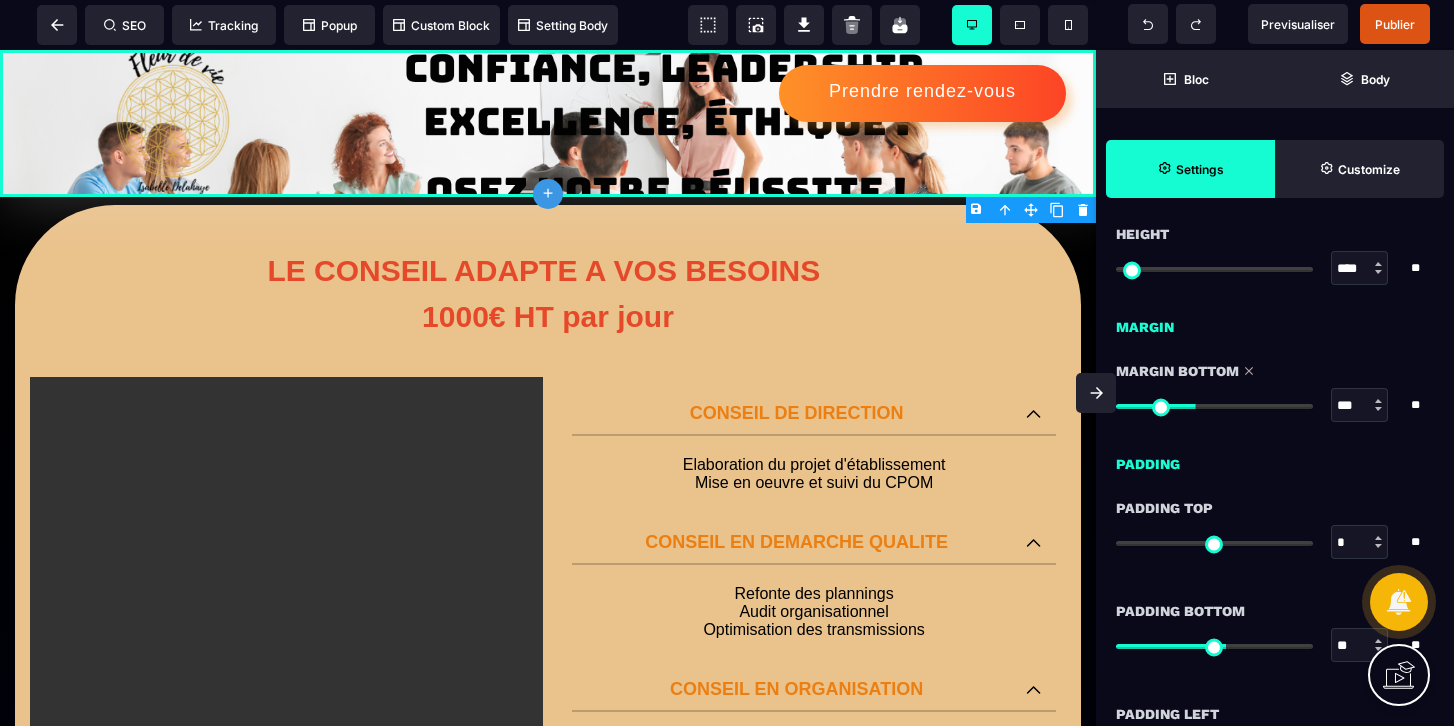click at bounding box center [1214, 406] 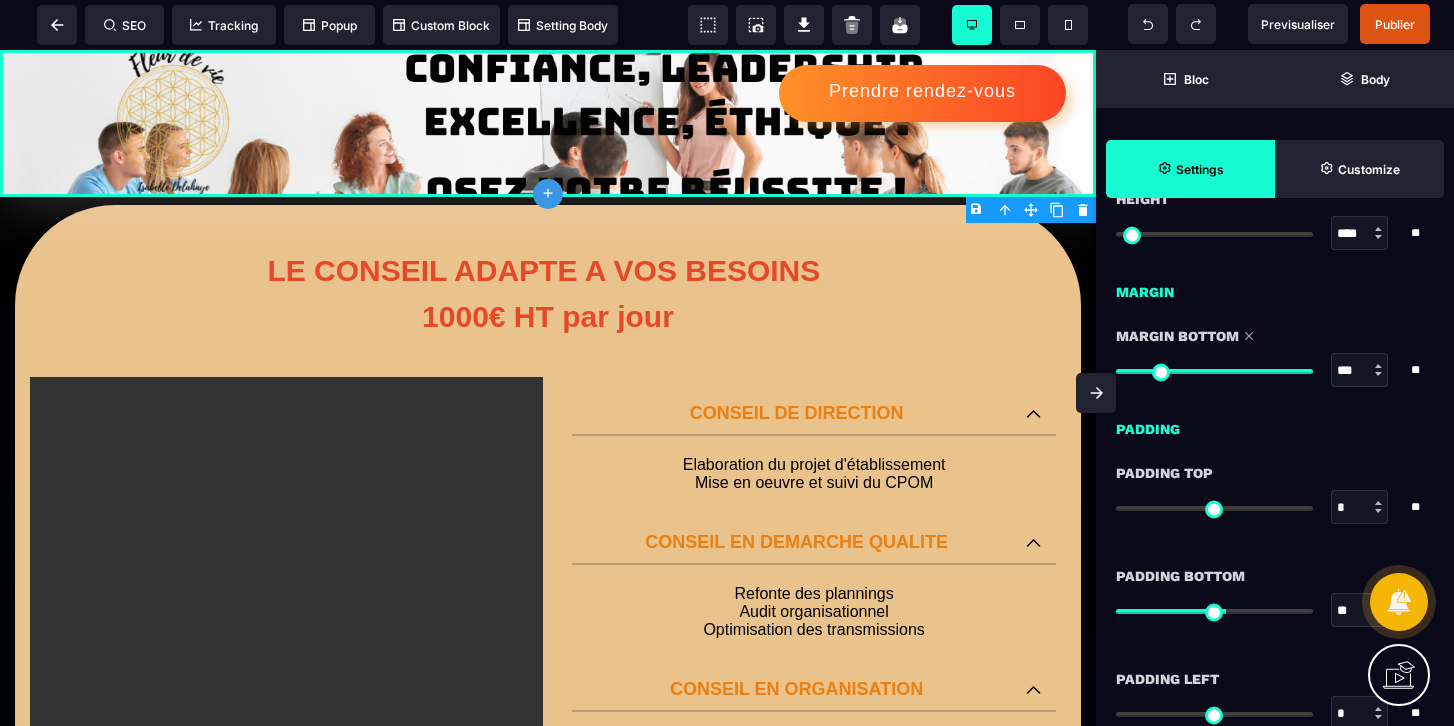scroll, scrollTop: 1827, scrollLeft: 0, axis: vertical 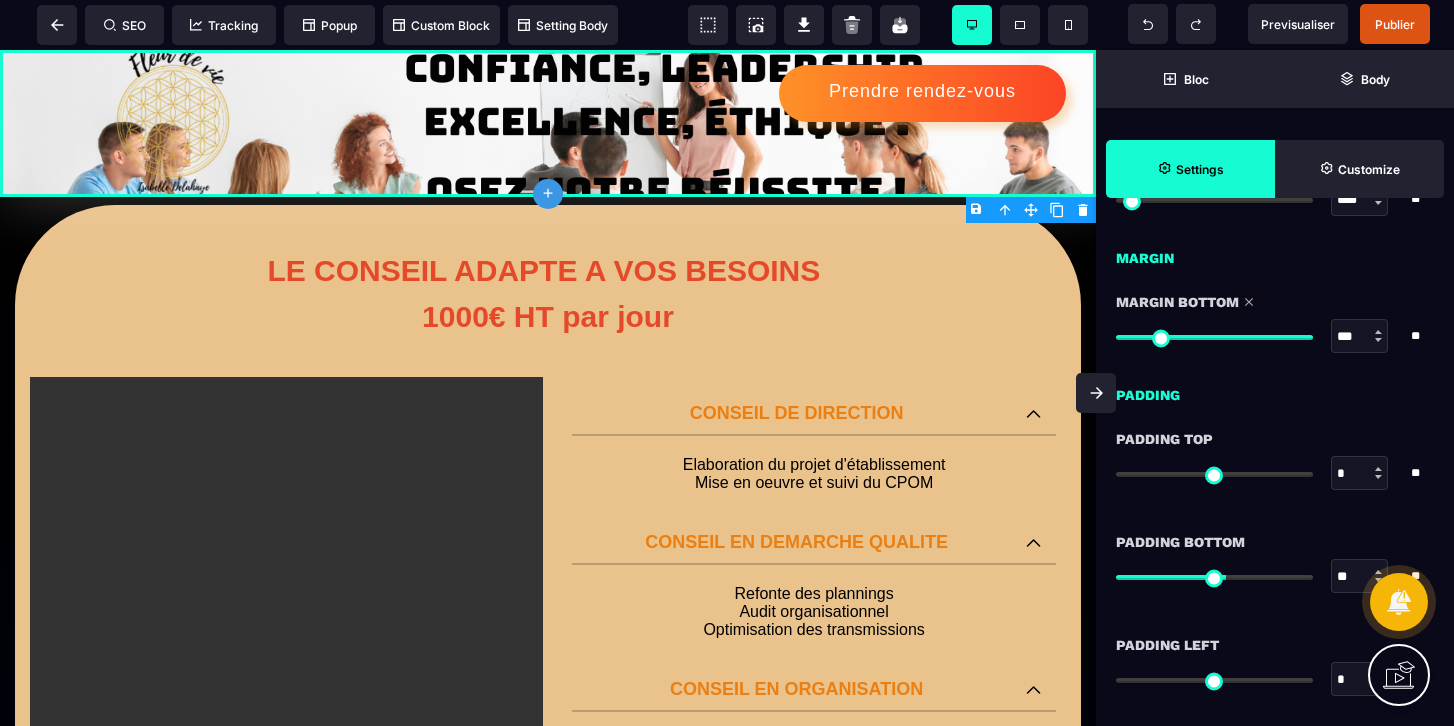 type on "***" 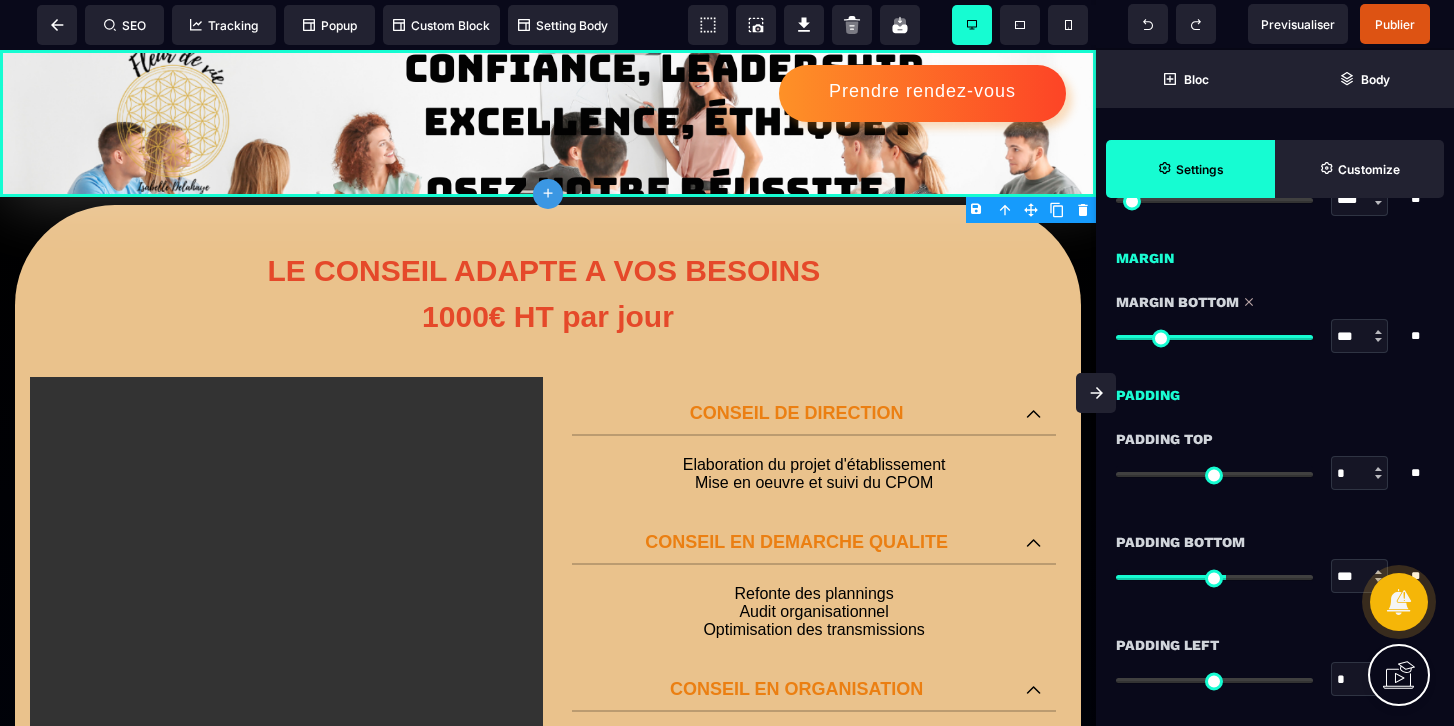 type on "***" 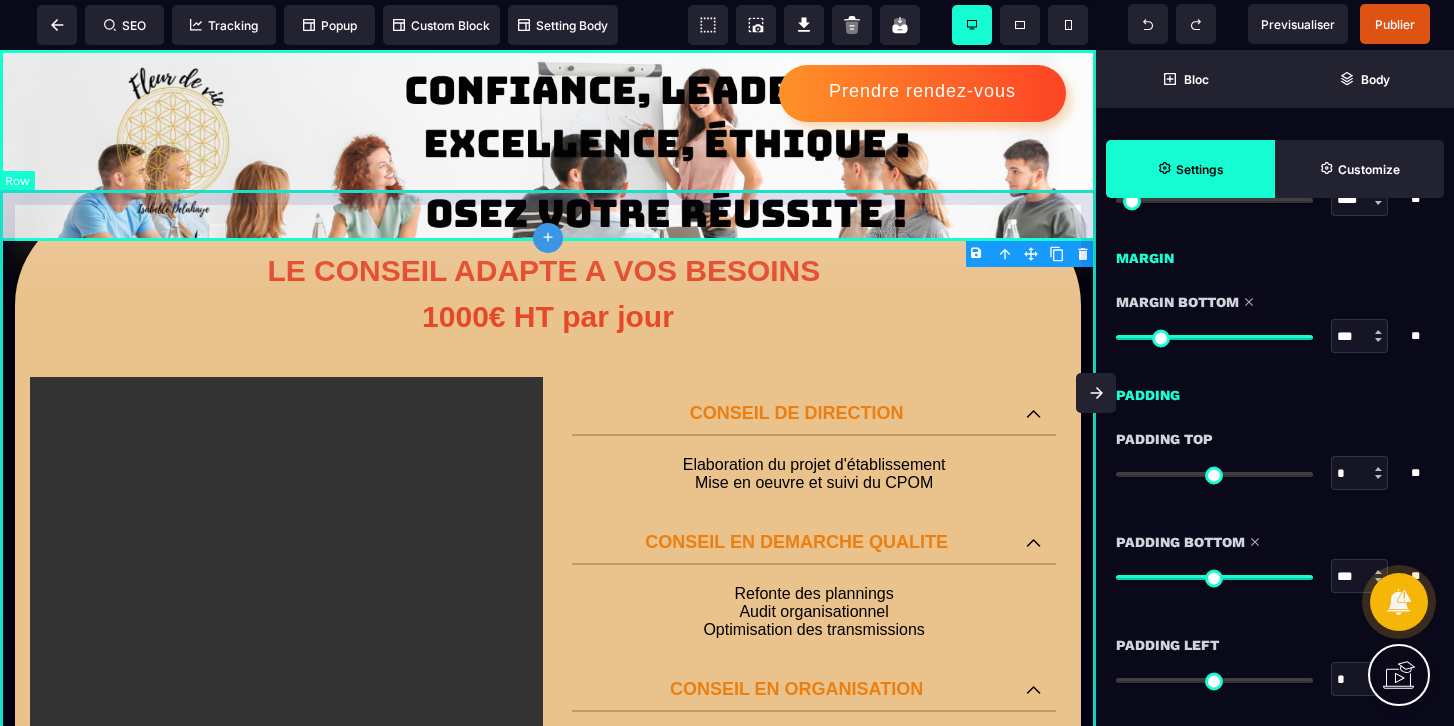 click on "LE CONSEIL ADAPTE A VOS BESOINS
1000€ HT par jour POUR FAIRE UNE DEMANDE DE RESERVATION
MERCI DE COMPLETER
LE FORMULAIRE SUIVANT : ENVOYER LA DEMANDE CONSEIL DE DIRECTION Elaboration du projet d'établissement Mise en oeuvre et suivi du CPOM CONSEIL EN DEMARCHE QUALITE Refonte des plannings Audit organisationnel Optimisation des transmissions CONSEIL EN ORGANISATION Mise à jour du document unique Mise en place d'un système de gestion des risques  professionnels Diagnostic de prévention des RPS DEMARCHE QUALITE - GESTION DES RISQUES Pilotage par l'encadrement Intégration de système d'information qualité Réalisation d'évaluation + Ajouter de ligne" at bounding box center [548, 958] 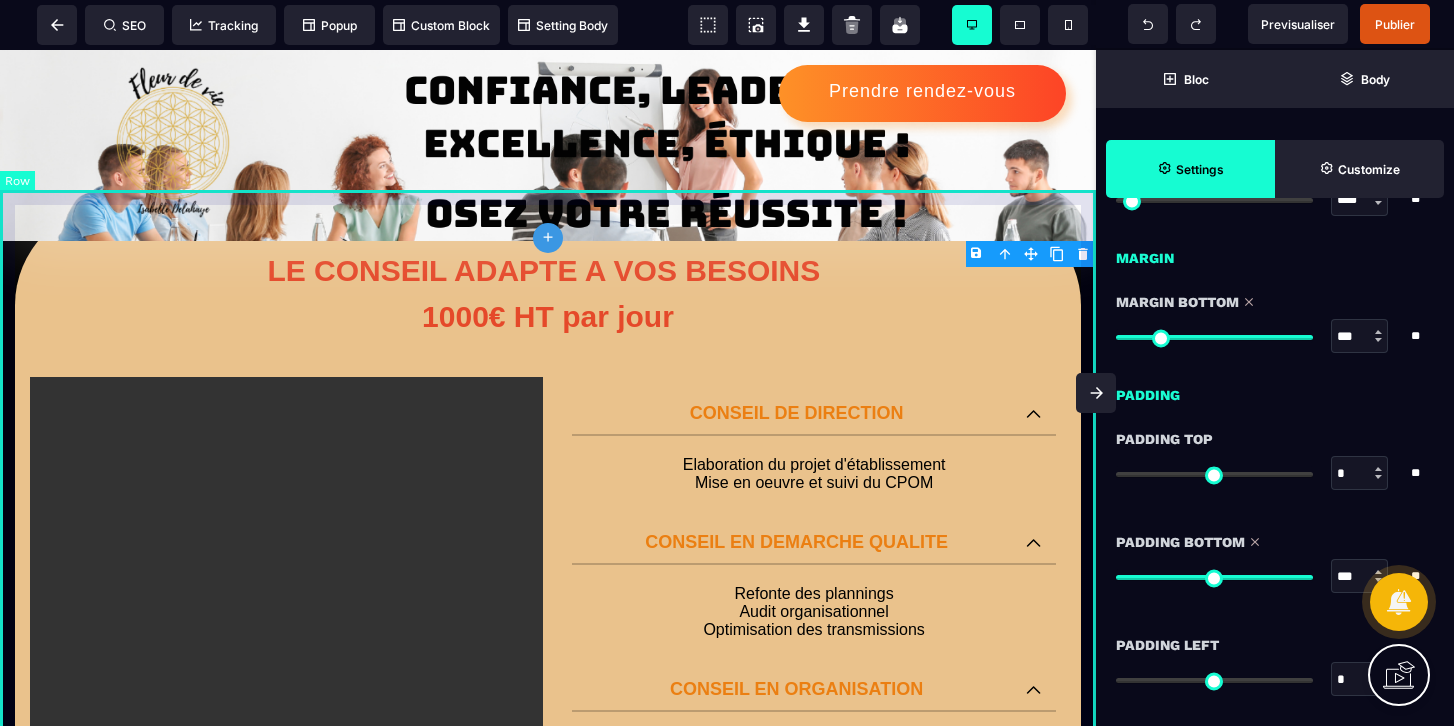 select on "*********" 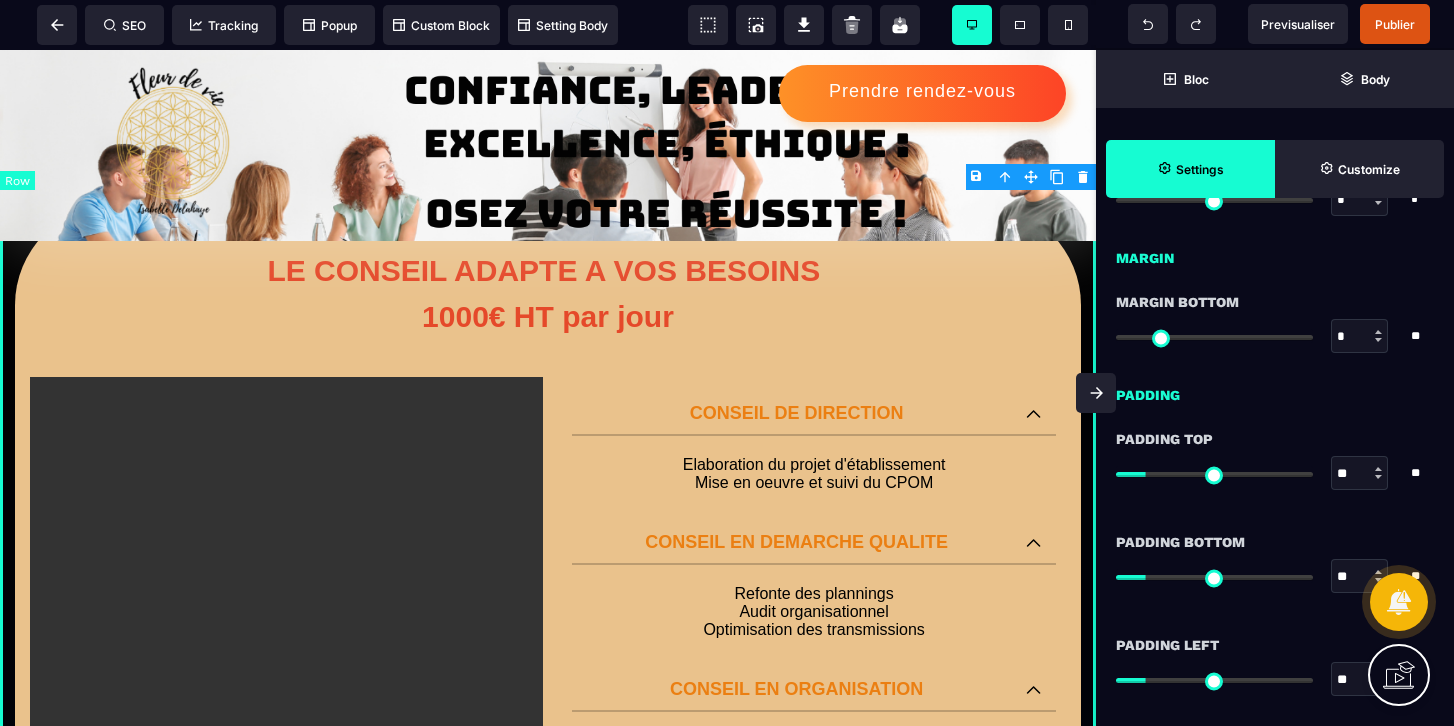 scroll, scrollTop: 0, scrollLeft: 0, axis: both 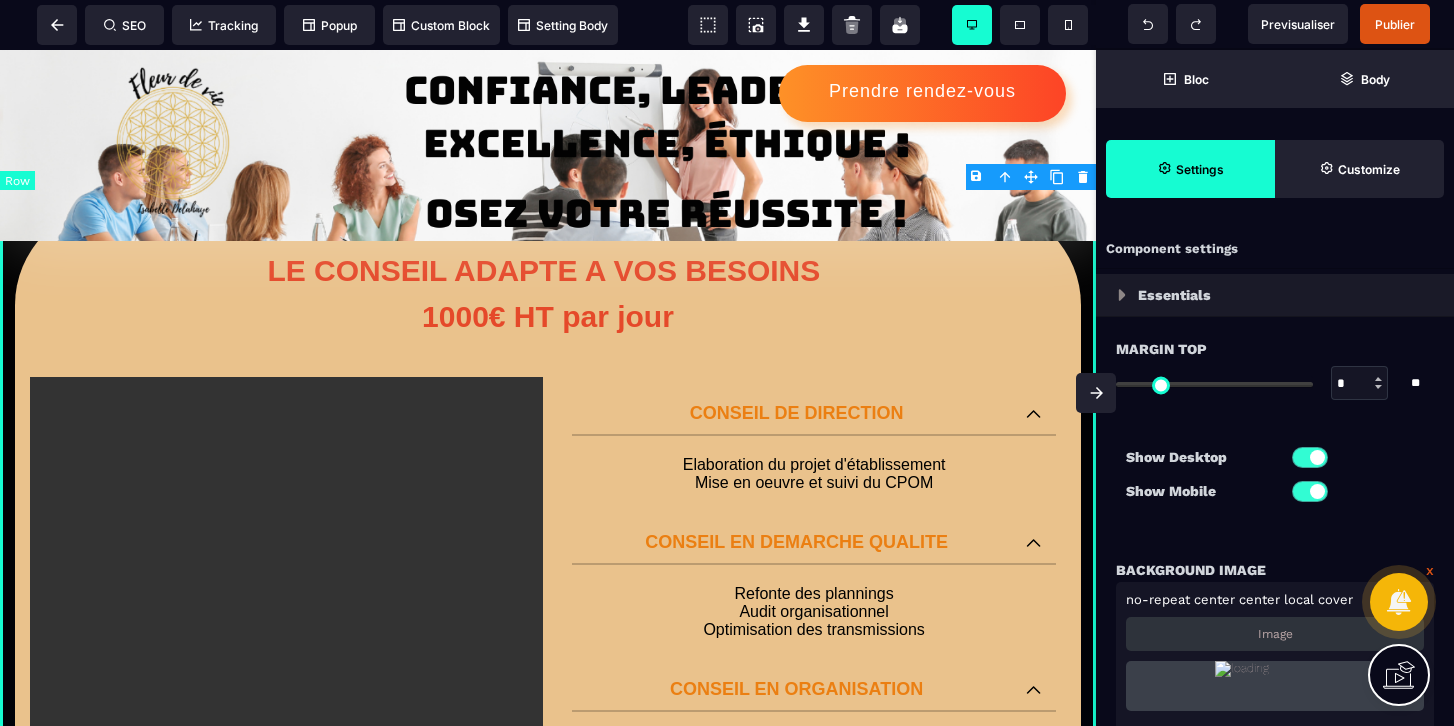 type on "*" 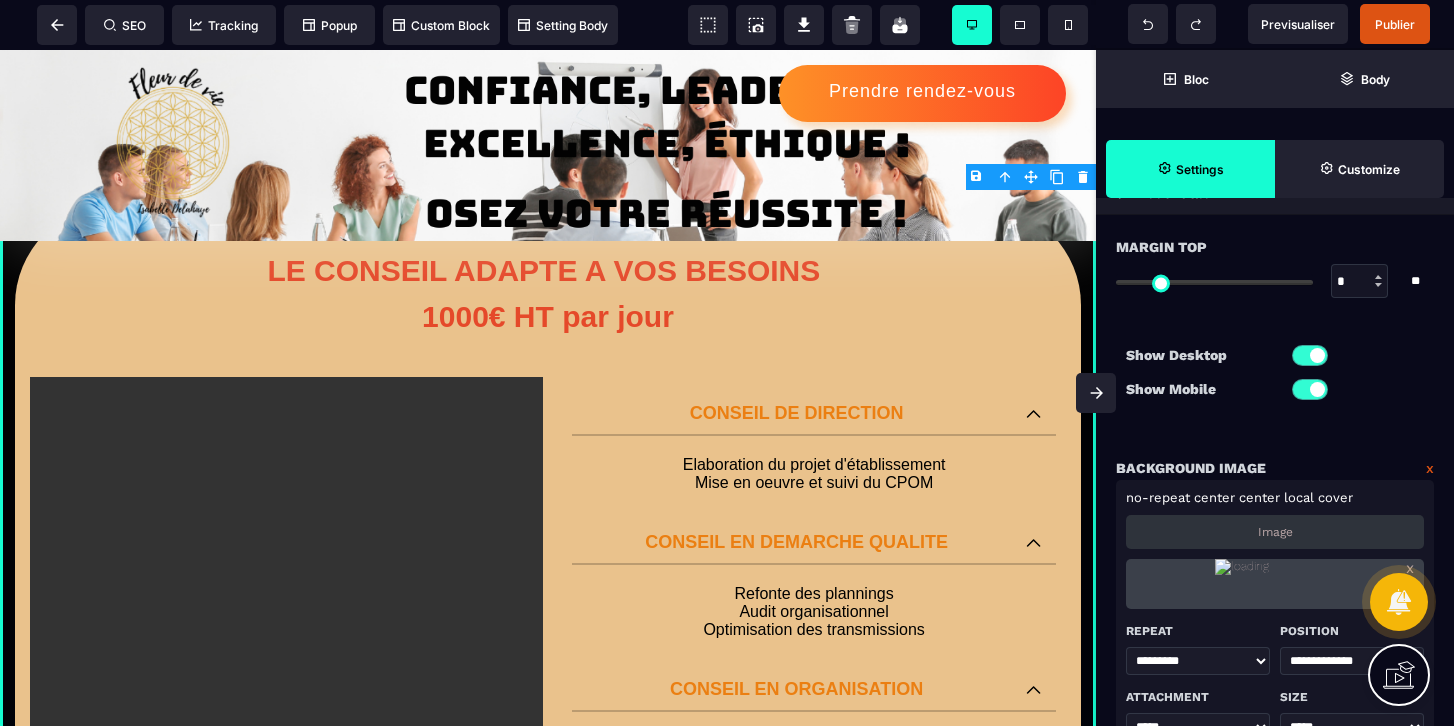 scroll, scrollTop: 89, scrollLeft: 0, axis: vertical 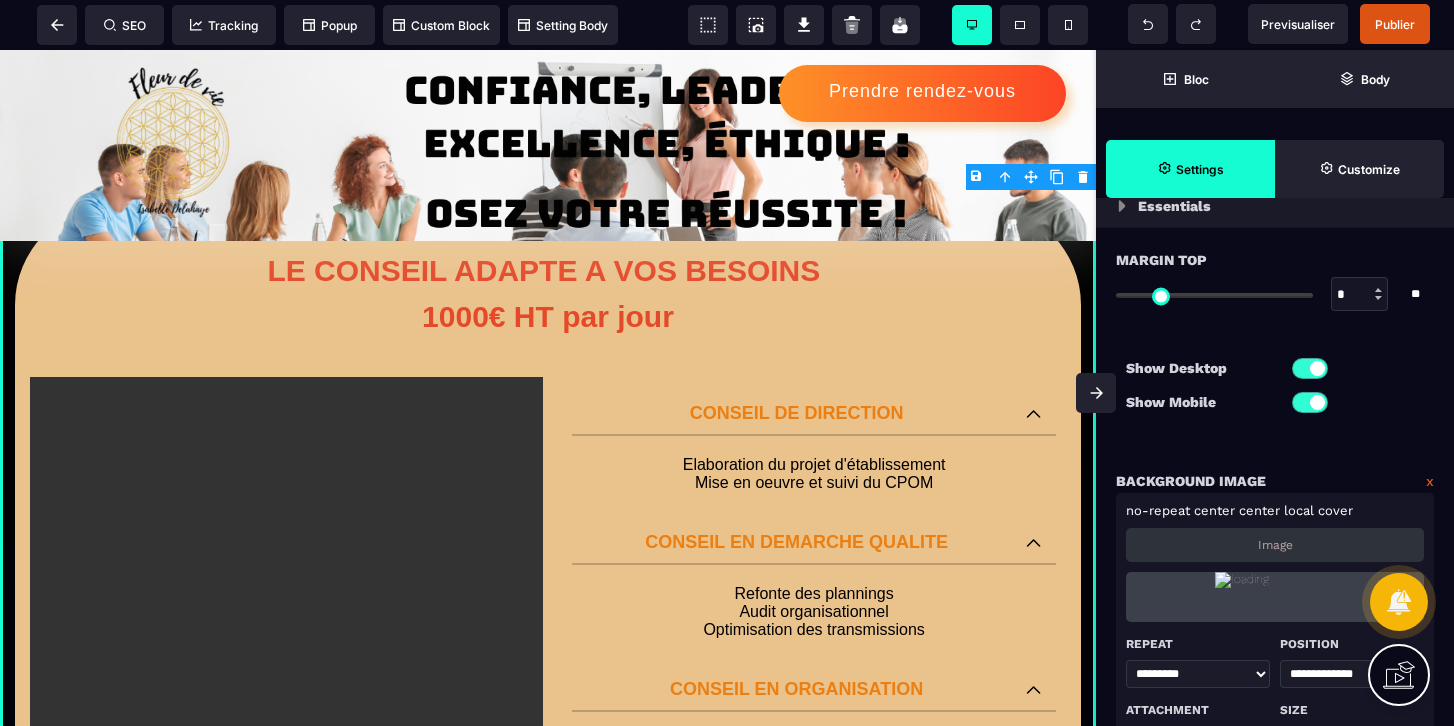 type on "***" 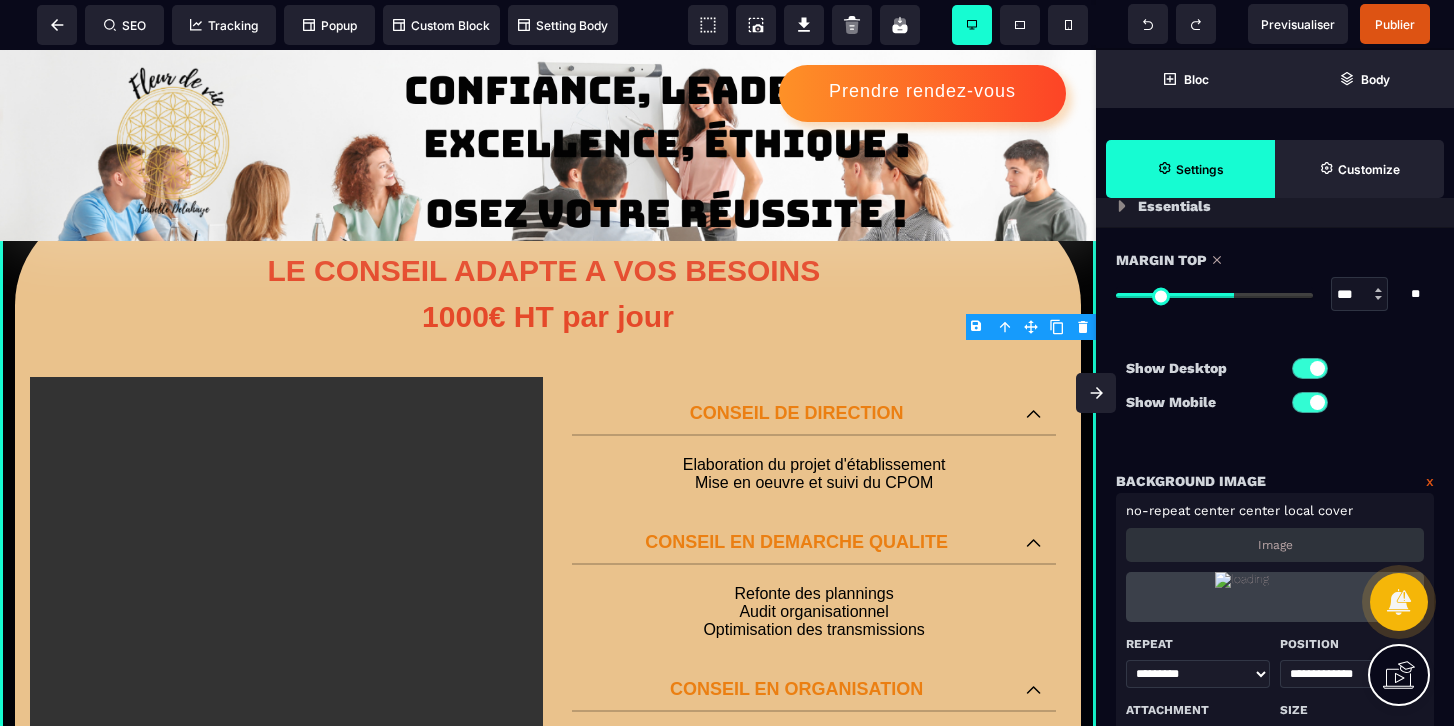 type on "***" 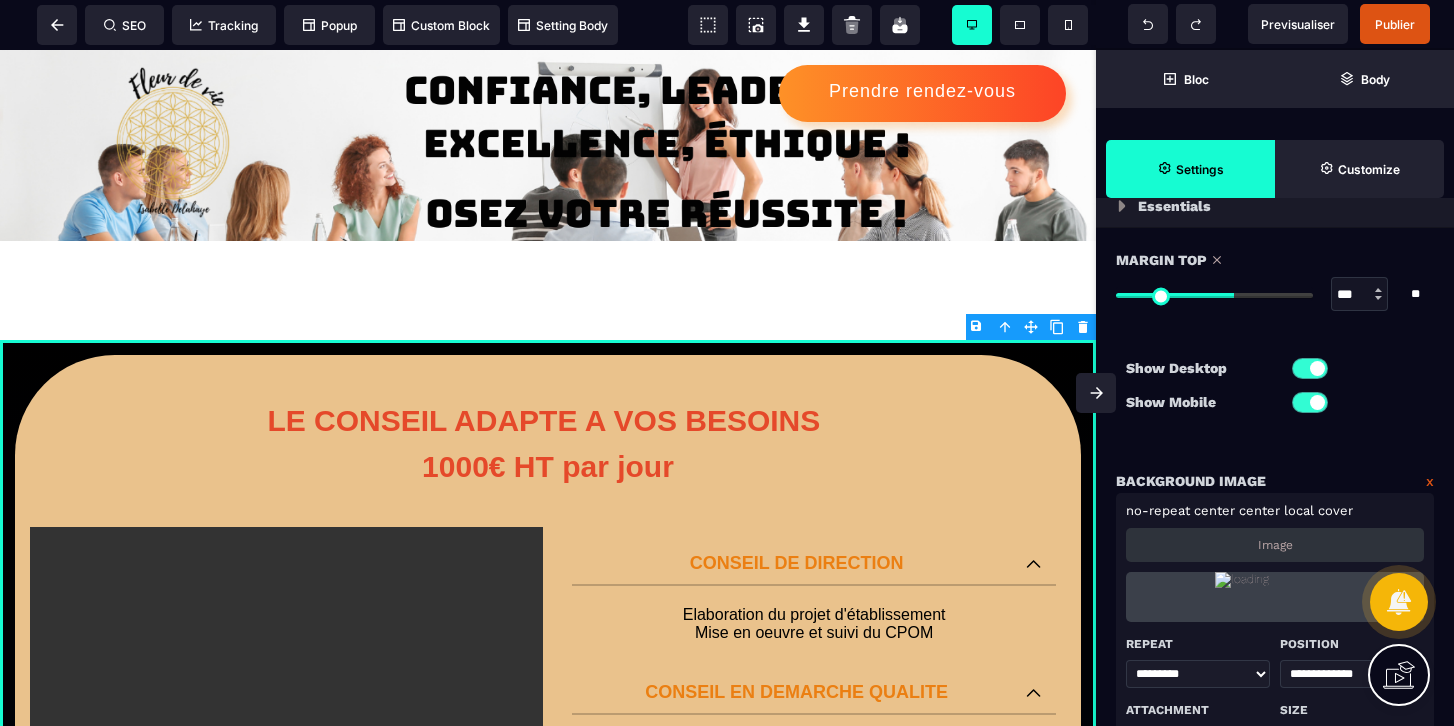 type on "**" 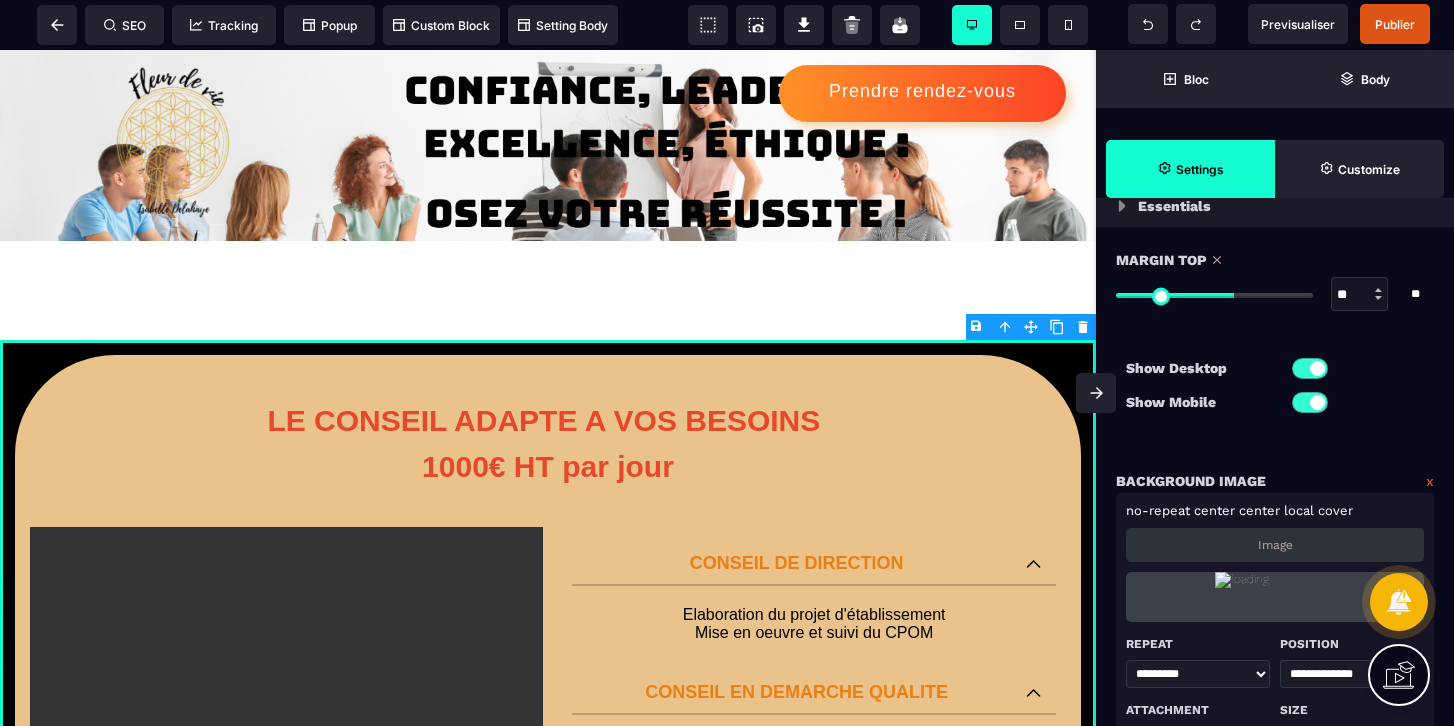 click at bounding box center (1214, 295) 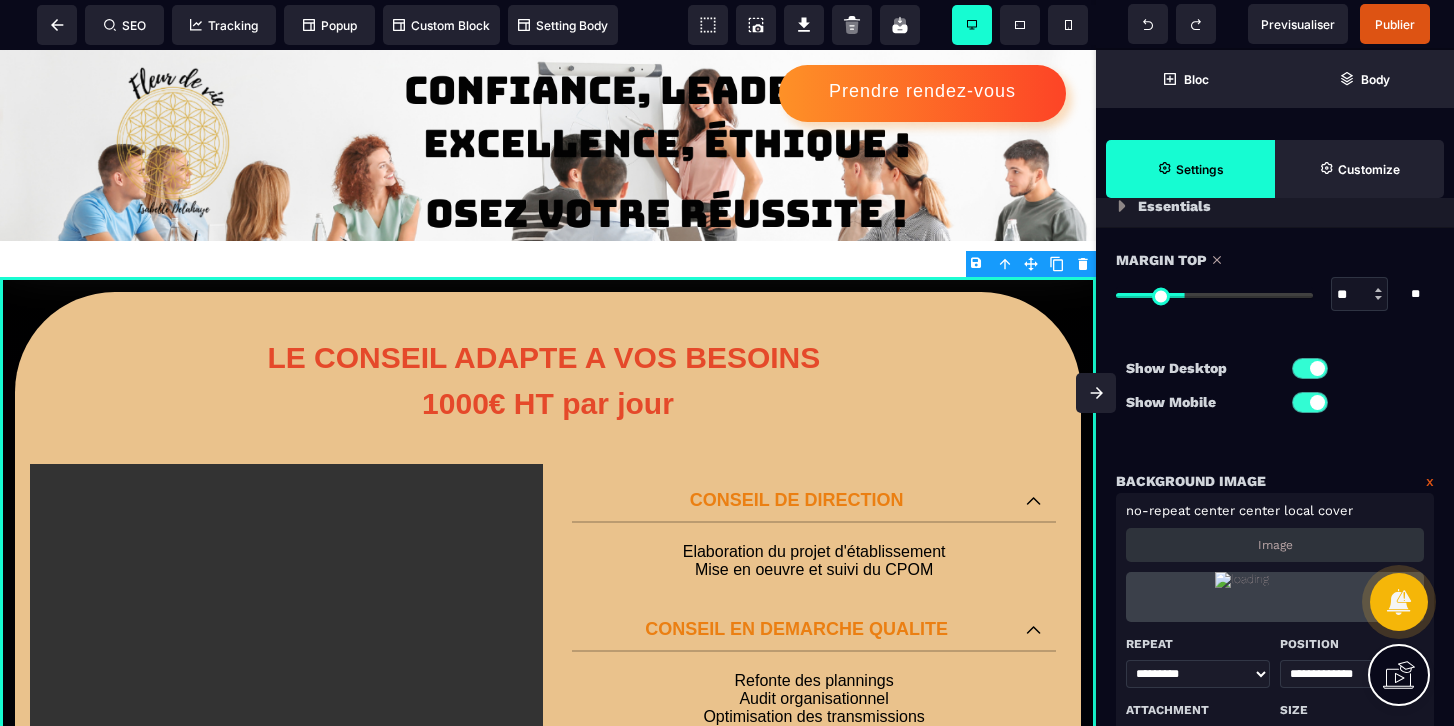 type on "**" 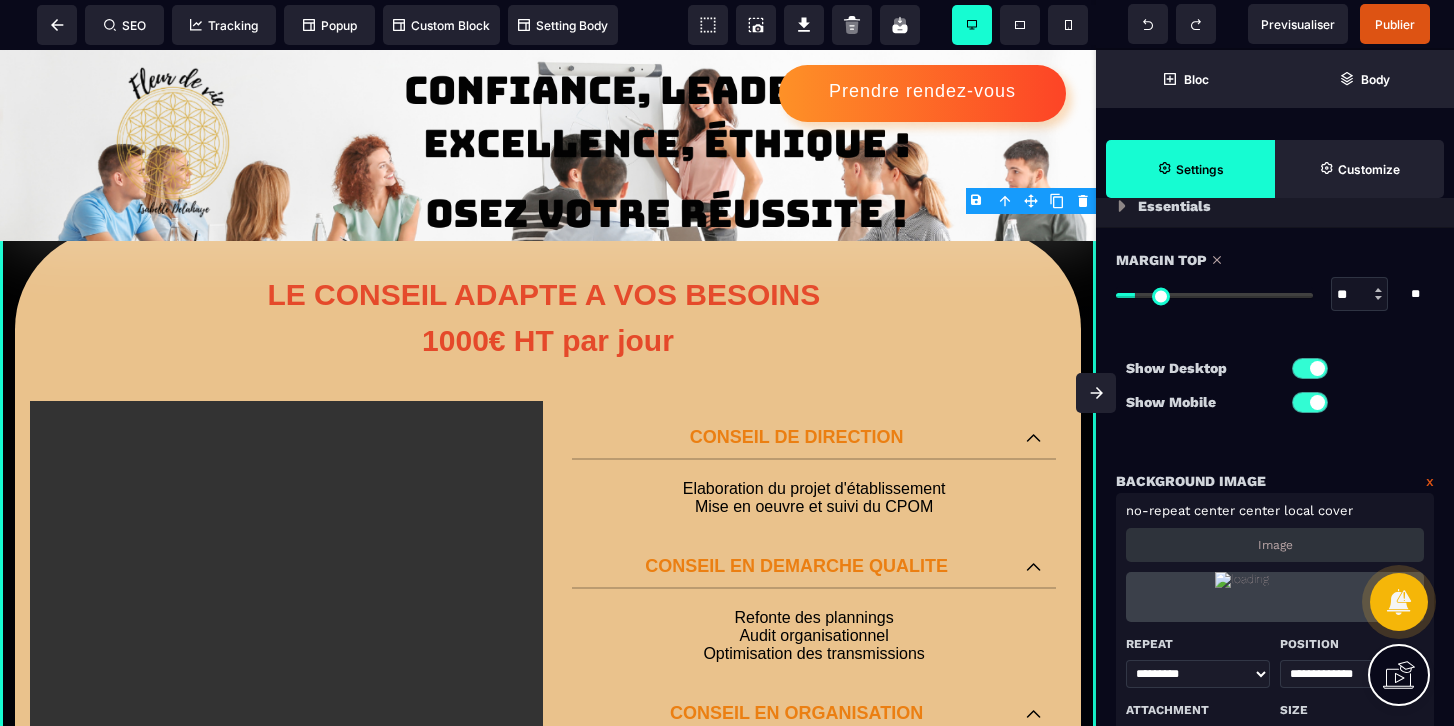 type on "**" 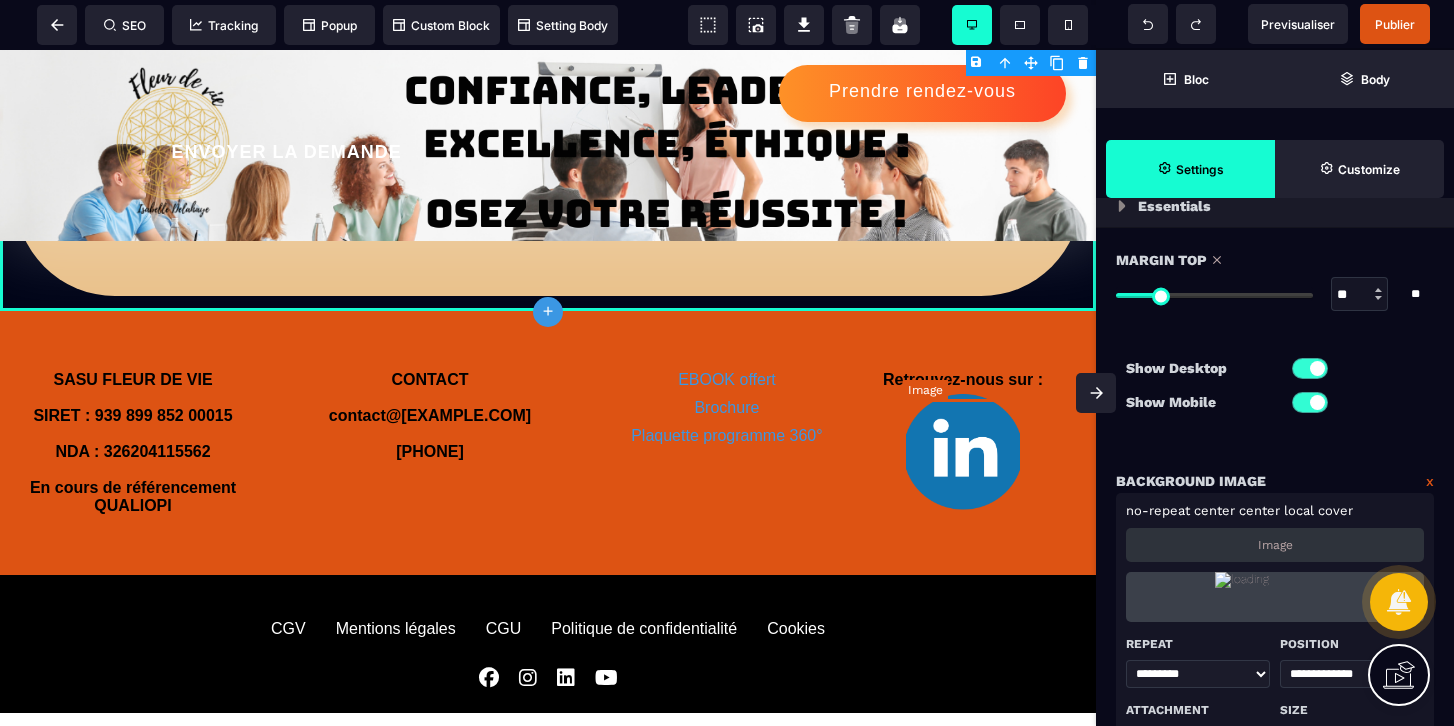 scroll, scrollTop: 1465, scrollLeft: 0, axis: vertical 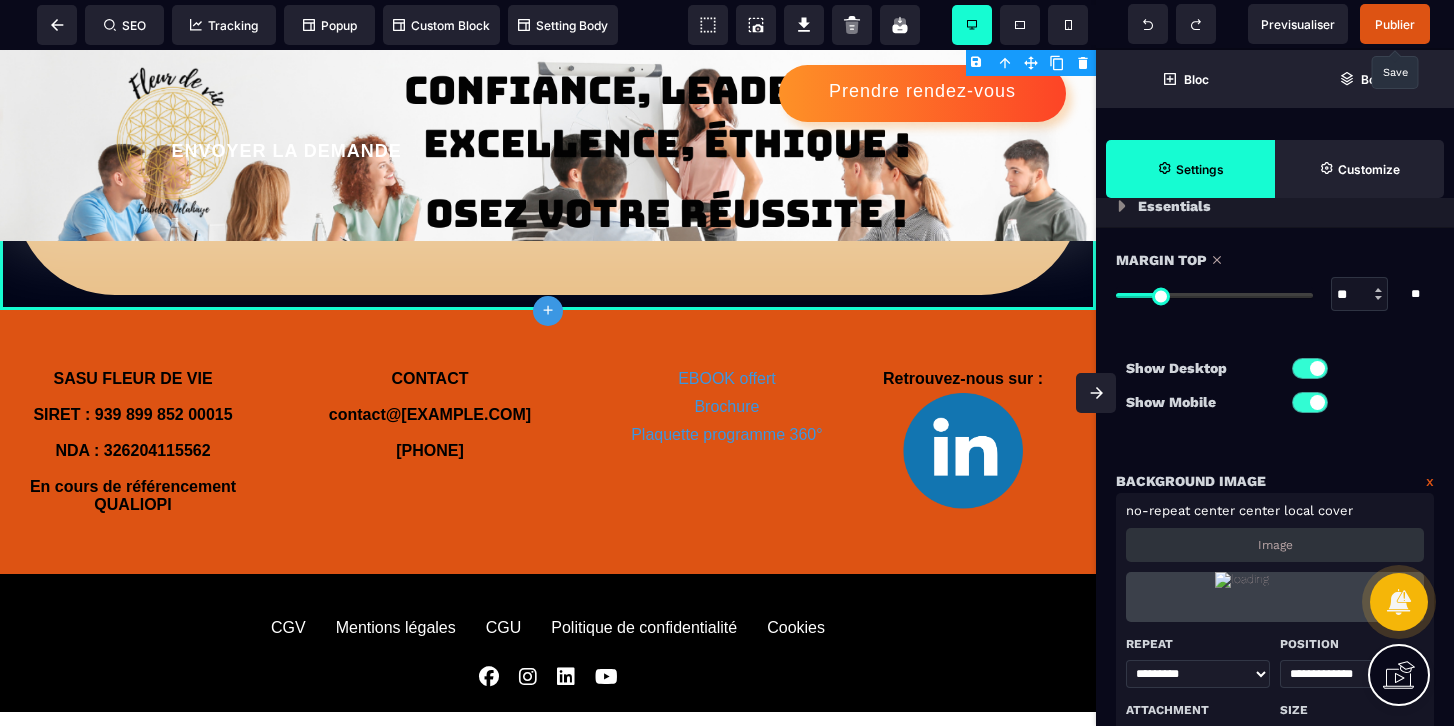 click on "Publier" at bounding box center [1395, 24] 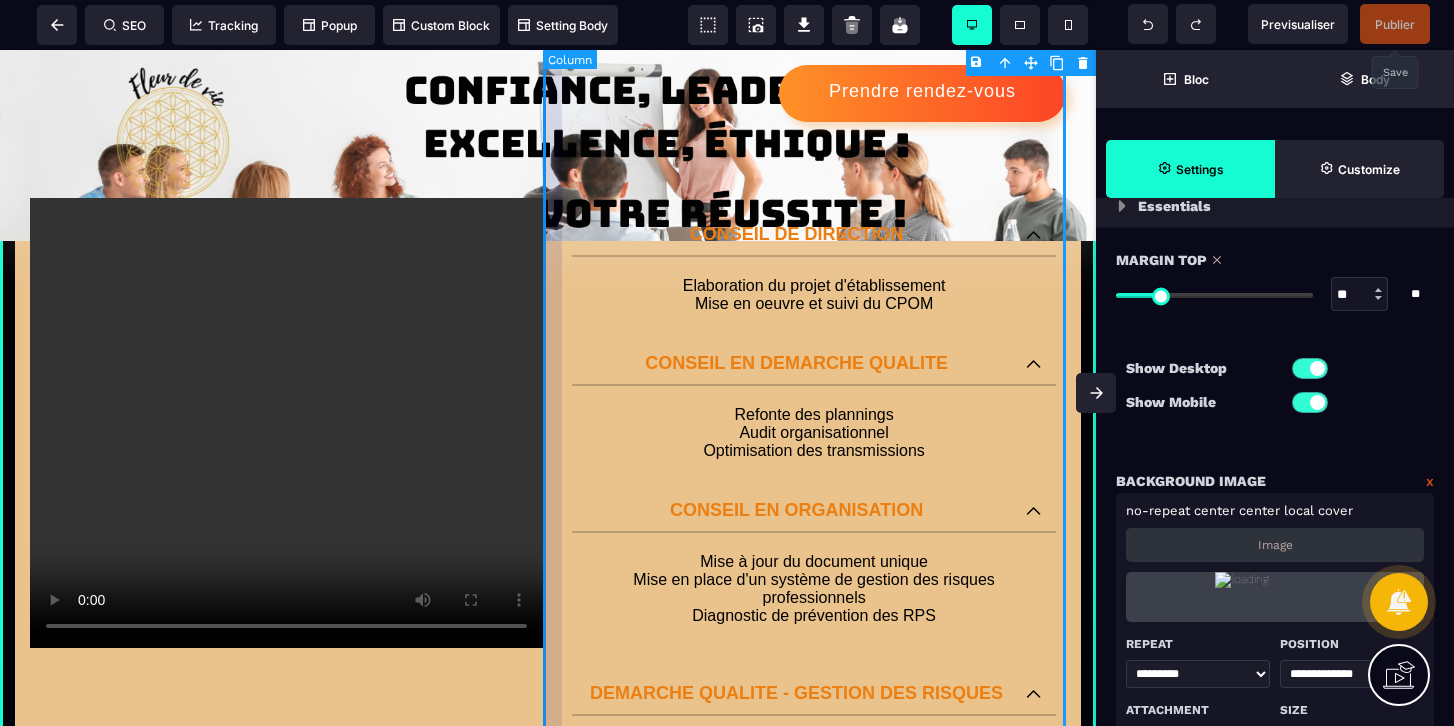 scroll, scrollTop: 0, scrollLeft: 0, axis: both 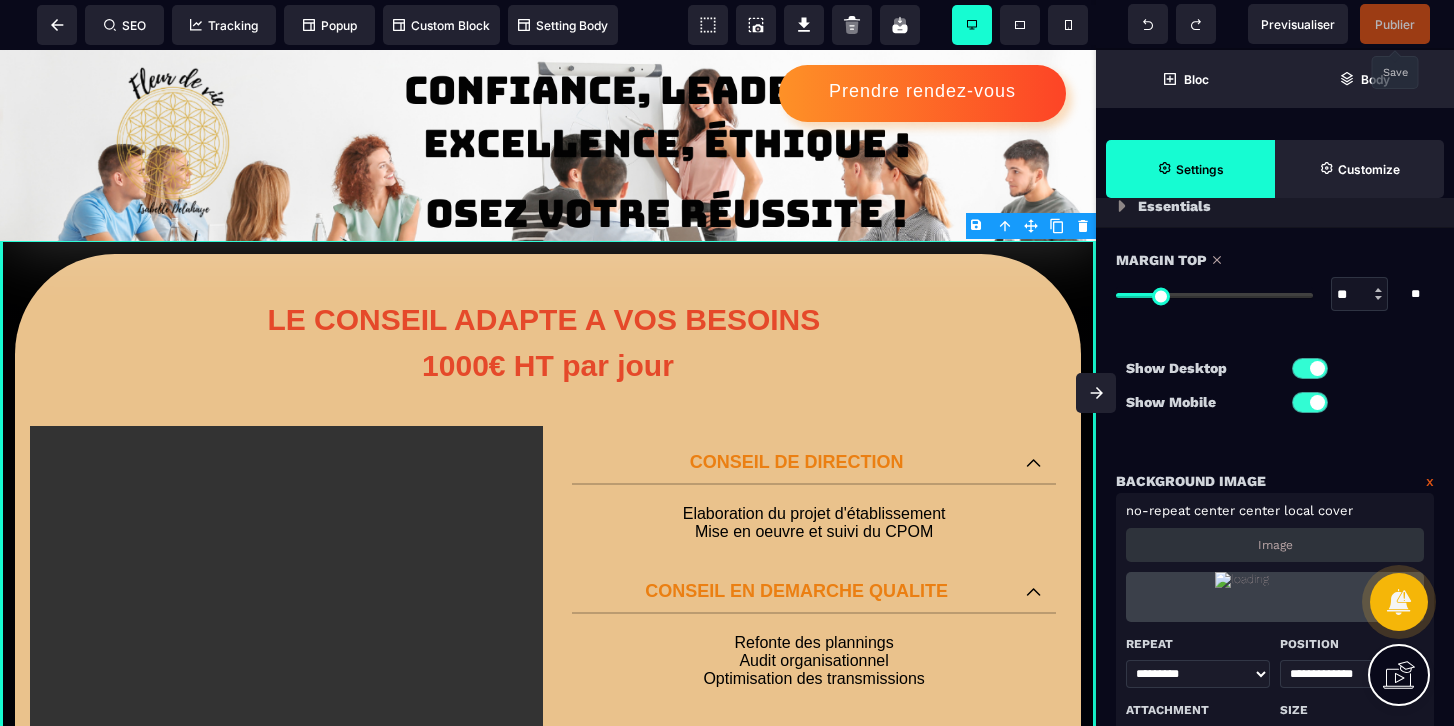 click on "Publier" at bounding box center [1395, 24] 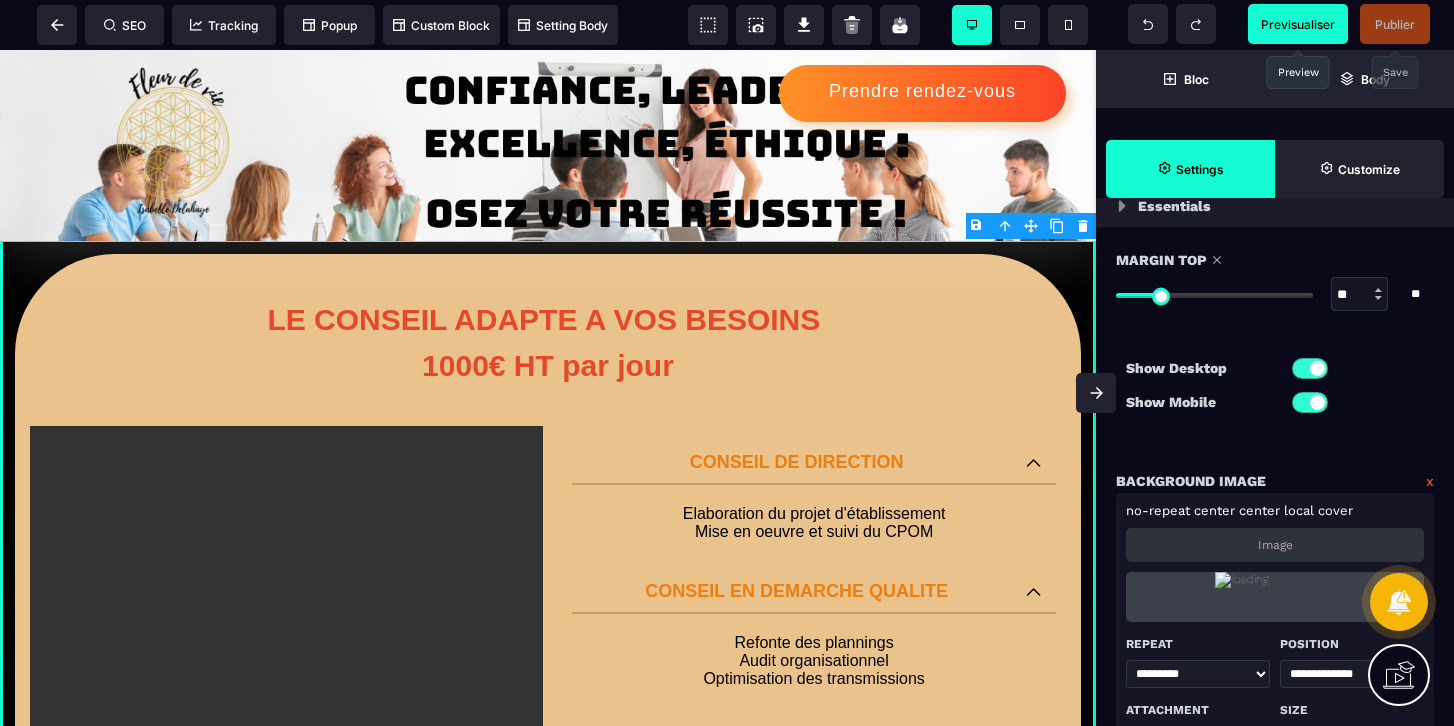 click on "Previsualiser" at bounding box center [1298, 24] 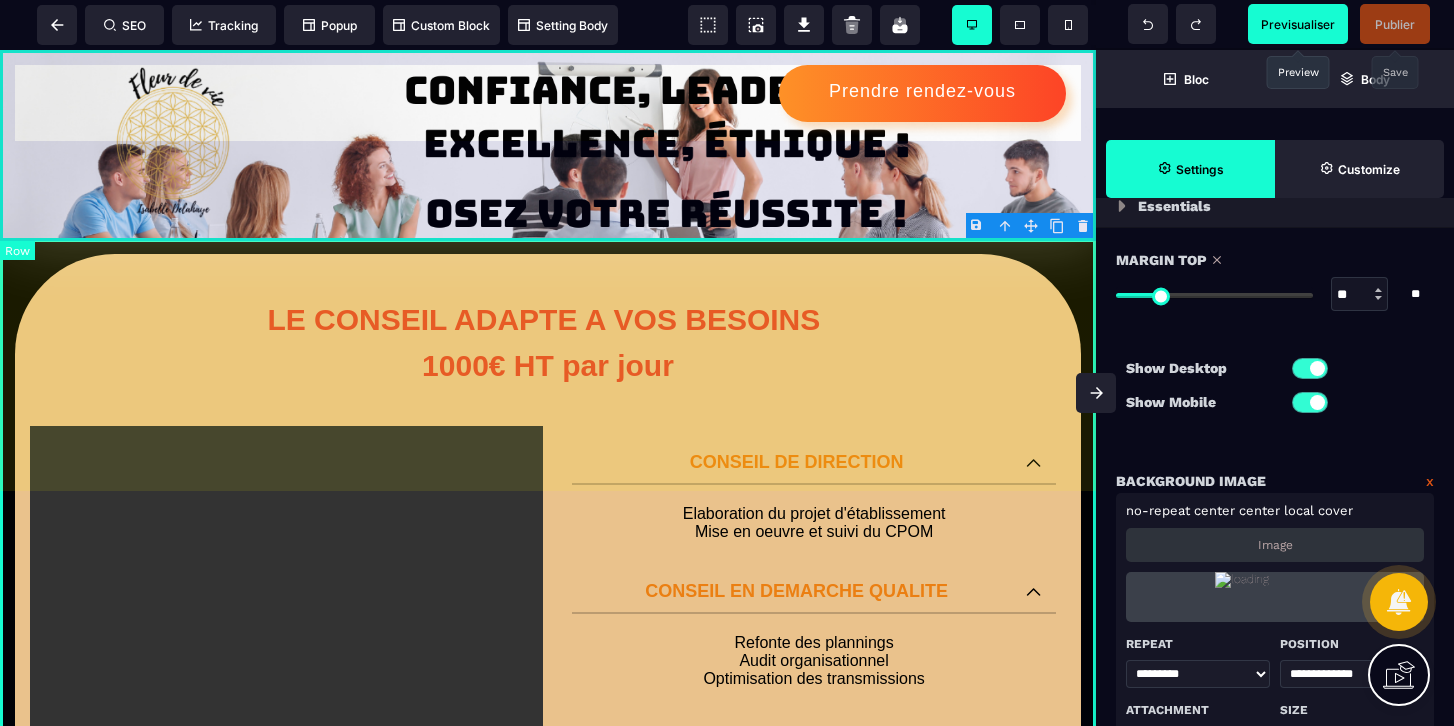 click on "Prendre rendez-vous" at bounding box center [548, 145] 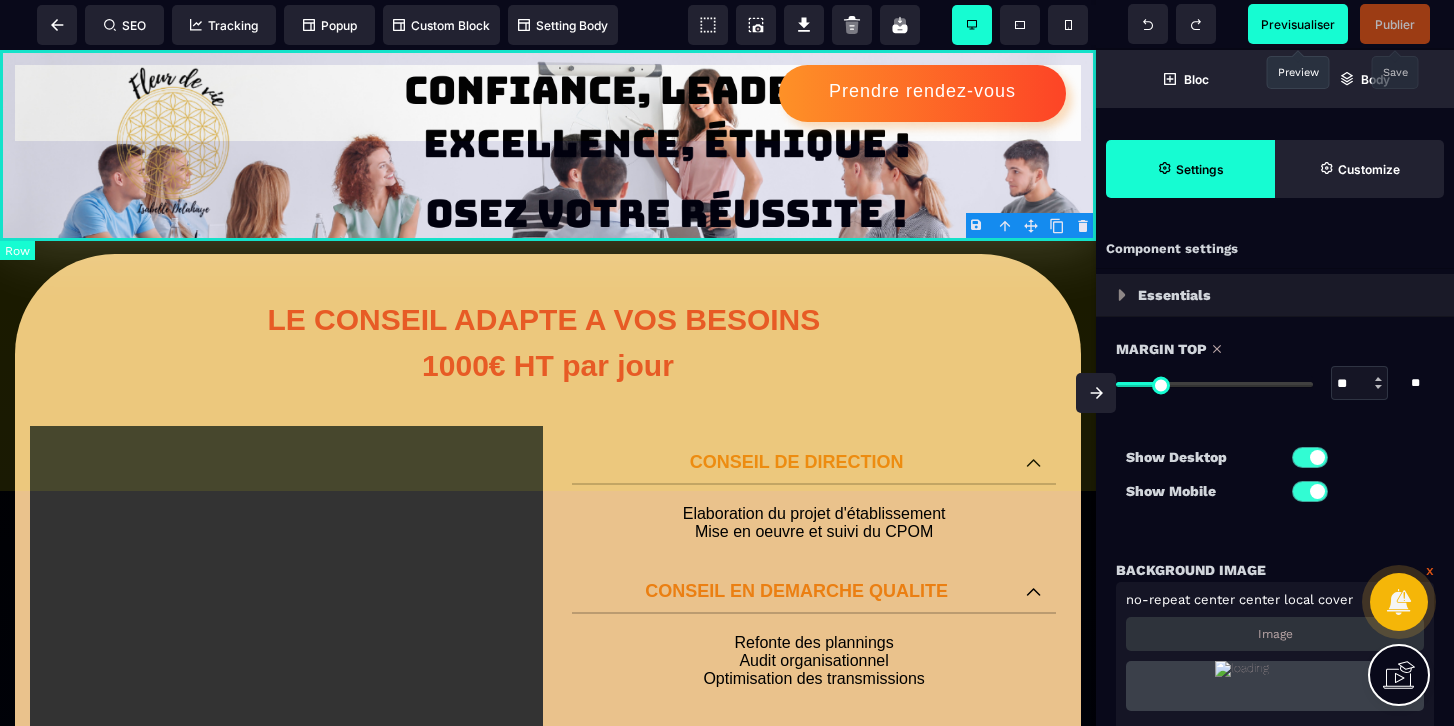 type 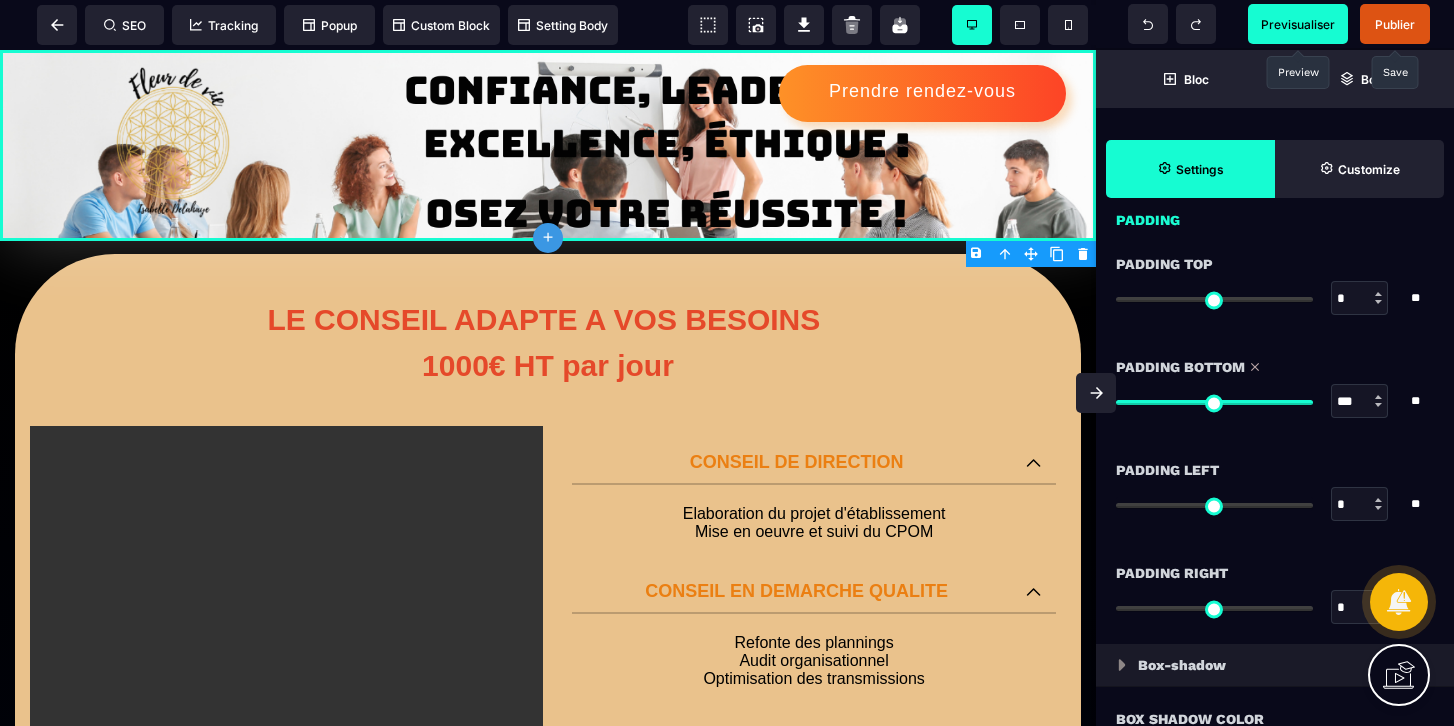 scroll, scrollTop: 2000, scrollLeft: 0, axis: vertical 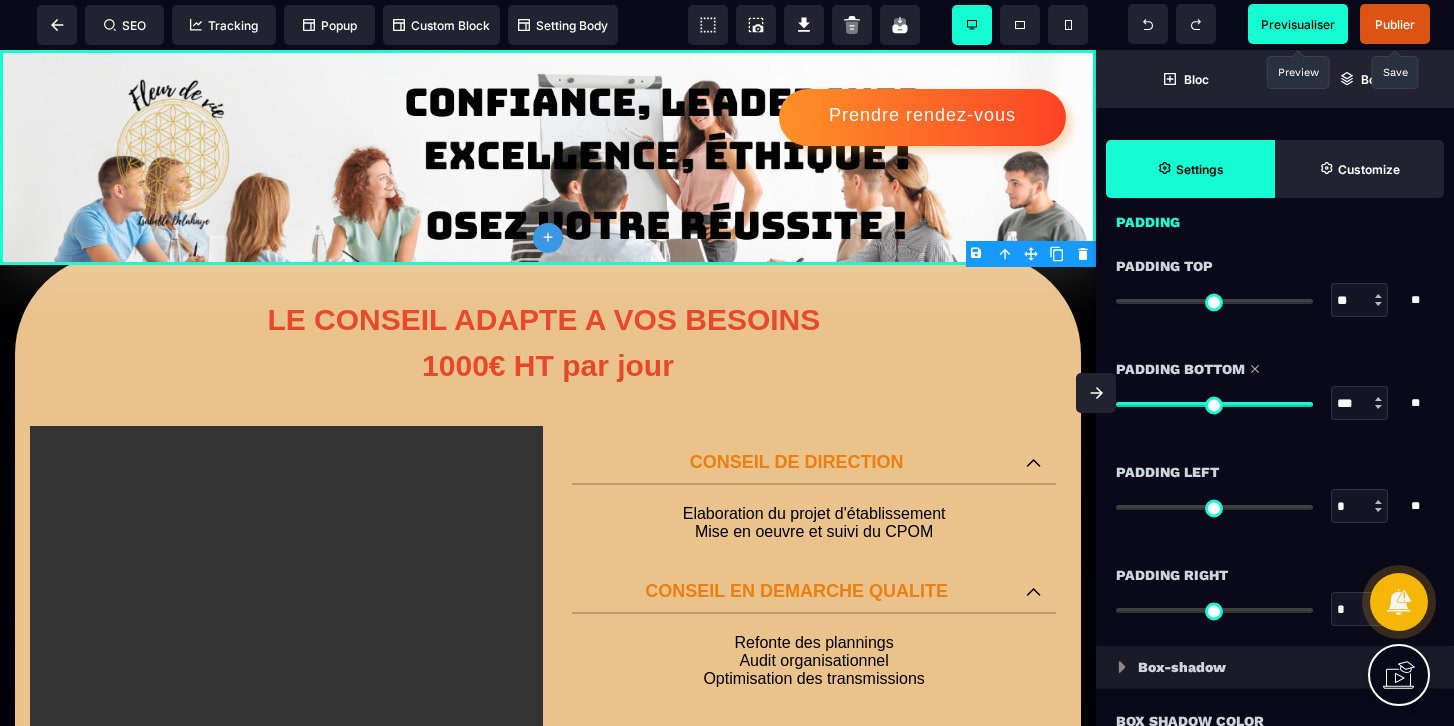 click at bounding box center [1214, 301] 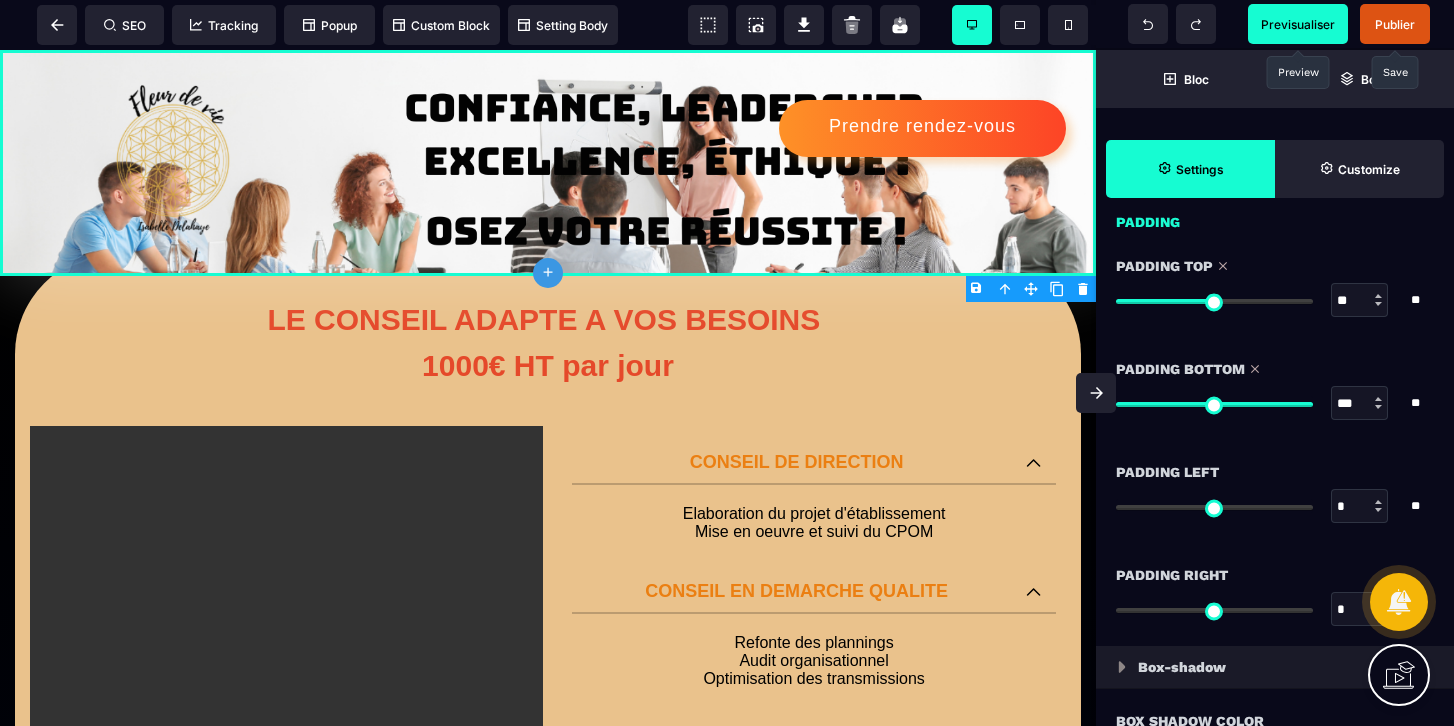 click at bounding box center [1214, 301] 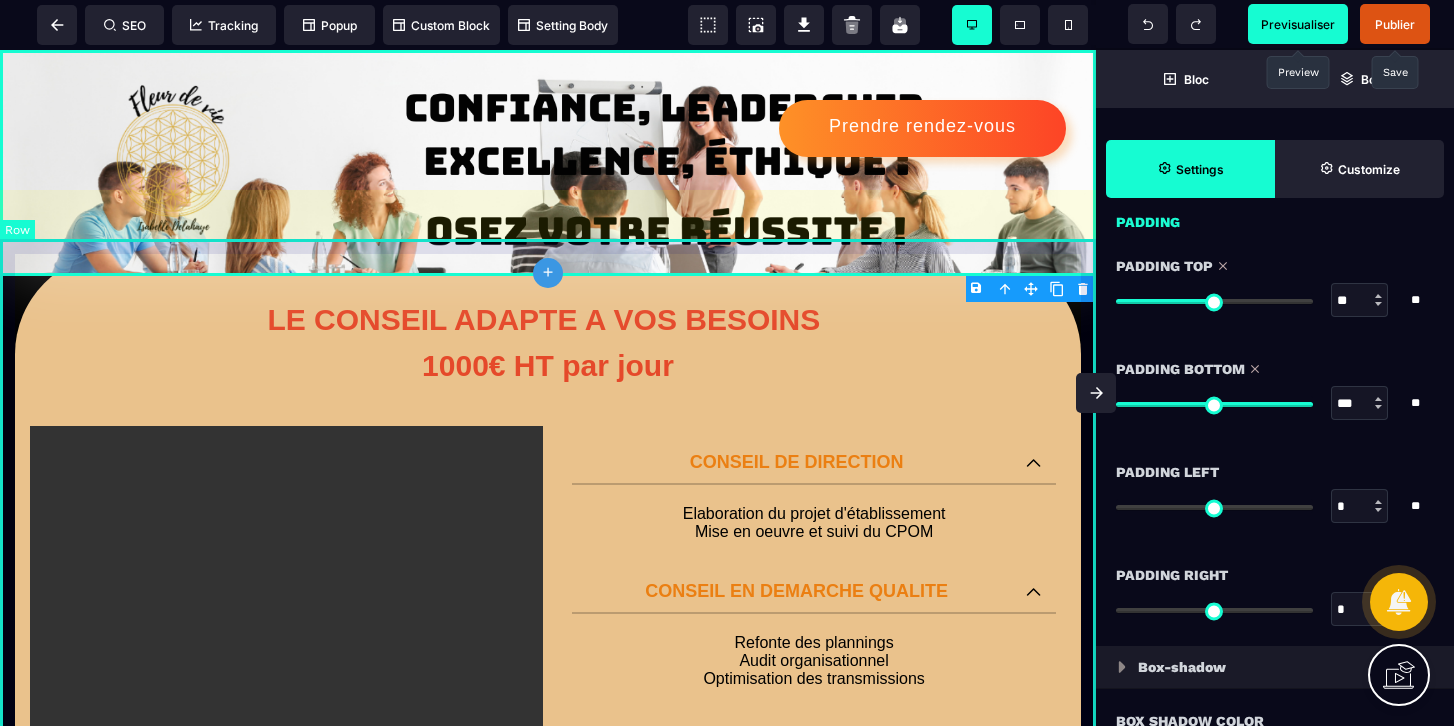 click on "LE CONSEIL ADAPTE A VOS BESOINS
1000€ HT par jour POUR FAIRE UNE DEMANDE DE RESERVATION
MERCI DE COMPLETER
LE FORMULAIRE SUIVANT : ENVOYER LA DEMANDE CONSEIL DE DIRECTION Elaboration du projet d'établissement Mise en oeuvre et suivi du CPOM CONSEIL EN DEMARCHE QUALITE Refonte des plannings Audit organisationnel Optimisation des transmissions CONSEIL EN ORGANISATION Mise à jour du document unique Mise en place d'un système de gestion des risques  professionnels Diagnostic de prévention des RPS DEMARCHE QUALITE - GESTION DES RISQUES Pilotage par l'encadrement Intégration de système d'information qualité Réalisation d'évaluation + Ajouter de ligne" at bounding box center (548, 1007) 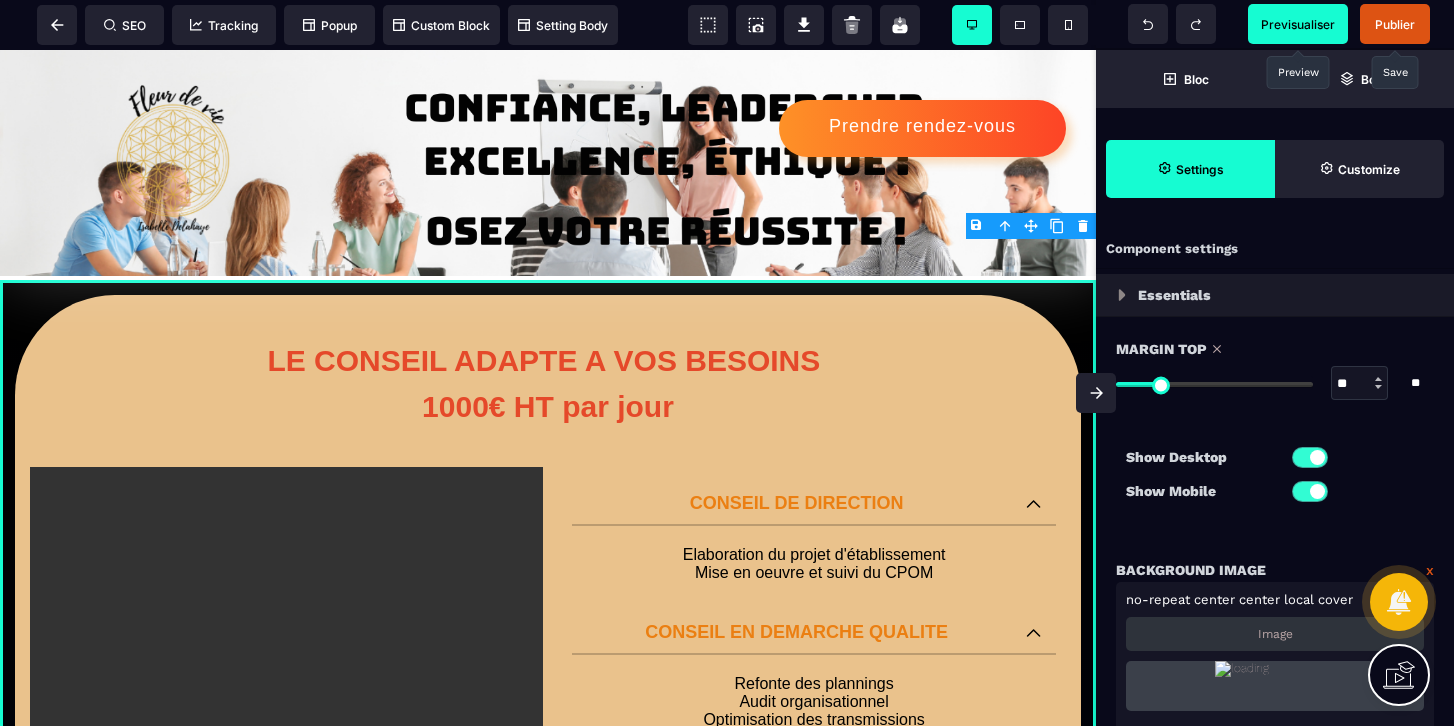 click at bounding box center (1214, 384) 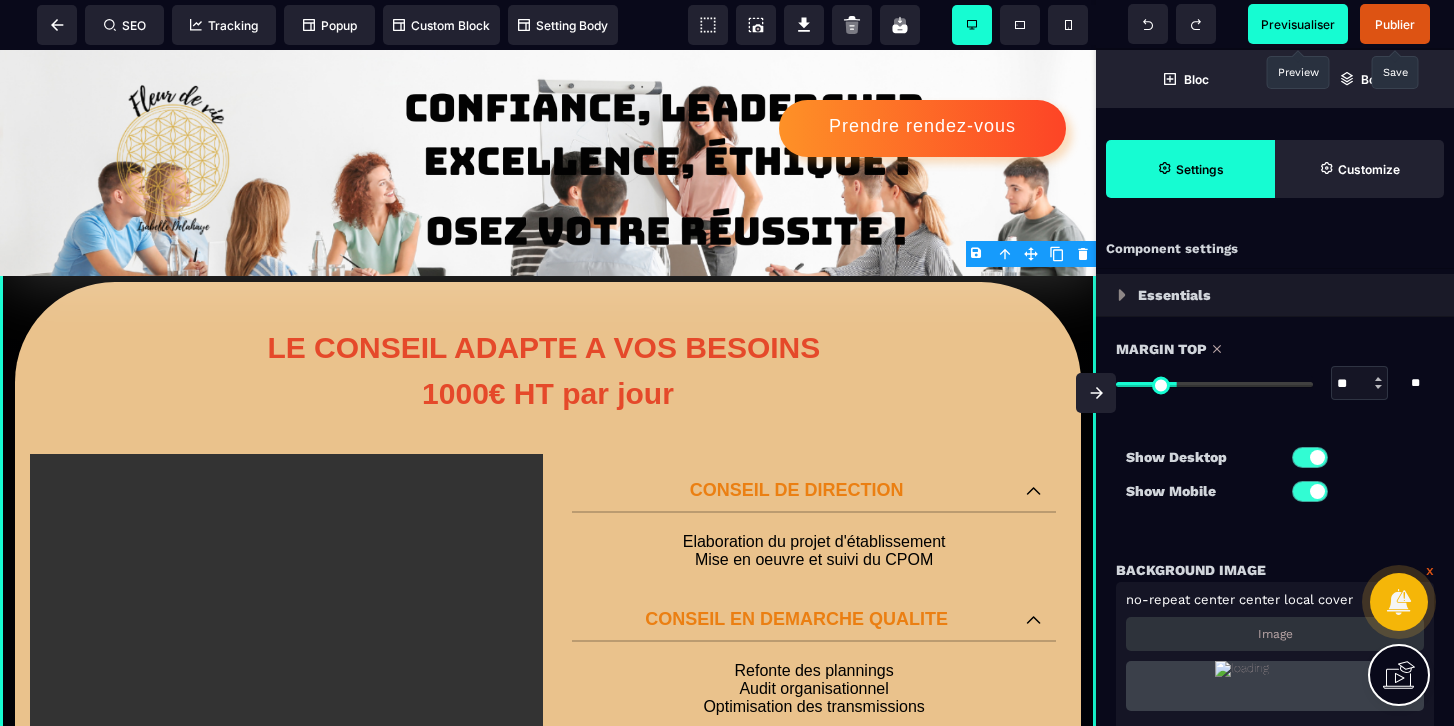 click at bounding box center (1214, 384) 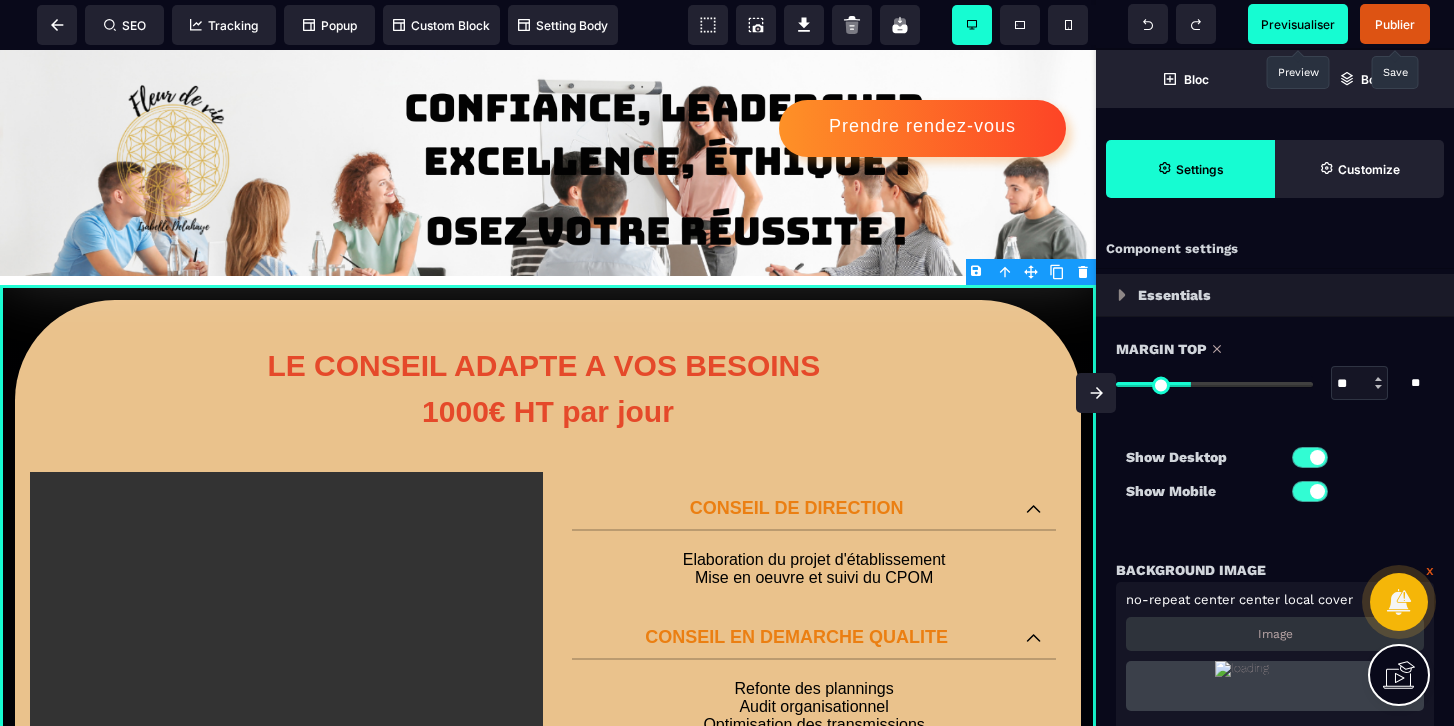 click at bounding box center (1214, 384) 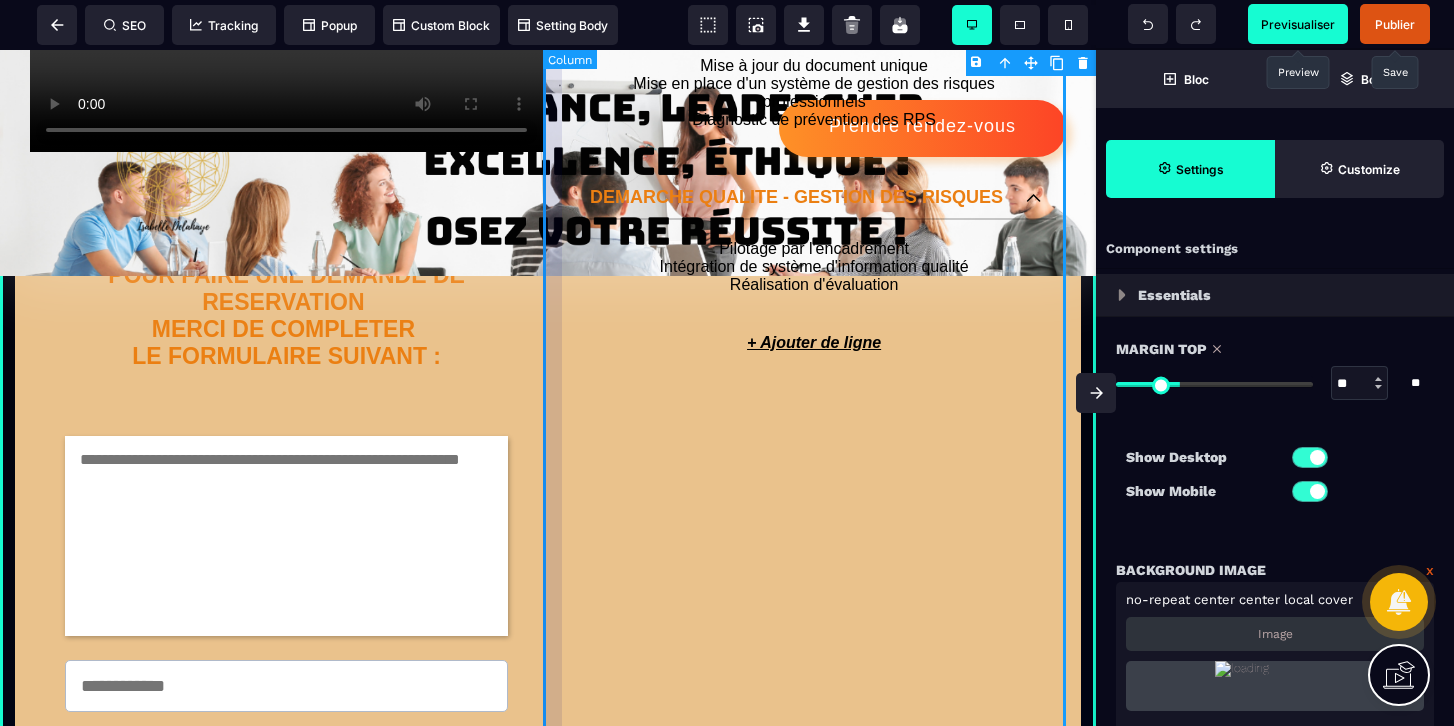scroll, scrollTop: 791, scrollLeft: 0, axis: vertical 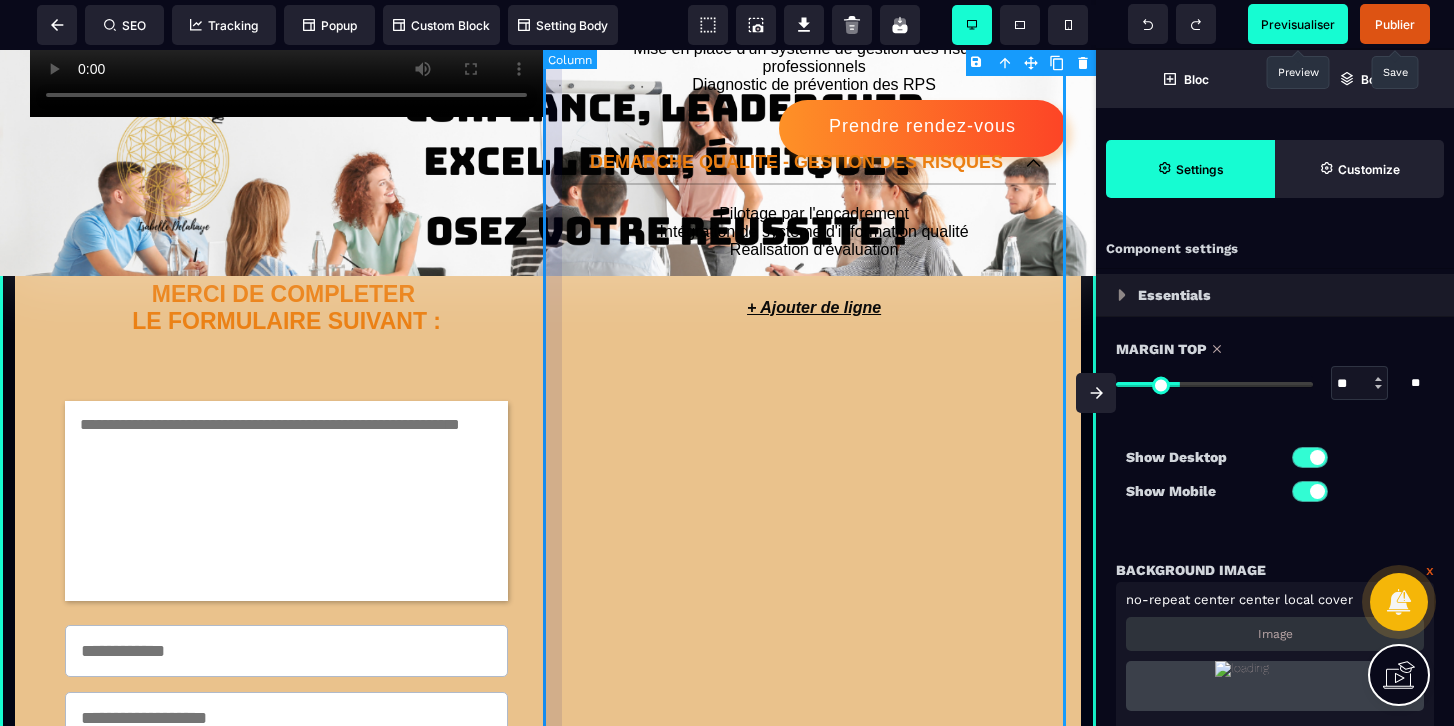 click on "CONSEIL DE DIRECTION Elaboration du projet d'établissement Mise en oeuvre et suivi du CPOM CONSEIL EN DEMARCHE QUALITE Refonte des plannings Audit organisationnel Optimisation des transmissions CONSEIL EN ORGANISATION Mise à jour du document unique Mise en place d'un système de gestion des risques  professionnels Diagnostic de prévention des RPS DEMARCHE QUALITE - GESTION DES RISQUES Pilotage par l'encadrement Intégration de système d'information qualité Réalisation d'évaluation + Ajouter de ligne" at bounding box center (804, 314) 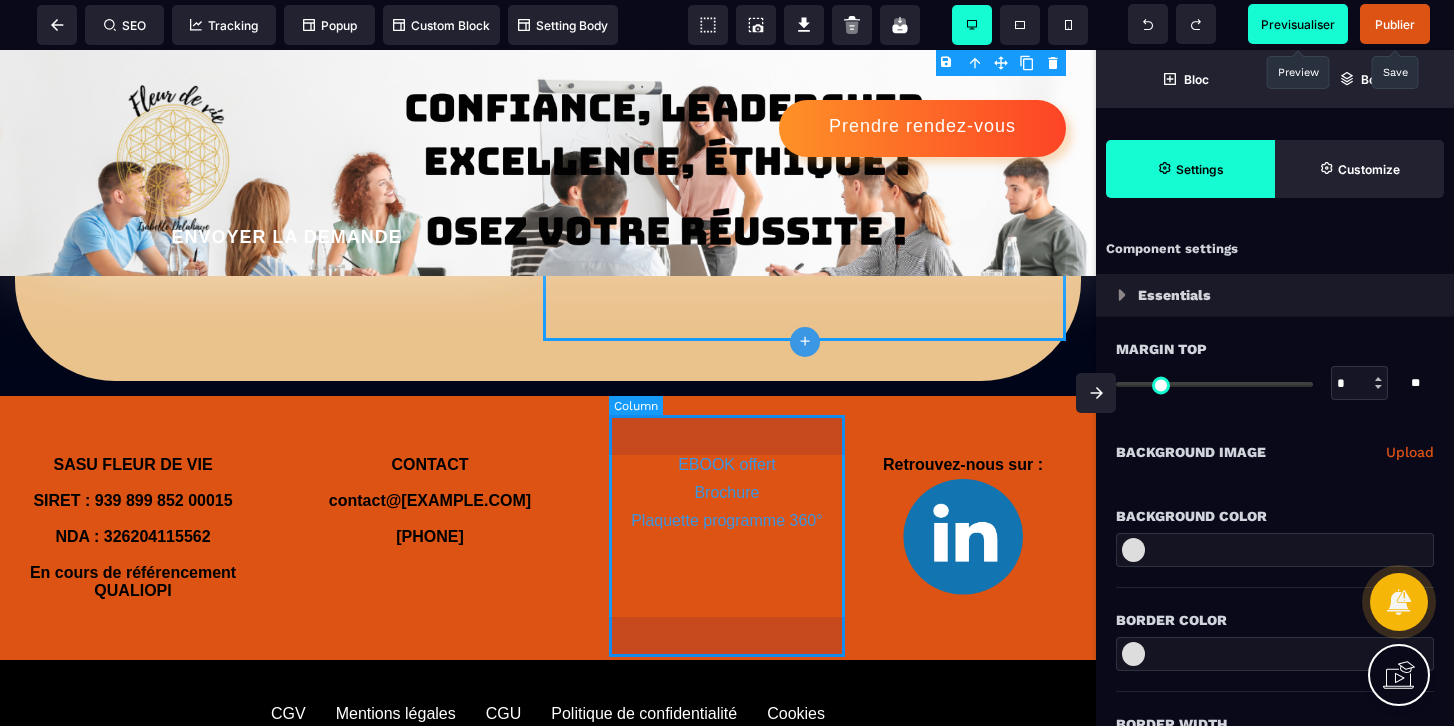 scroll, scrollTop: 1416, scrollLeft: 0, axis: vertical 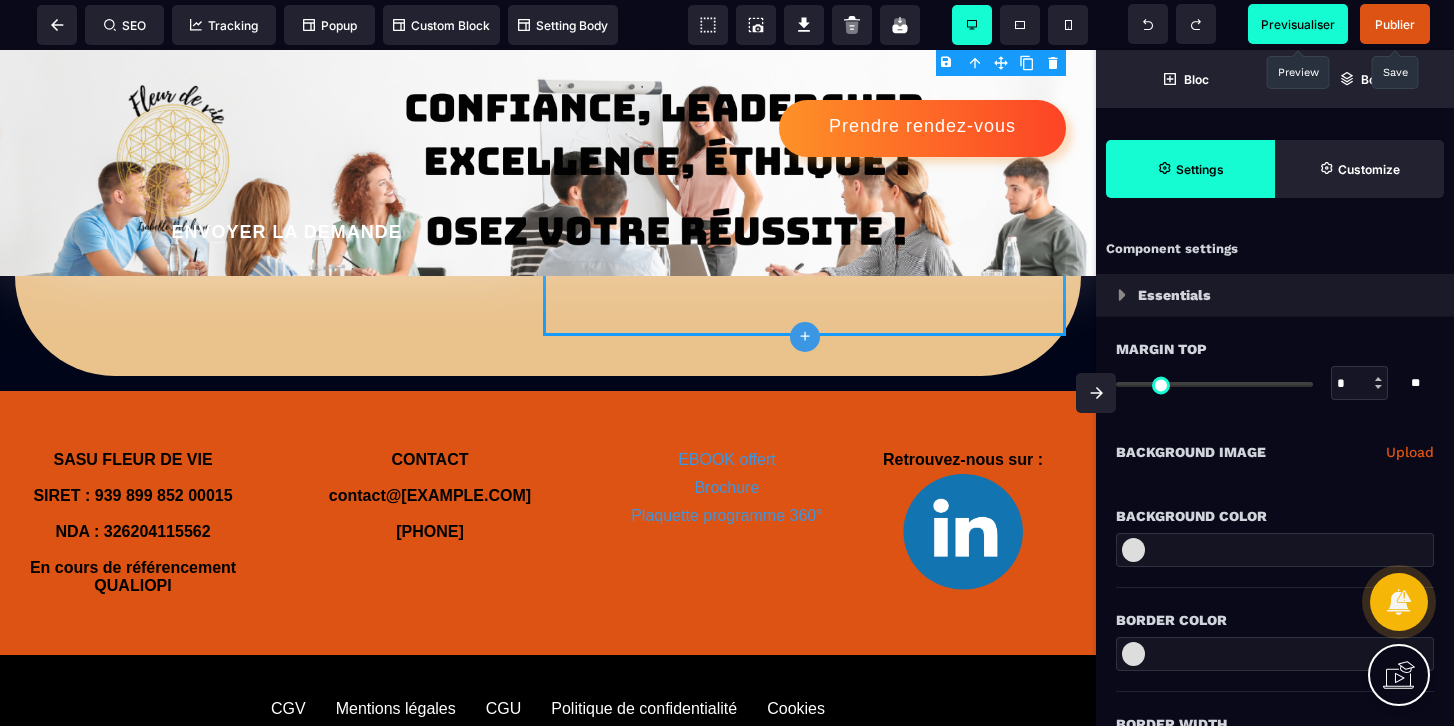 click on "Previsualiser" at bounding box center (1298, 24) 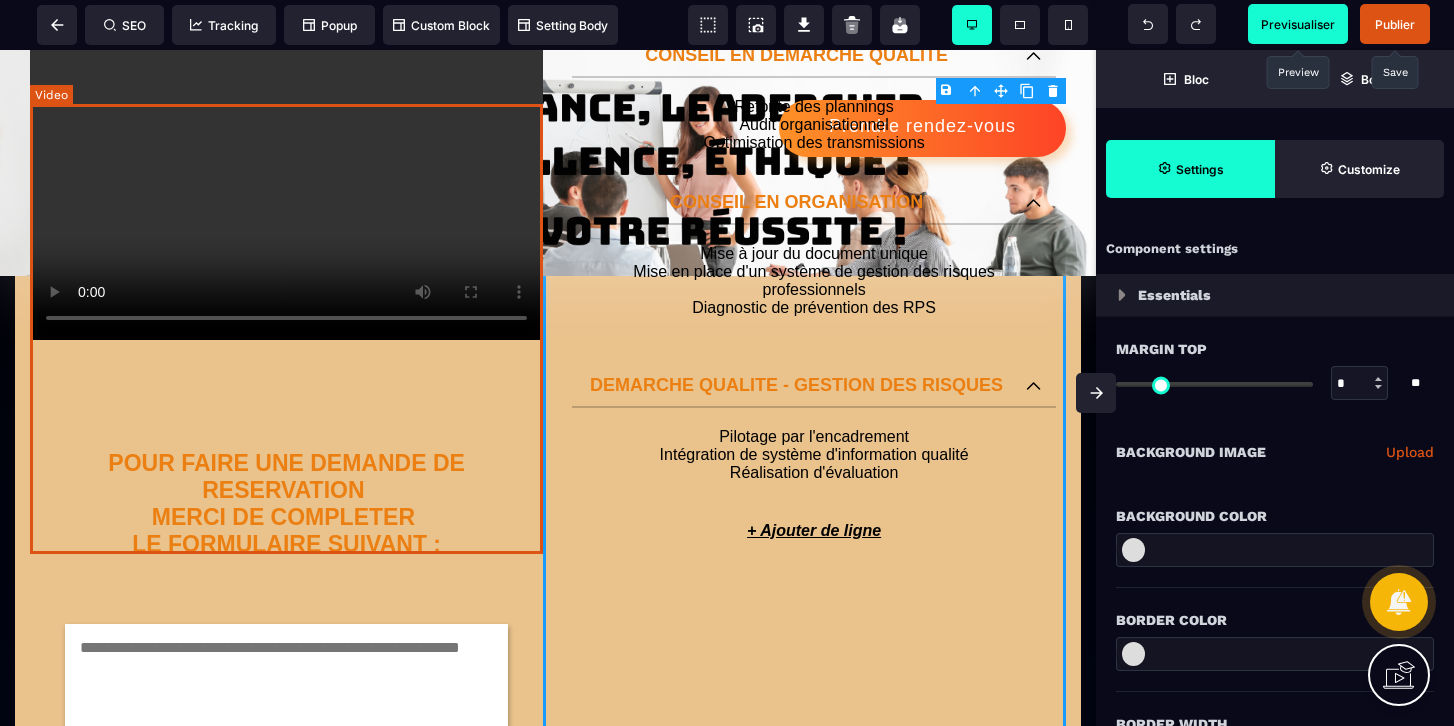 scroll, scrollTop: 0, scrollLeft: 0, axis: both 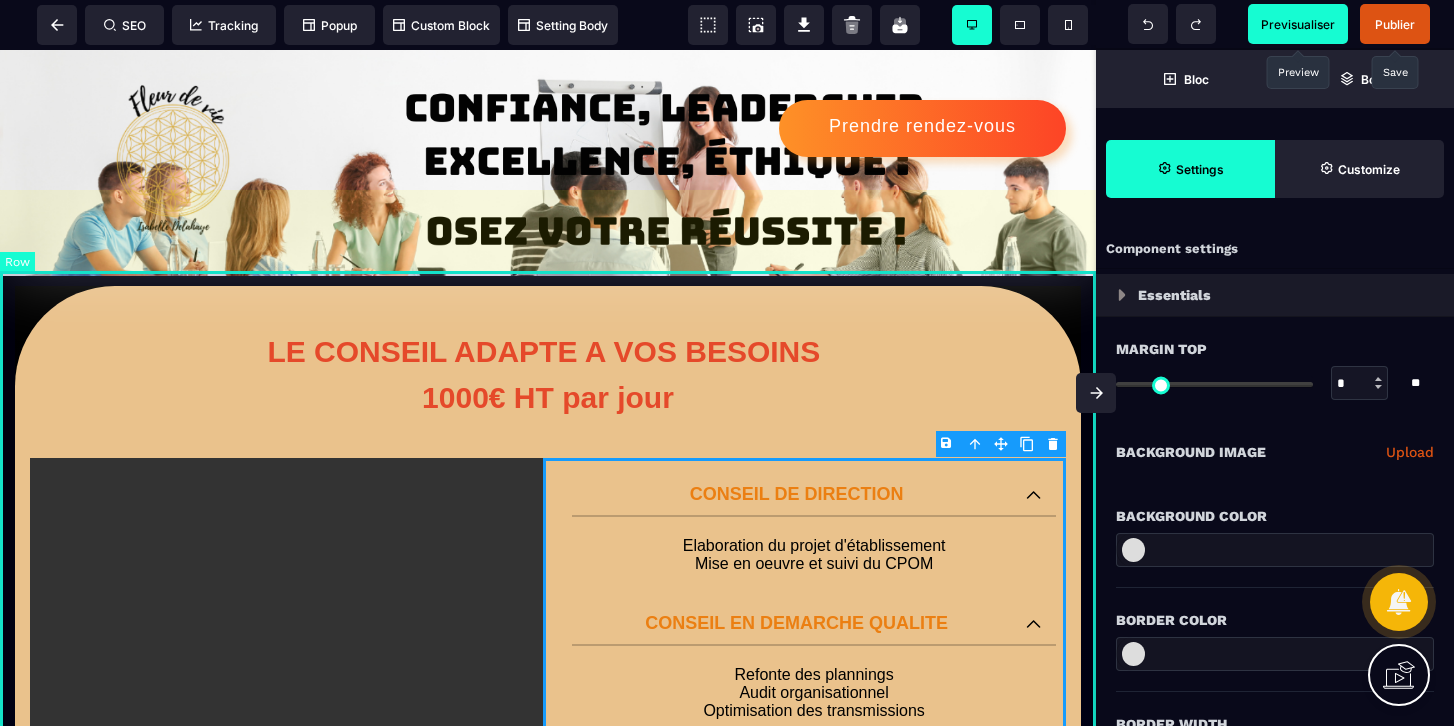 click on "LE CONSEIL ADAPTE A VOS BESOINS
1000€ HT par jour POUR FAIRE UNE DEMANDE DE RESERVATION
MERCI DE COMPLETER
LE FORMULAIRE SUIVANT : ENVOYER LA DEMANDE CONSEIL DE DIRECTION Elaboration du projet d'établissement Mise en oeuvre et suivi du CPOM CONSEIL EN DEMARCHE QUALITE Refonte des plannings Audit organisationnel Optimisation des transmissions CONSEIL EN ORGANISATION Mise à jour du document unique Mise en place d'un système de gestion des risques  professionnels Diagnostic de prévention des RPS DEMARCHE QUALITE - GESTION DES RISQUES Pilotage par l'encadrement Intégration de système d'information qualité Réalisation d'évaluation + Ajouter de ligne" at bounding box center [548, 1039] 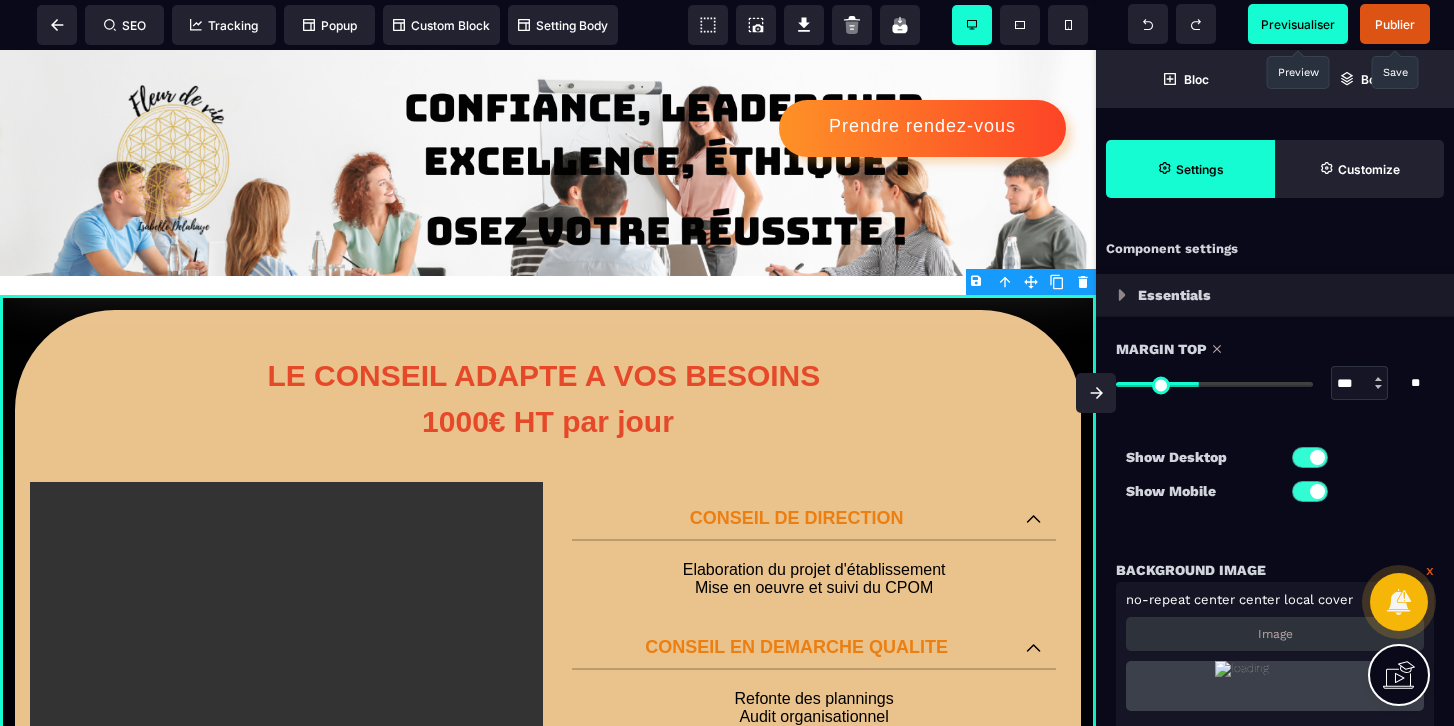 click at bounding box center [1214, 384] 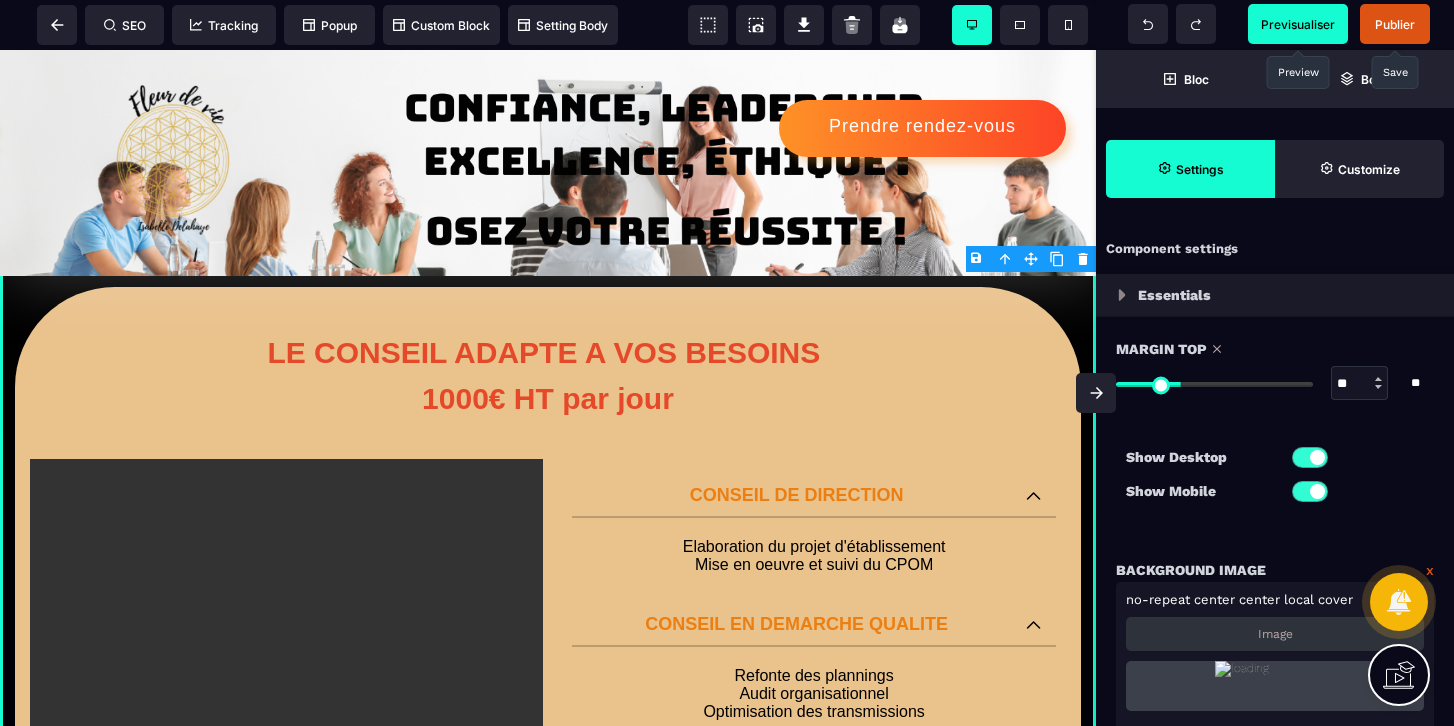 drag, startPoint x: 1194, startPoint y: 384, endPoint x: 1183, endPoint y: 379, distance: 12.083046 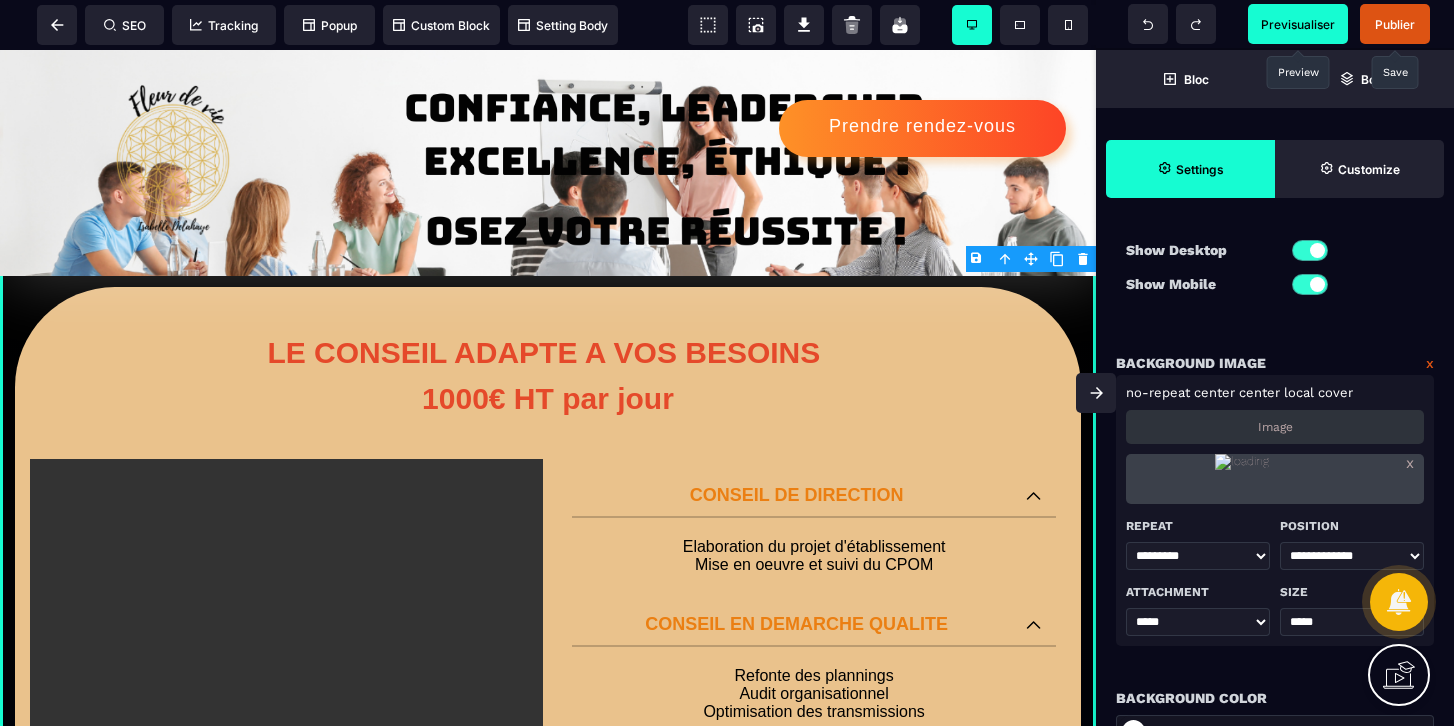 scroll, scrollTop: 191, scrollLeft: 0, axis: vertical 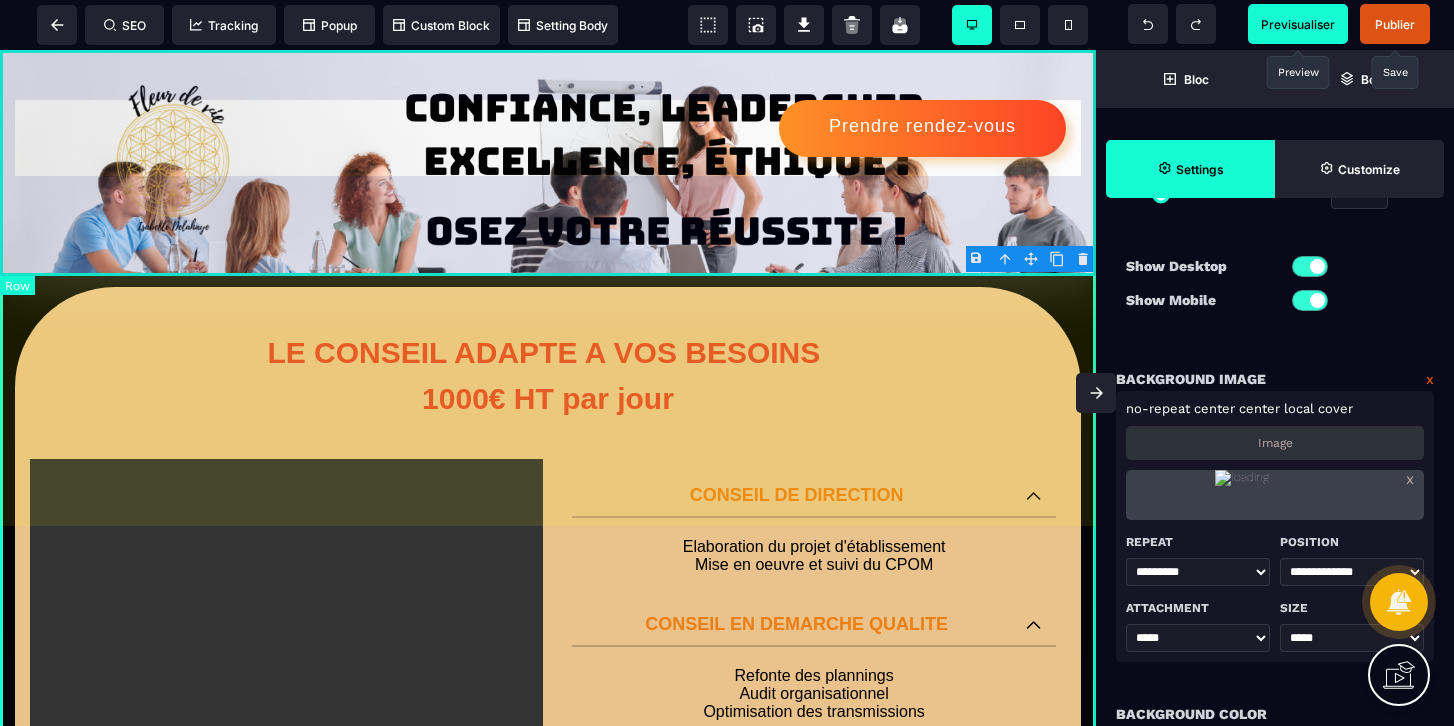 click on "Prendre rendez-vous" at bounding box center [548, 163] 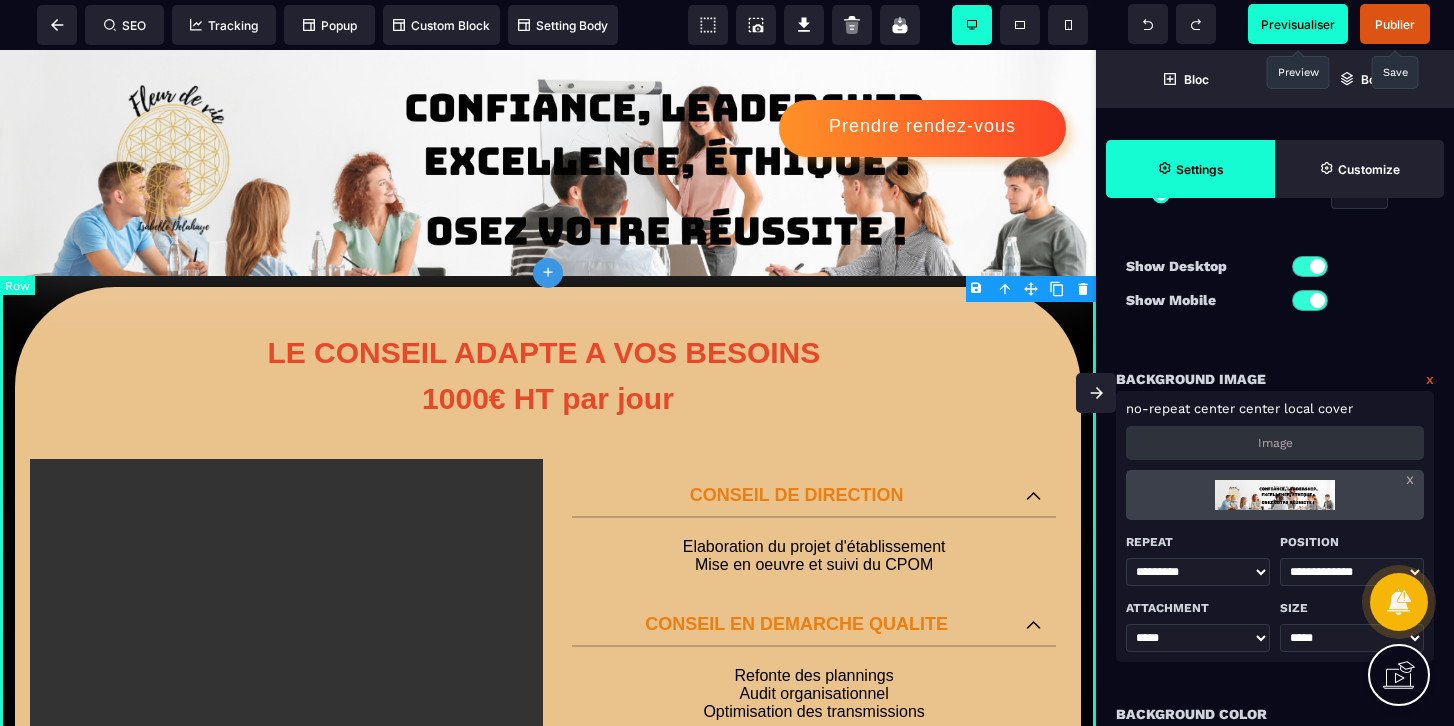 scroll, scrollTop: 0, scrollLeft: 0, axis: both 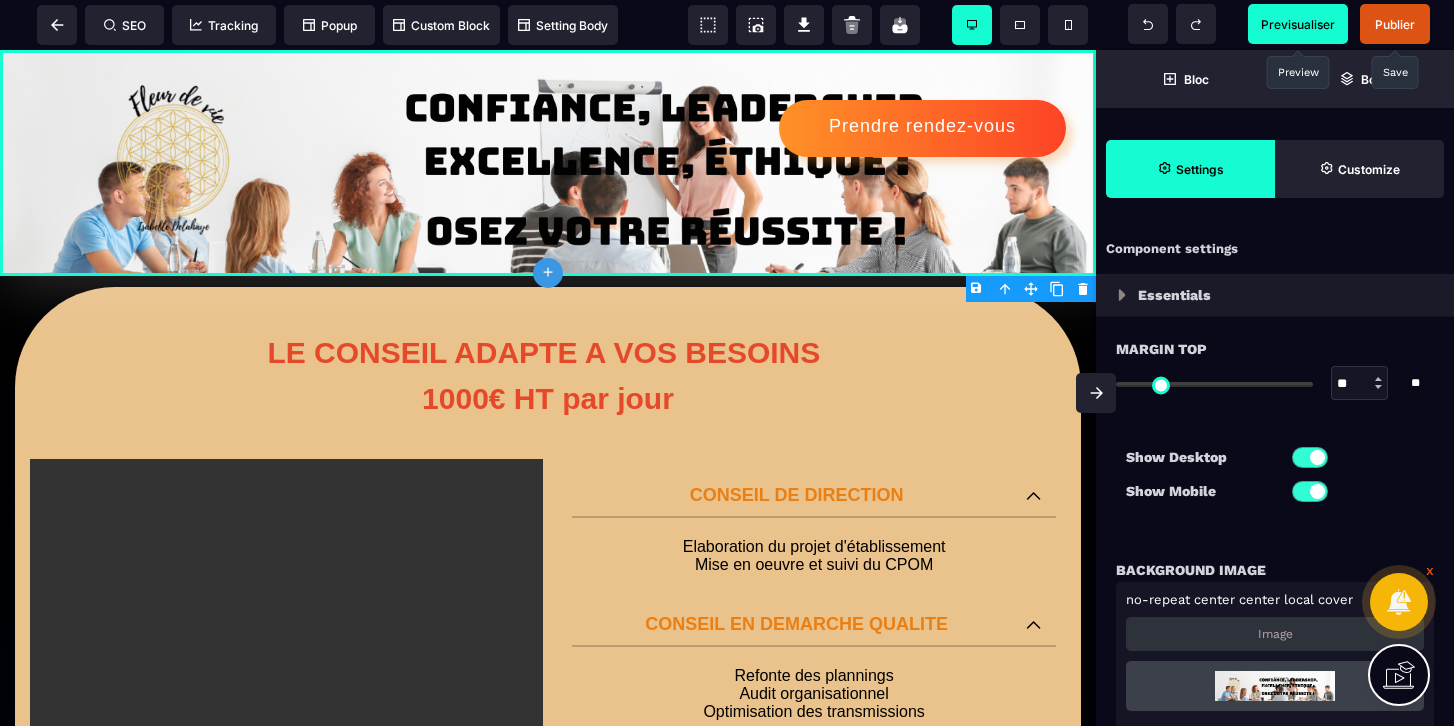 click at bounding box center (1214, 384) 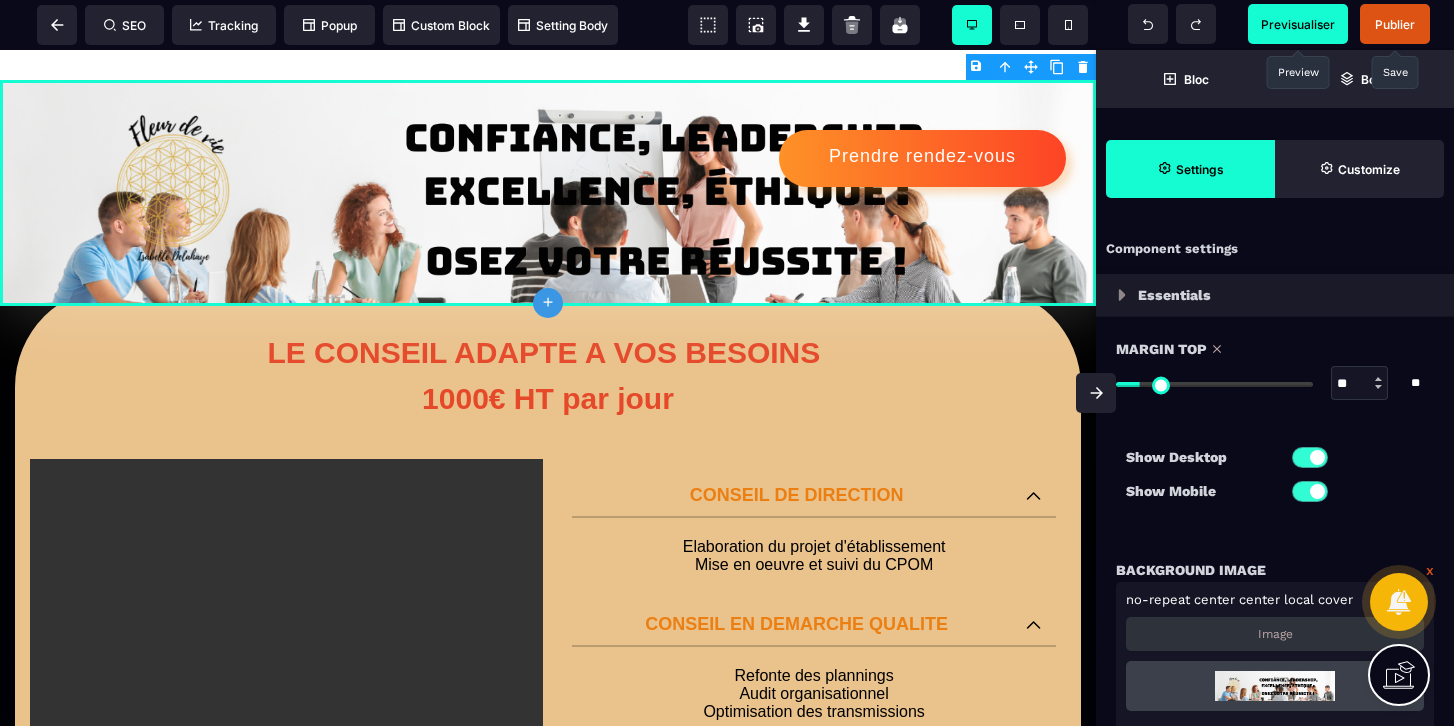 click at bounding box center [1214, 384] 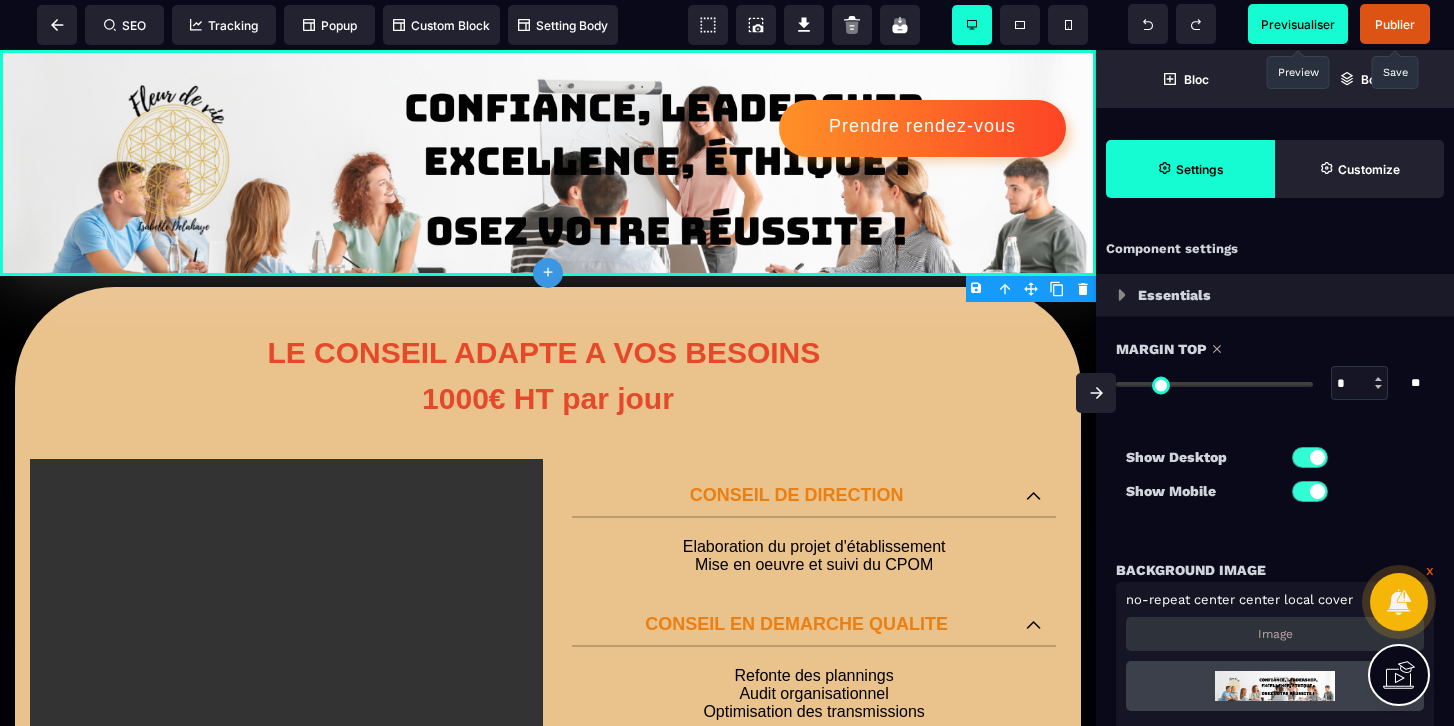 drag, startPoint x: 1145, startPoint y: 388, endPoint x: 1120, endPoint y: 385, distance: 25.179358 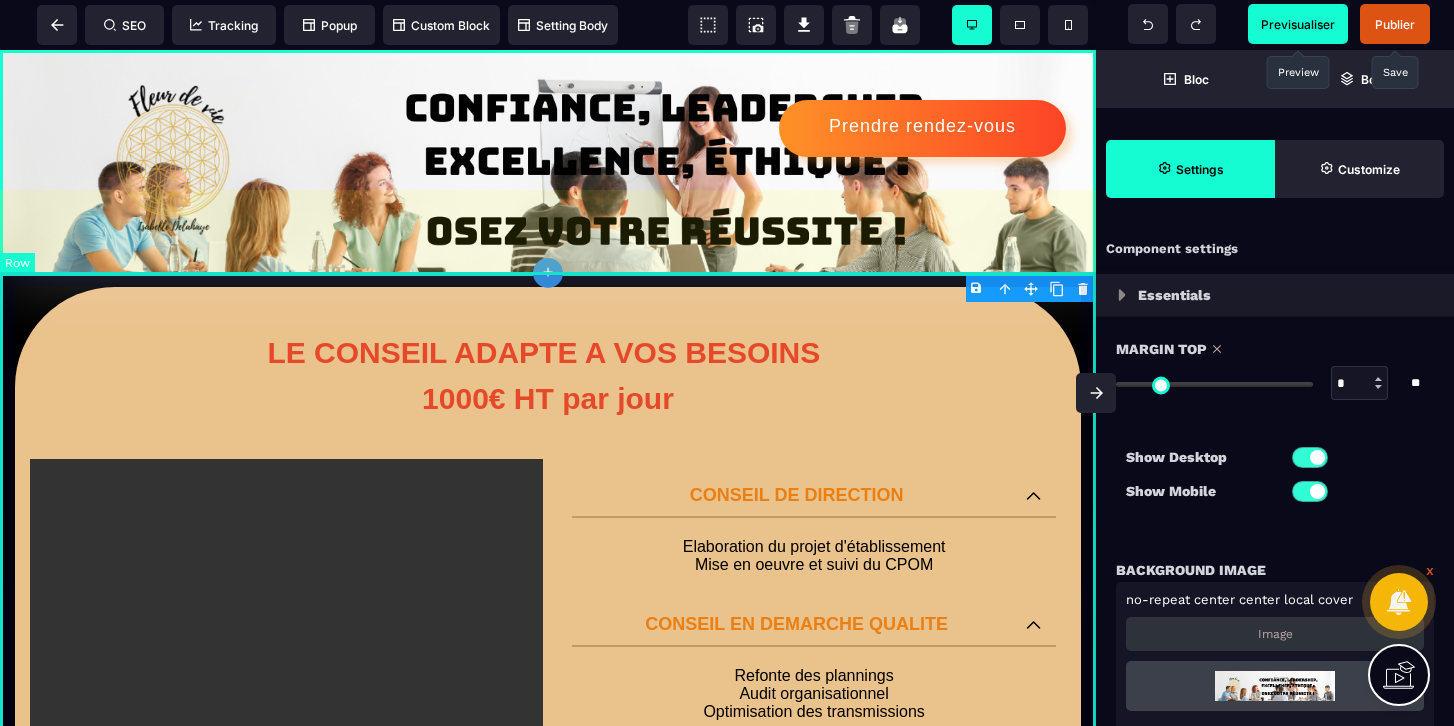 click on "LE CONSEIL ADAPTE A VOS BESOINS
1000€ HT par jour POUR FAIRE UNE DEMANDE DE RESERVATION
MERCI DE COMPLETER
LE FORMULAIRE SUIVANT : ENVOYER LA DEMANDE CONSEIL DE DIRECTION Elaboration du projet d'établissement Mise en oeuvre et suivi du CPOM CONSEIL EN DEMARCHE QUALITE Refonte des plannings Audit organisationnel Optimisation des transmissions CONSEIL EN ORGANISATION Mise à jour du document unique Mise en place d'un système de gestion des risques  professionnels Diagnostic de prévention des RPS DEMARCHE QUALITE - GESTION DES RISQUES Pilotage par l'encadrement Intégration de système d'information qualité Réalisation d'évaluation + Ajouter de ligne" at bounding box center [548, 1040] 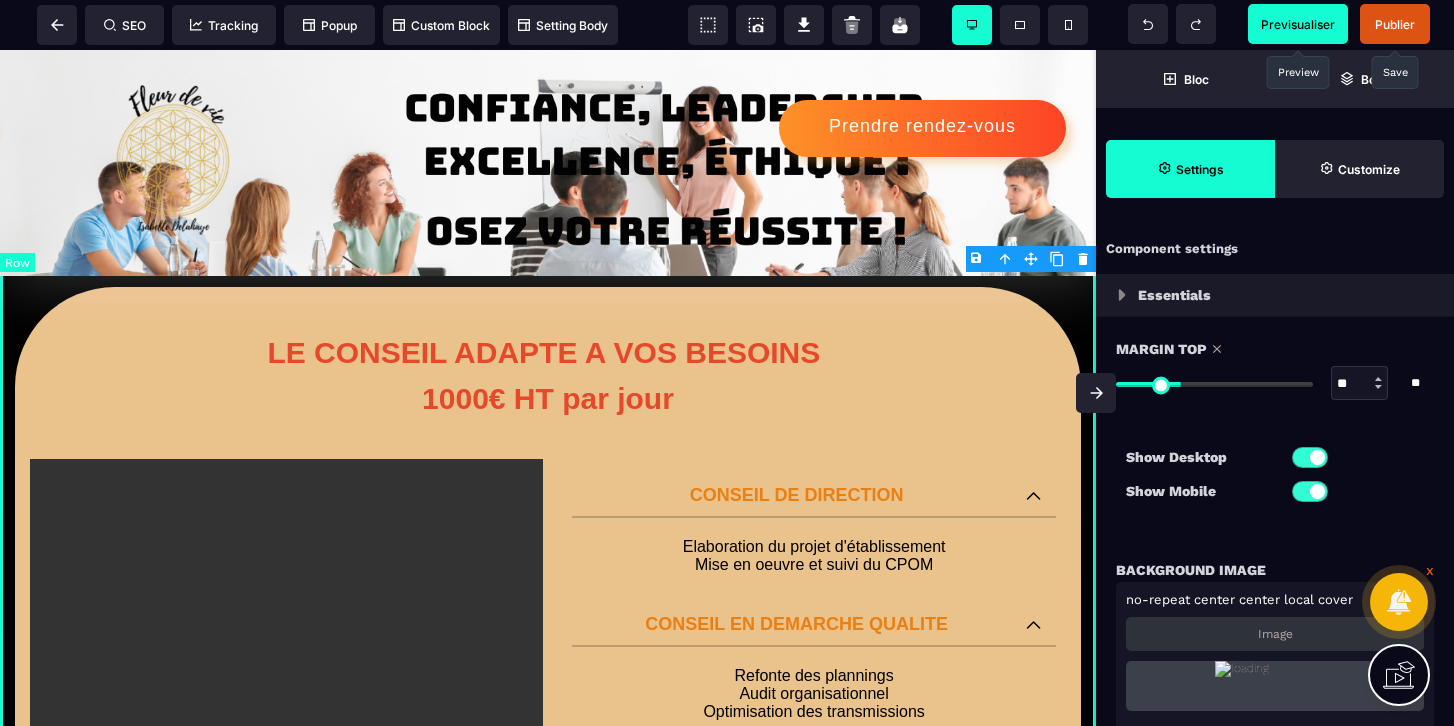 click on "LE CONSEIL ADAPTE A VOS BESOINS
1000€ HT par jour POUR FAIRE UNE DEMANDE DE RESERVATION
MERCI DE COMPLETER
LE FORMULAIRE SUIVANT : ENVOYER LA DEMANDE CONSEIL DE DIRECTION Elaboration du projet d'établissement Mise en oeuvre et suivi du CPOM CONSEIL EN DEMARCHE QUALITE Refonte des plannings Audit organisationnel Optimisation des transmissions CONSEIL EN ORGANISATION Mise à jour du document unique Mise en place d'un système de gestion des risques  professionnels Diagnostic de prévention des RPS DEMARCHE QUALITE - GESTION DES RISQUES Pilotage par l'encadrement Intégration de système d'information qualité Réalisation d'évaluation + Ajouter de ligne" at bounding box center [548, 1040] 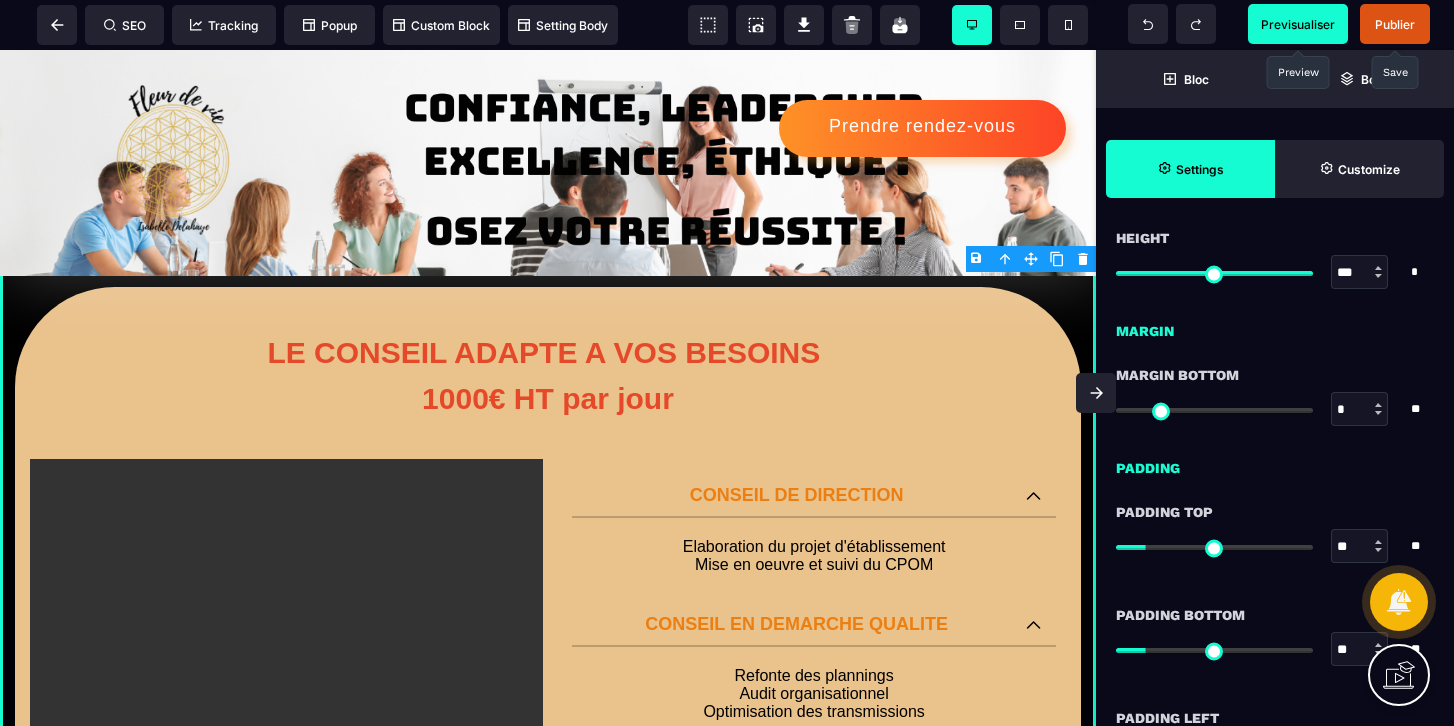 scroll, scrollTop: 1764, scrollLeft: 0, axis: vertical 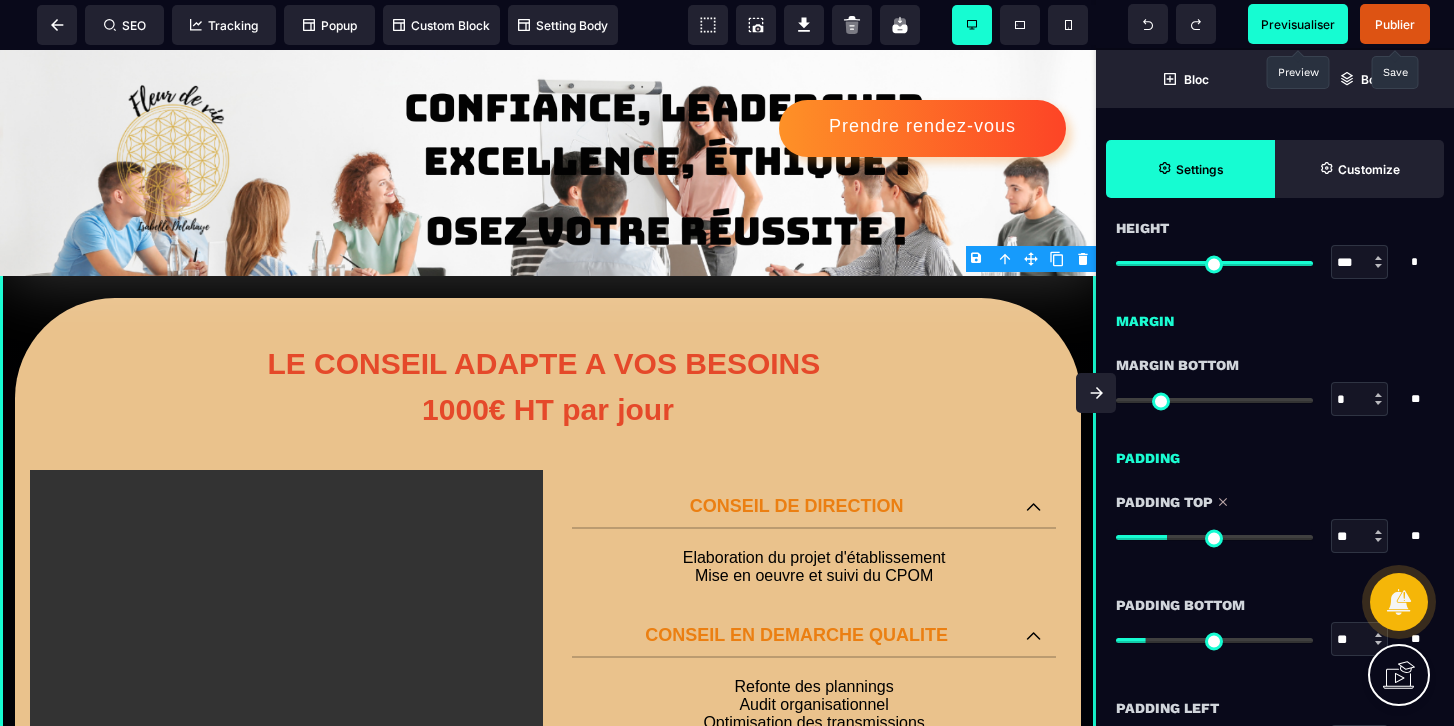 click at bounding box center [1214, 537] 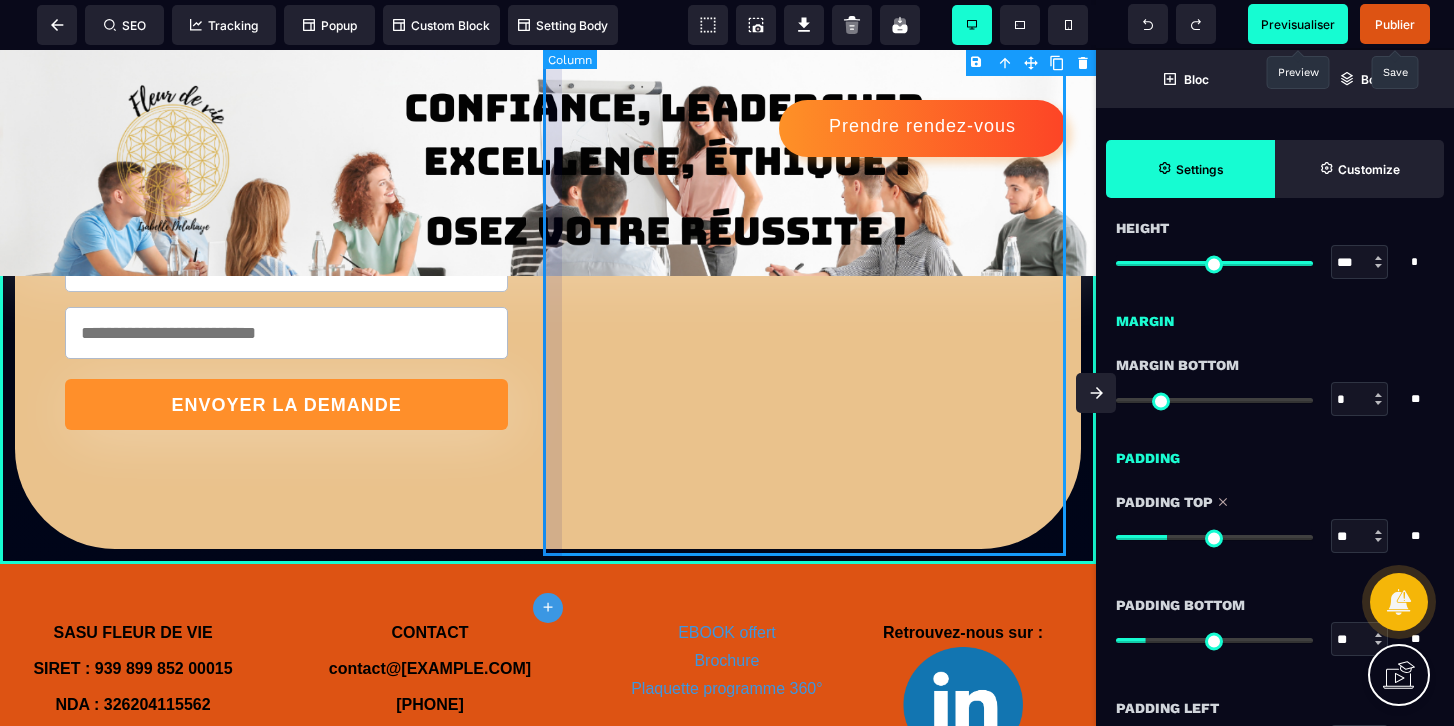 scroll, scrollTop: 1262, scrollLeft: 0, axis: vertical 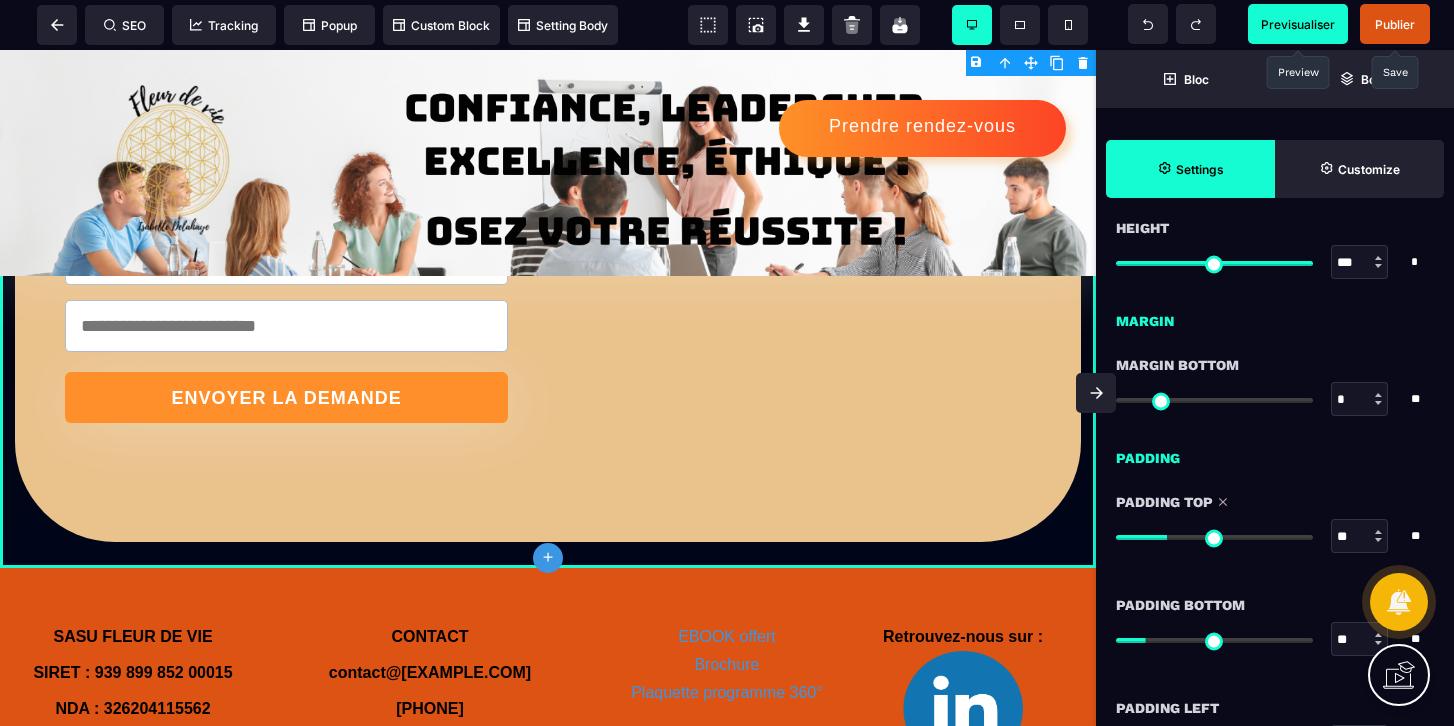 click at bounding box center [1214, 640] 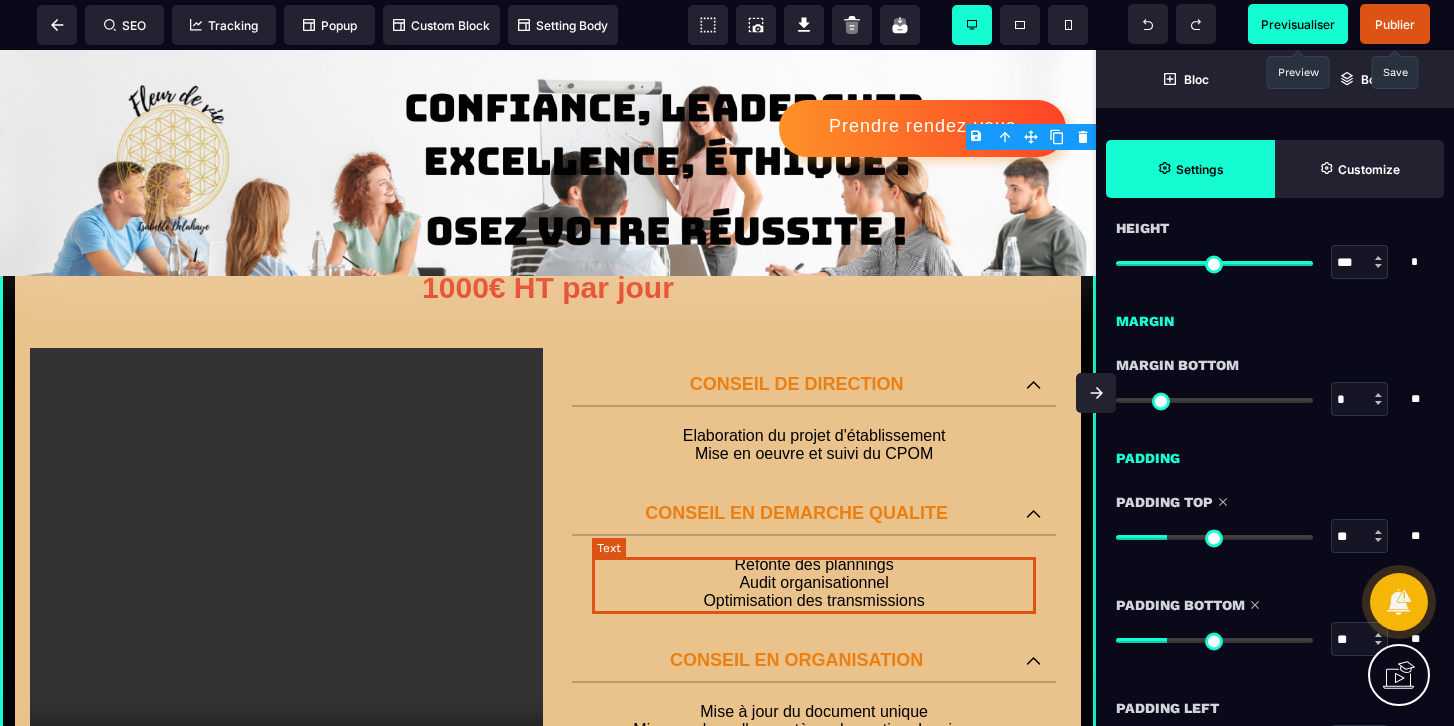 scroll, scrollTop: 0, scrollLeft: 0, axis: both 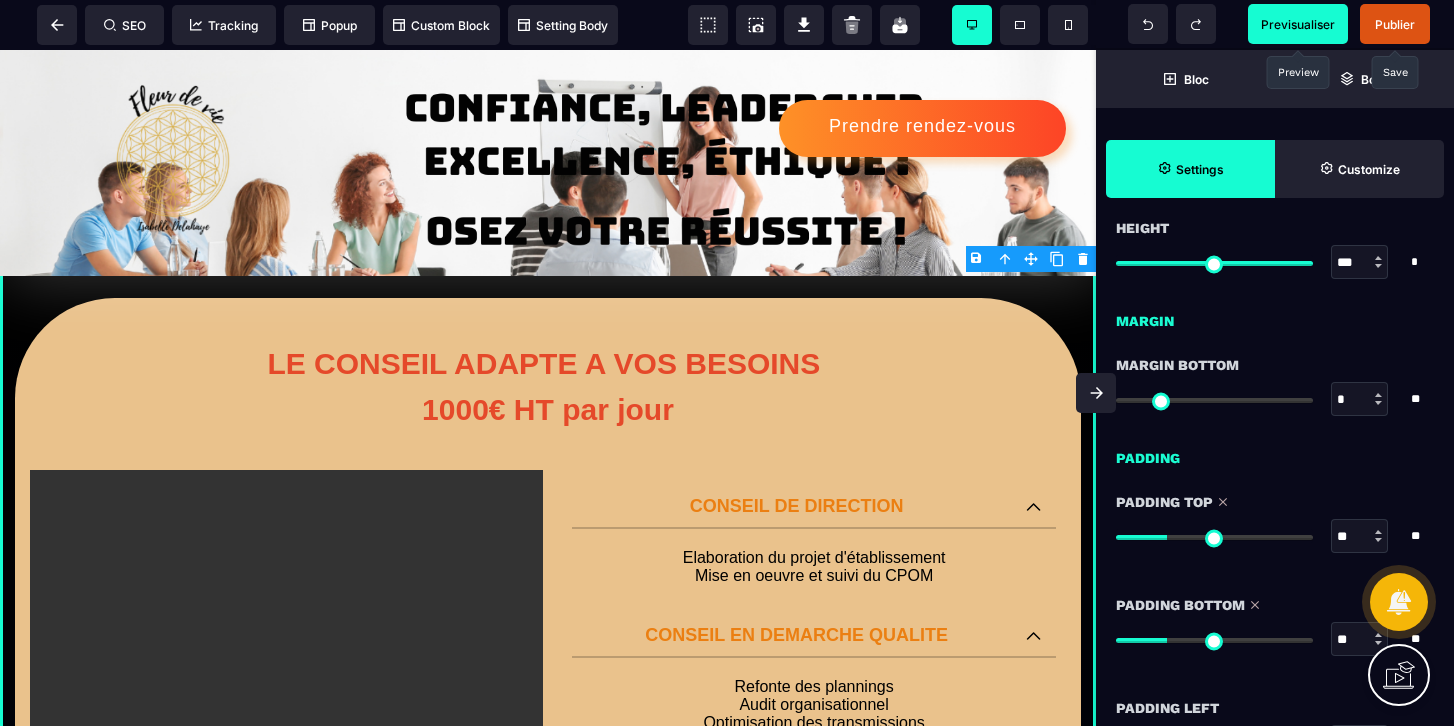 click on "Previsualiser" at bounding box center [1298, 24] 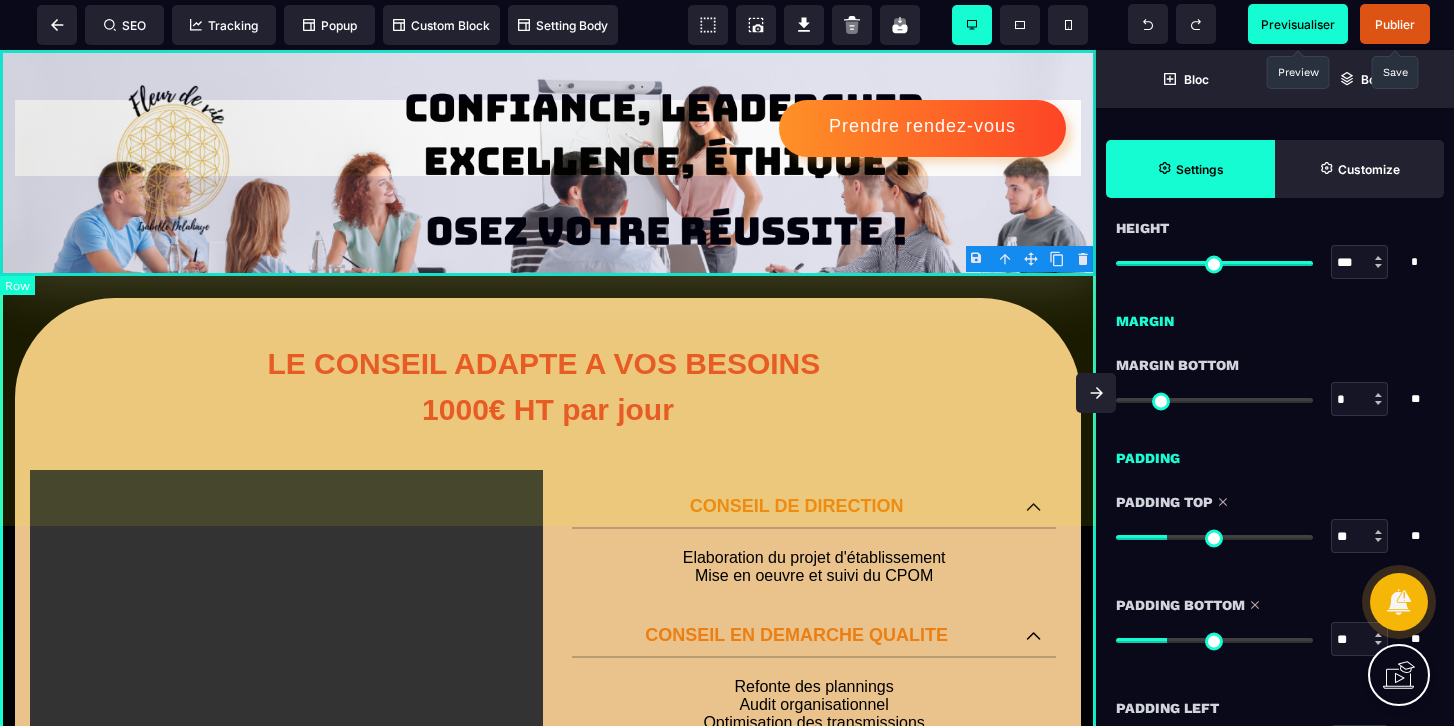 click on "Prendre rendez-vous" at bounding box center [548, 163] 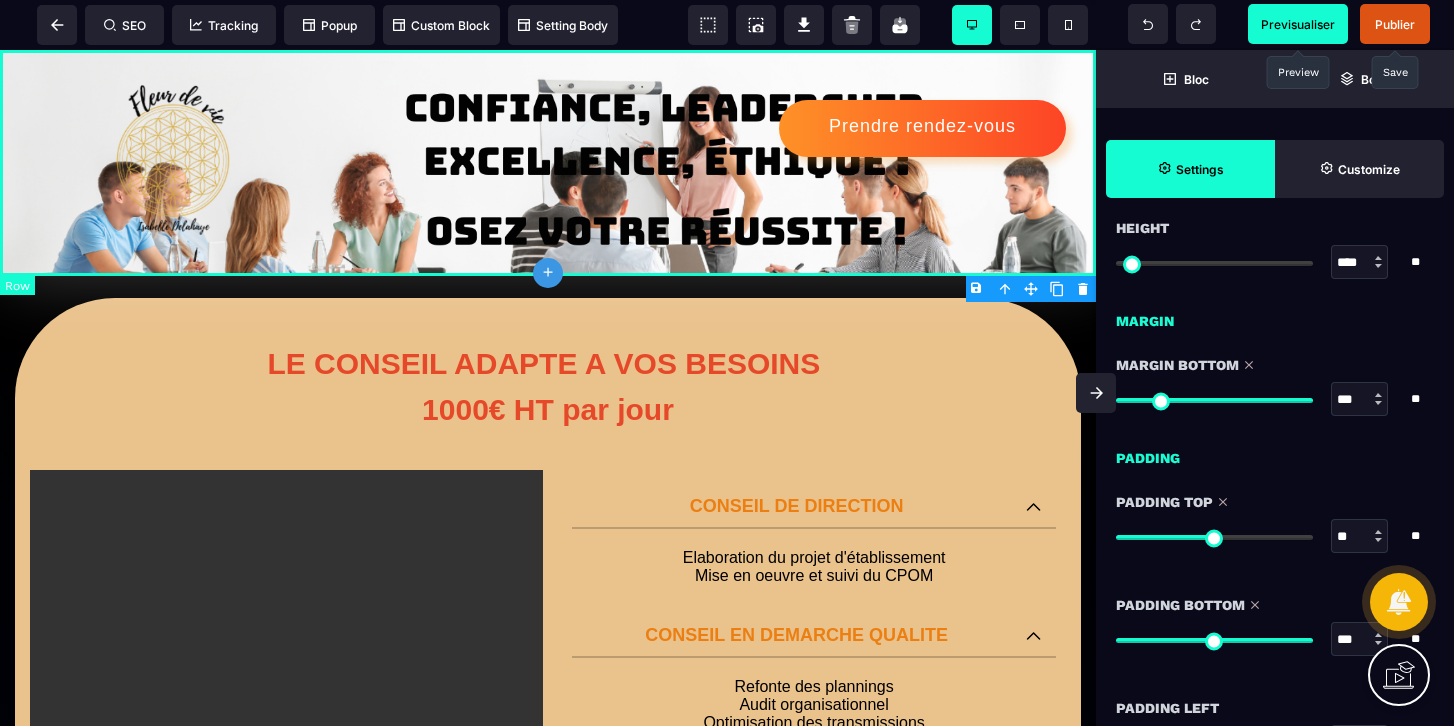 scroll, scrollTop: 0, scrollLeft: 0, axis: both 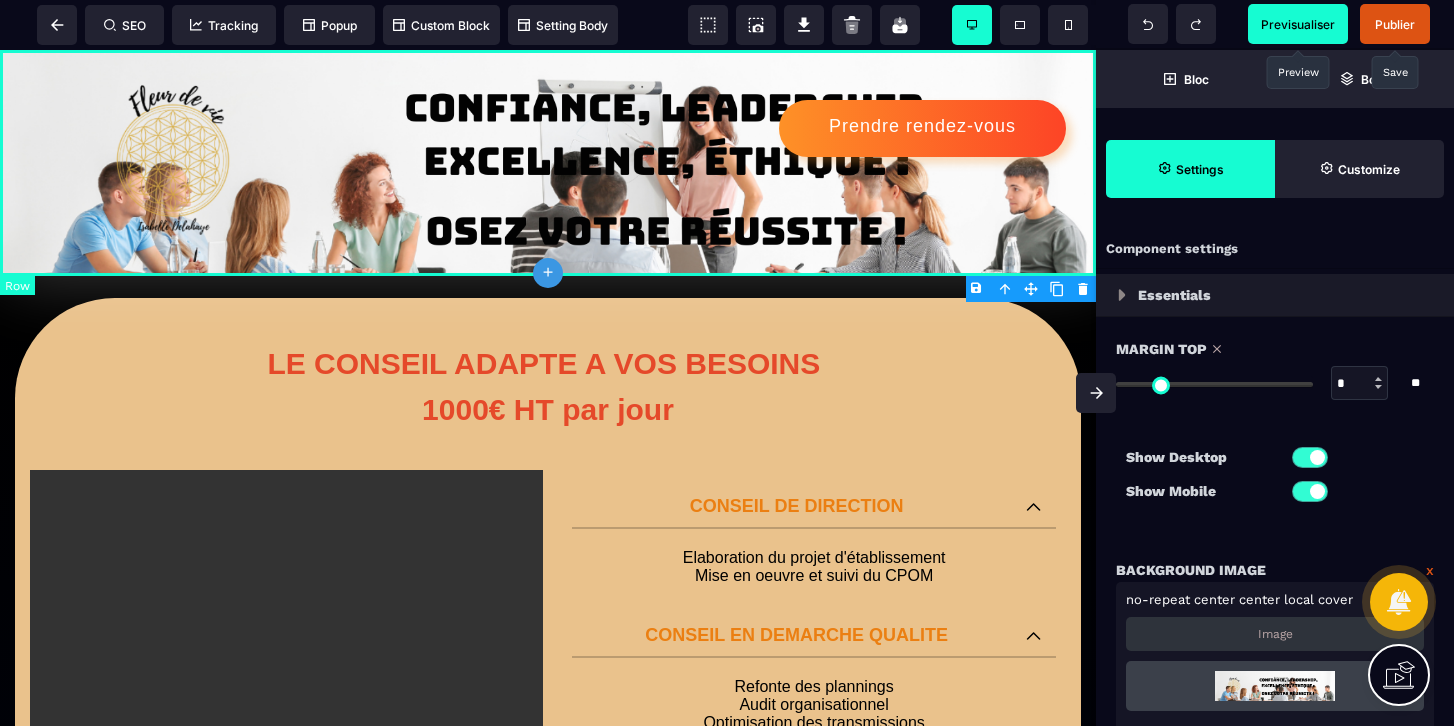 click on "Prendre rendez-vous" at bounding box center [548, 163] 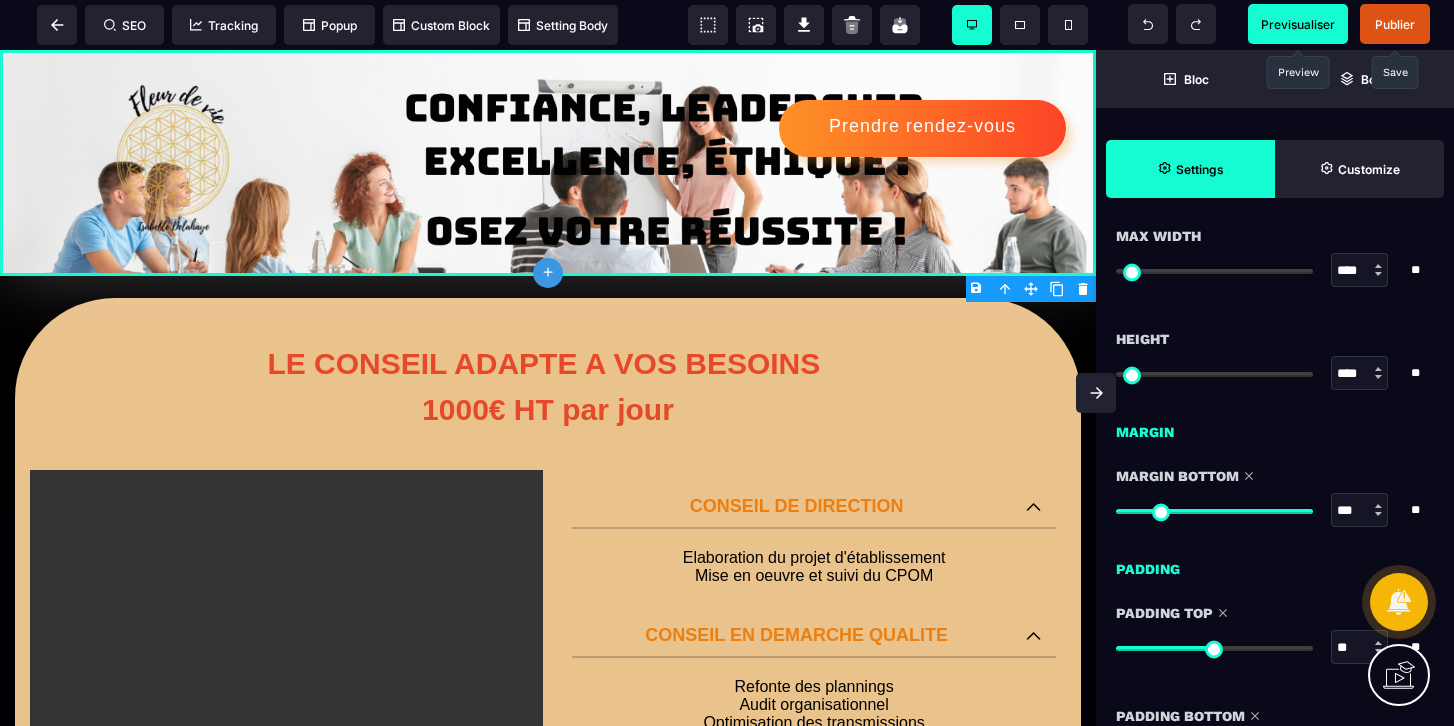 scroll, scrollTop: 1706, scrollLeft: 0, axis: vertical 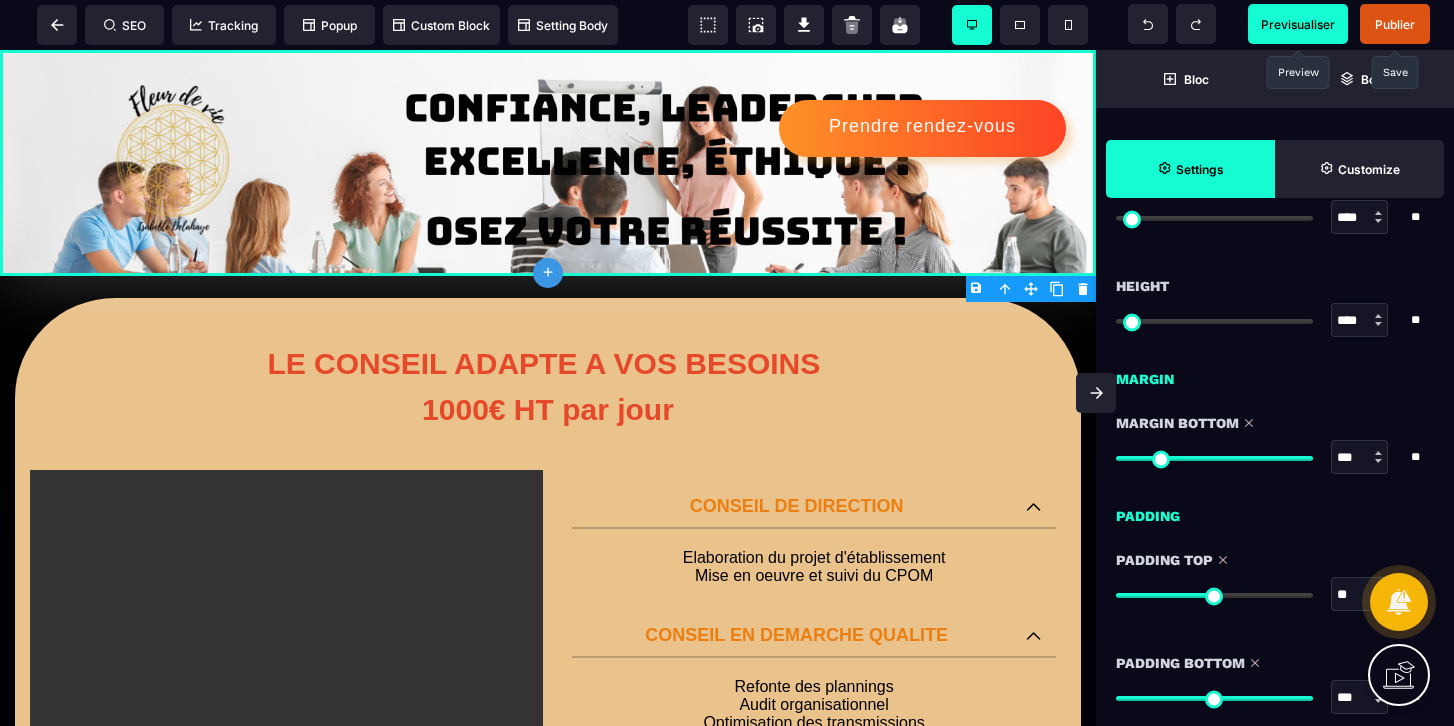 click at bounding box center (1214, 458) 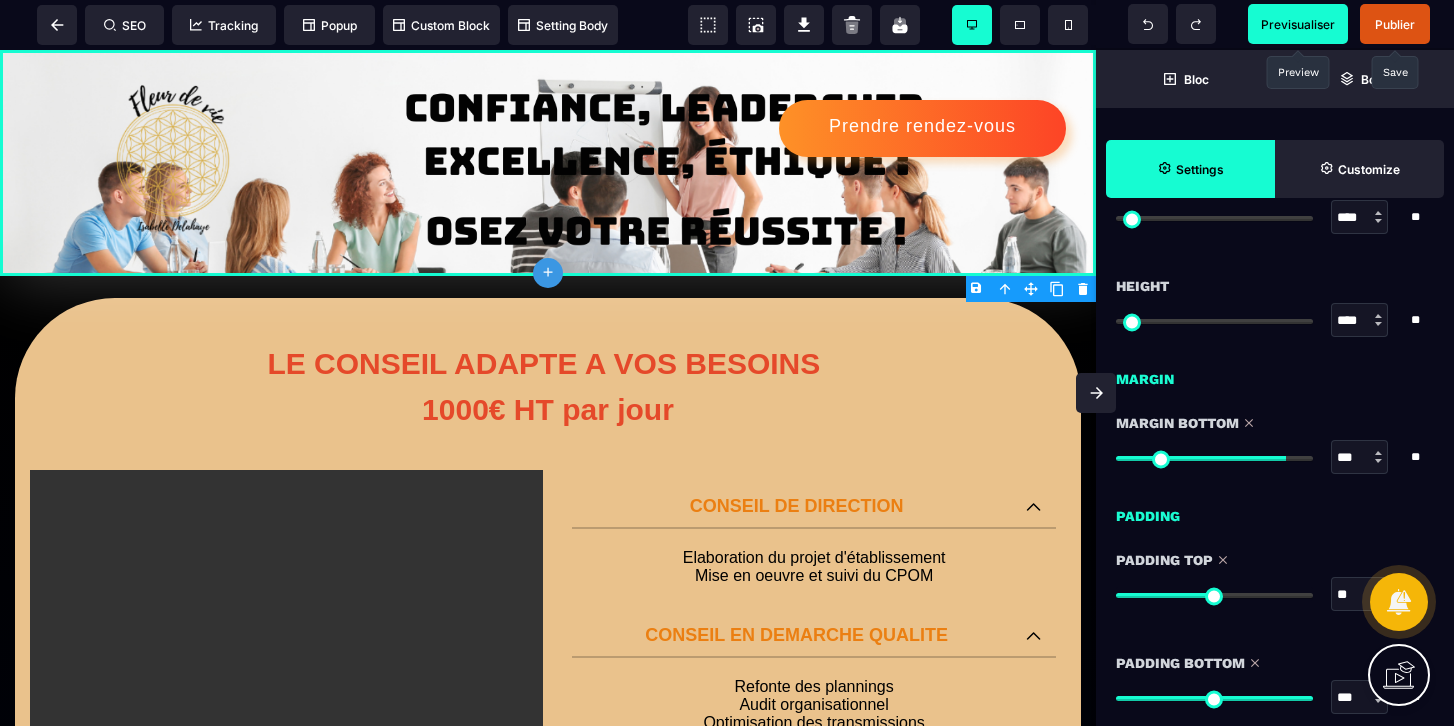 click at bounding box center (1214, 458) 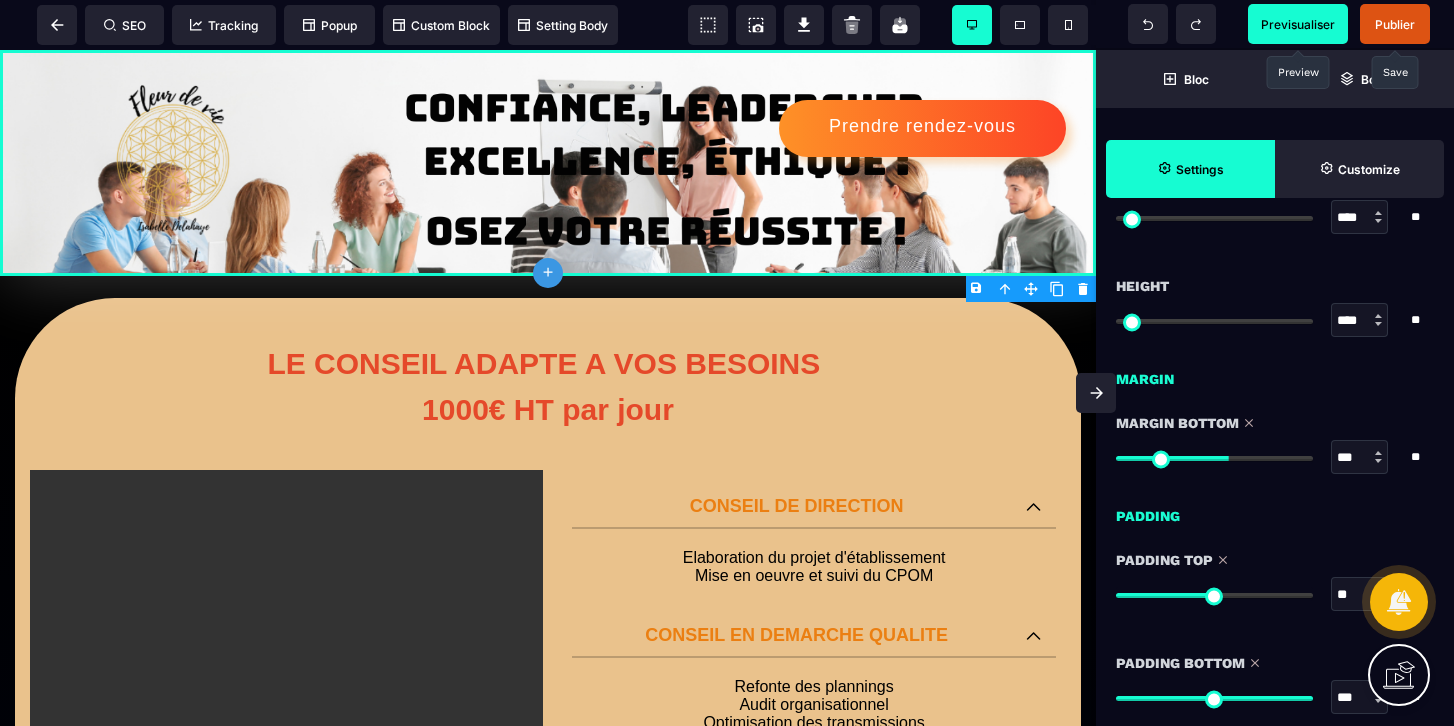 click at bounding box center [1214, 595] 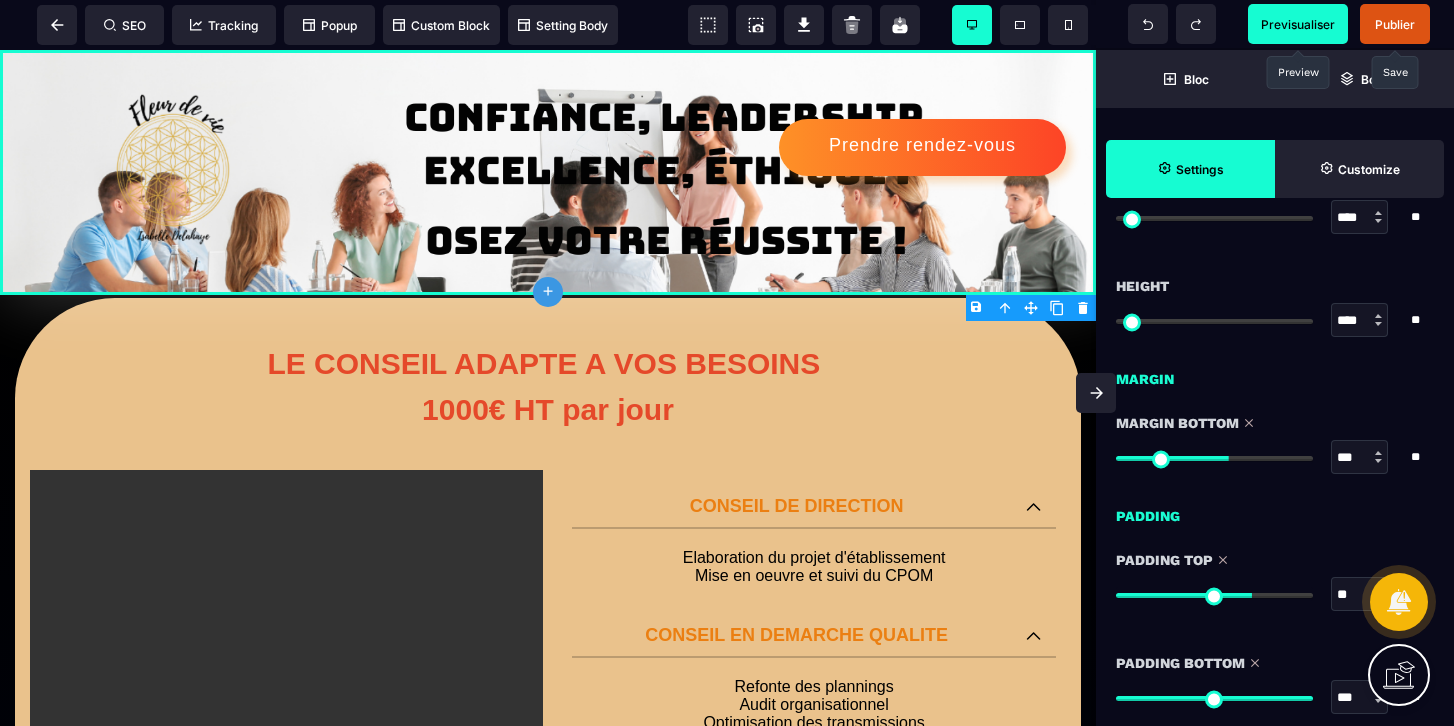click on "Previsualiser" at bounding box center [1298, 24] 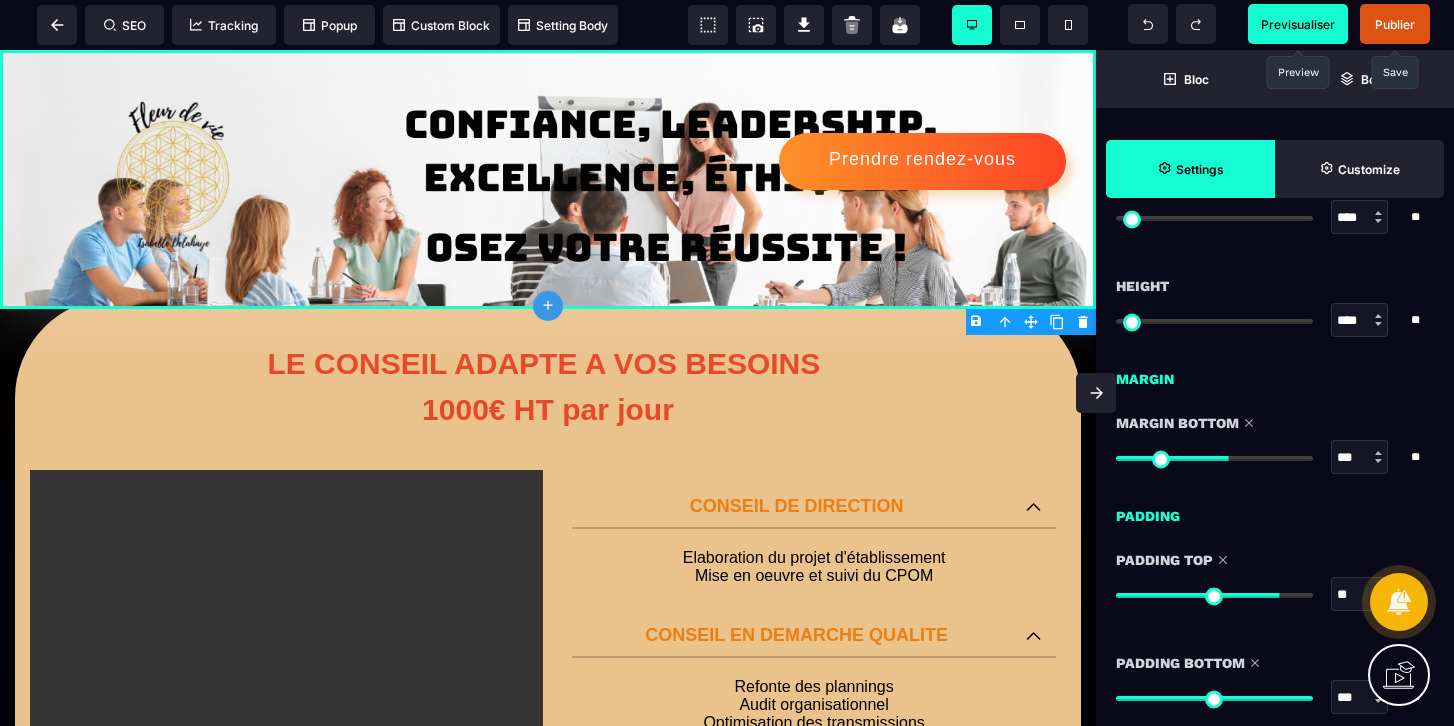click on "Previsualiser" at bounding box center (1298, 24) 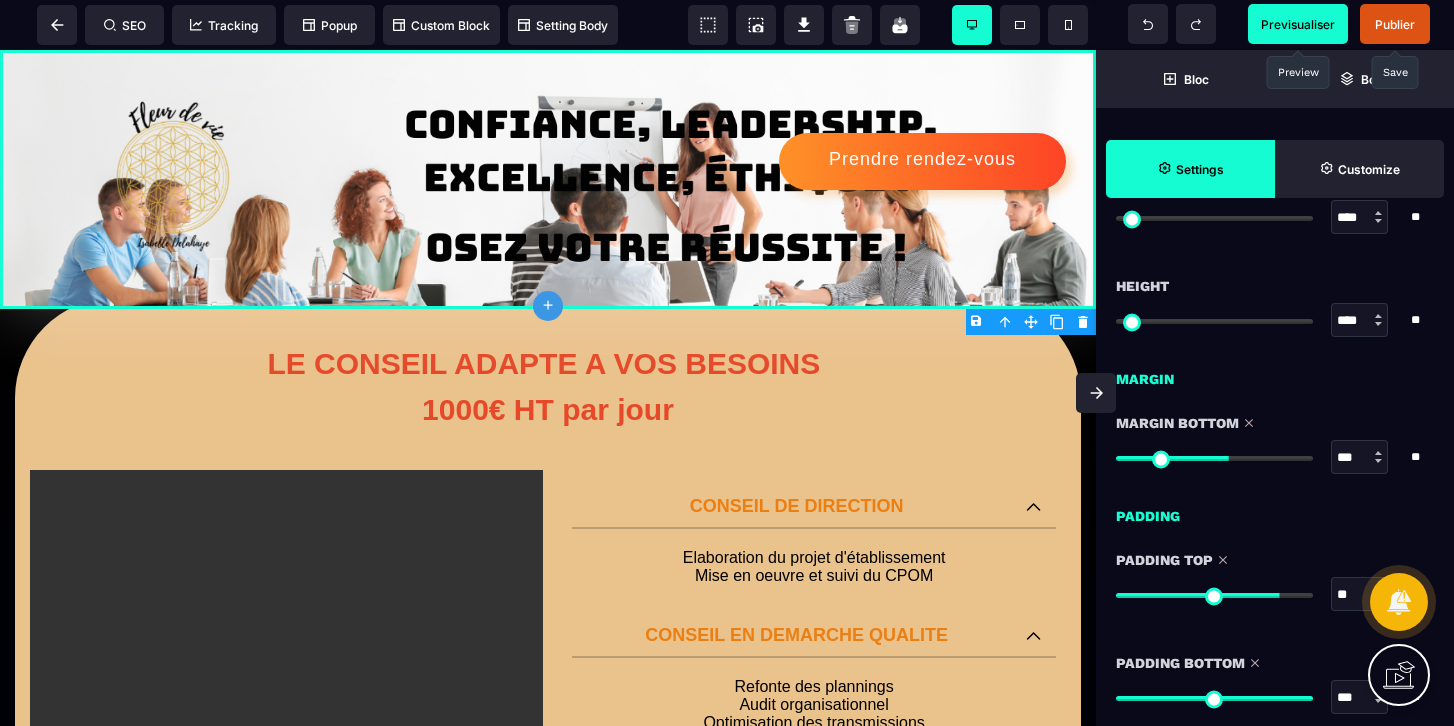 click at bounding box center [1214, 595] 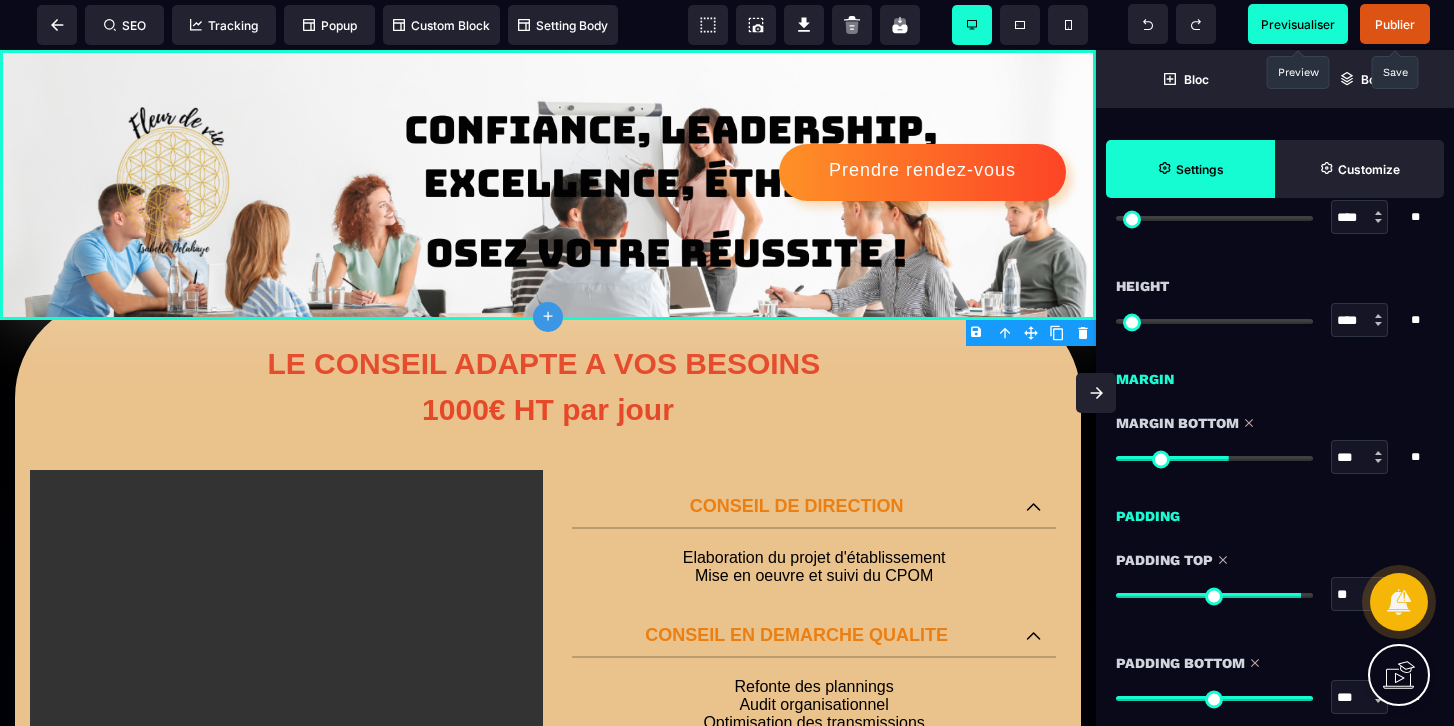 click on "Previsualiser" at bounding box center [1298, 24] 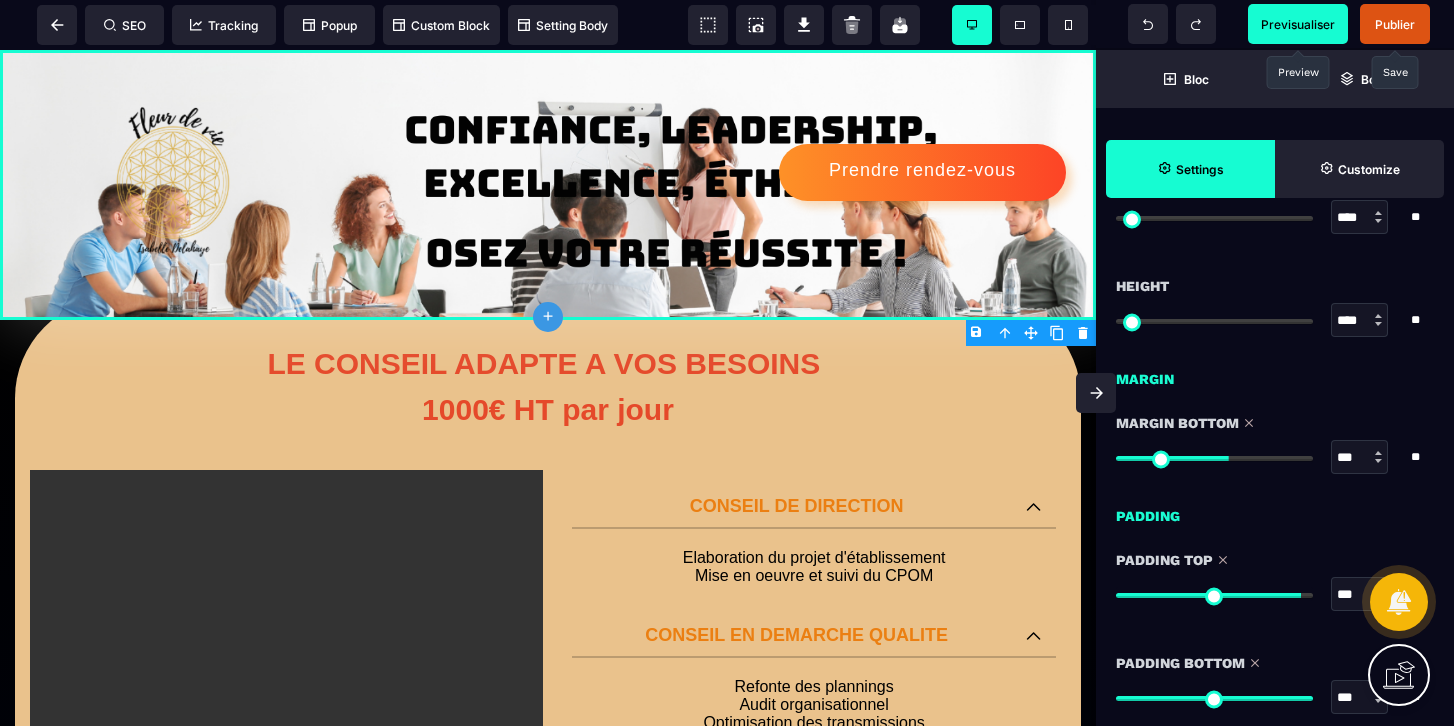 click at bounding box center [1214, 595] 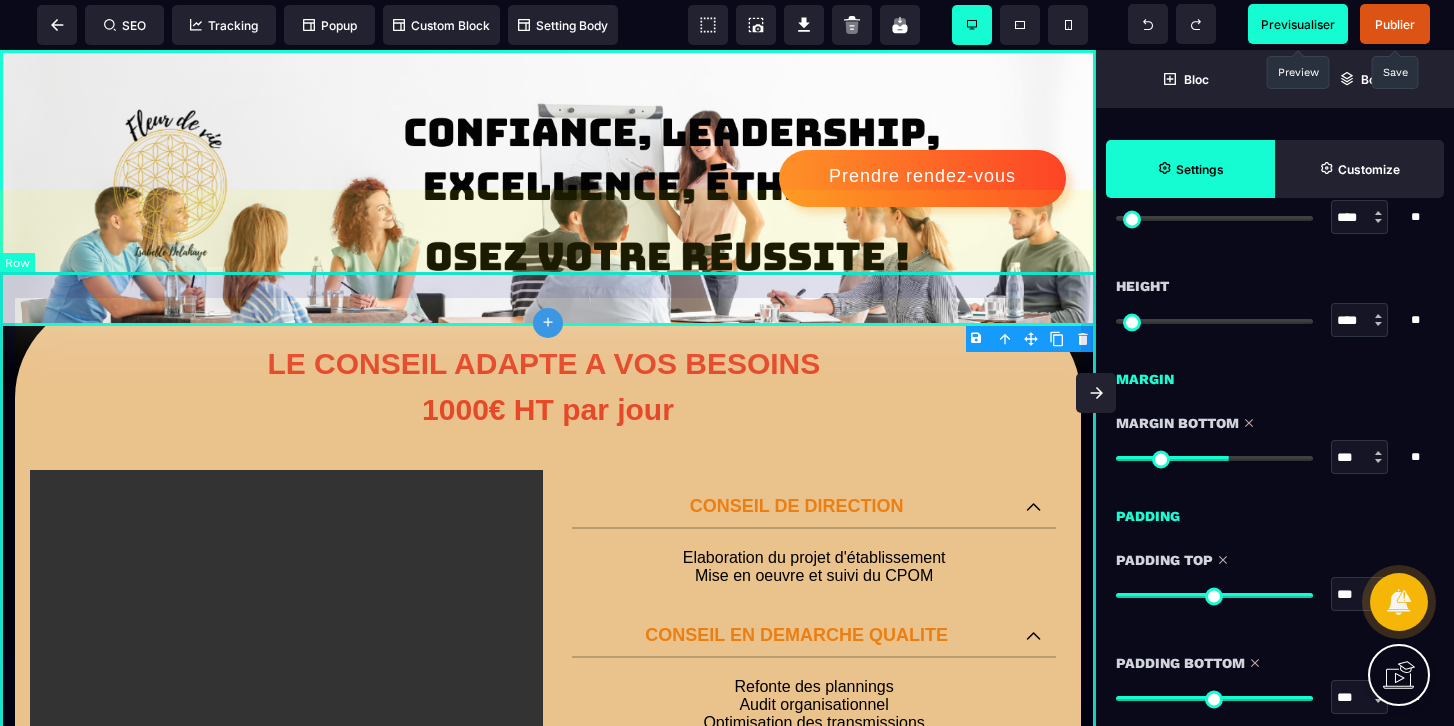 click on "LE CONSEIL ADAPTE A VOS BESOINS
1000€ HT par jour POUR FAIRE UNE DEMANDE DE RESERVATION
MERCI DE COMPLETER
LE FORMULAIRE SUIVANT : ENVOYER LA DEMANDE CONSEIL DE DIRECTION Elaboration du projet d'établissement Mise en oeuvre et suivi du CPOM CONSEIL EN DEMARCHE QUALITE Refonte des plannings Audit organisationnel Optimisation des transmissions CONSEIL EN ORGANISATION Mise à jour du document unique Mise en place d'un système de gestion des risques  professionnels Diagnostic de prévention des RPS DEMARCHE QUALITE - GESTION DES RISQUES Pilotage par l'encadrement Intégration de système d'information qualité Réalisation d'évaluation + Ajouter de ligne" at bounding box center (548, 1051) 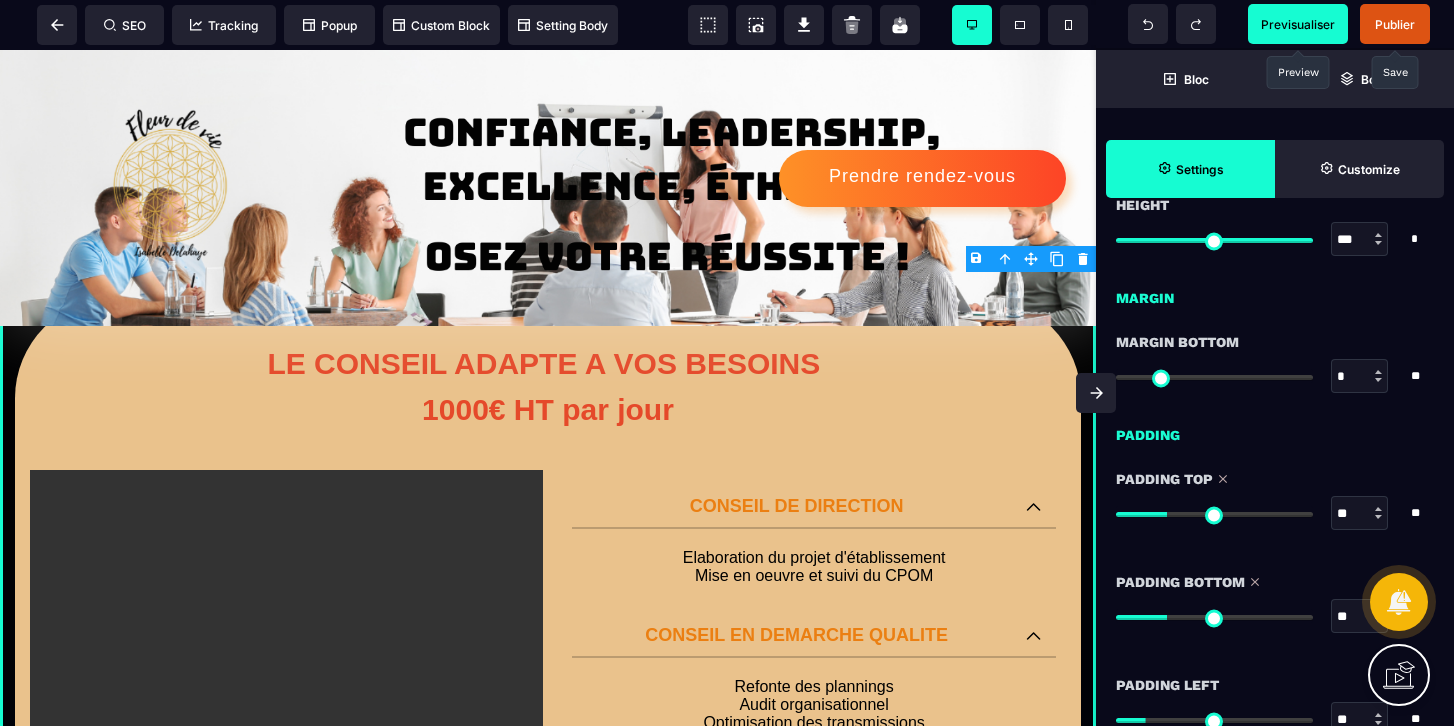 scroll, scrollTop: 1799, scrollLeft: 0, axis: vertical 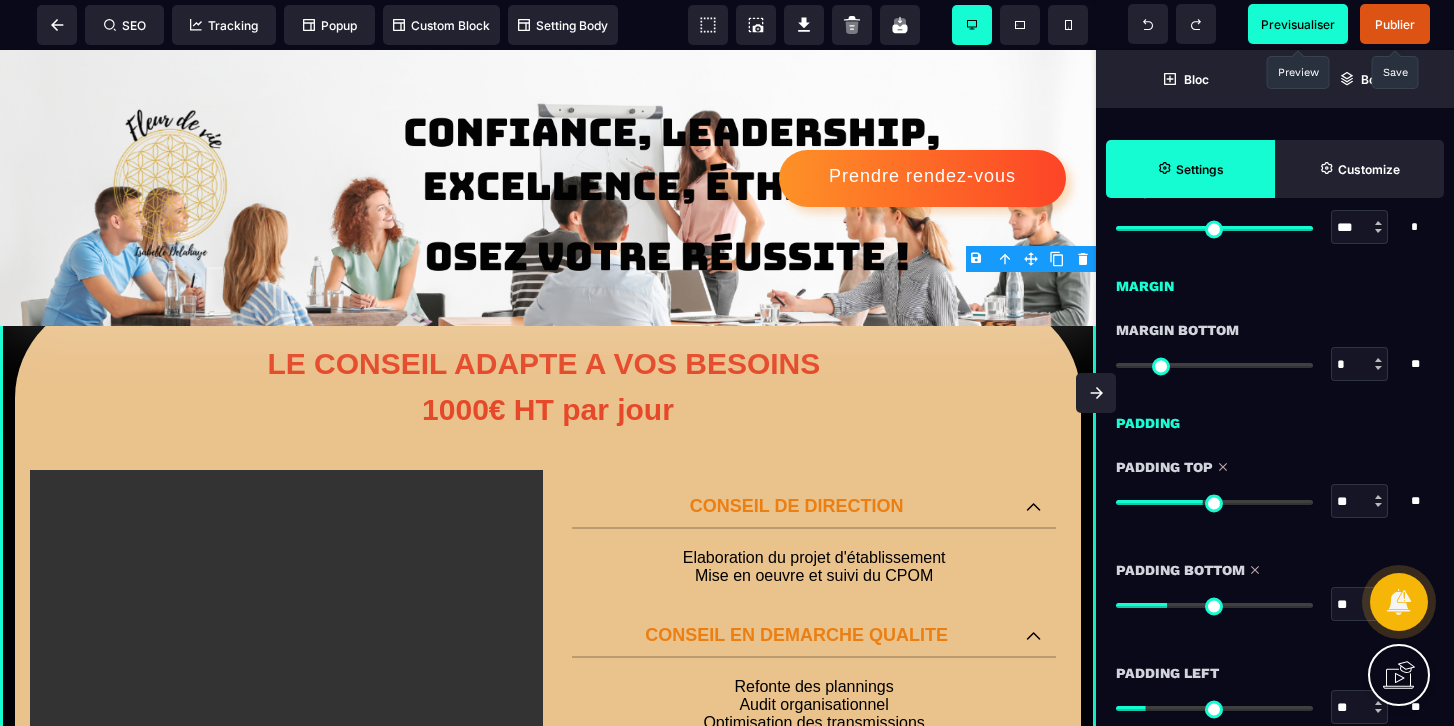 click at bounding box center (1214, 502) 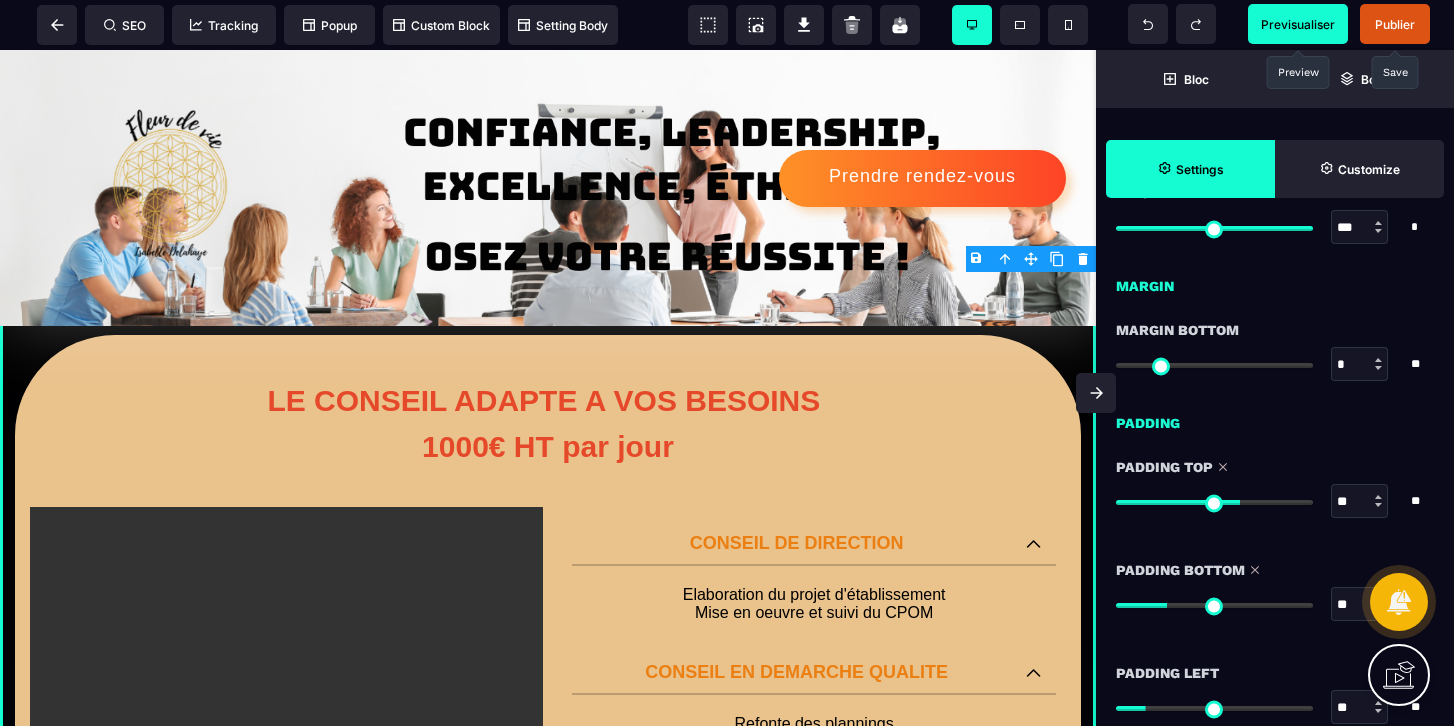click at bounding box center (1214, 502) 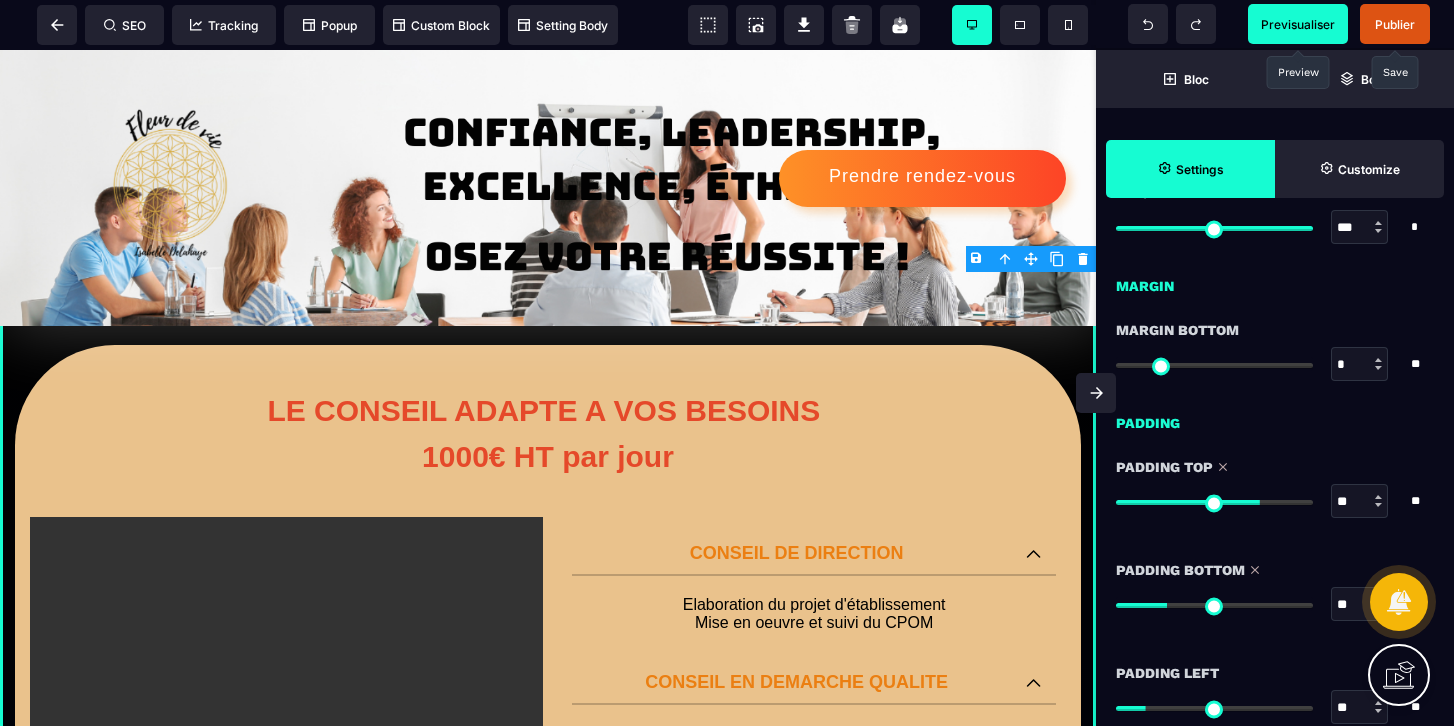 click at bounding box center (1214, 502) 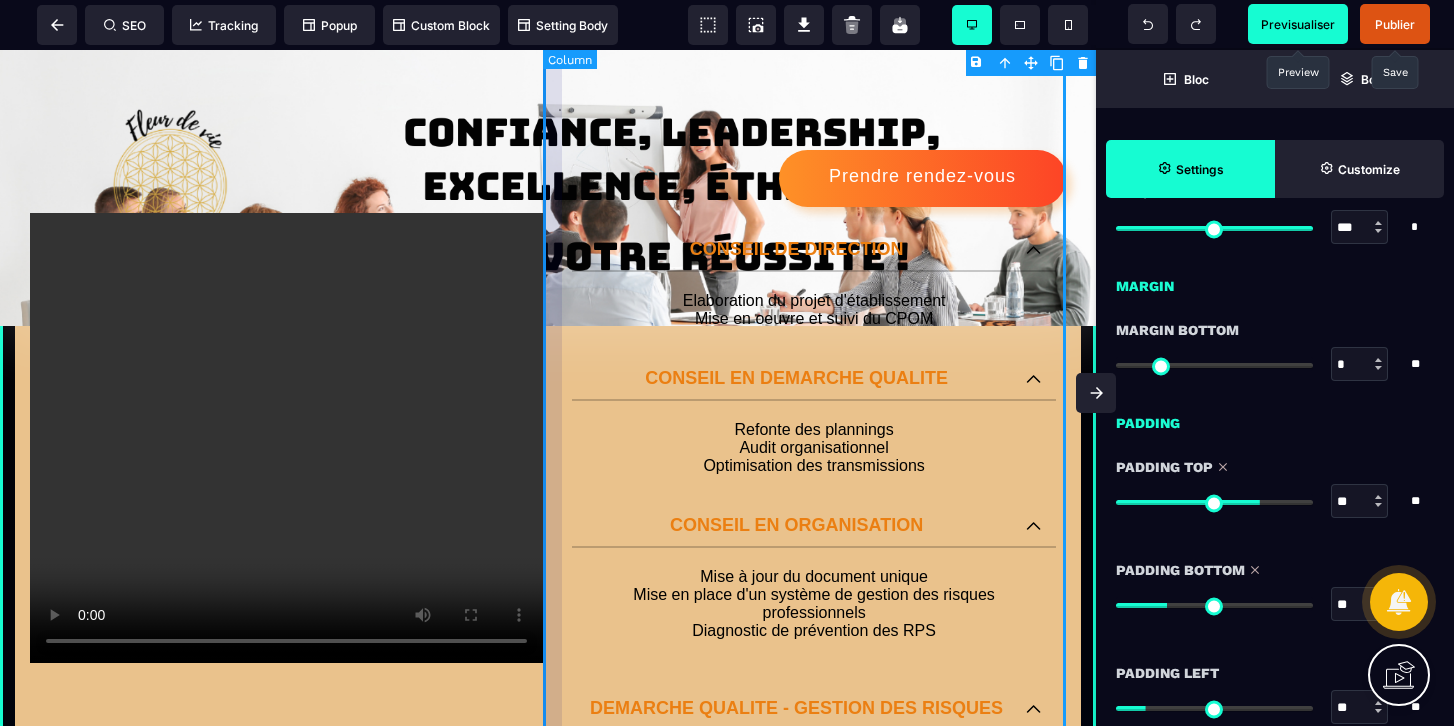 scroll, scrollTop: 0, scrollLeft: 0, axis: both 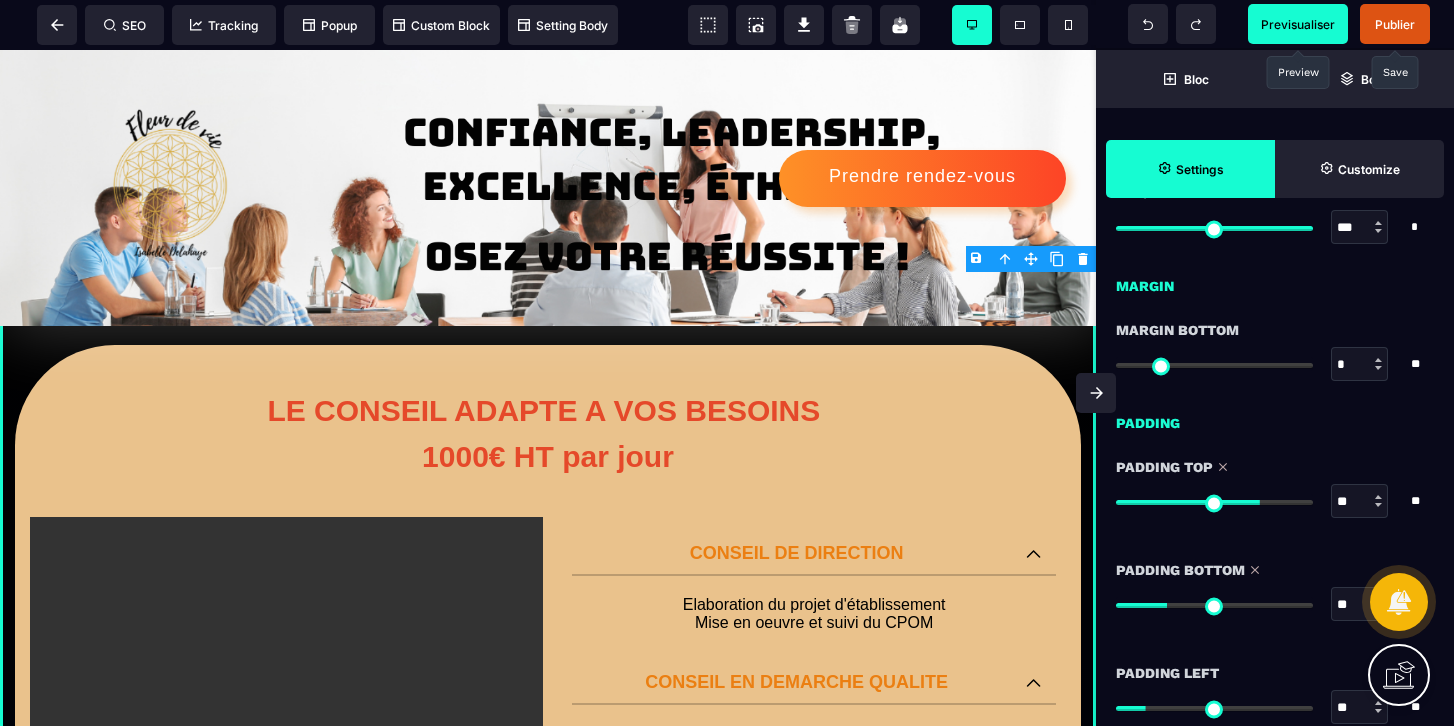click on "Previsualiser" at bounding box center [1298, 24] 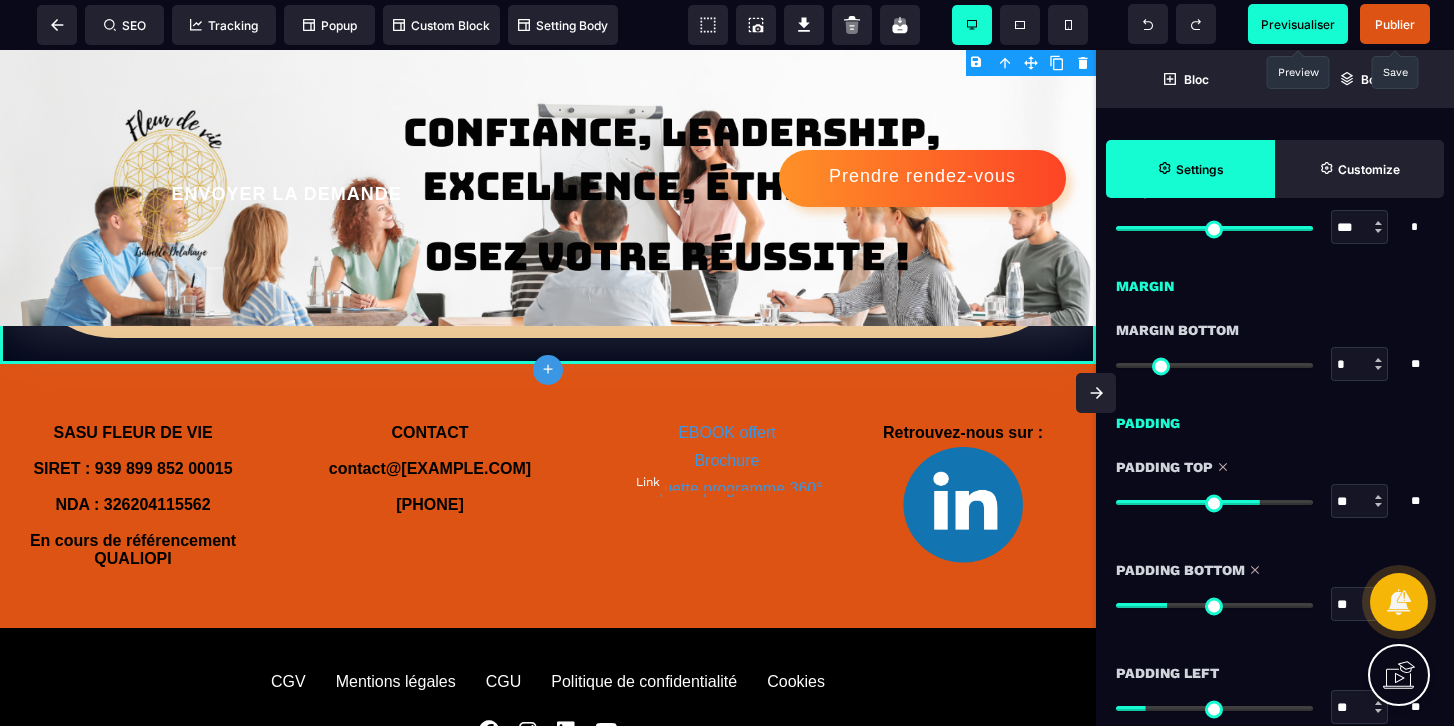 scroll, scrollTop: 1507, scrollLeft: 0, axis: vertical 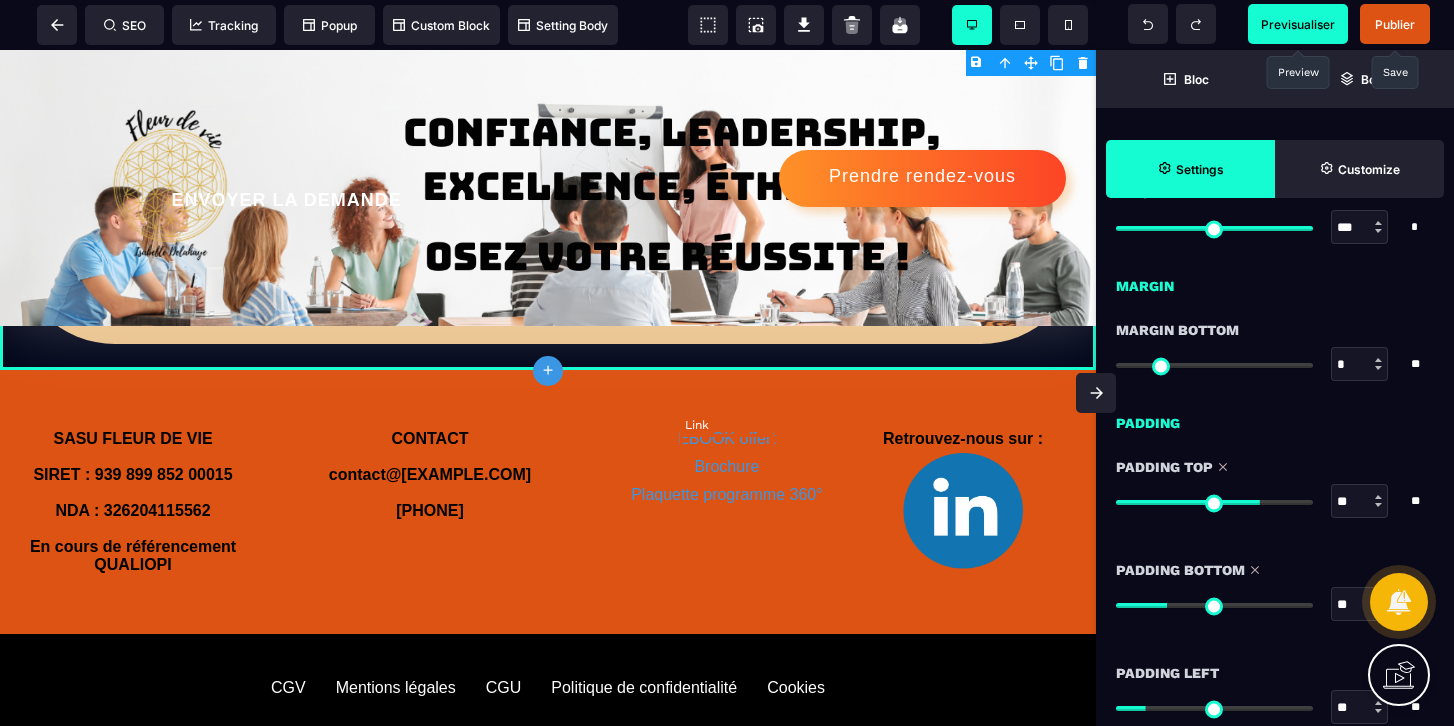 click on "EBOOK offert" at bounding box center (727, 438) 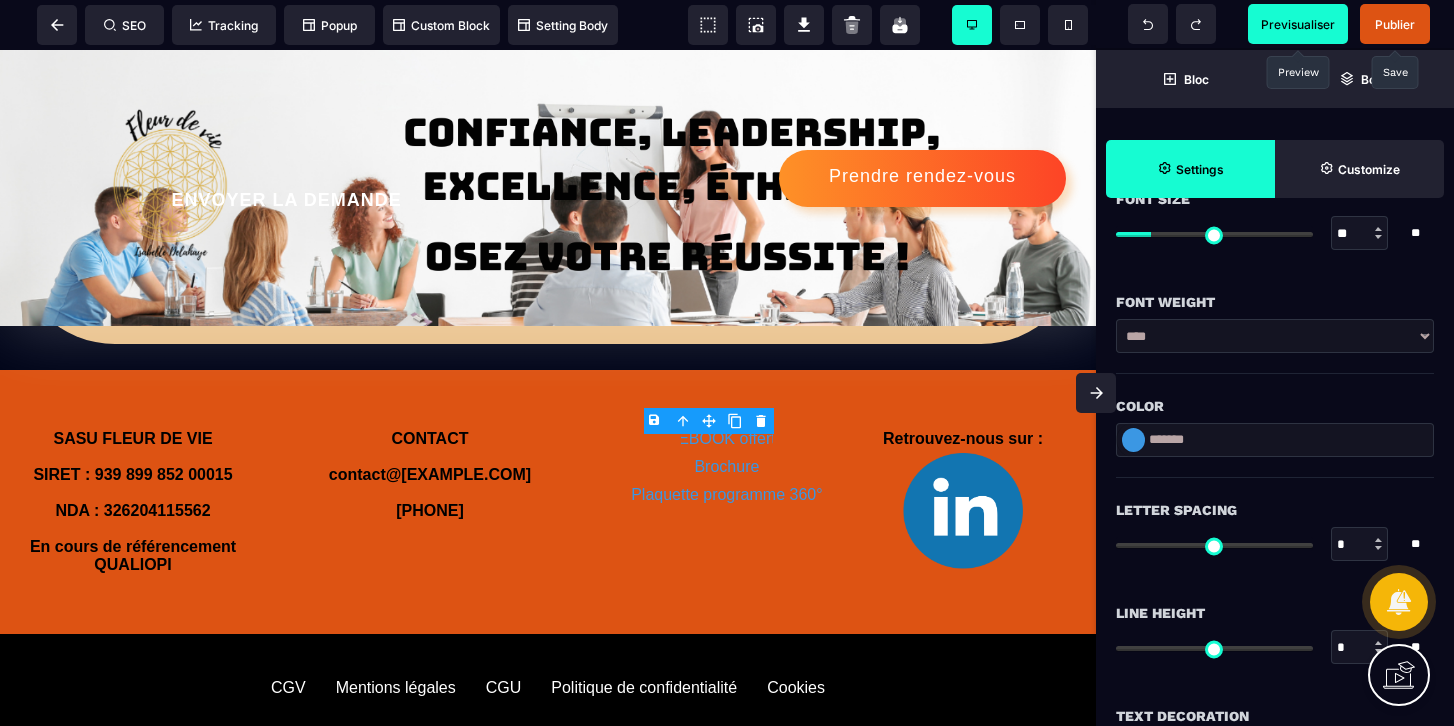 scroll, scrollTop: 476, scrollLeft: 0, axis: vertical 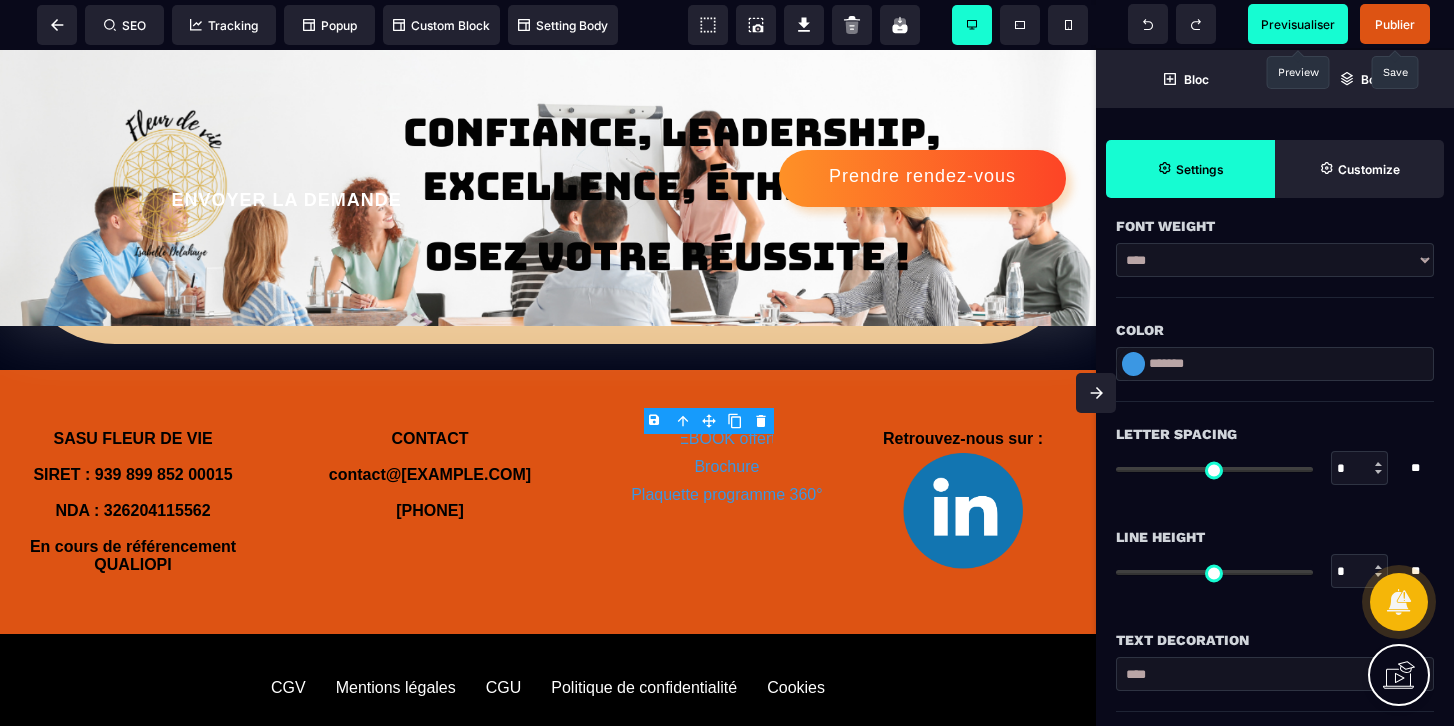 click at bounding box center [1133, 364] 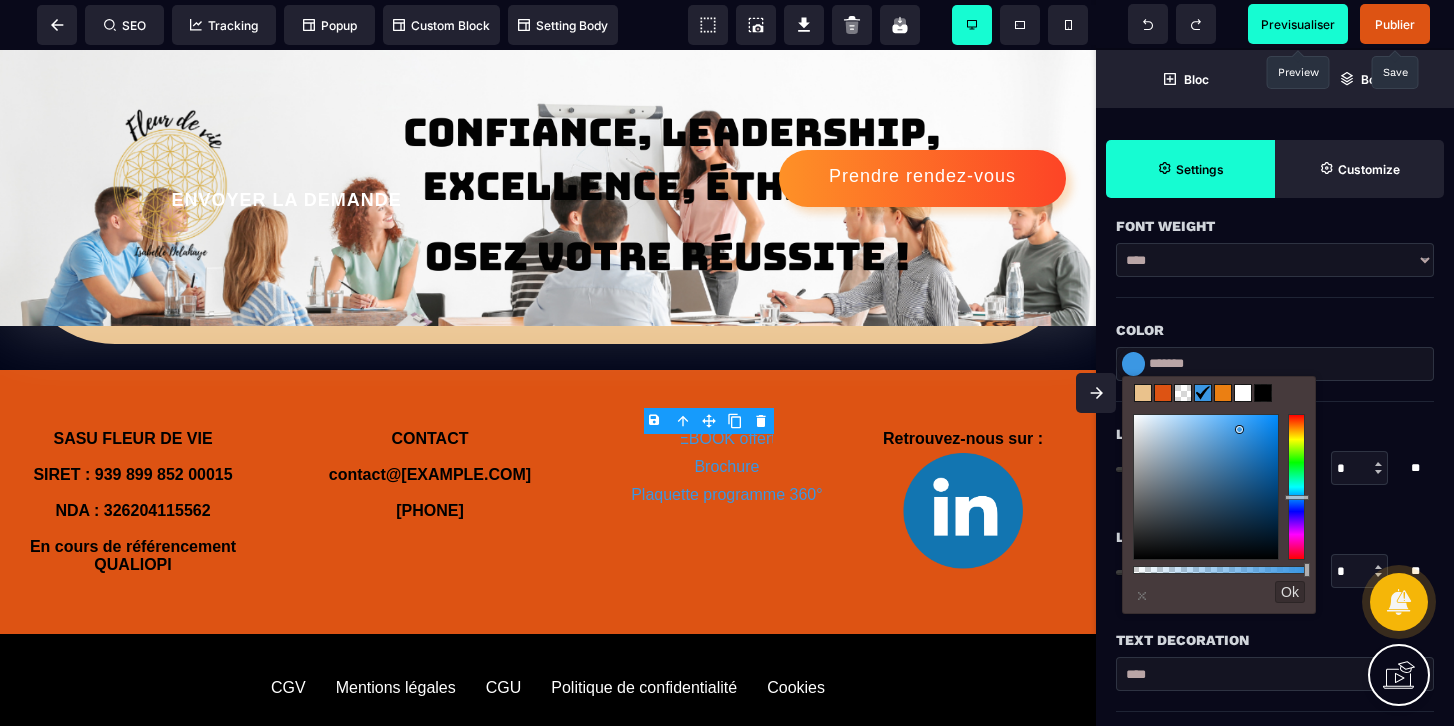 click at bounding box center (1296, 487) 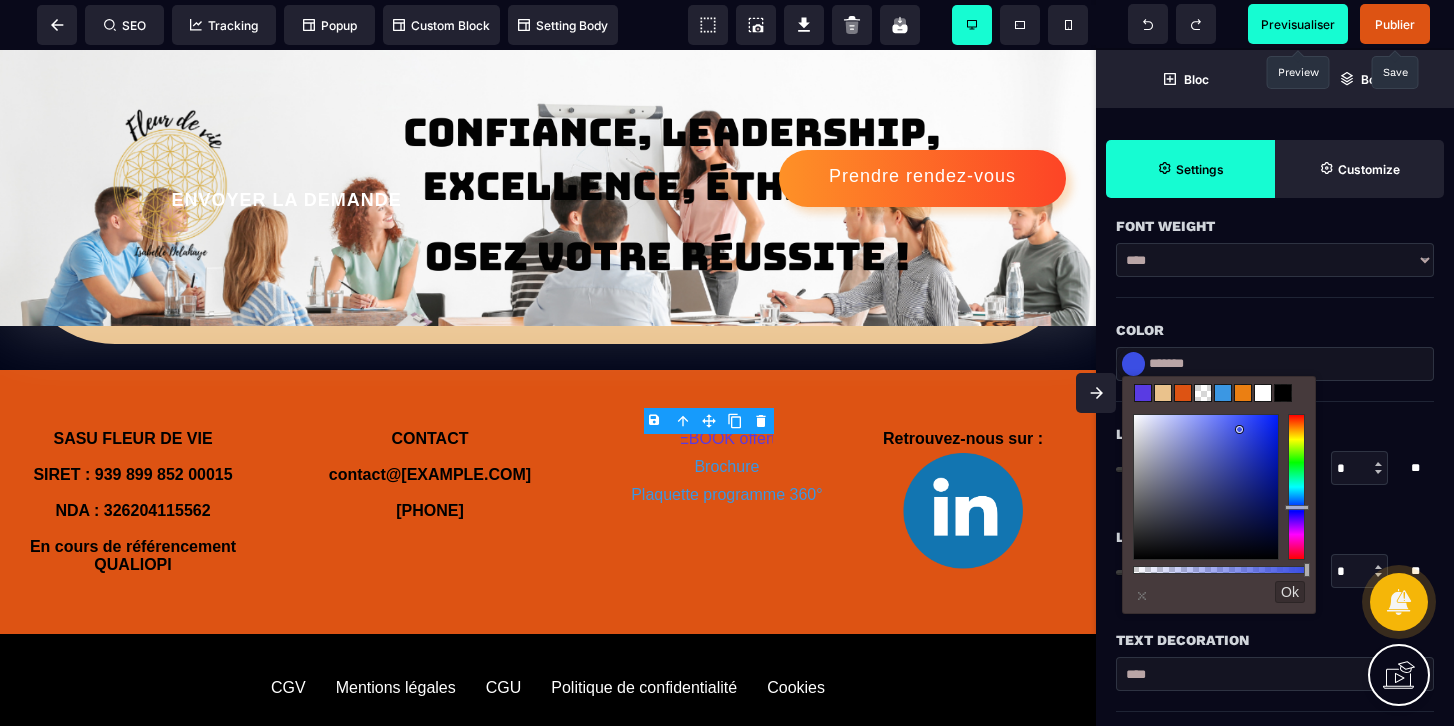 click at bounding box center [1296, 487] 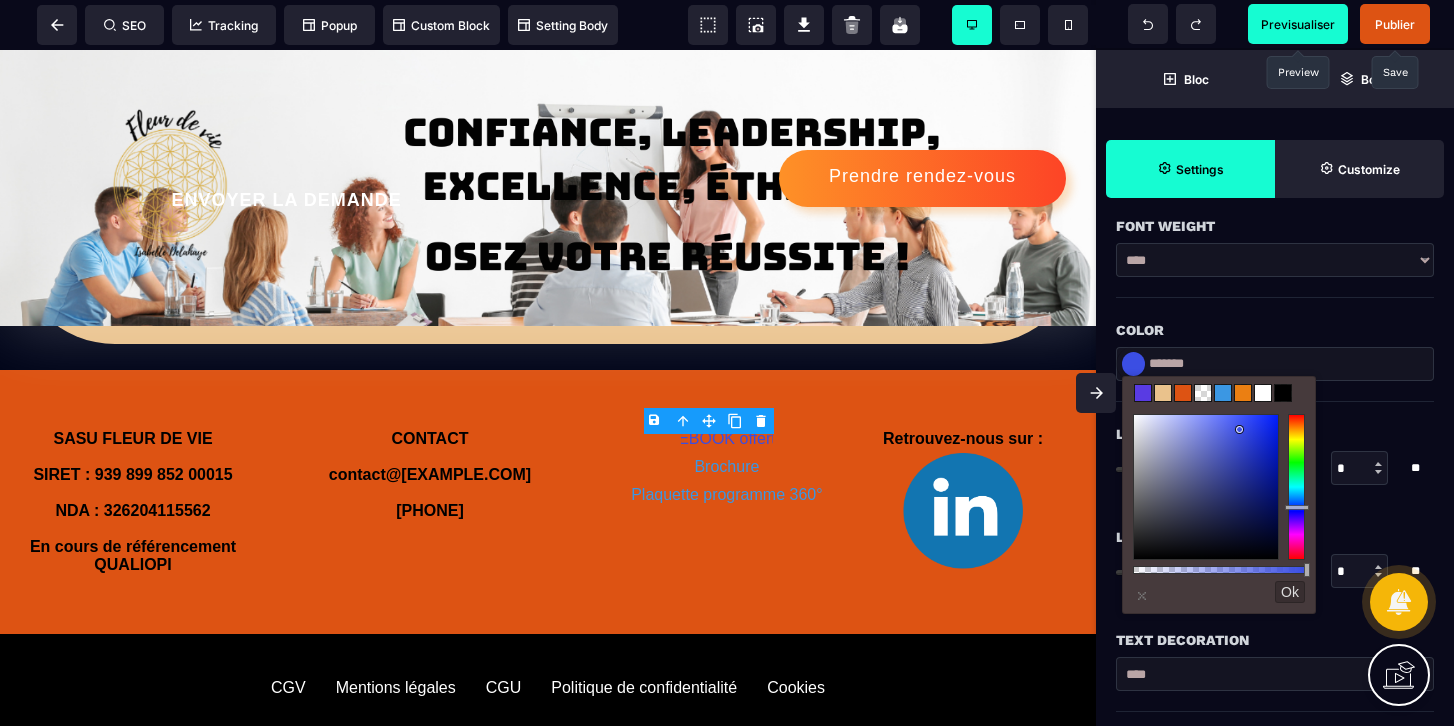 click at bounding box center [1296, 487] 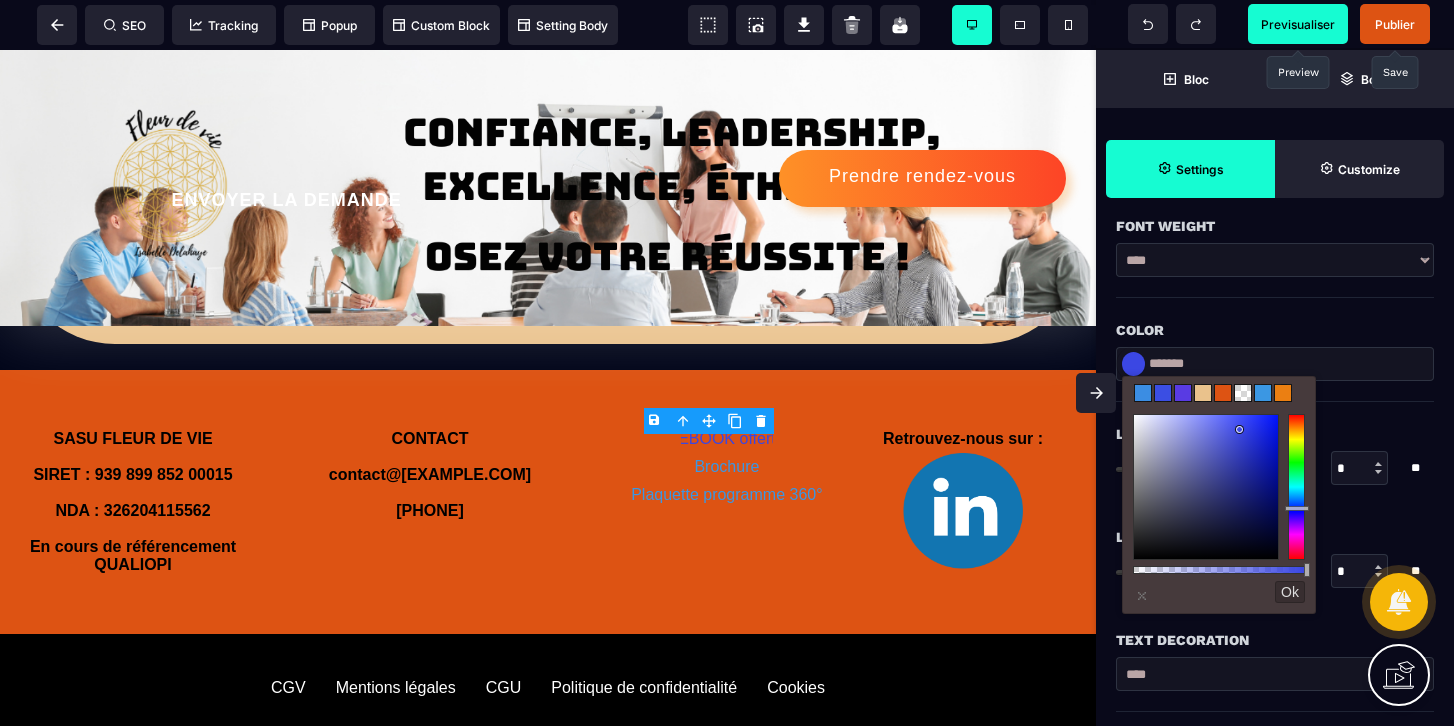 click at bounding box center (1296, 487) 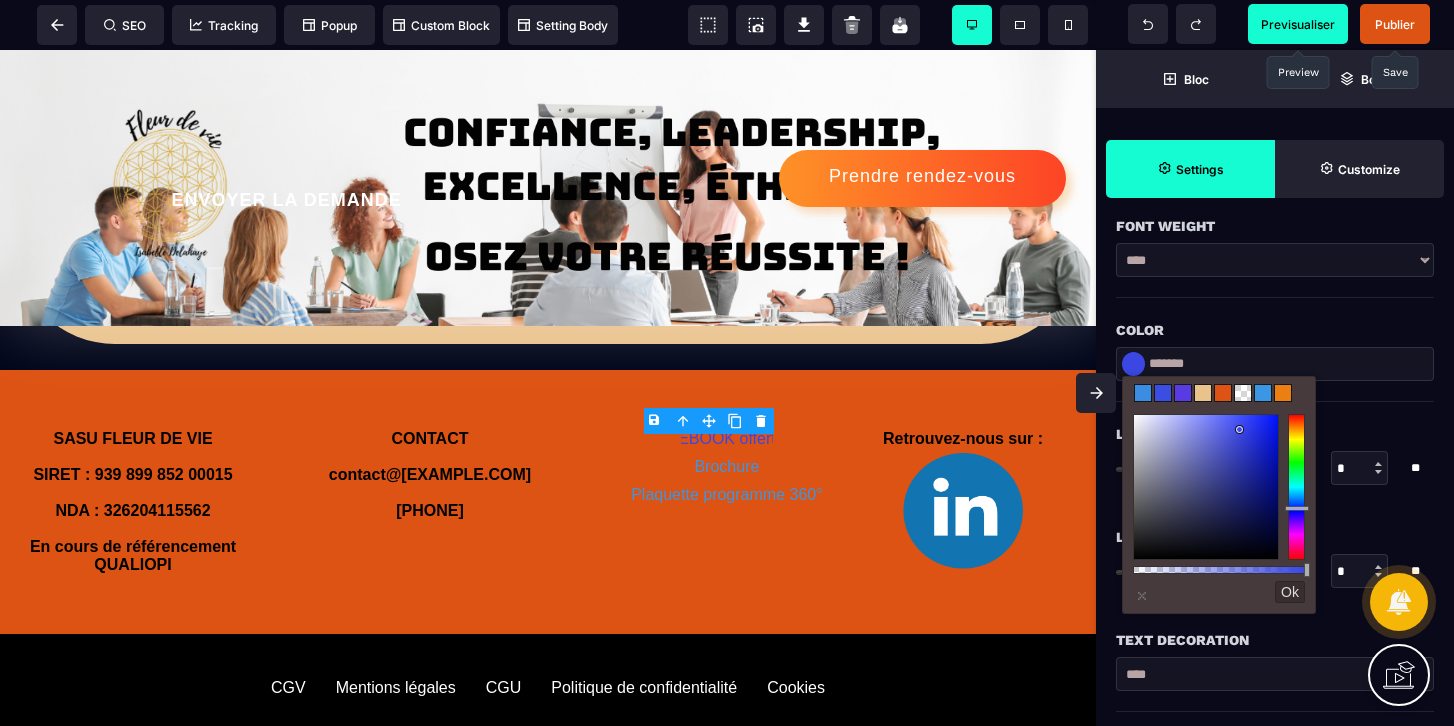 click at bounding box center [1296, 487] 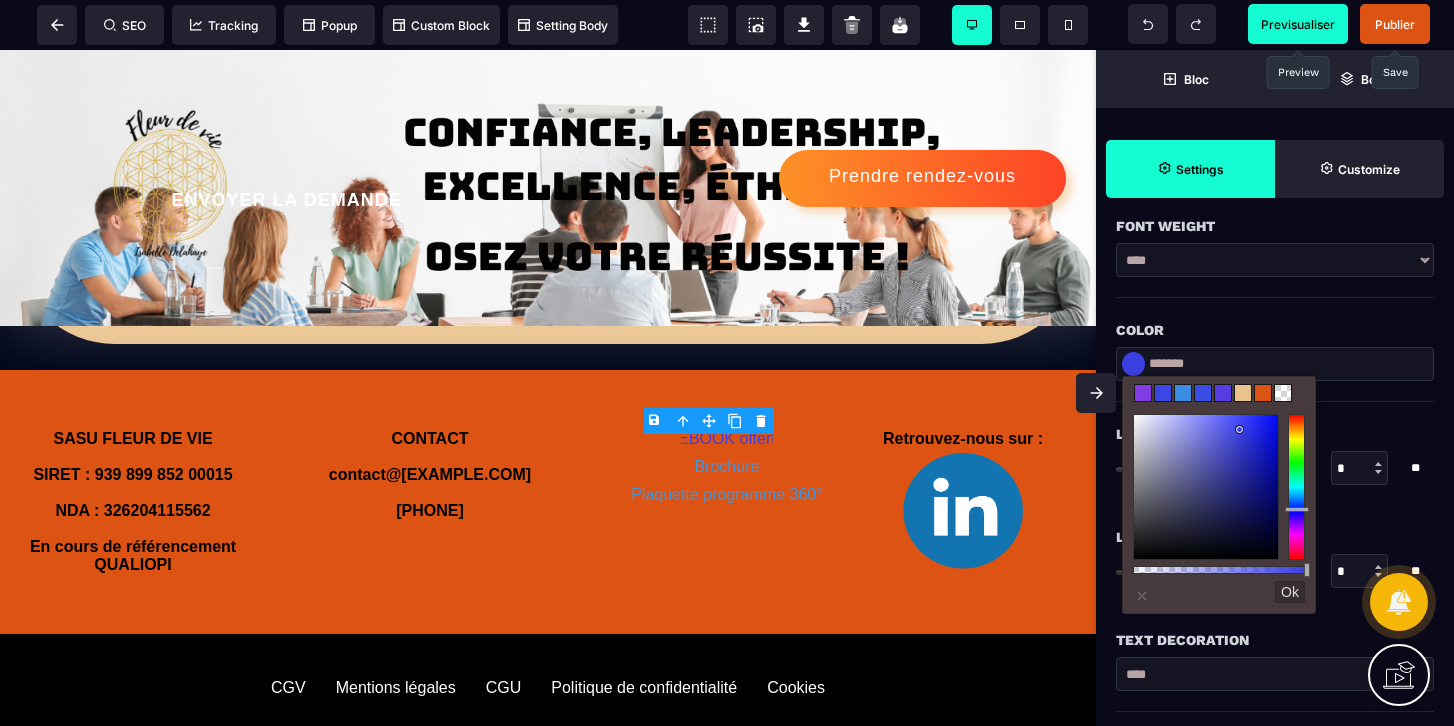 click at bounding box center (1296, 487) 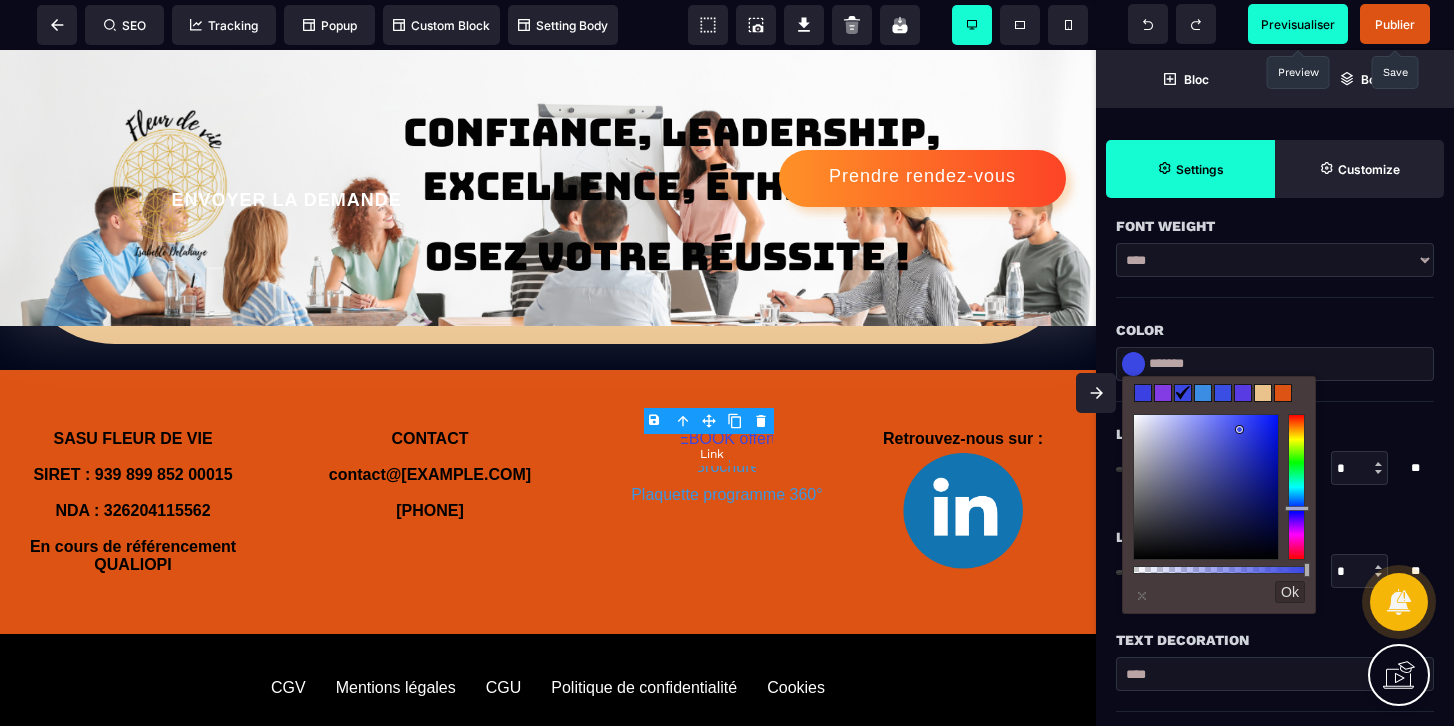 click on "Brochure" at bounding box center [726, 466] 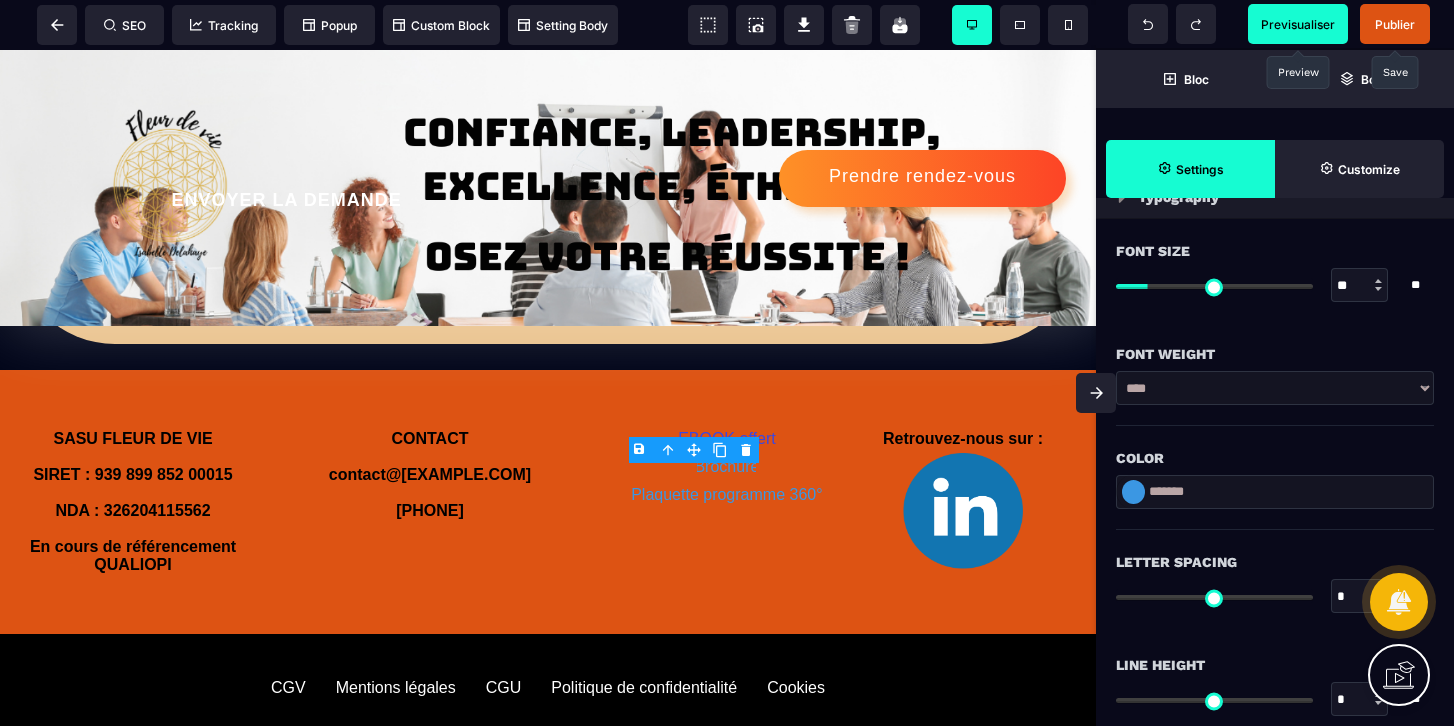 scroll, scrollTop: 377, scrollLeft: 0, axis: vertical 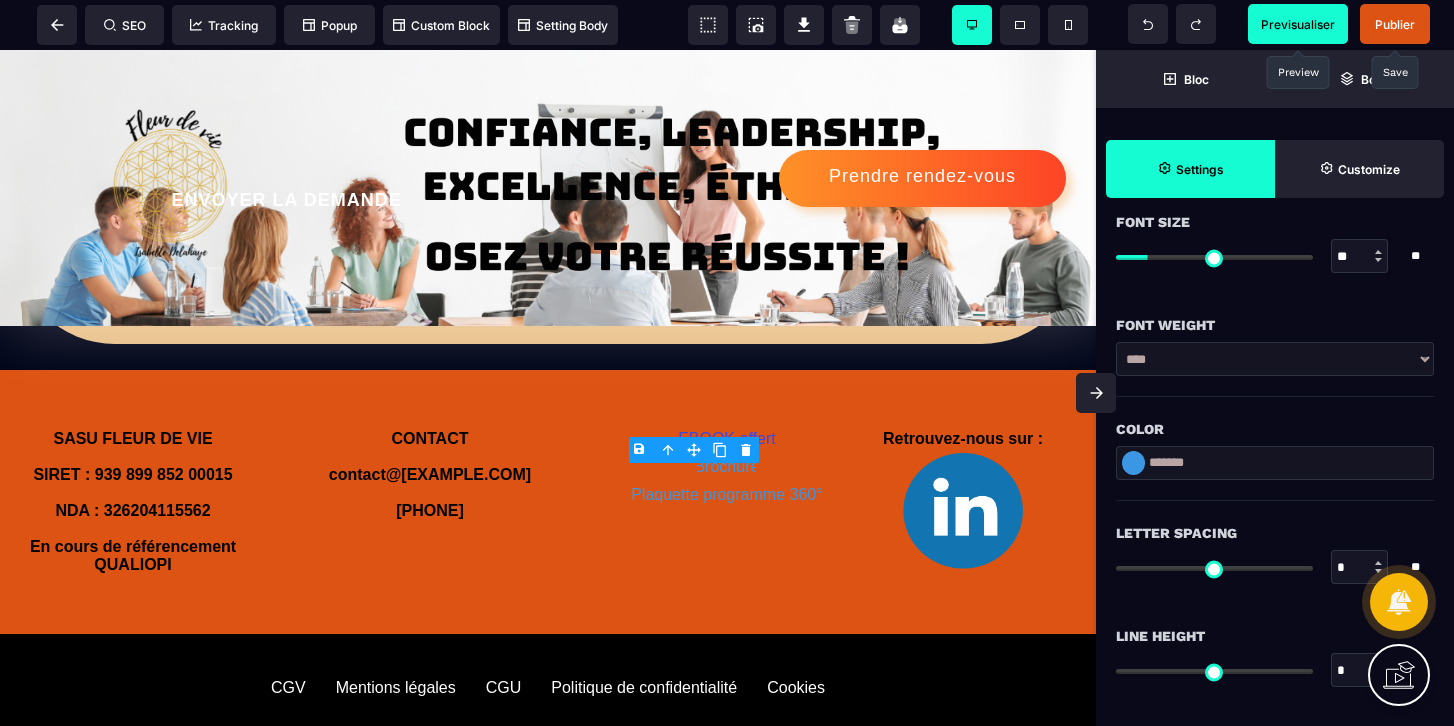 click at bounding box center [1133, 463] 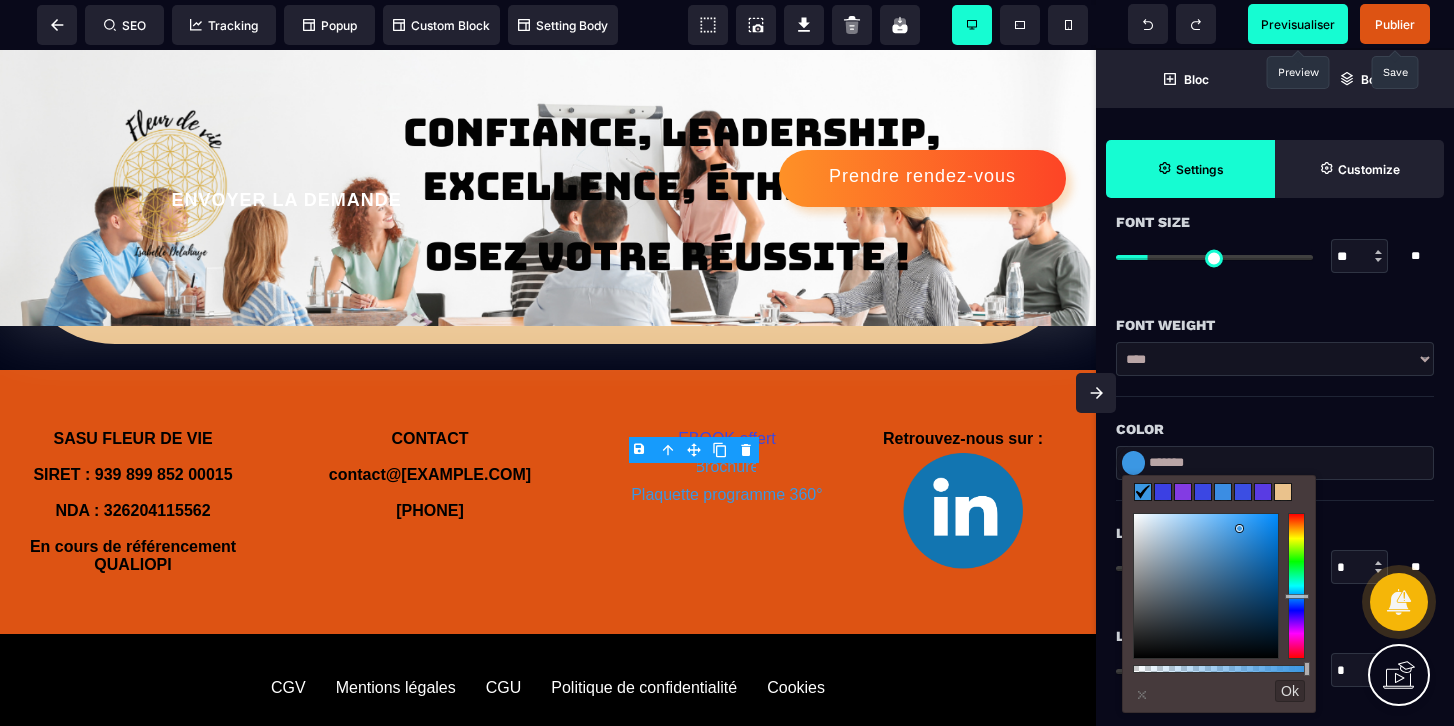 click at bounding box center [1163, 492] 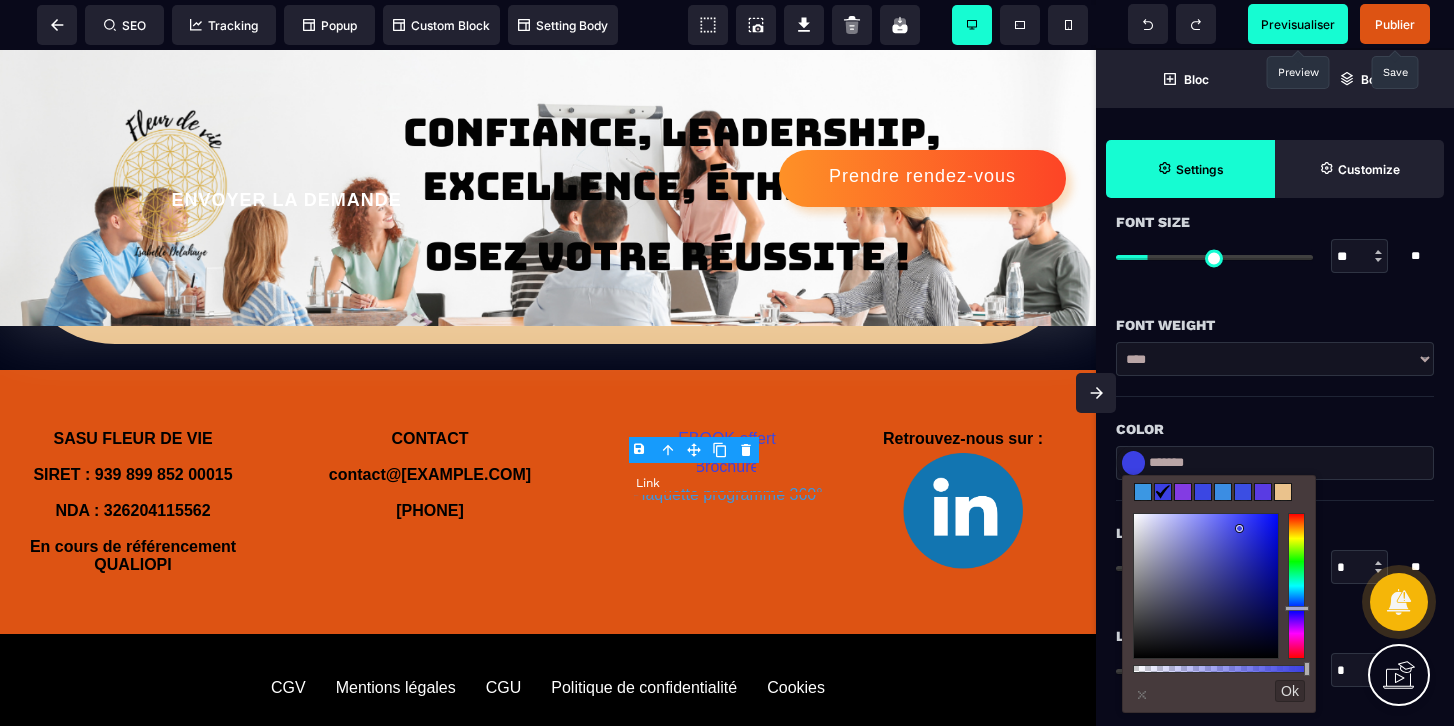 click on "Plaquette programme 360°" at bounding box center [726, 494] 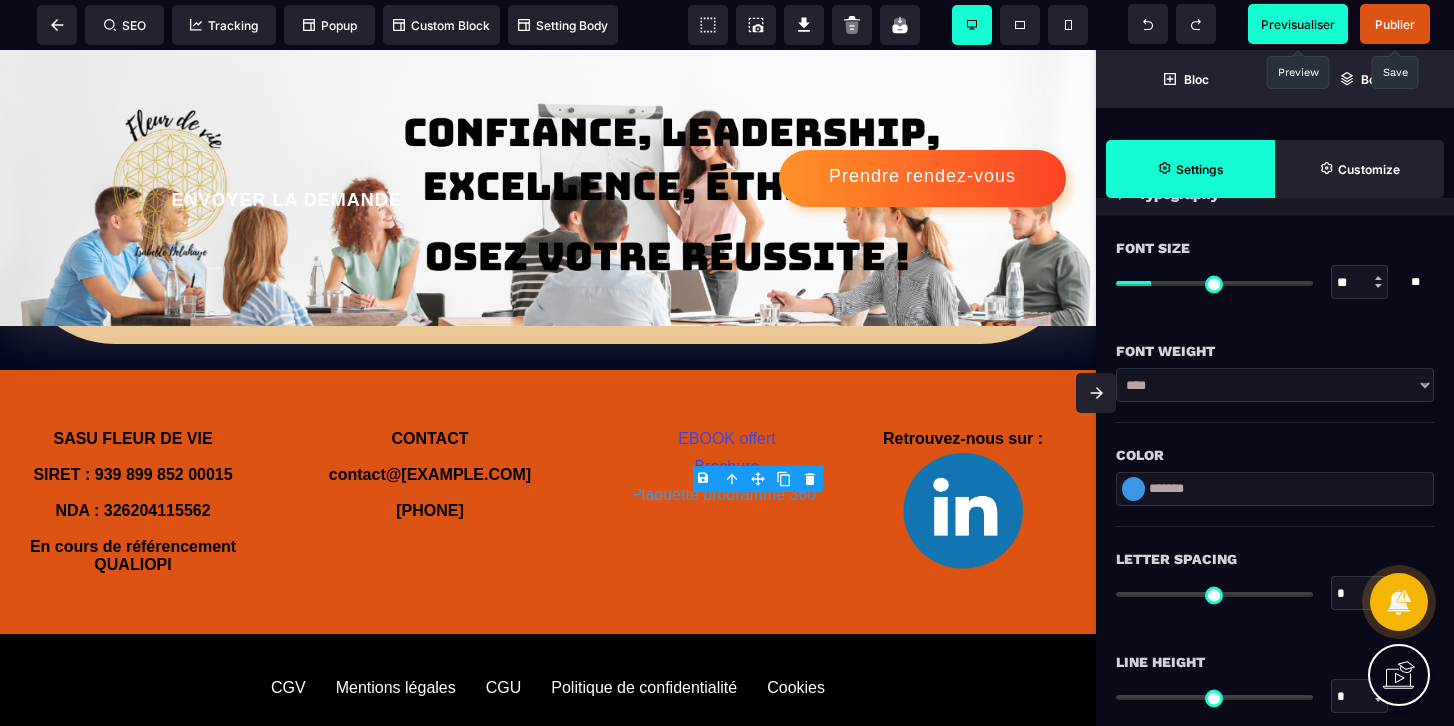 scroll, scrollTop: 397, scrollLeft: 0, axis: vertical 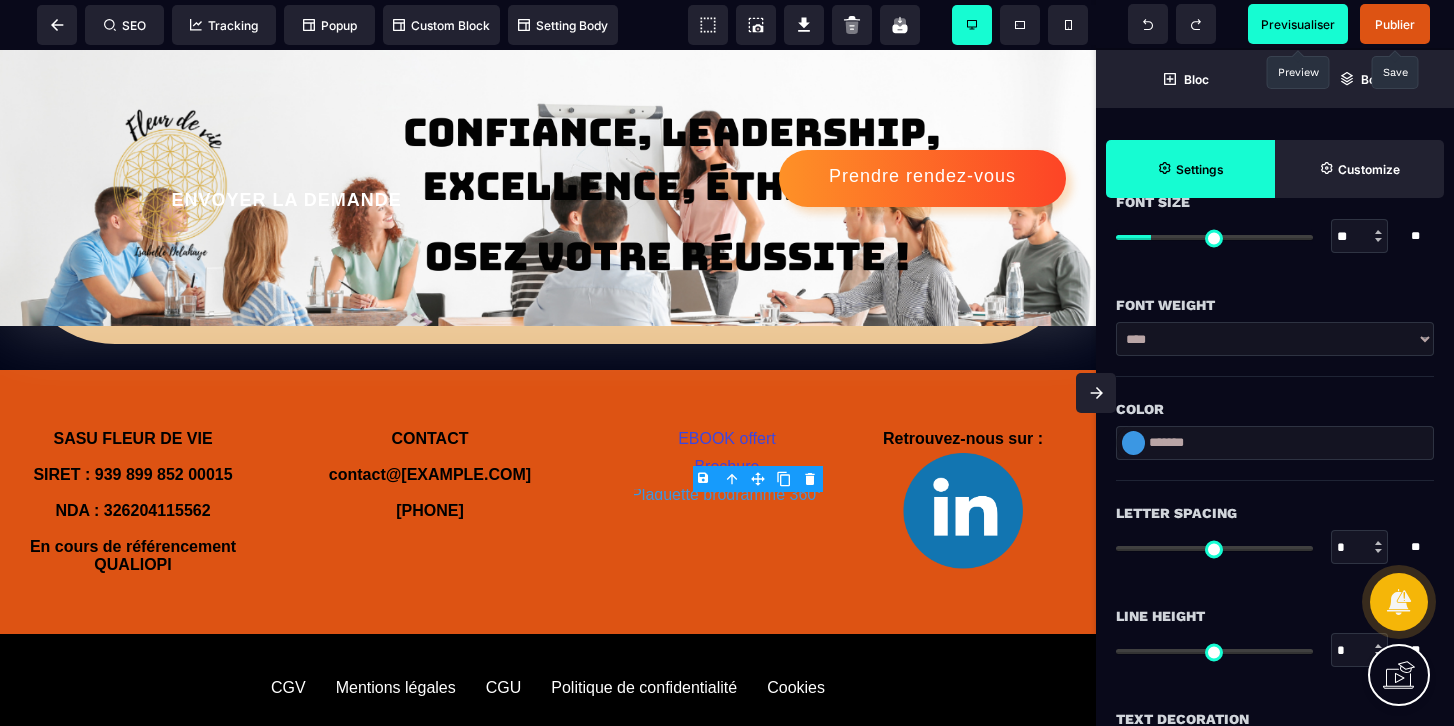 click at bounding box center (1133, 443) 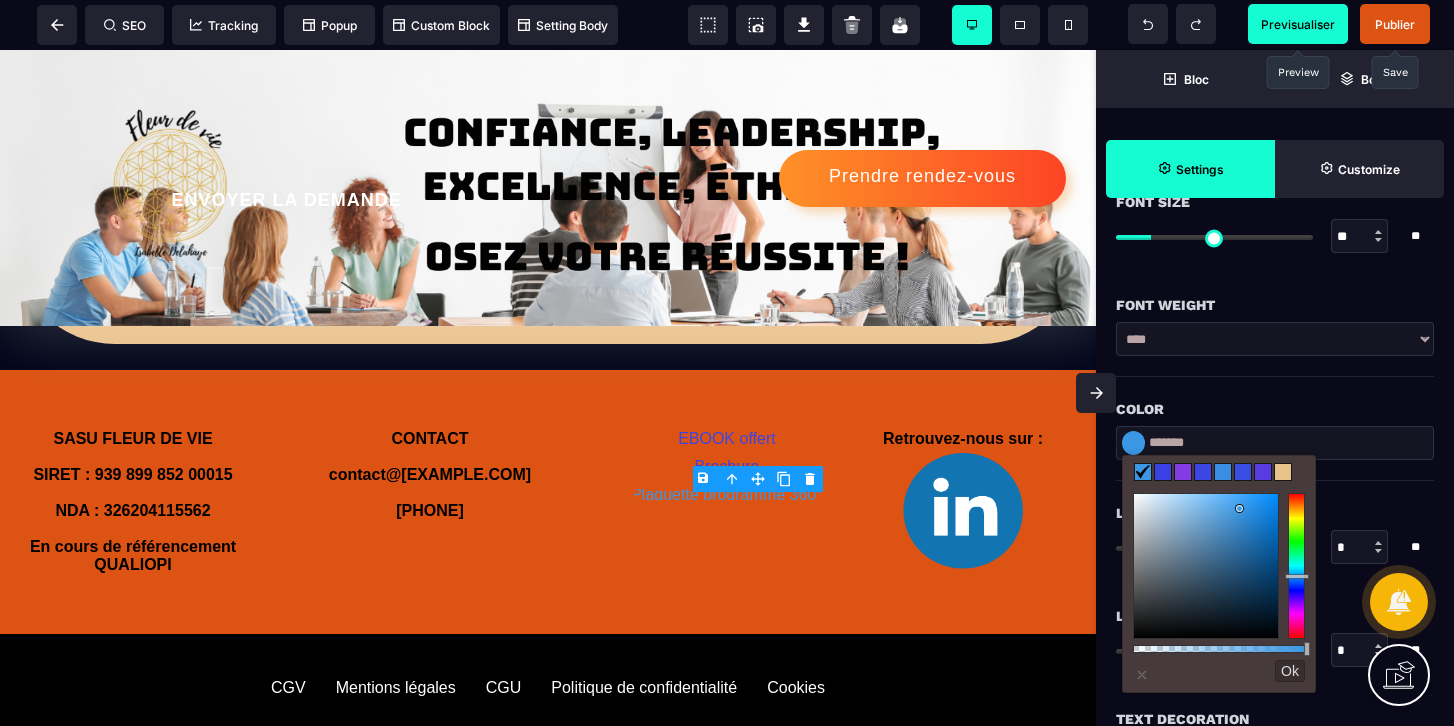 click at bounding box center (1163, 472) 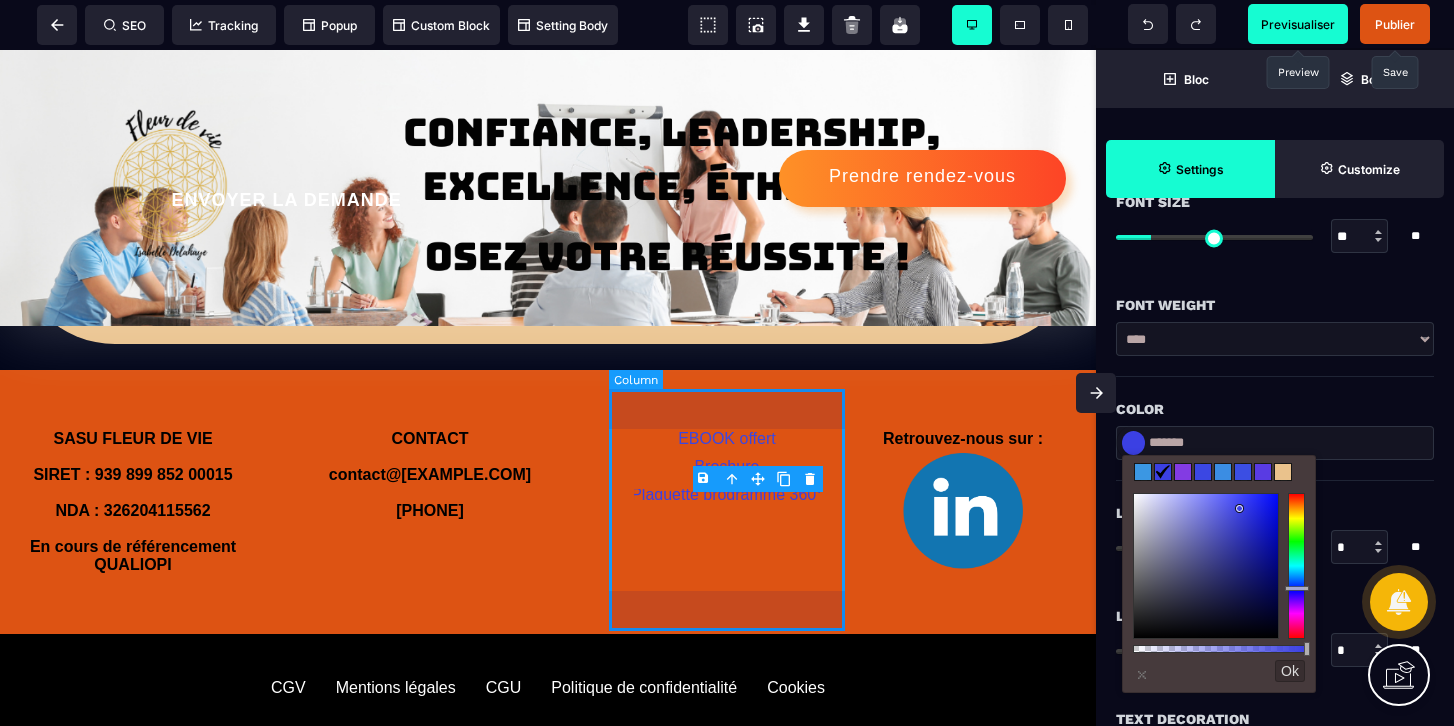 click on "EBOOK offert Brochure Plaquette programme 360°" at bounding box center [727, 502] 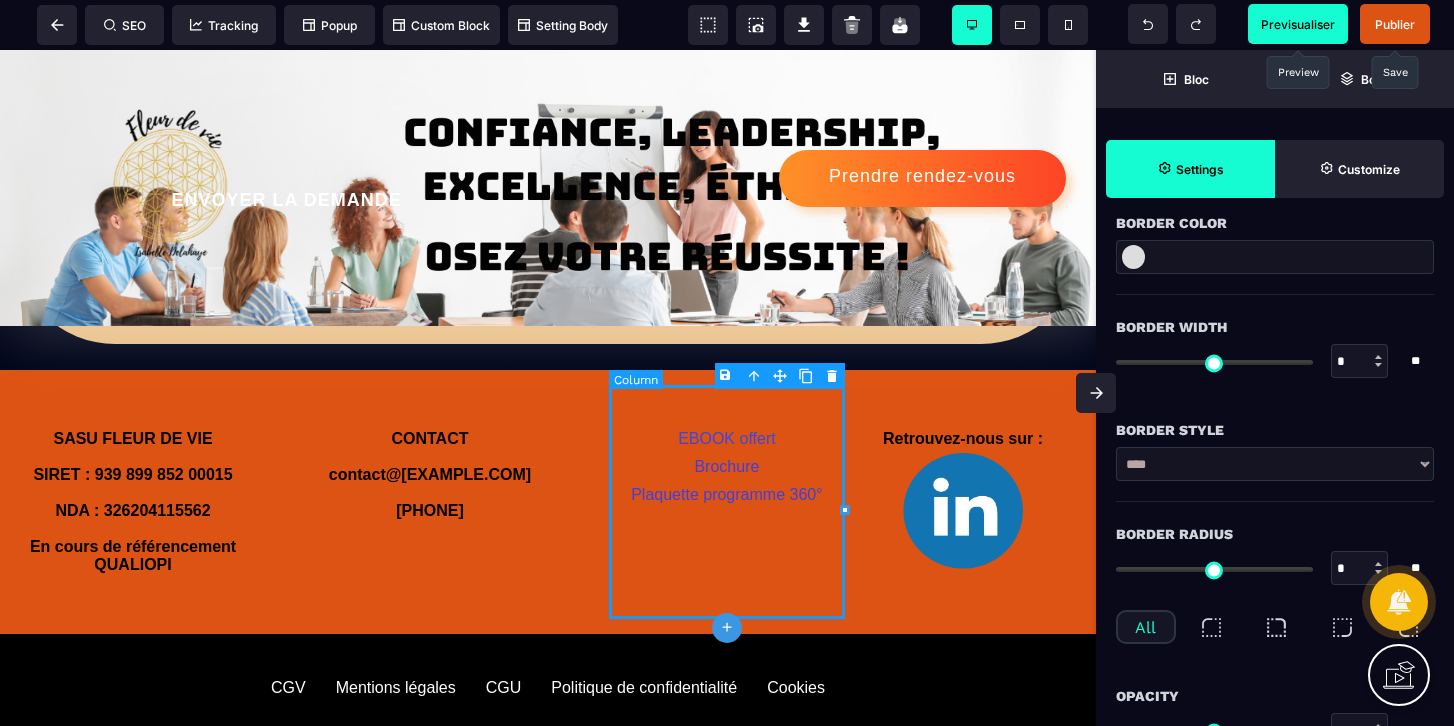 scroll, scrollTop: 0, scrollLeft: 0, axis: both 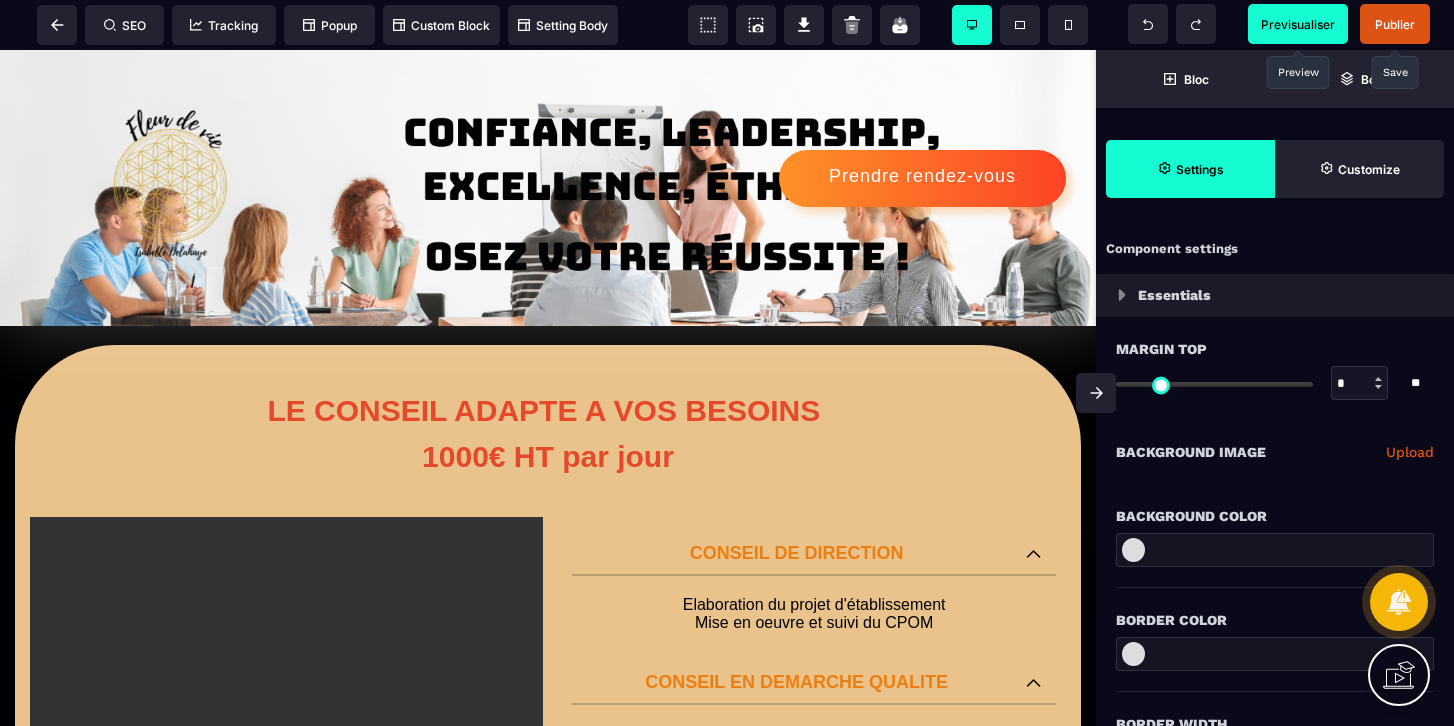 click on "Publier" at bounding box center [1395, 24] 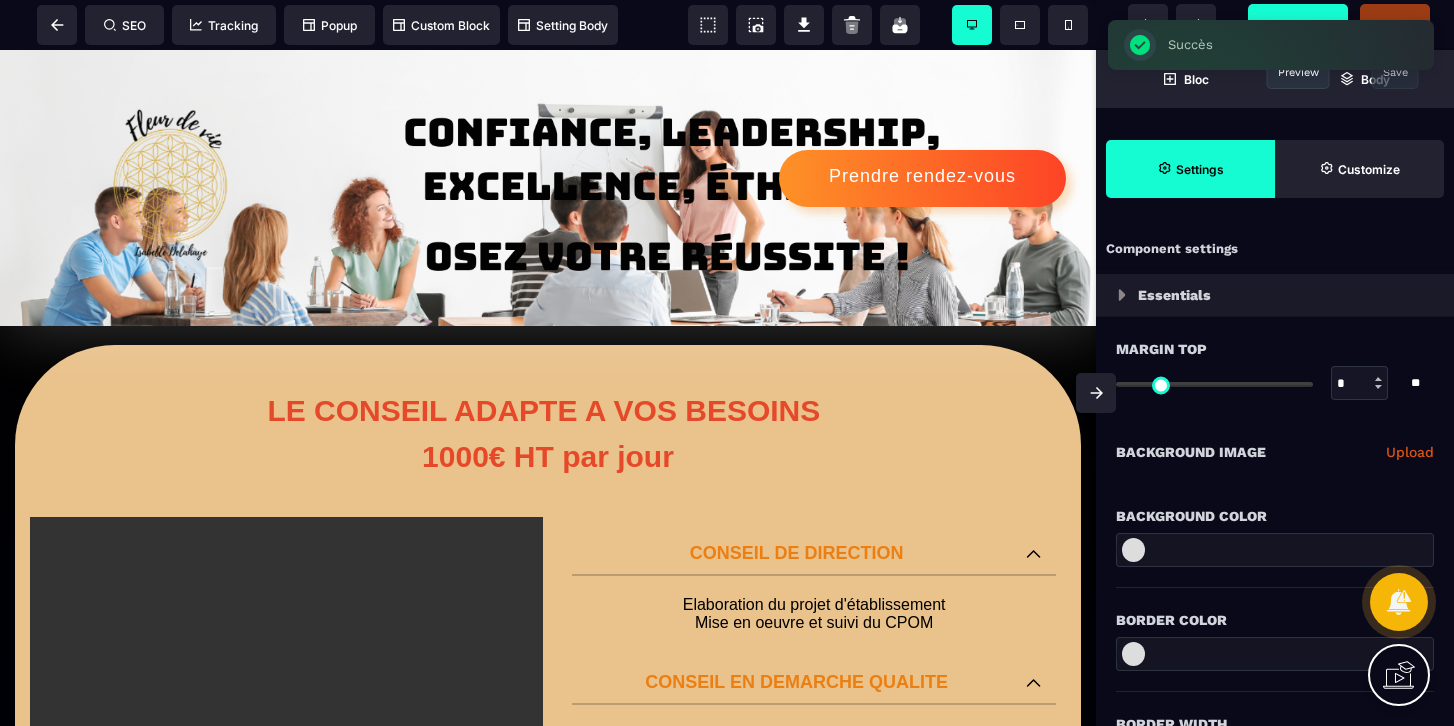 click on "Previsualiser" at bounding box center [1298, 24] 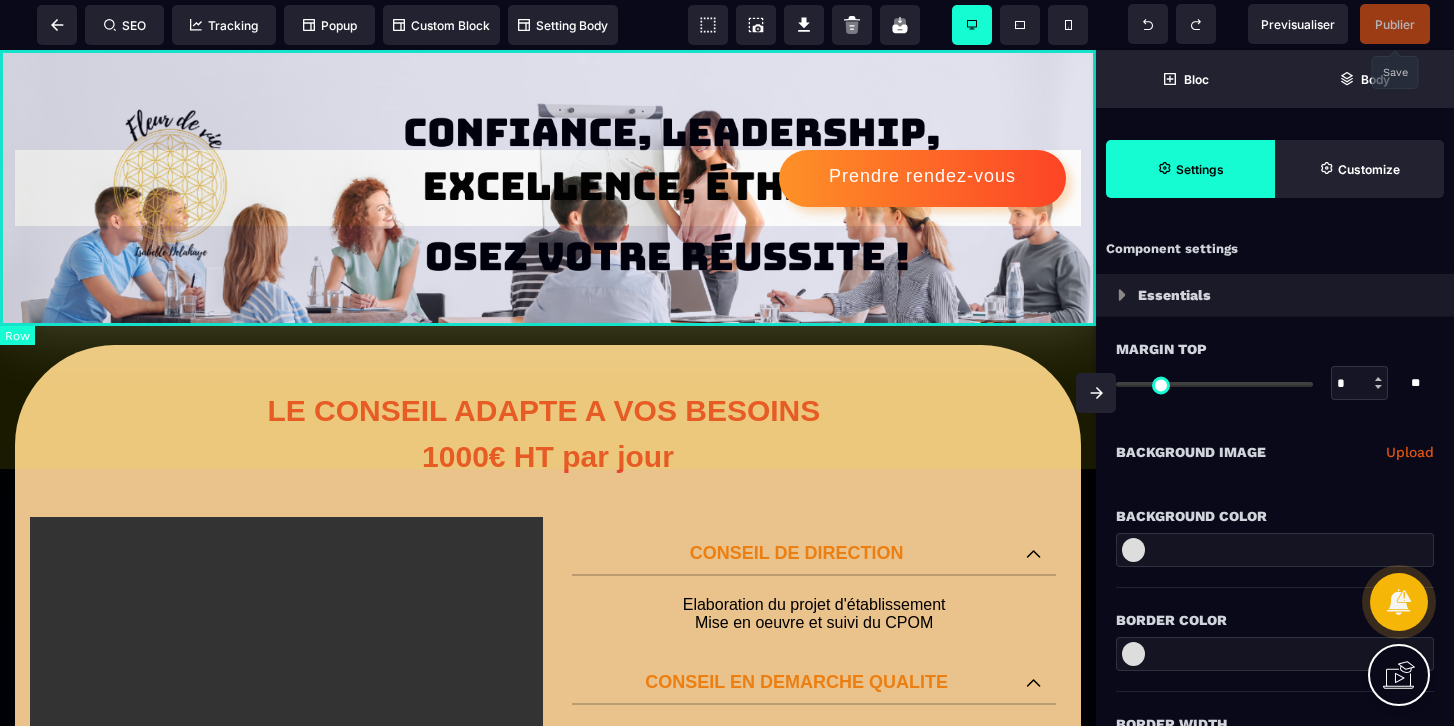 click on "Prendre rendez-vous" at bounding box center (548, 188) 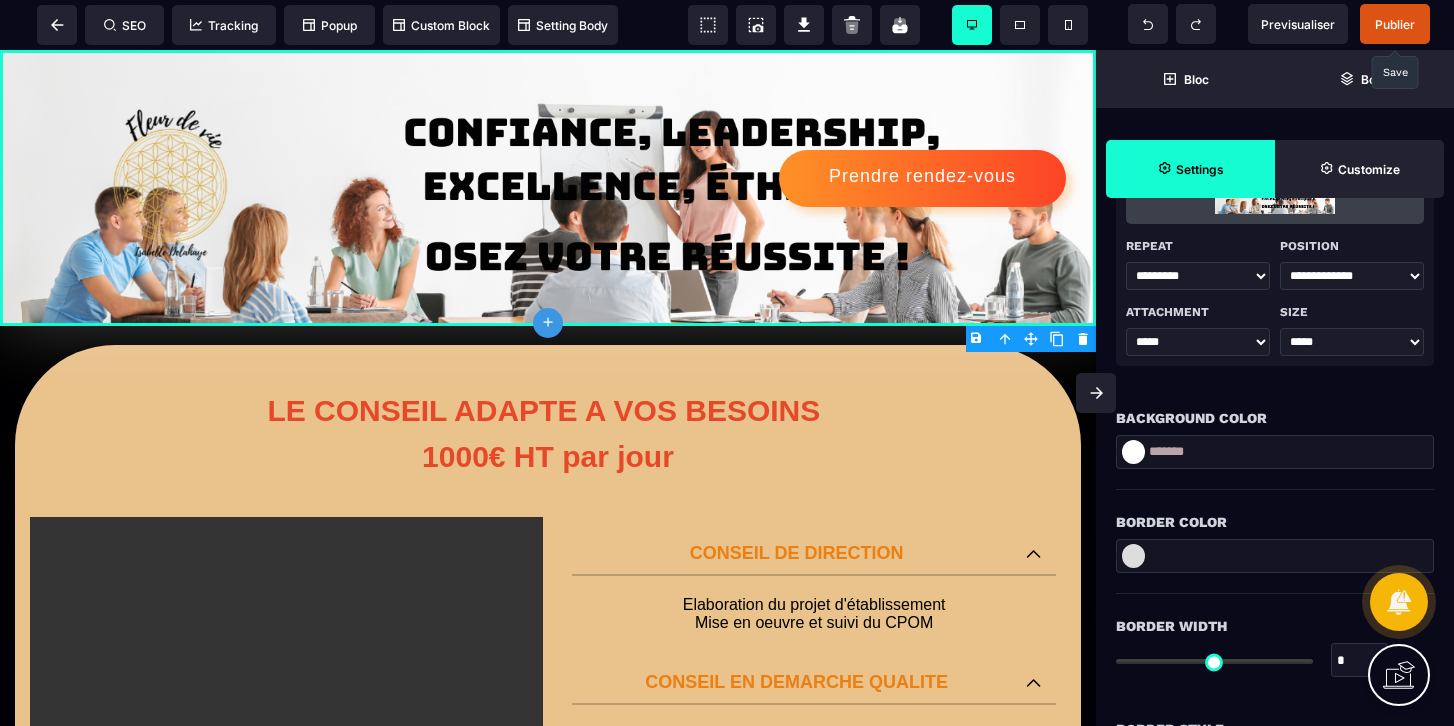 scroll, scrollTop: 498, scrollLeft: 0, axis: vertical 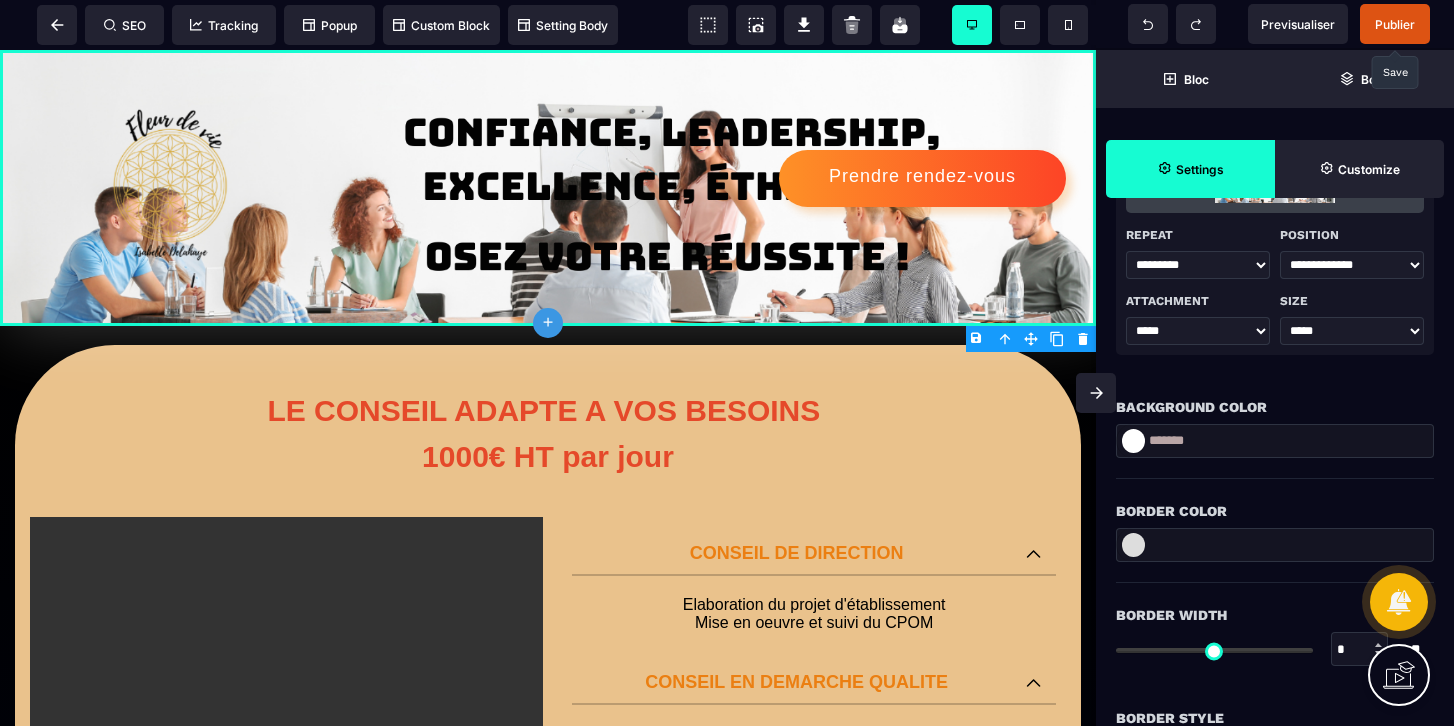 click on "Previsualiser Publier" at bounding box center [1279, 24] 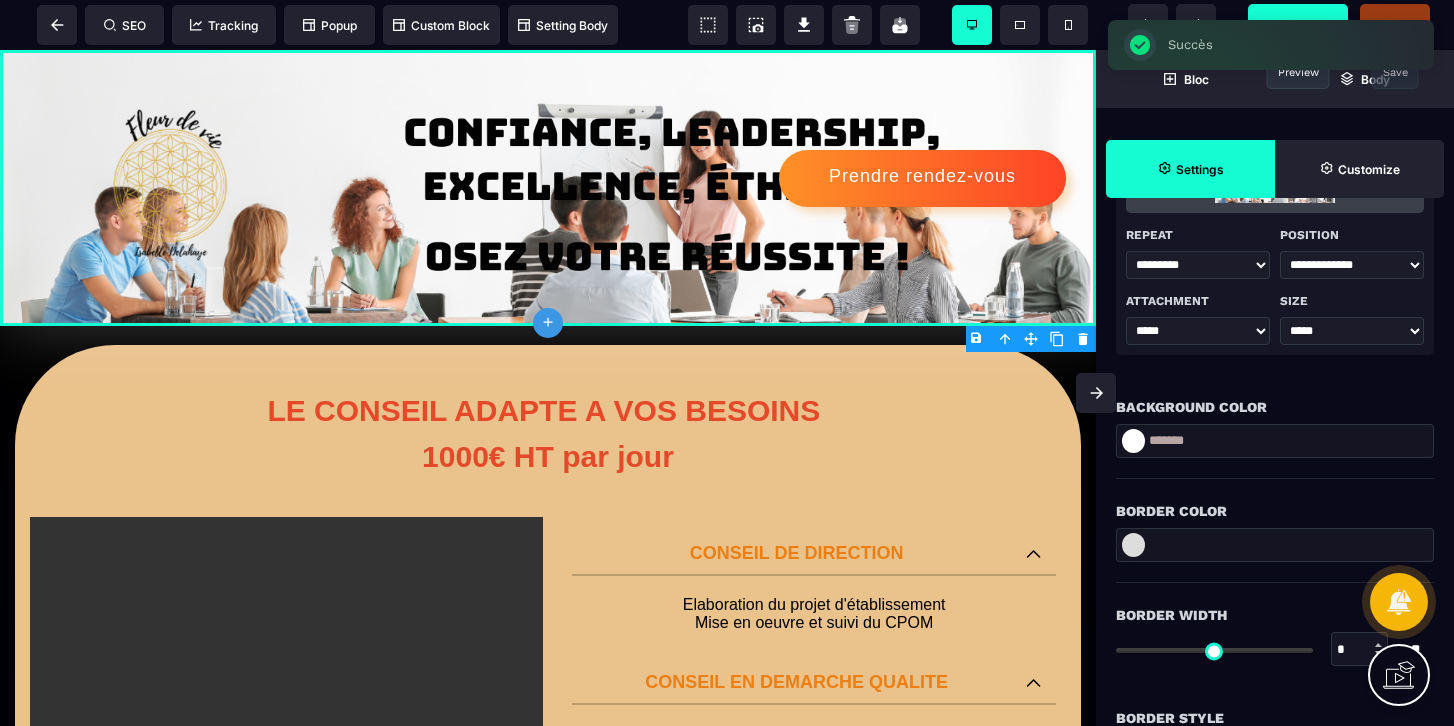 click on "Previsualiser" at bounding box center (1298, 24) 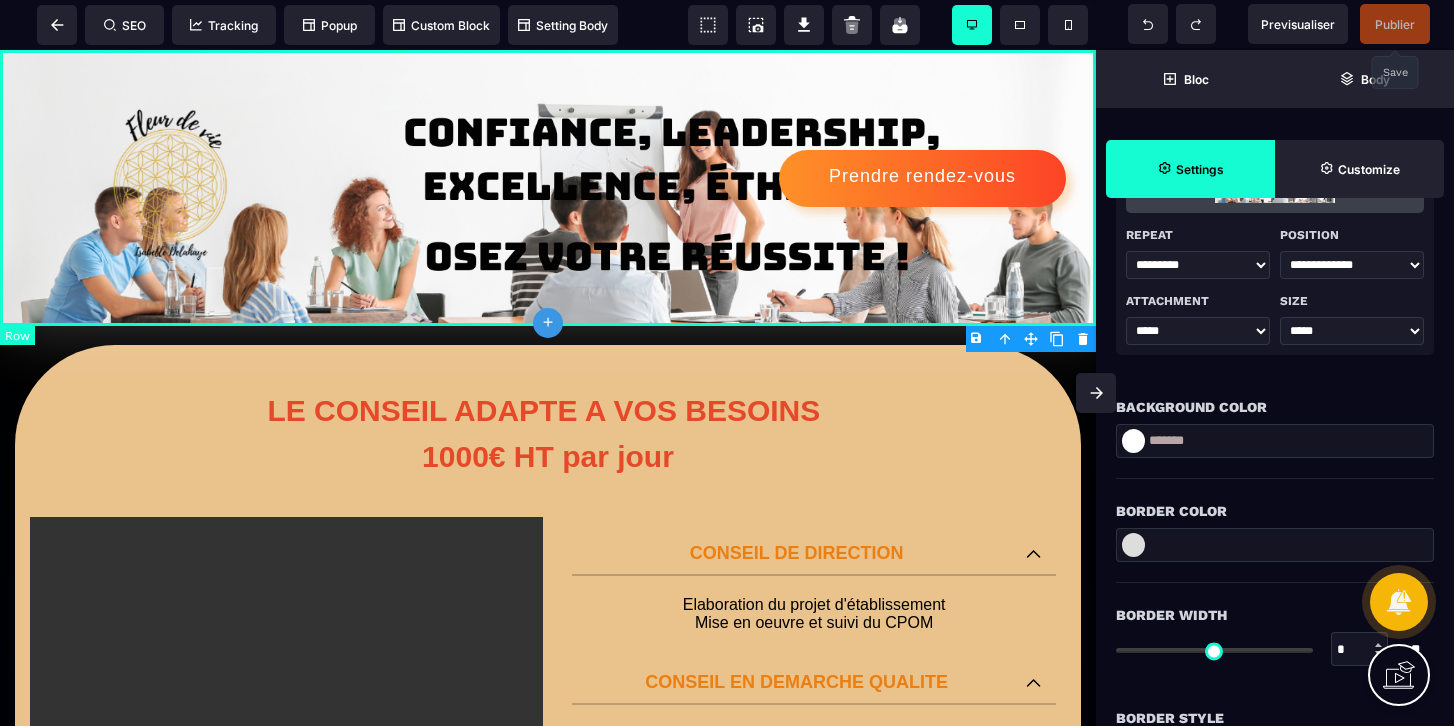 click on "Prendre rendez-vous" at bounding box center (548, 188) 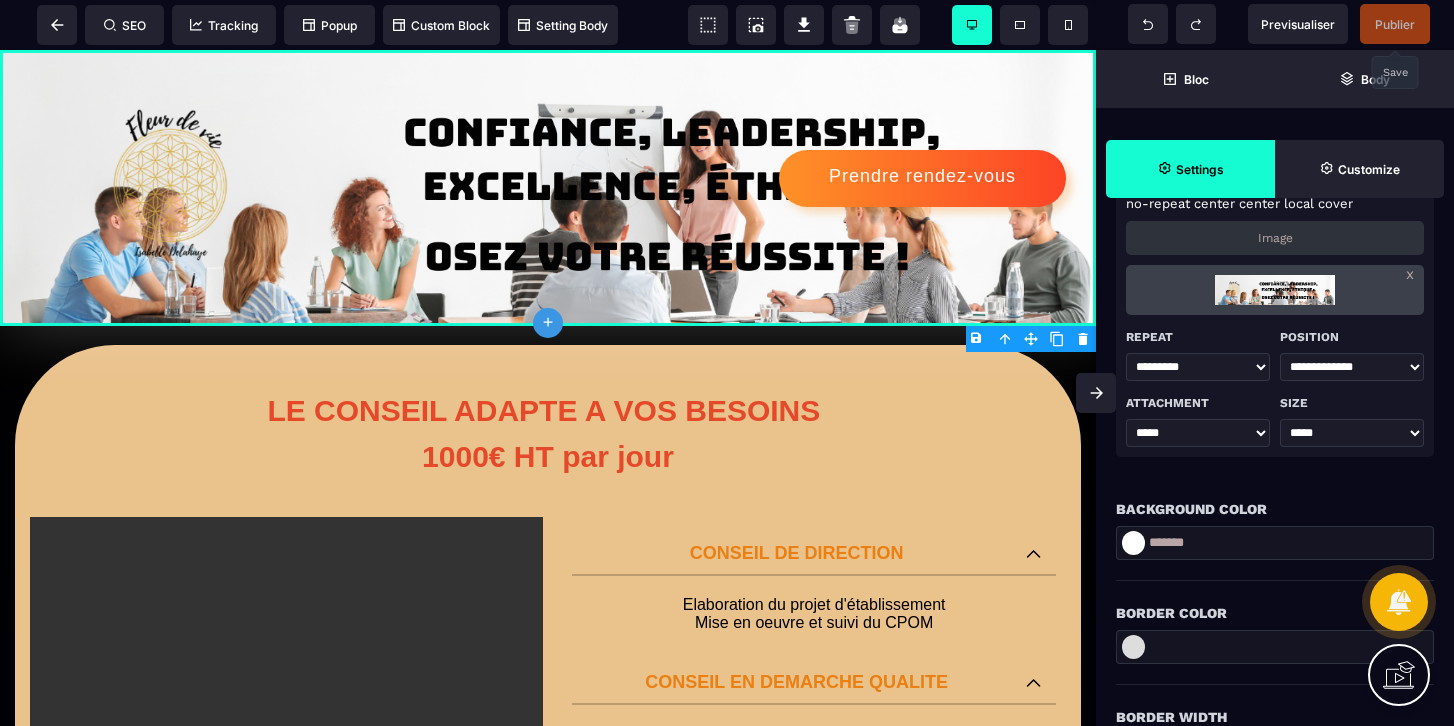 scroll, scrollTop: 400, scrollLeft: 0, axis: vertical 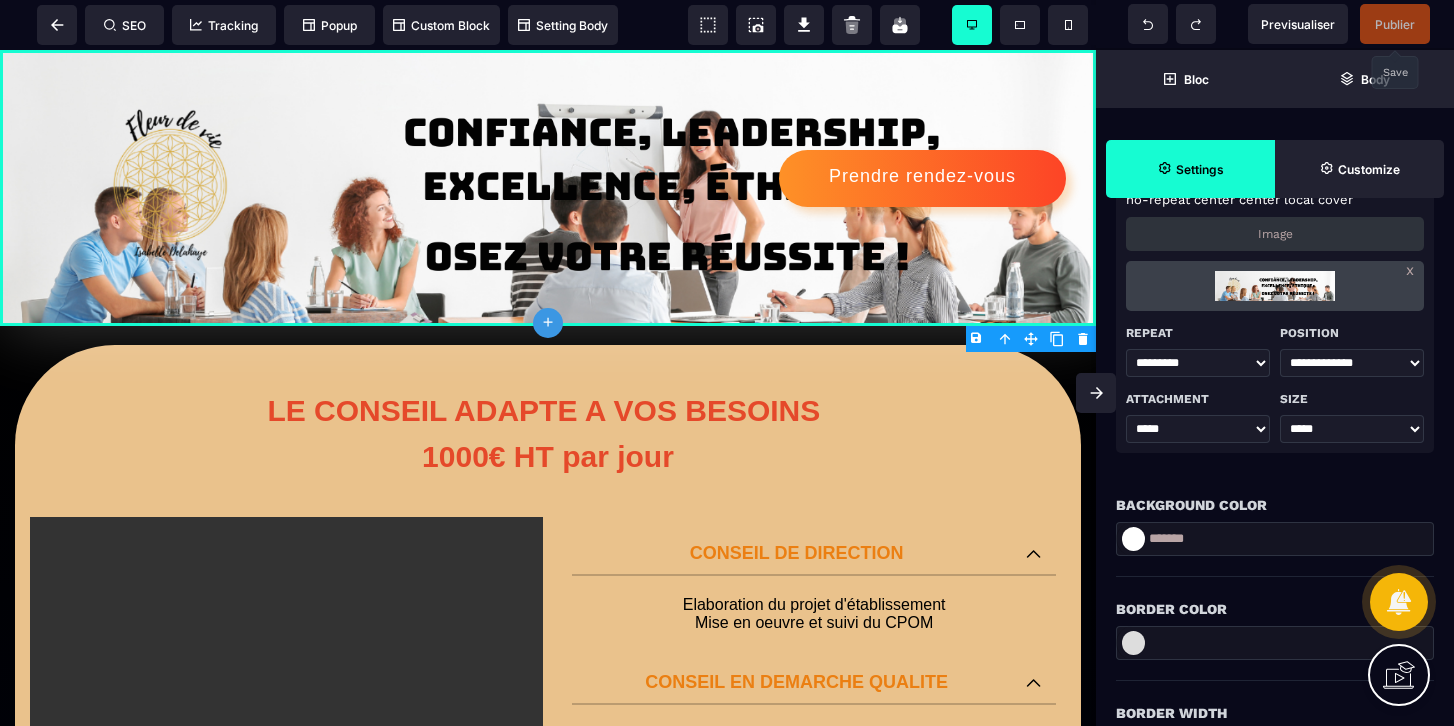 click on "****   *****   *******   ****   ******" at bounding box center (1352, 429) 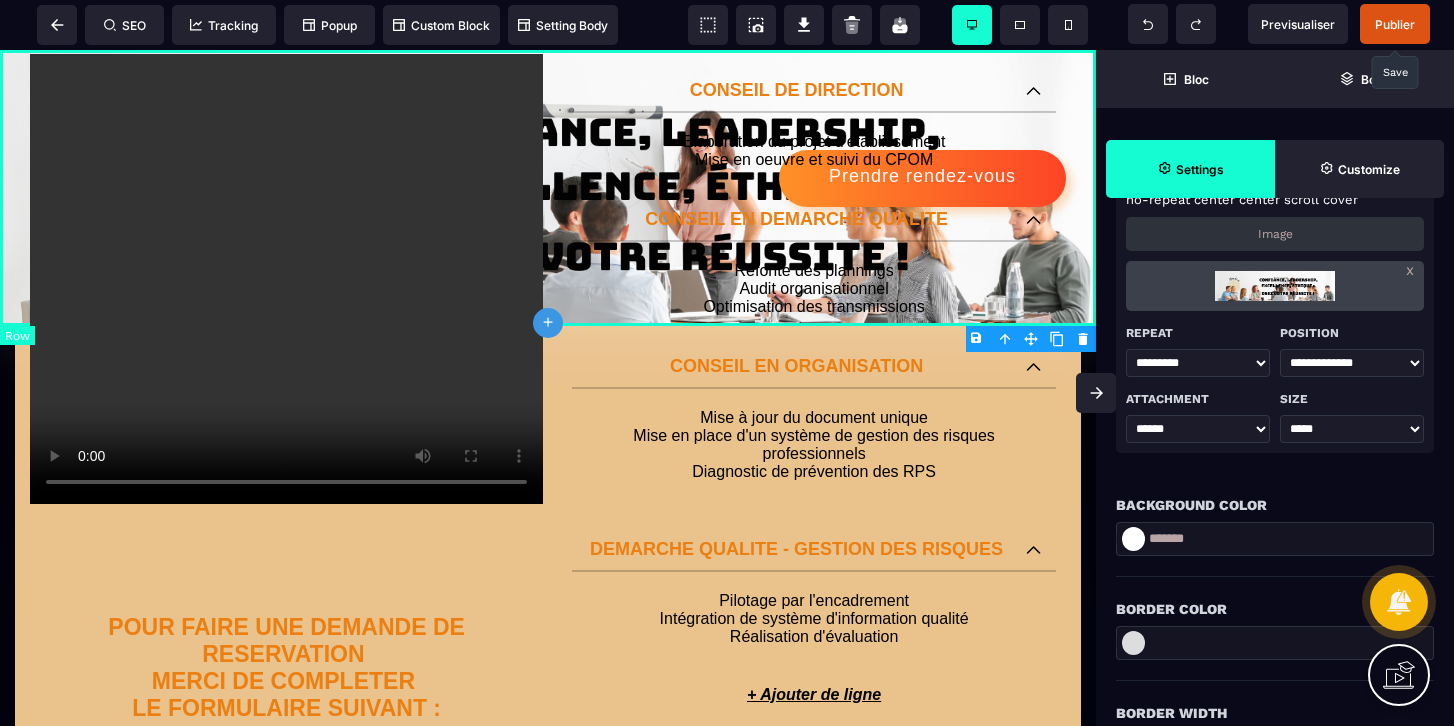 scroll, scrollTop: 0, scrollLeft: 0, axis: both 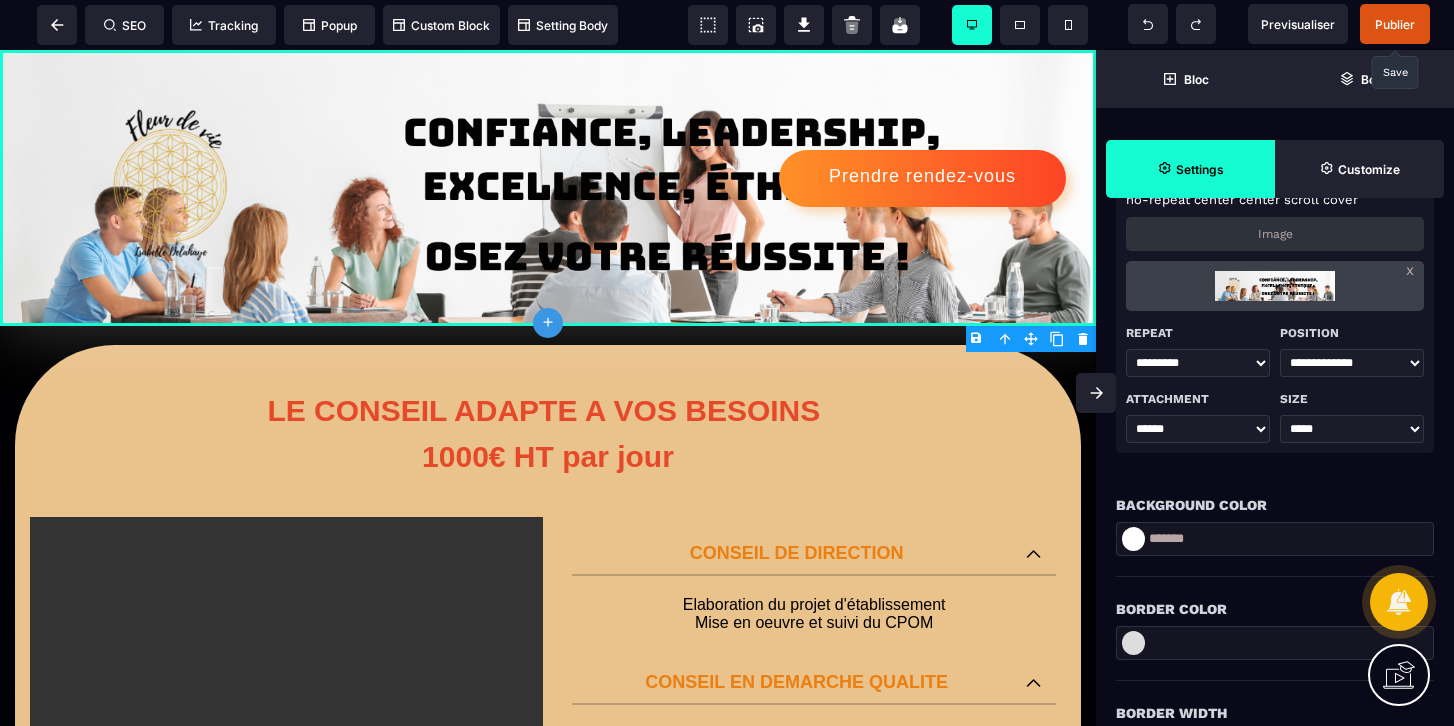 click on "Publier" at bounding box center [1395, 24] 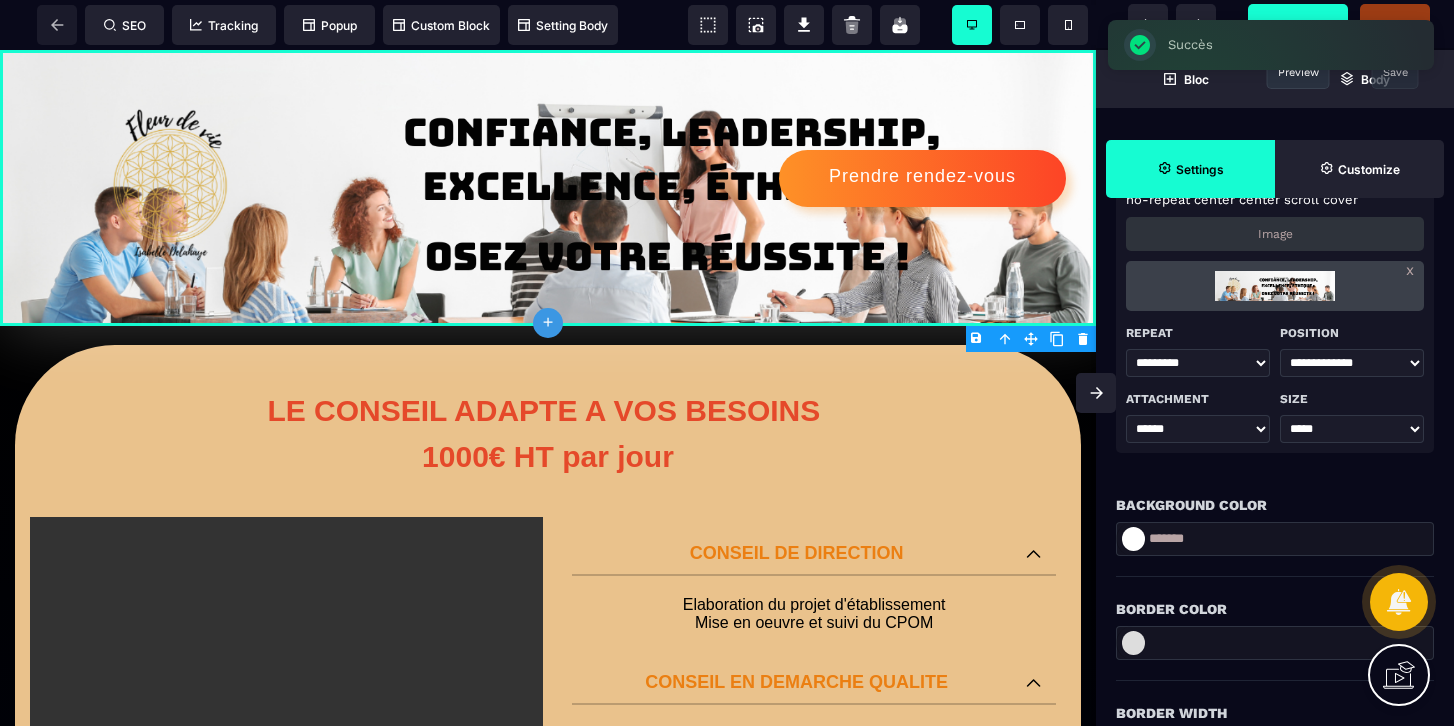 click on "Previsualiser" at bounding box center [1298, 24] 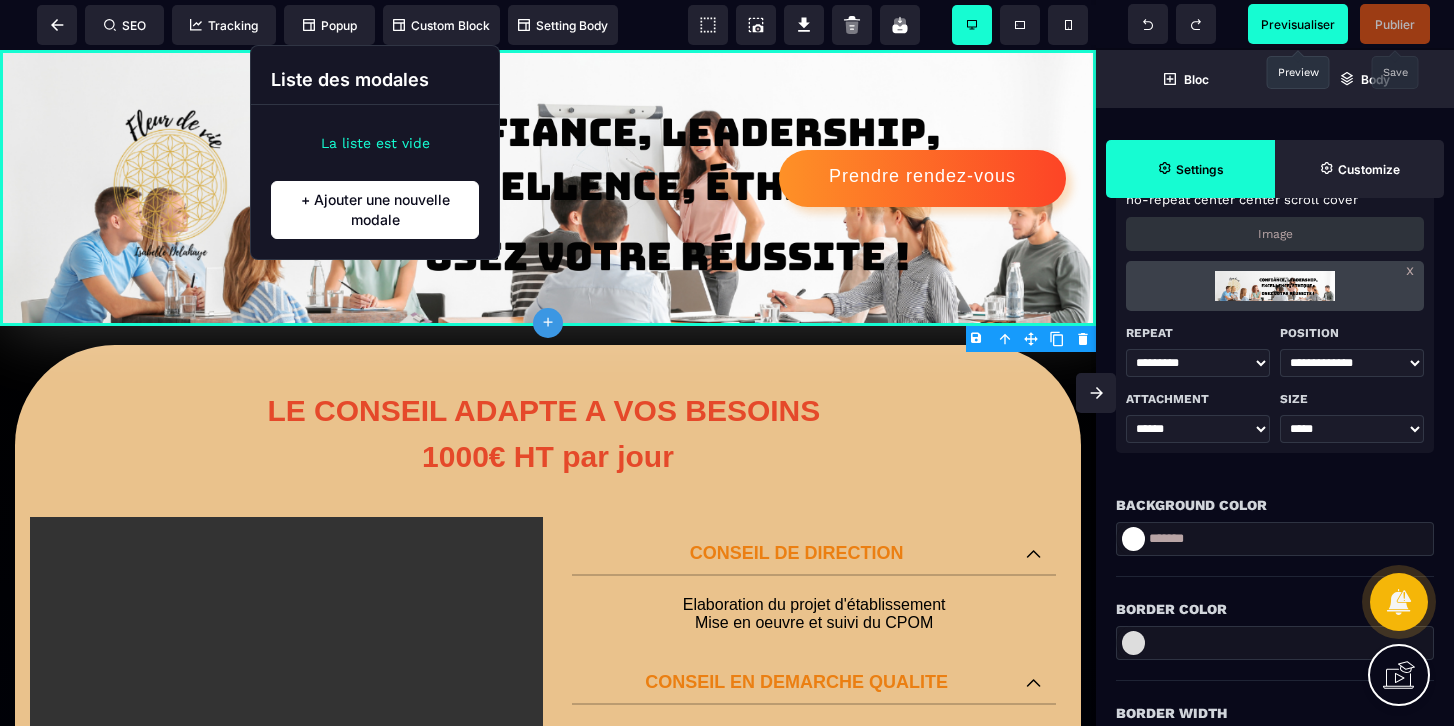 click on "+ Ajouter une nouvelle modale" at bounding box center (375, 210) 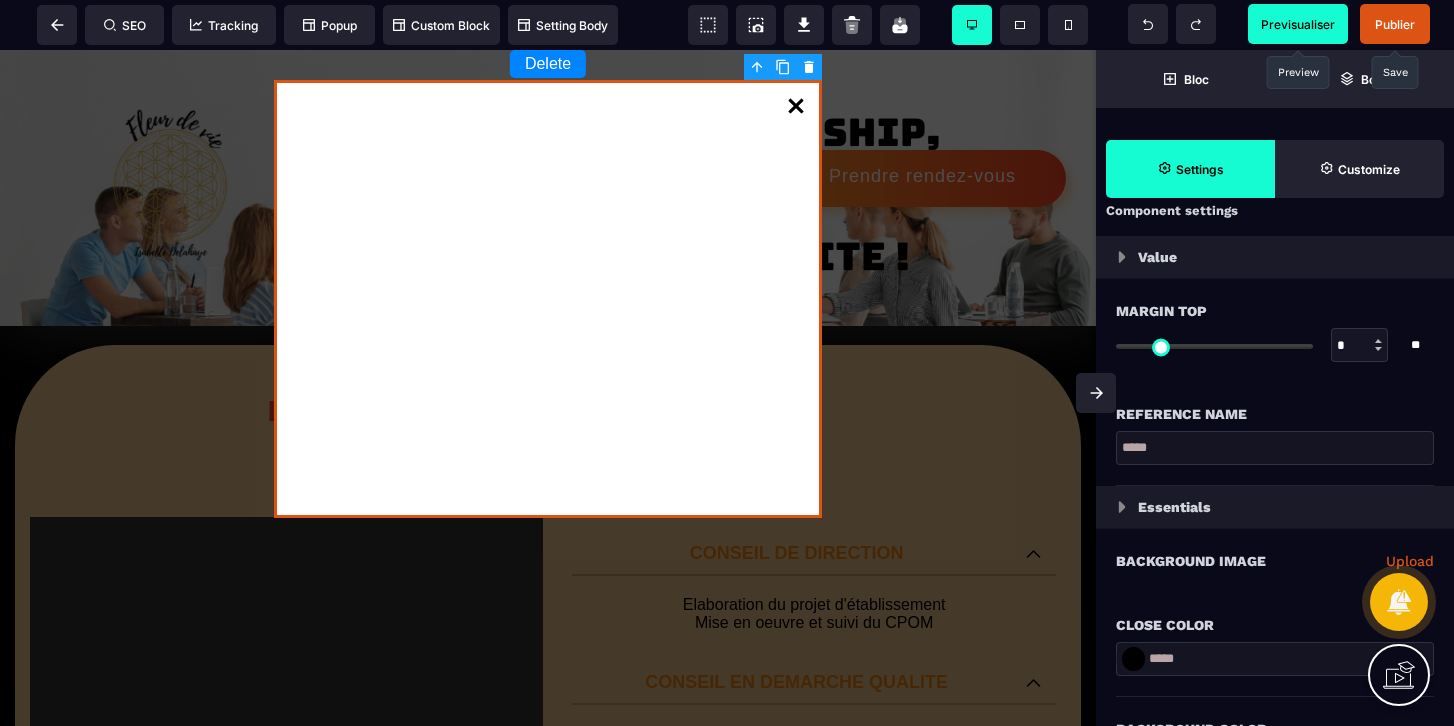 scroll, scrollTop: 0, scrollLeft: 0, axis: both 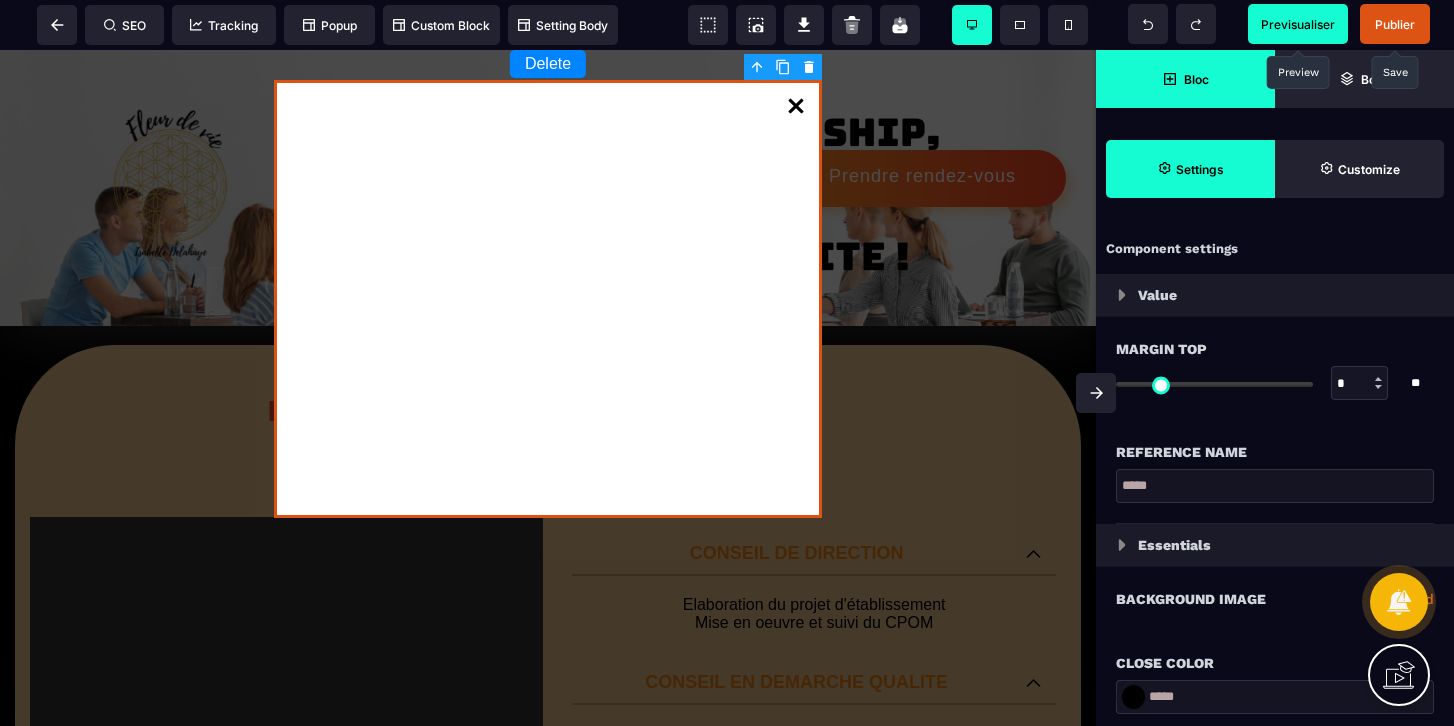 click 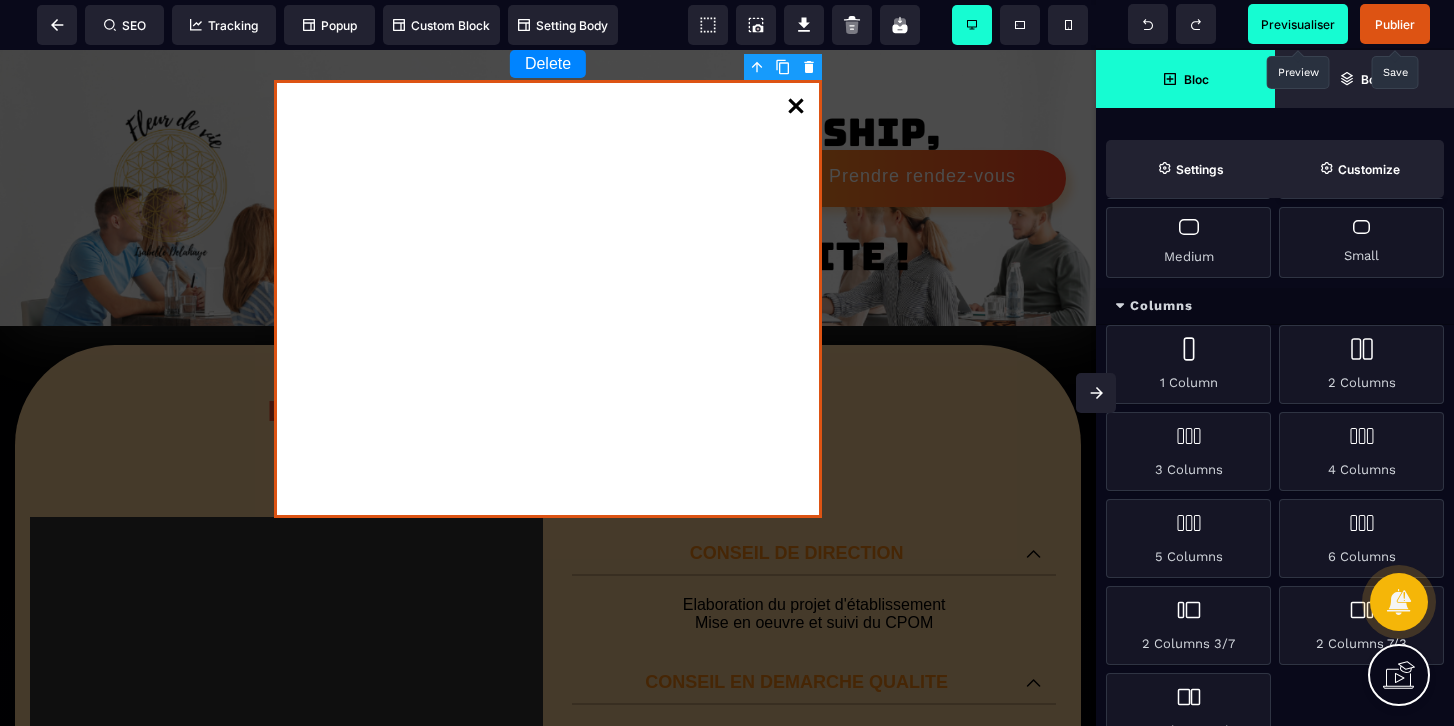 scroll, scrollTop: 152, scrollLeft: 0, axis: vertical 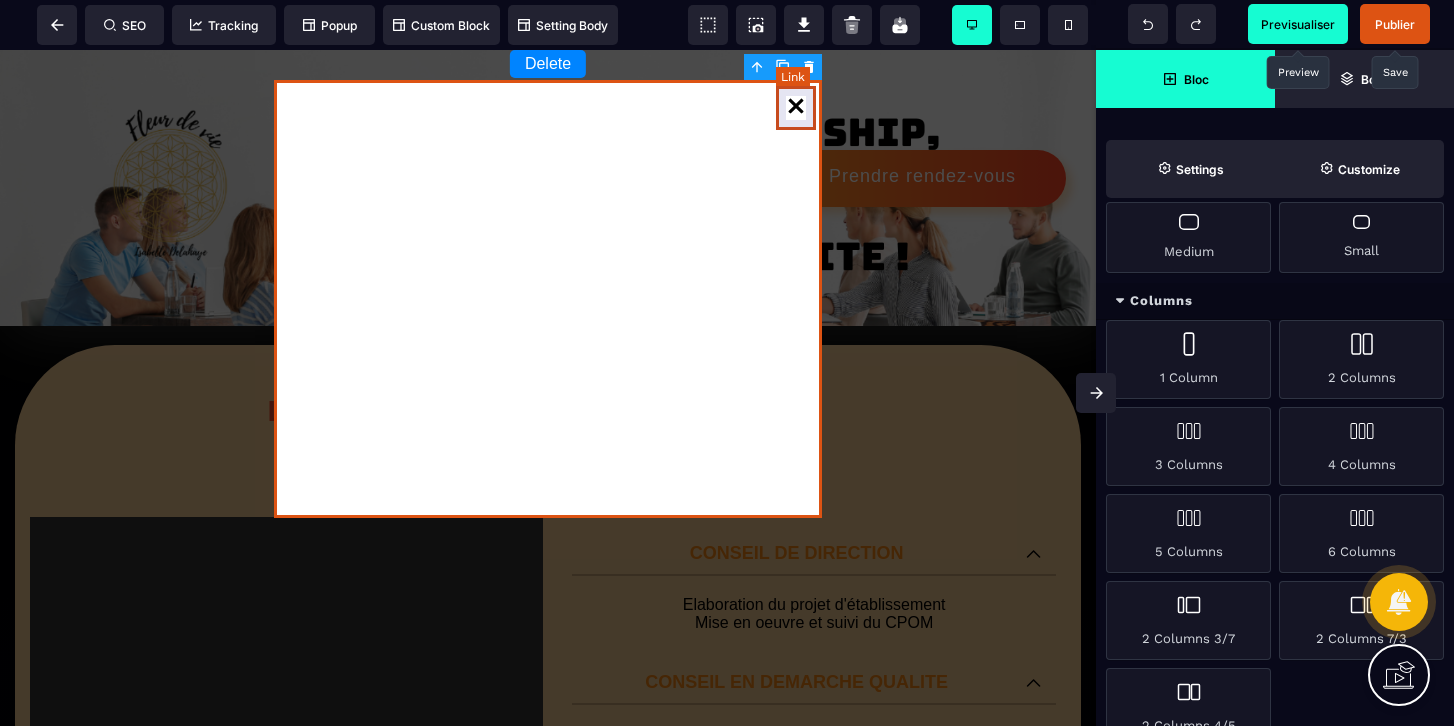 click at bounding box center [796, 108] 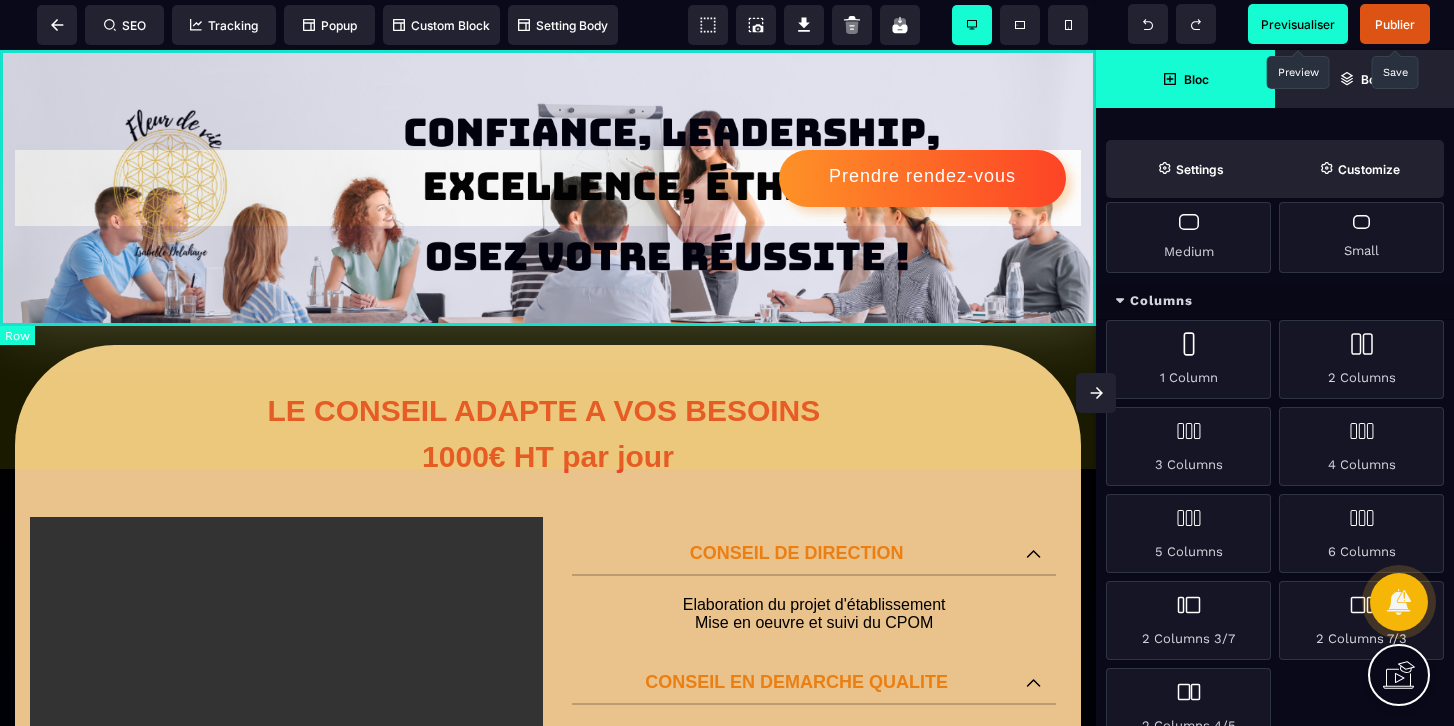 scroll, scrollTop: 1668, scrollLeft: 0, axis: vertical 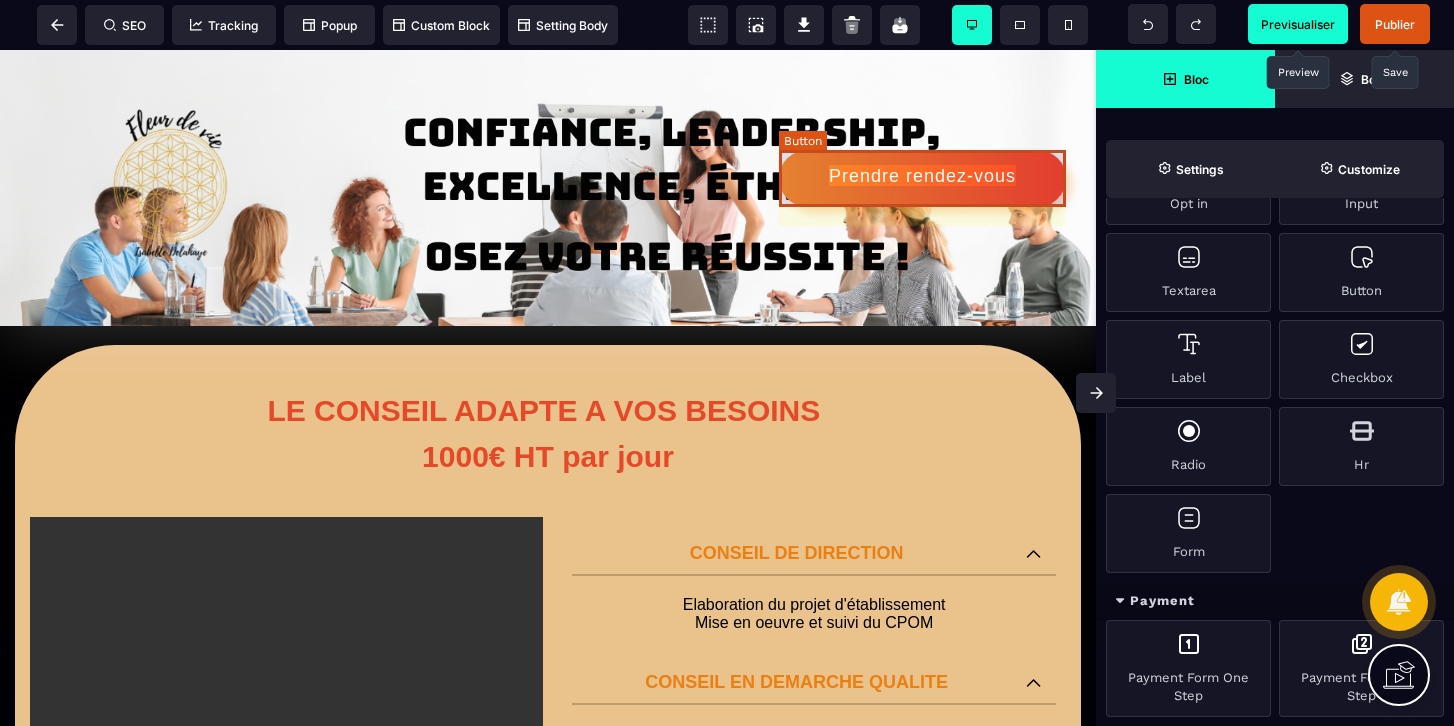 click on "Prendre rendez-vous" at bounding box center (922, 176) 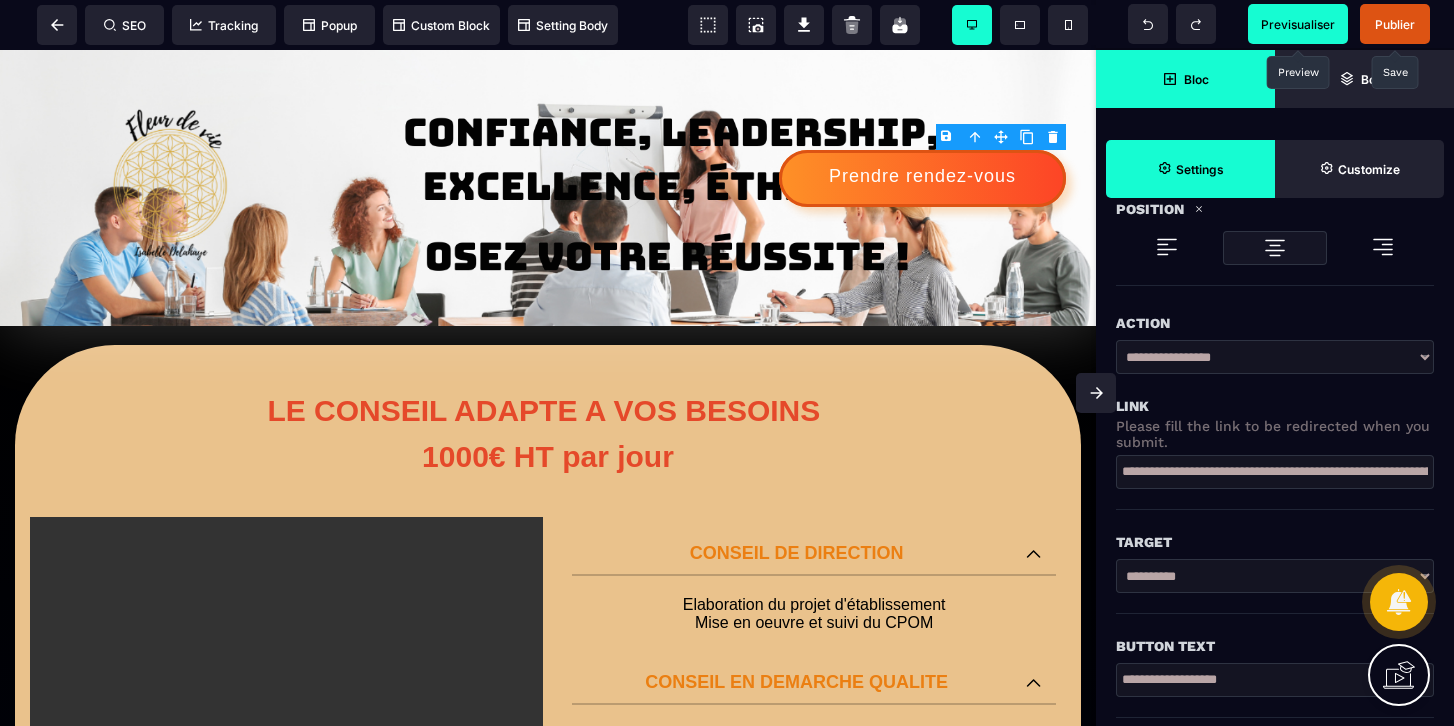 scroll, scrollTop: 296, scrollLeft: 0, axis: vertical 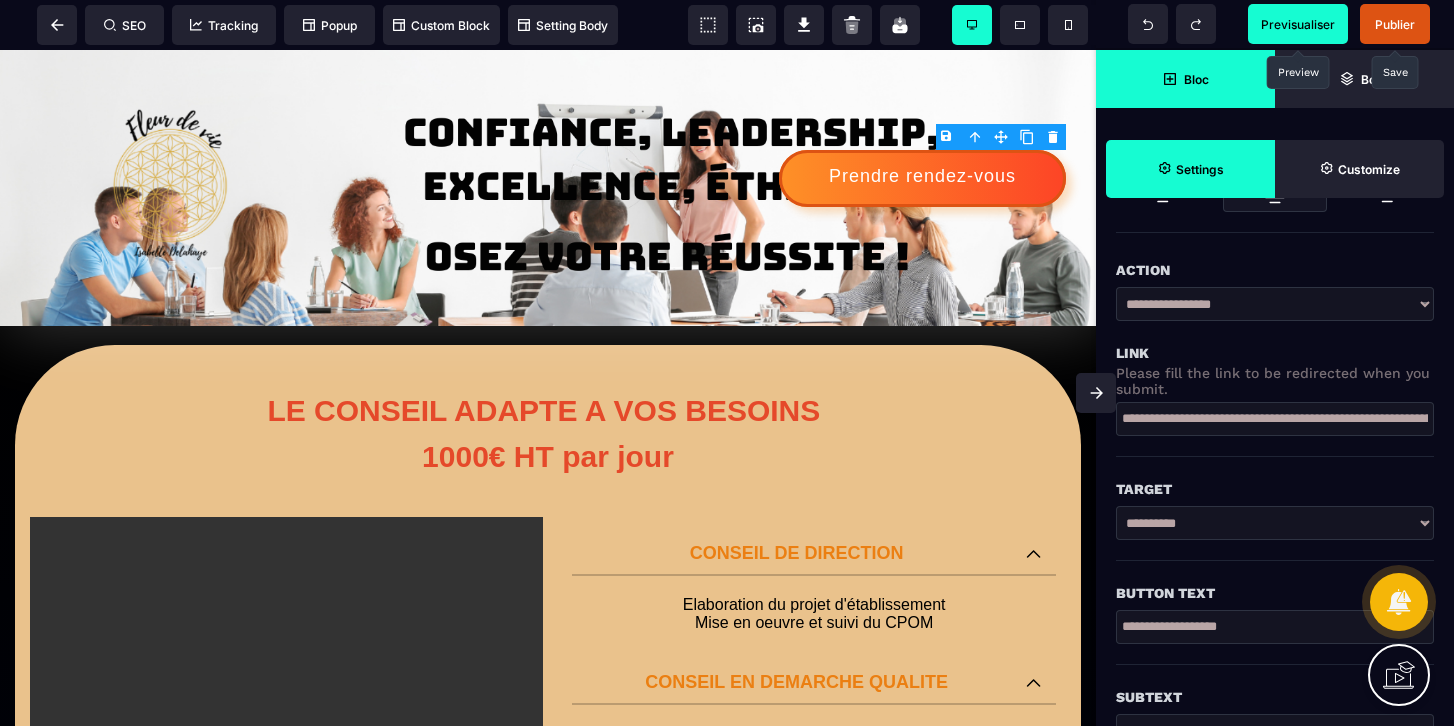 click on "**********" at bounding box center (1275, 523) 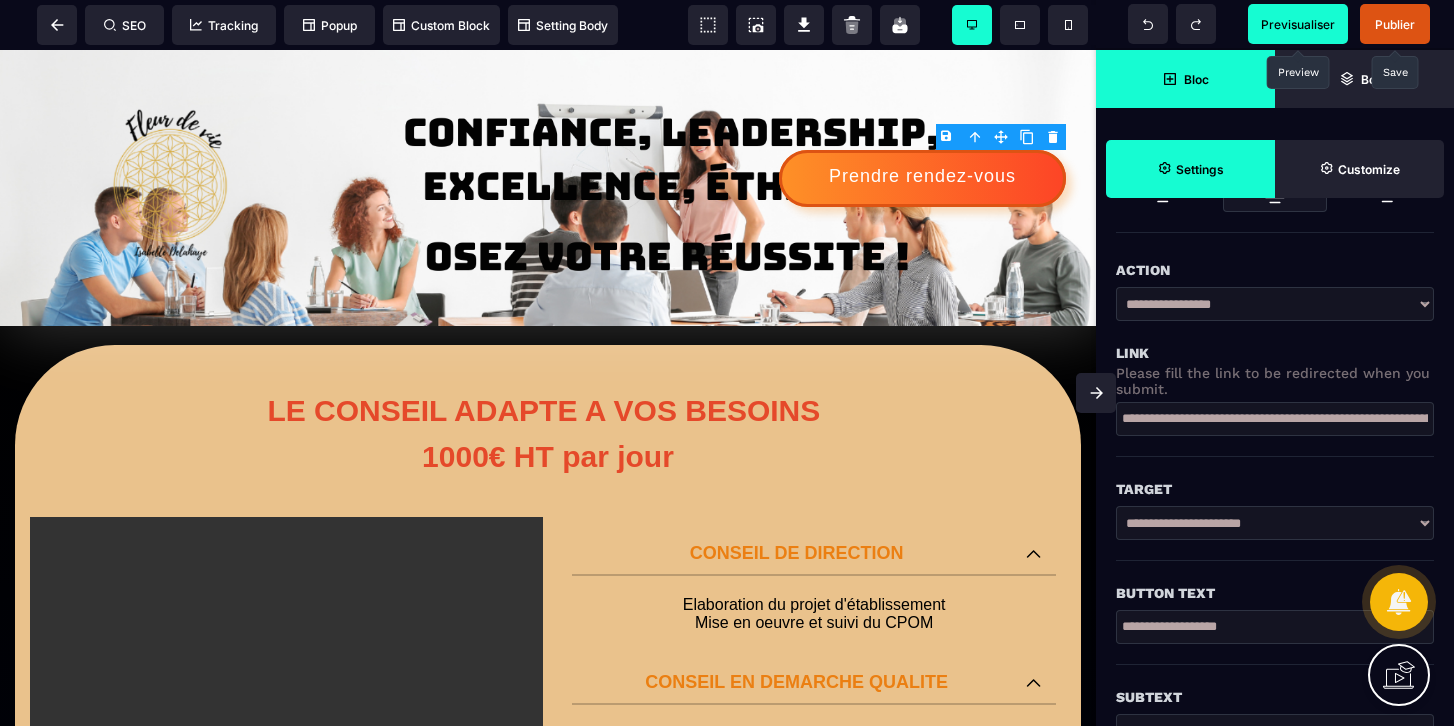 click on "Publier" at bounding box center (1395, 24) 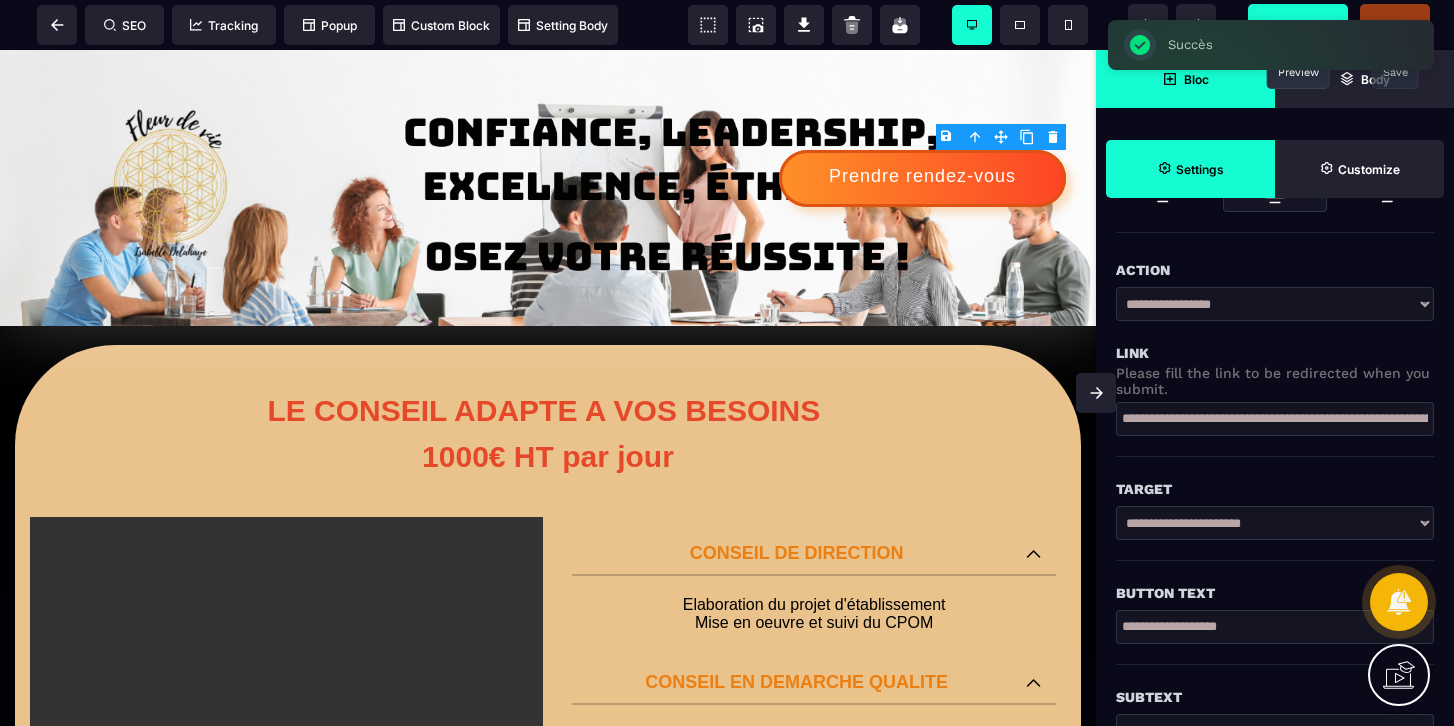 click on "Previsualiser" at bounding box center [1298, 24] 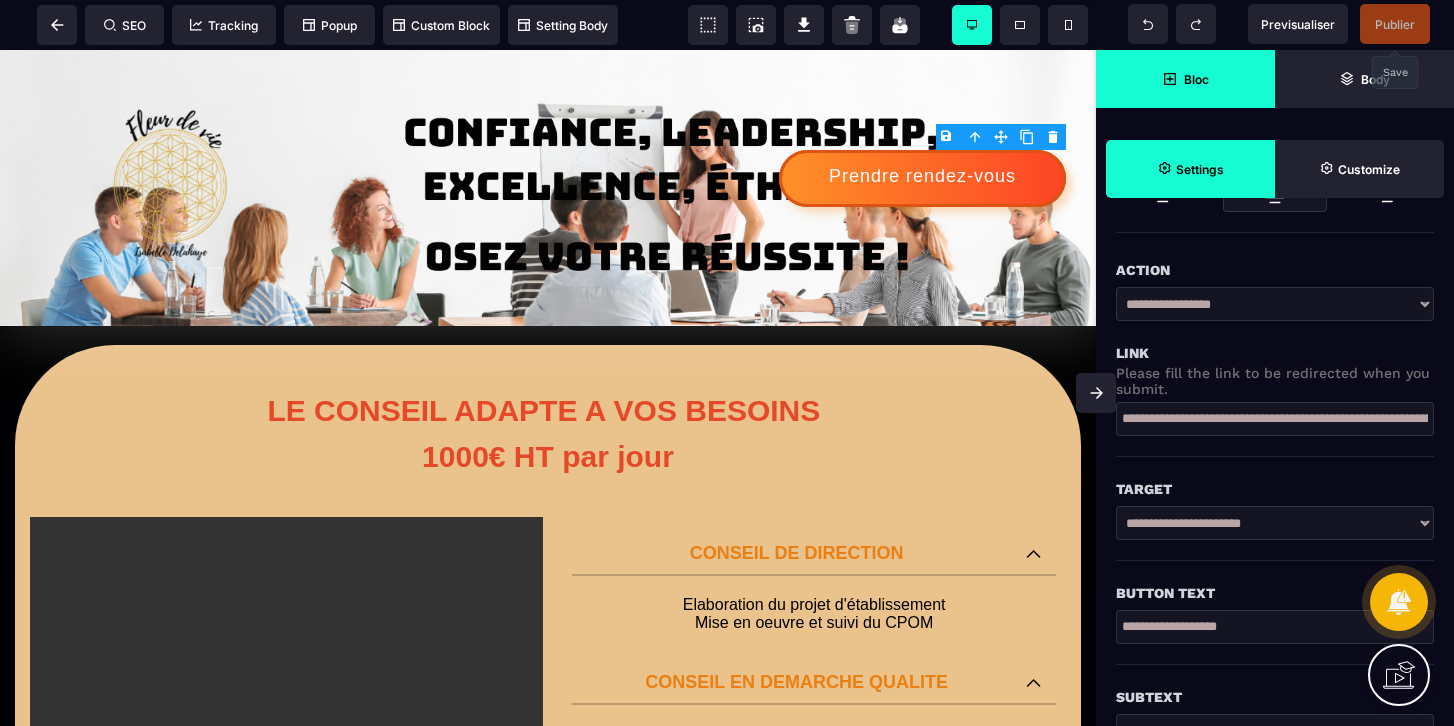 click on "**********" at bounding box center (1275, 523) 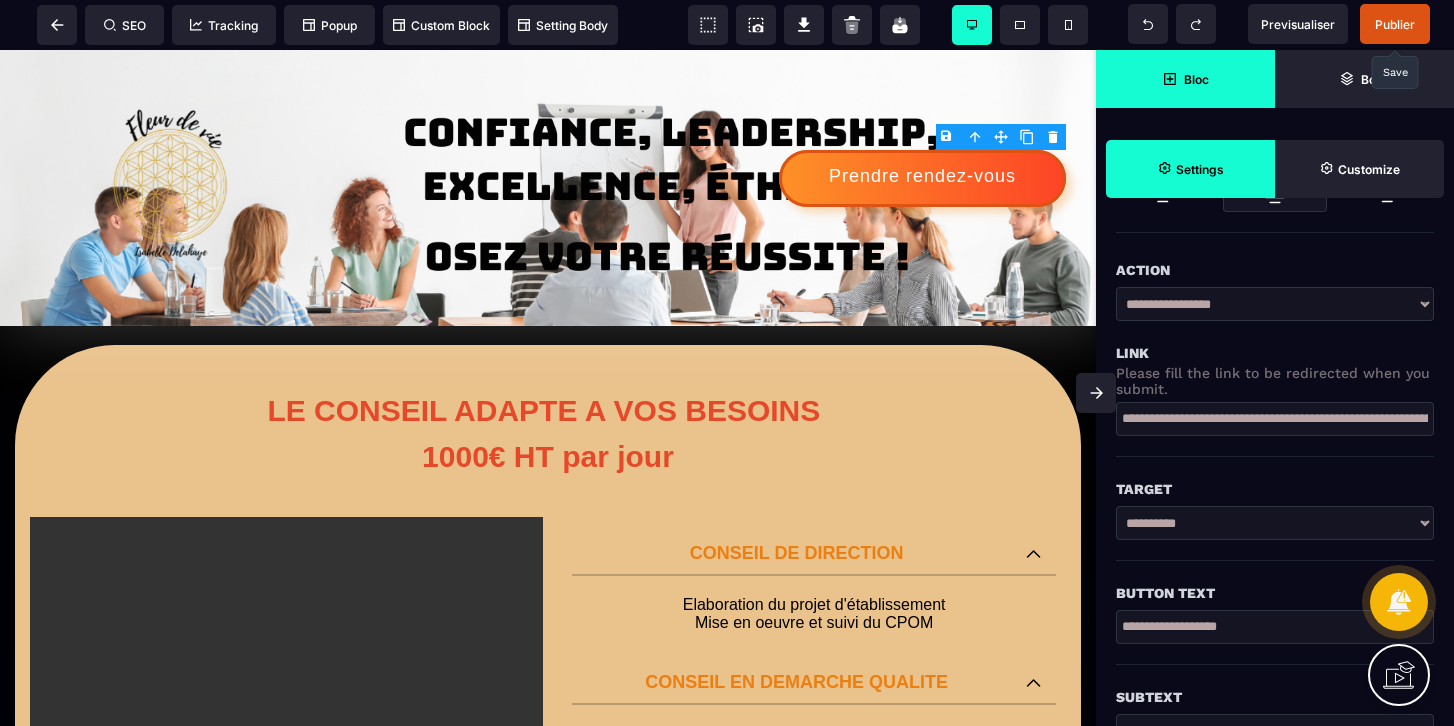 click on "Publier" at bounding box center (1395, 24) 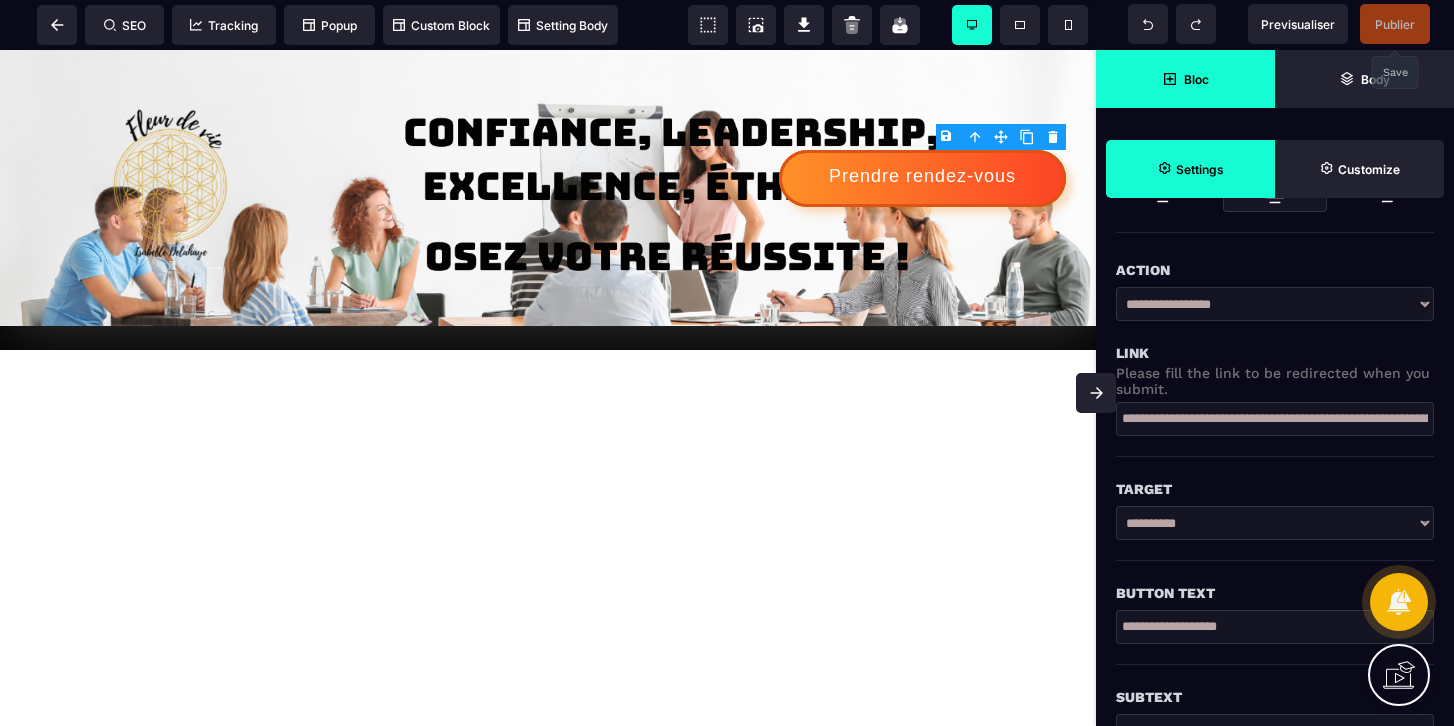 scroll, scrollTop: 1917, scrollLeft: 0, axis: vertical 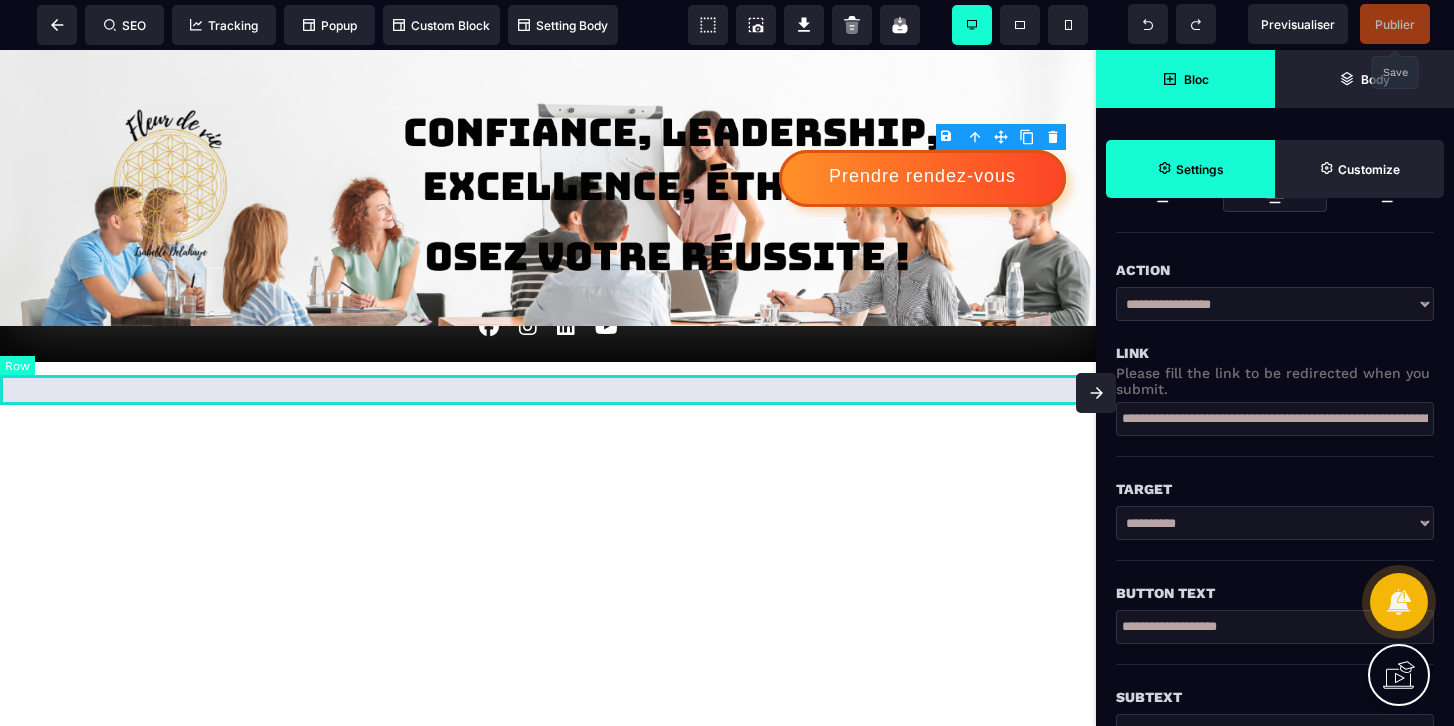 click at bounding box center (548, 377) 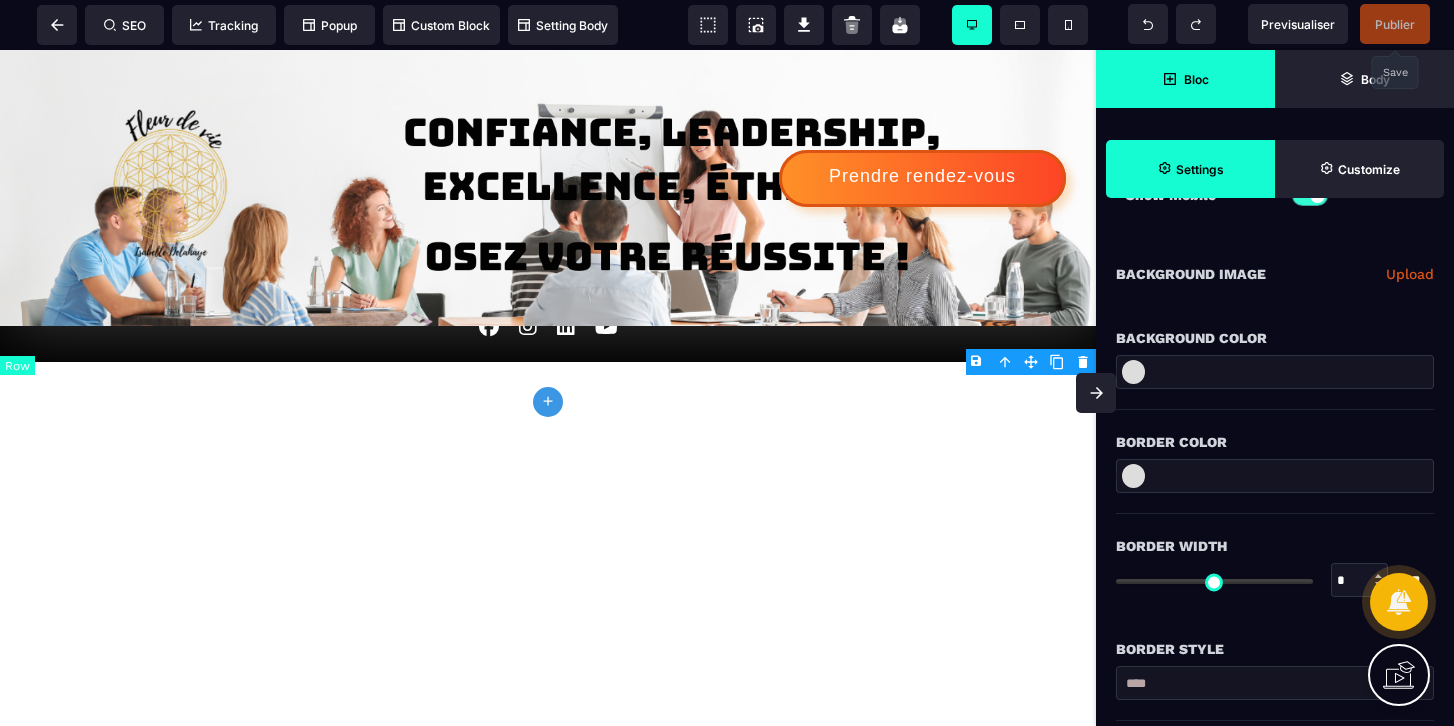 scroll, scrollTop: 0, scrollLeft: 0, axis: both 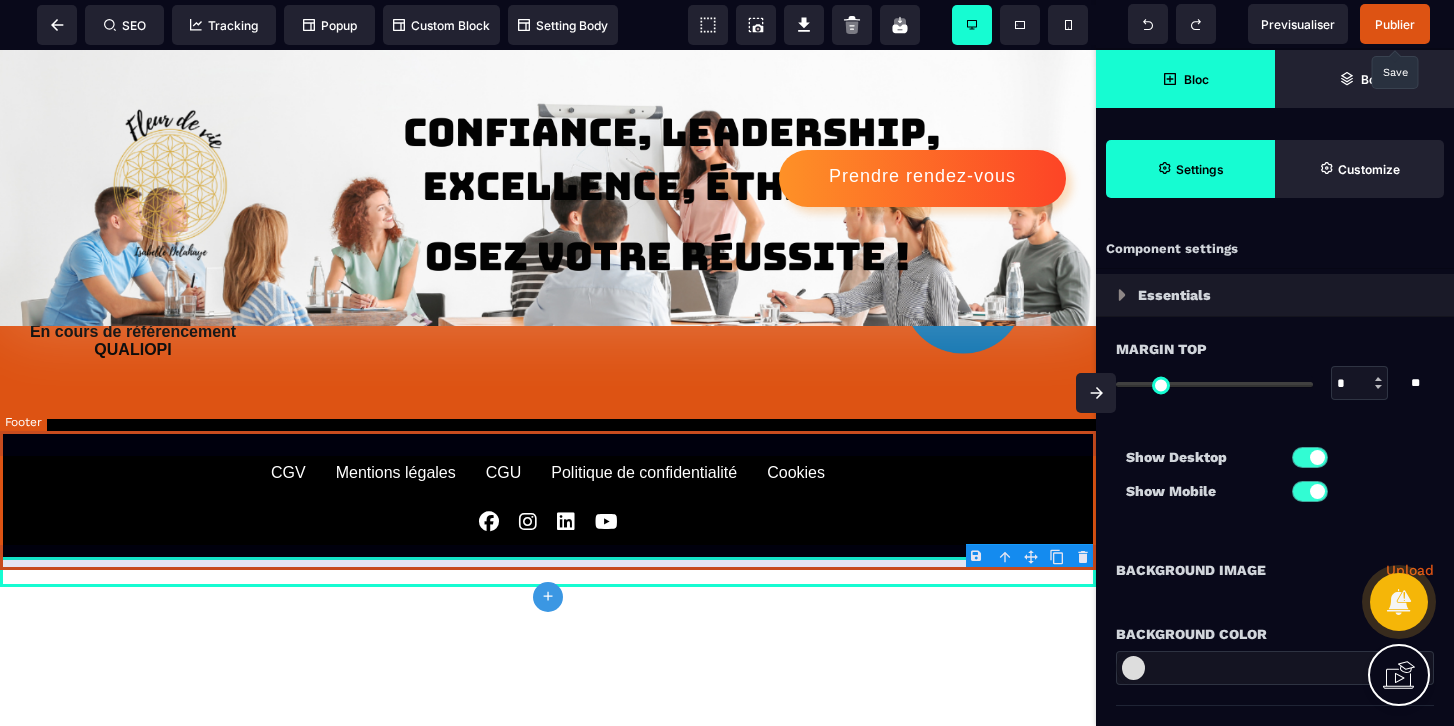 click on "CGV Mentions légales CGU Politique de confidentialité Cookies" at bounding box center (548, 488) 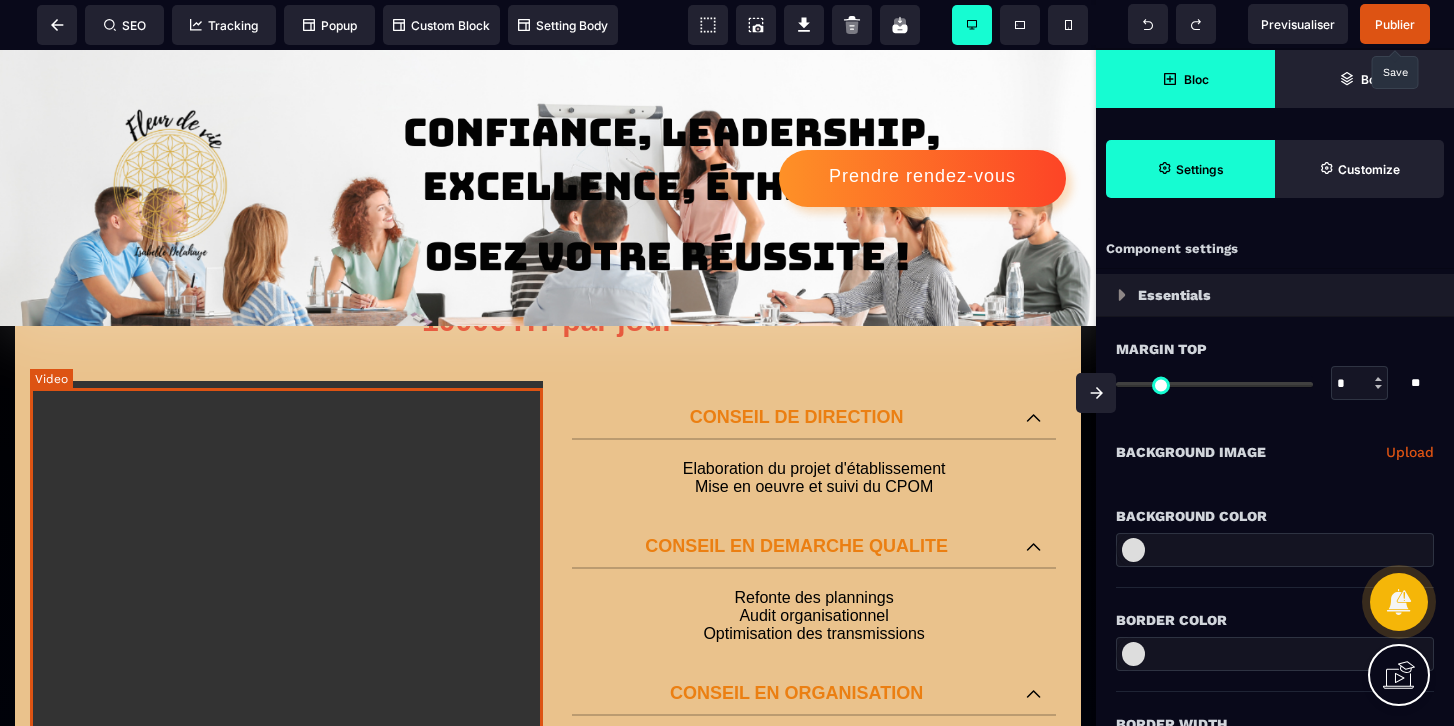 scroll, scrollTop: 0, scrollLeft: 0, axis: both 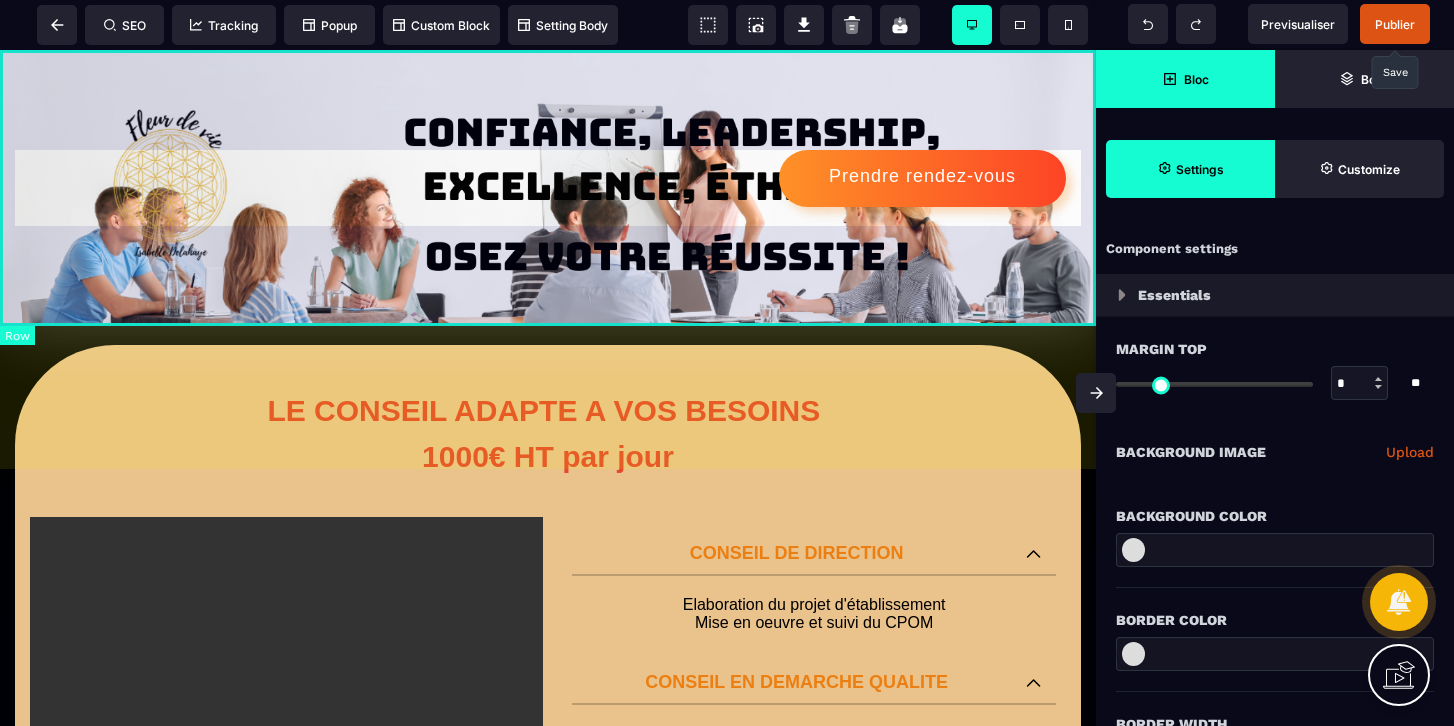 click on "Prendre rendez-vous" at bounding box center [548, 188] 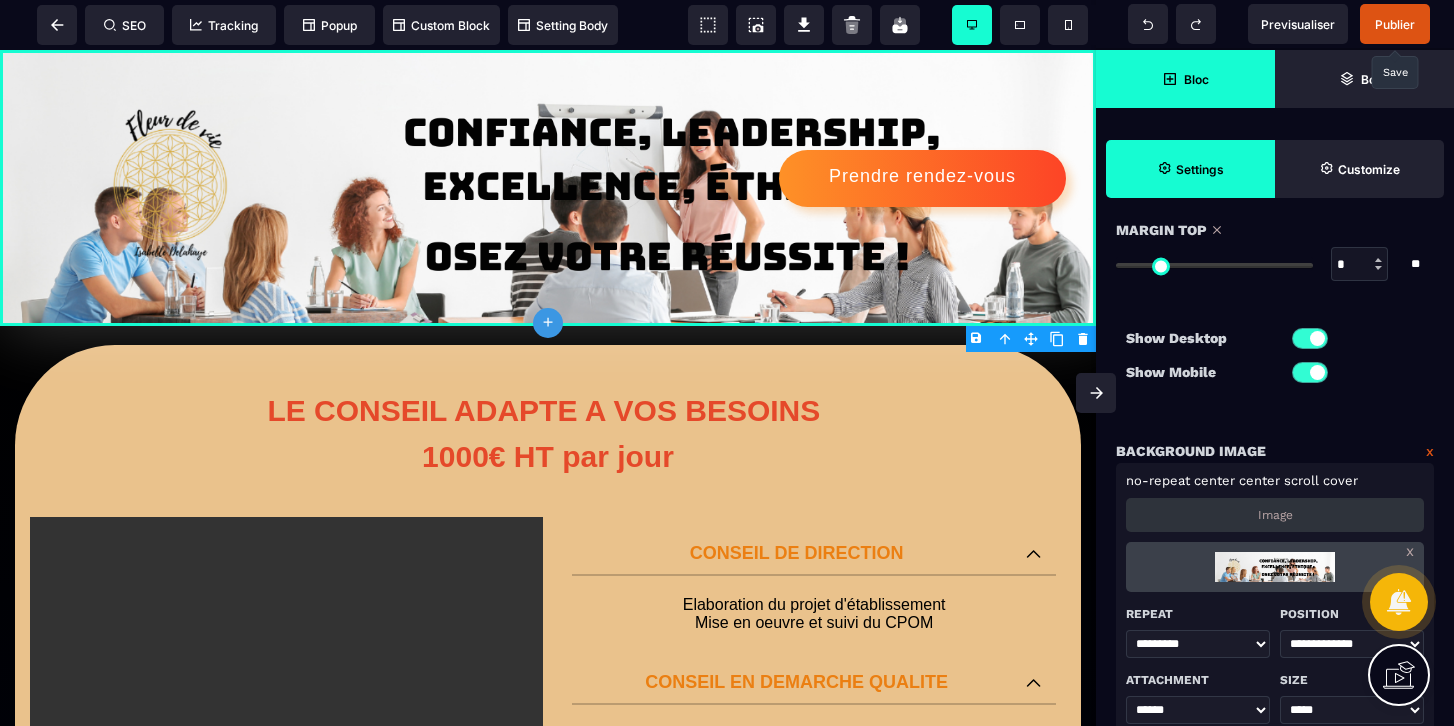 scroll, scrollTop: 133, scrollLeft: 0, axis: vertical 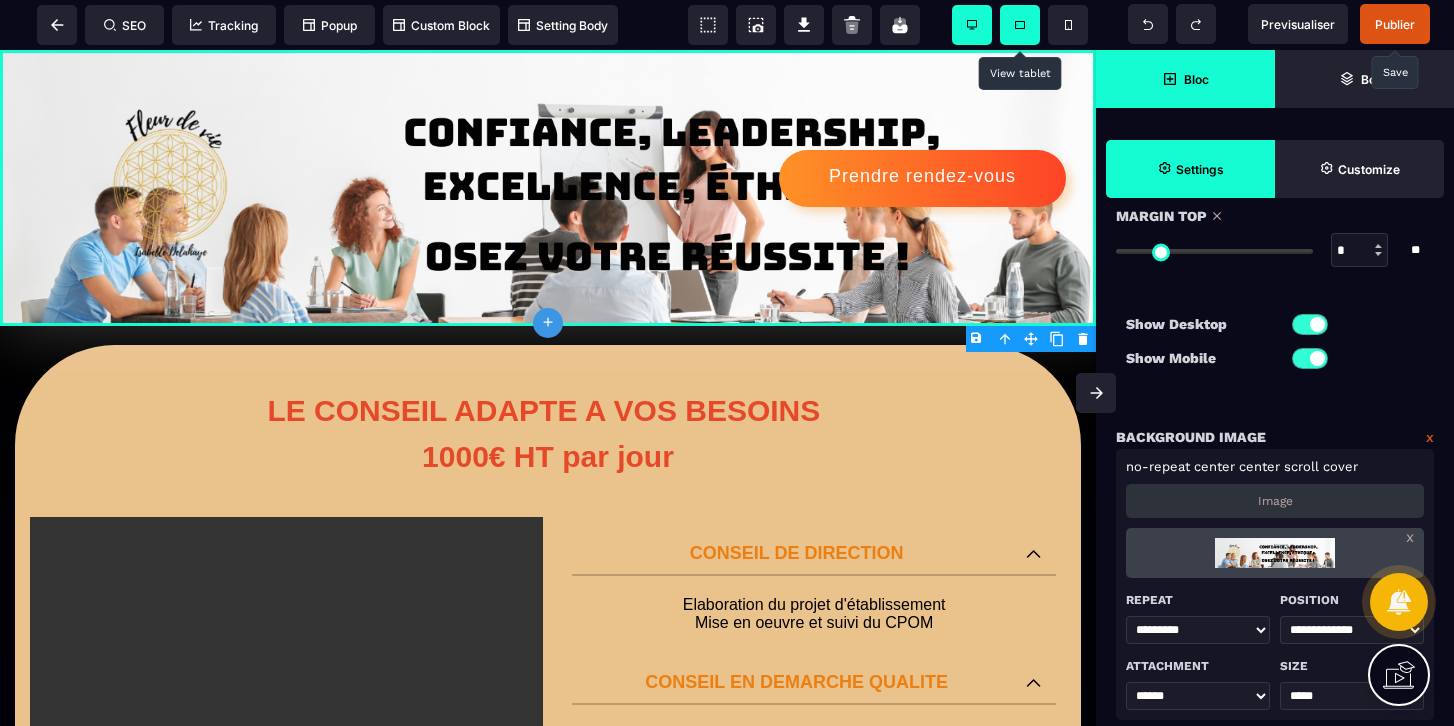 click at bounding box center [1020, 25] 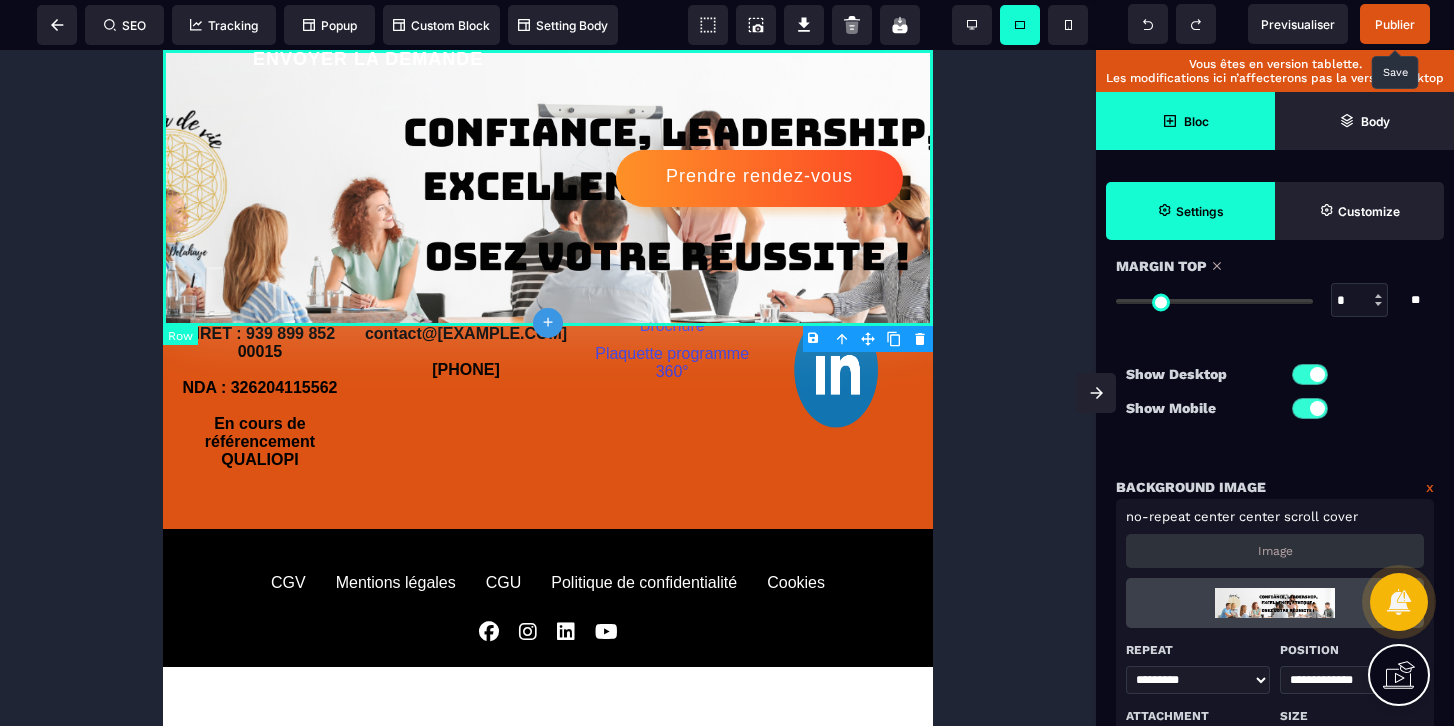 scroll, scrollTop: 1707, scrollLeft: 0, axis: vertical 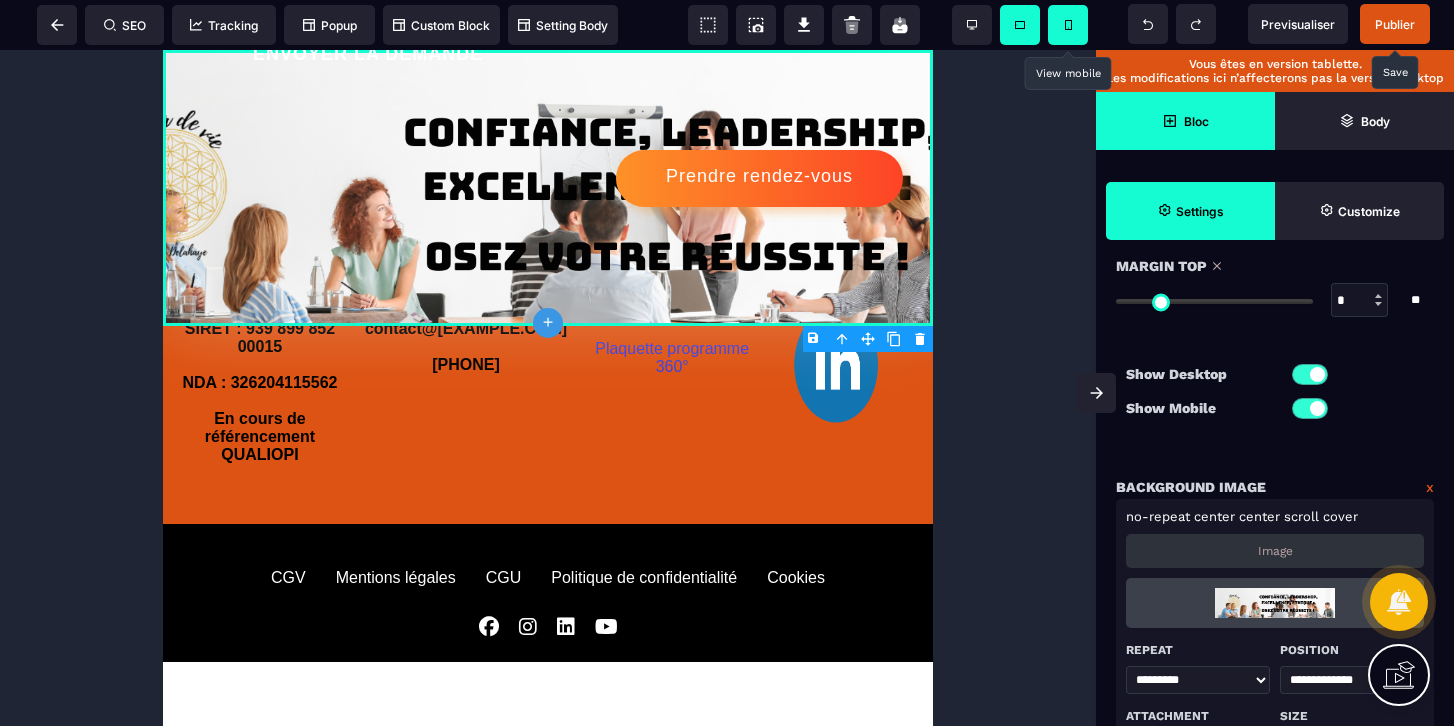 click 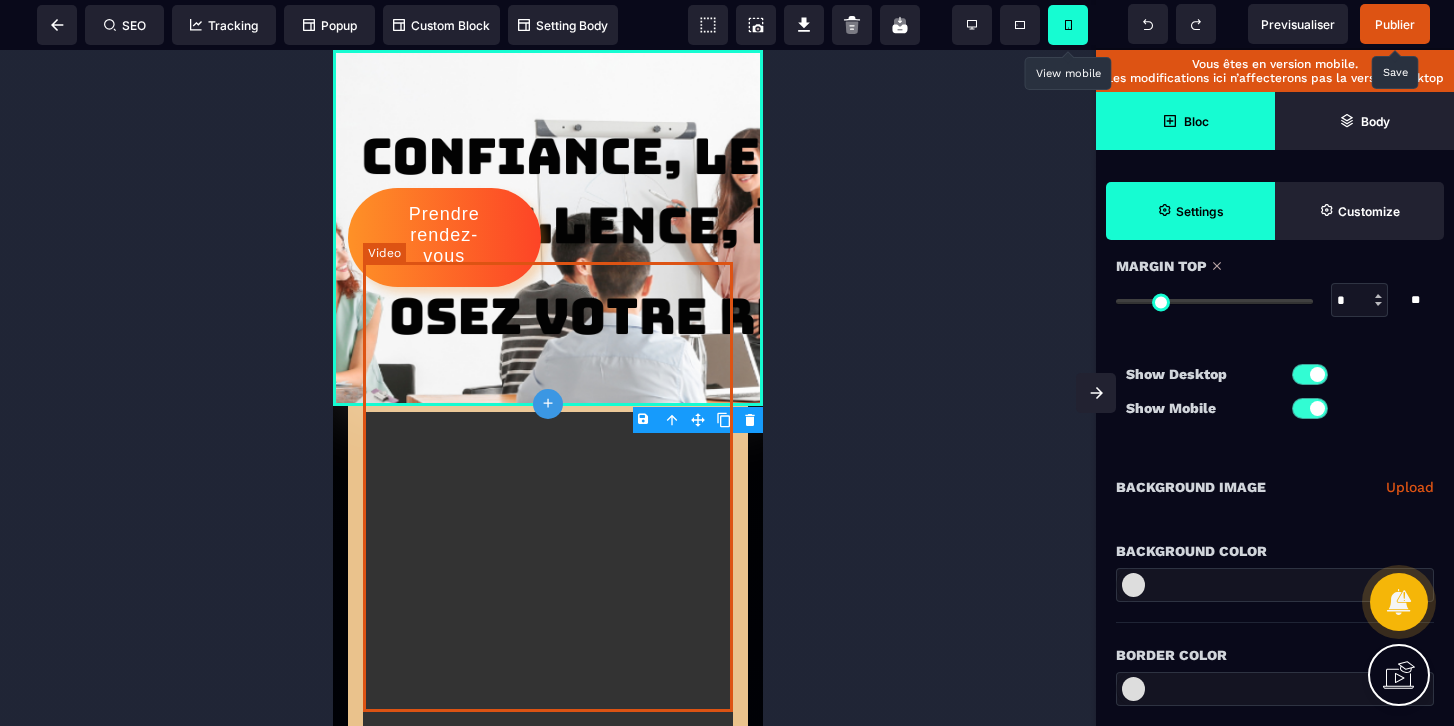 scroll, scrollTop: 0, scrollLeft: 0, axis: both 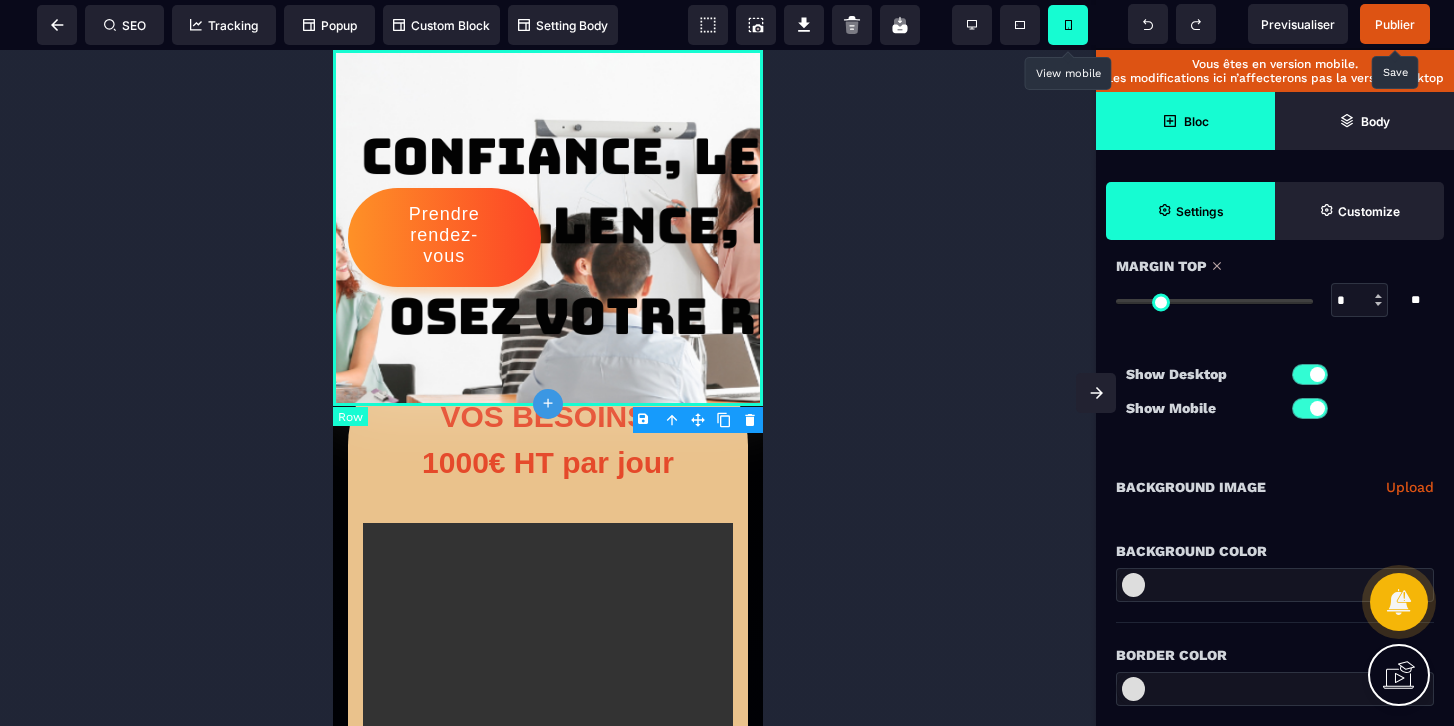 click on "Prendre rendez-vous" at bounding box center [548, 228] 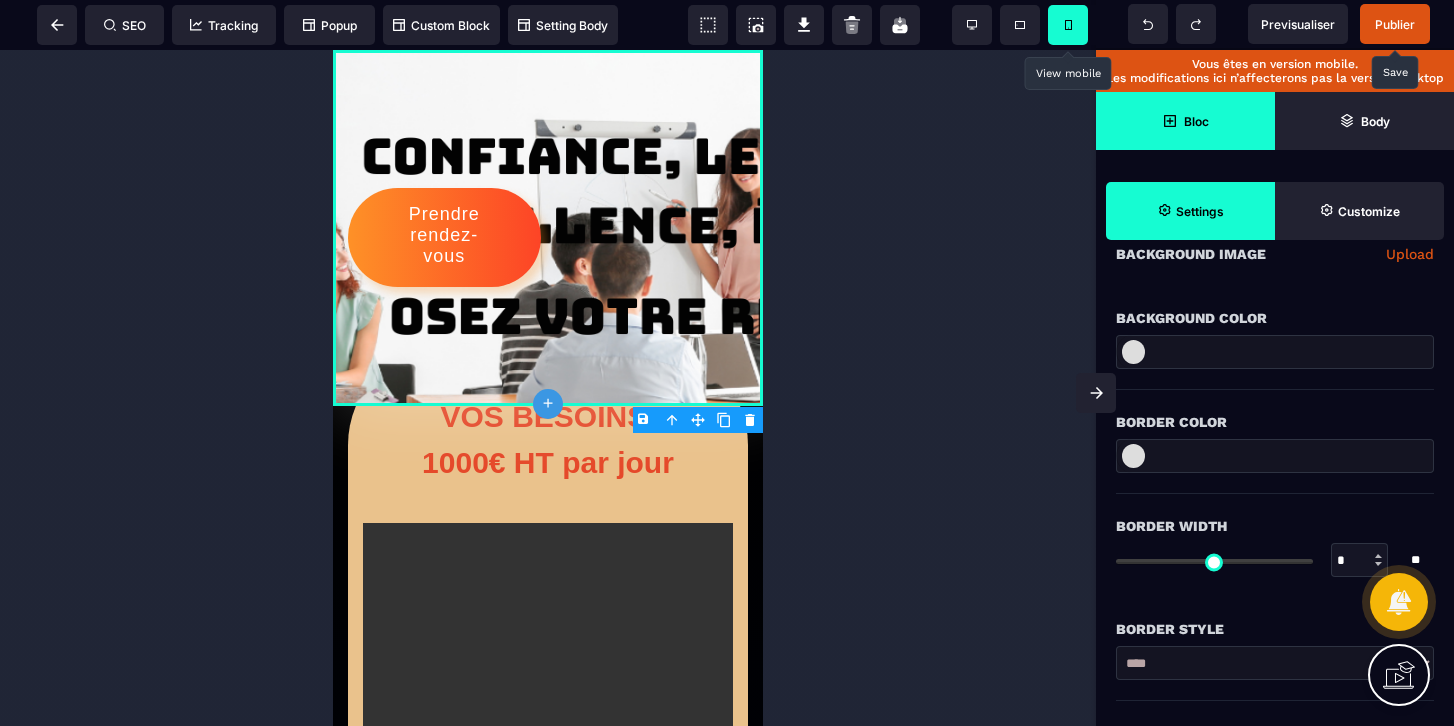 scroll, scrollTop: 372, scrollLeft: 0, axis: vertical 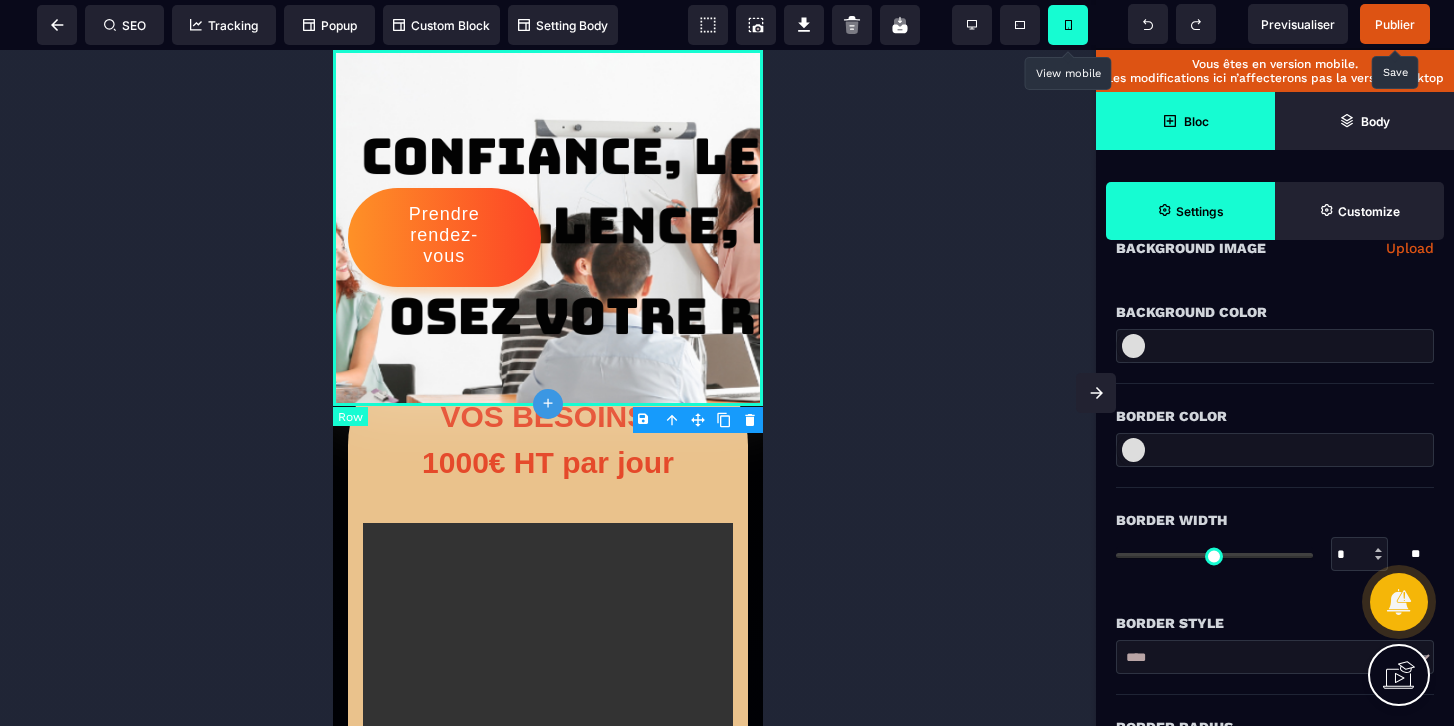 click on "Prendre rendez-vous" at bounding box center [548, 228] 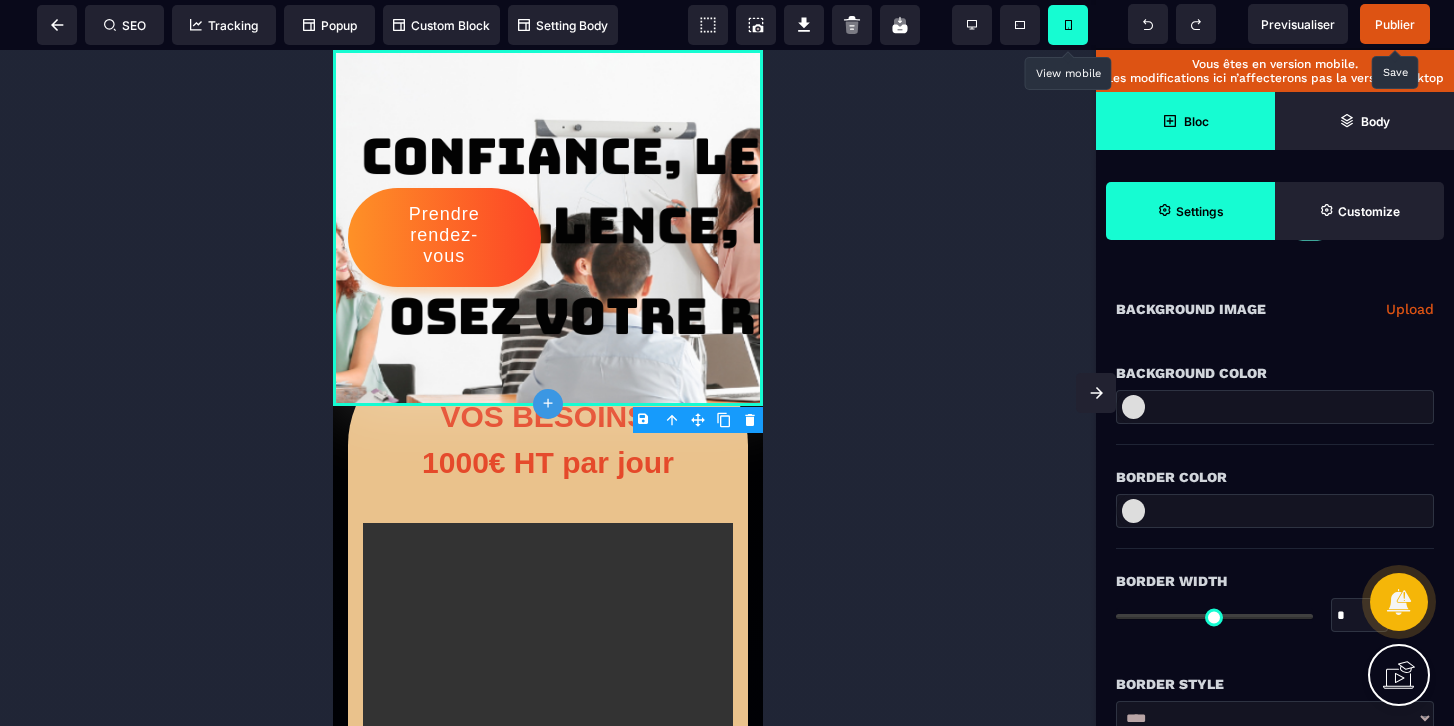 scroll, scrollTop: 0, scrollLeft: 0, axis: both 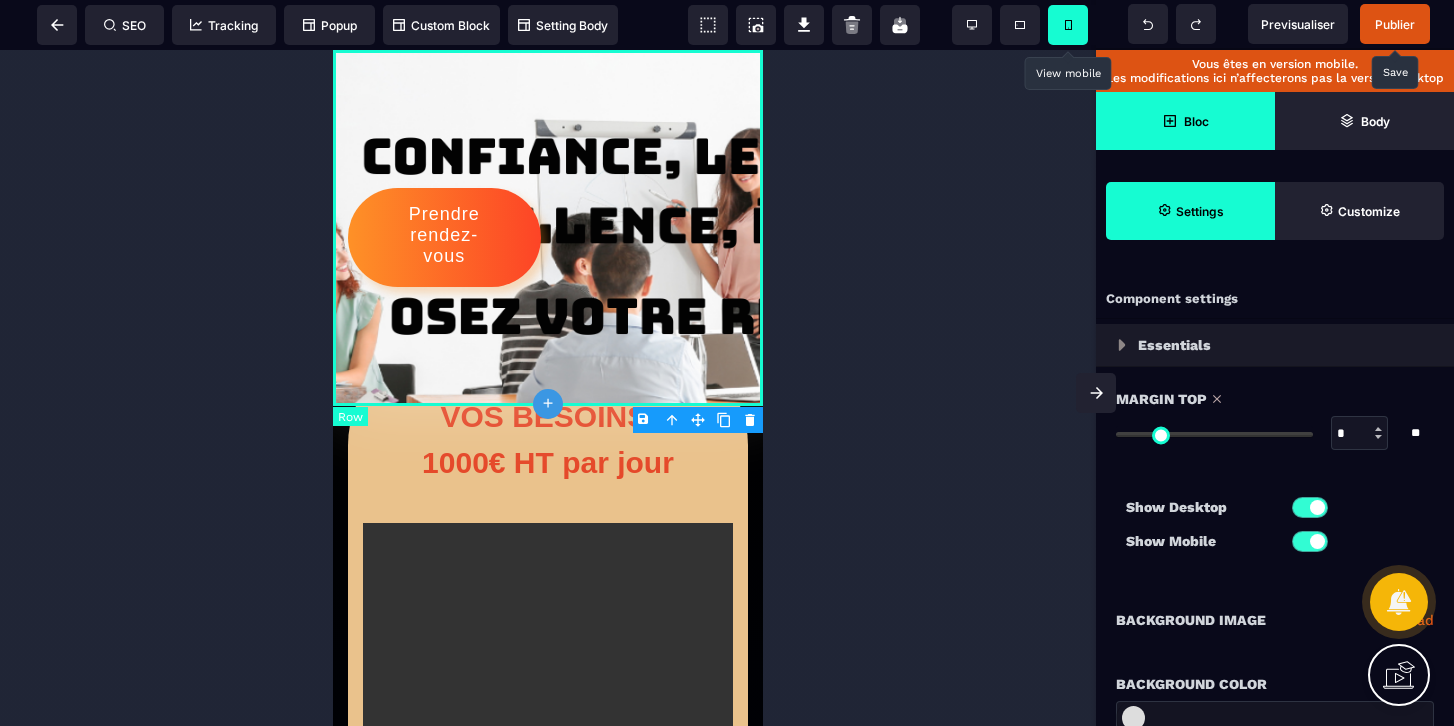 click on "Prendre rendez-vous" at bounding box center (548, 228) 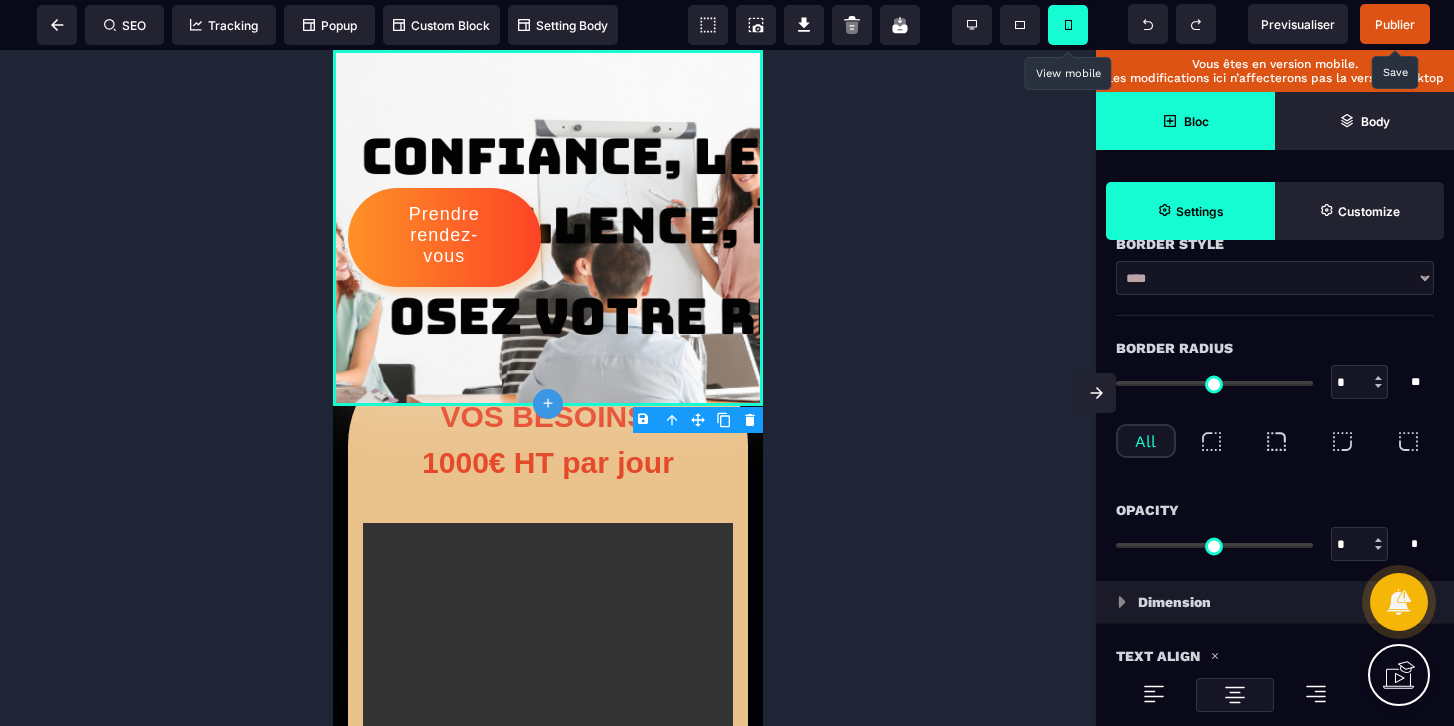 scroll, scrollTop: 0, scrollLeft: 0, axis: both 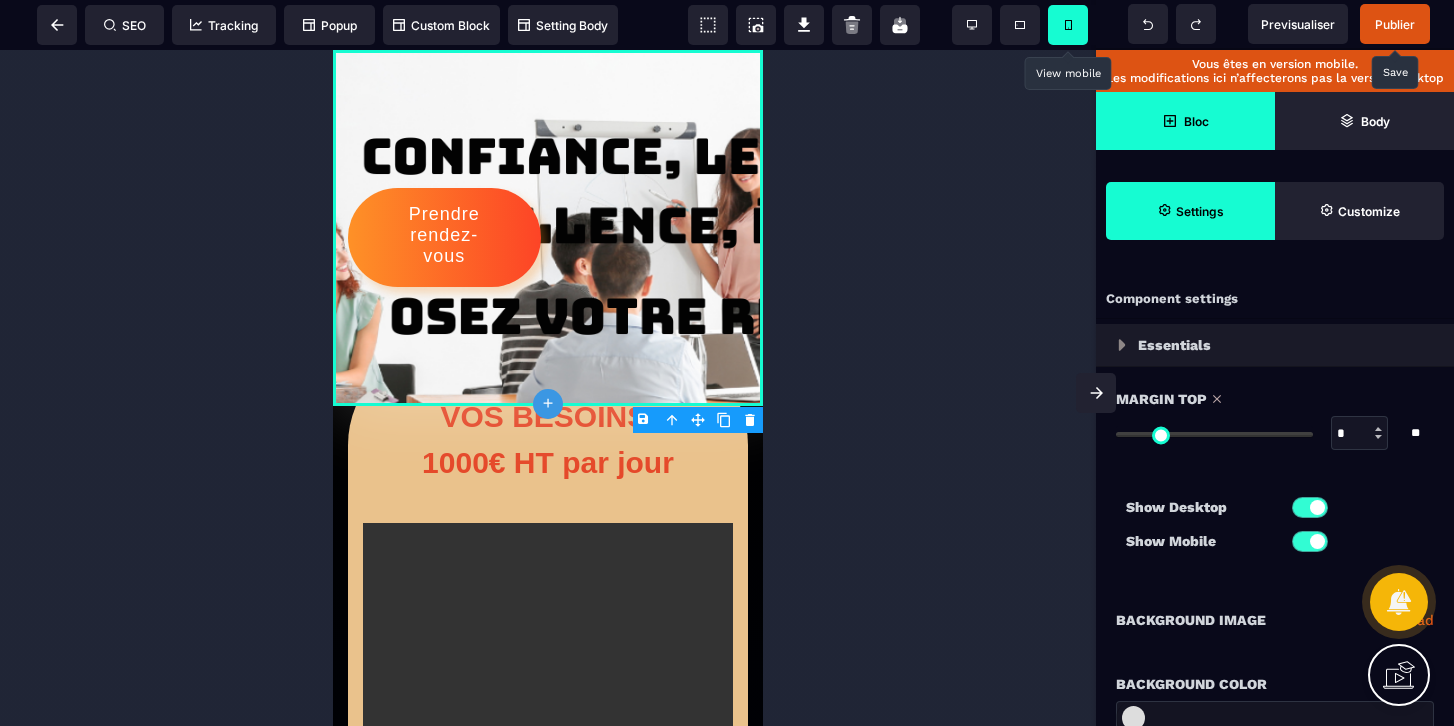 click at bounding box center (1111, 363) 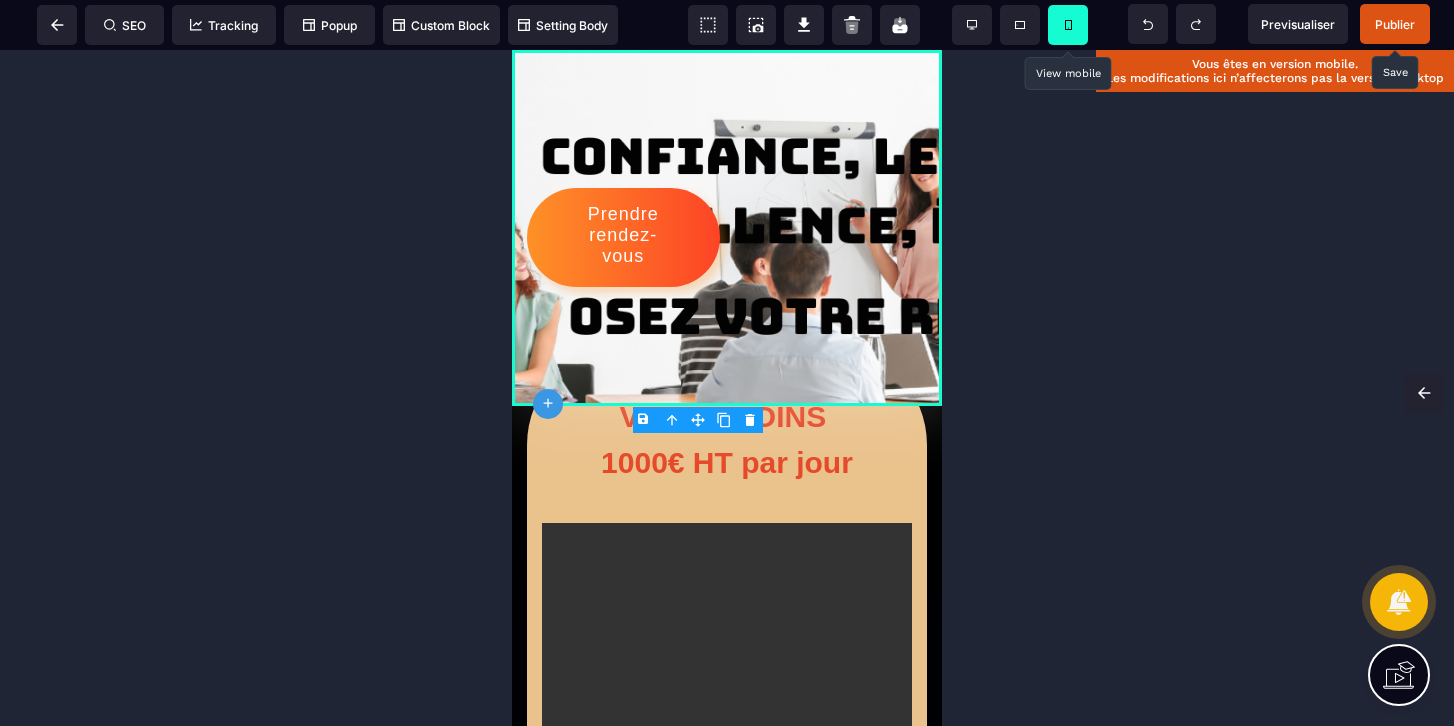 click at bounding box center [1424, 393] 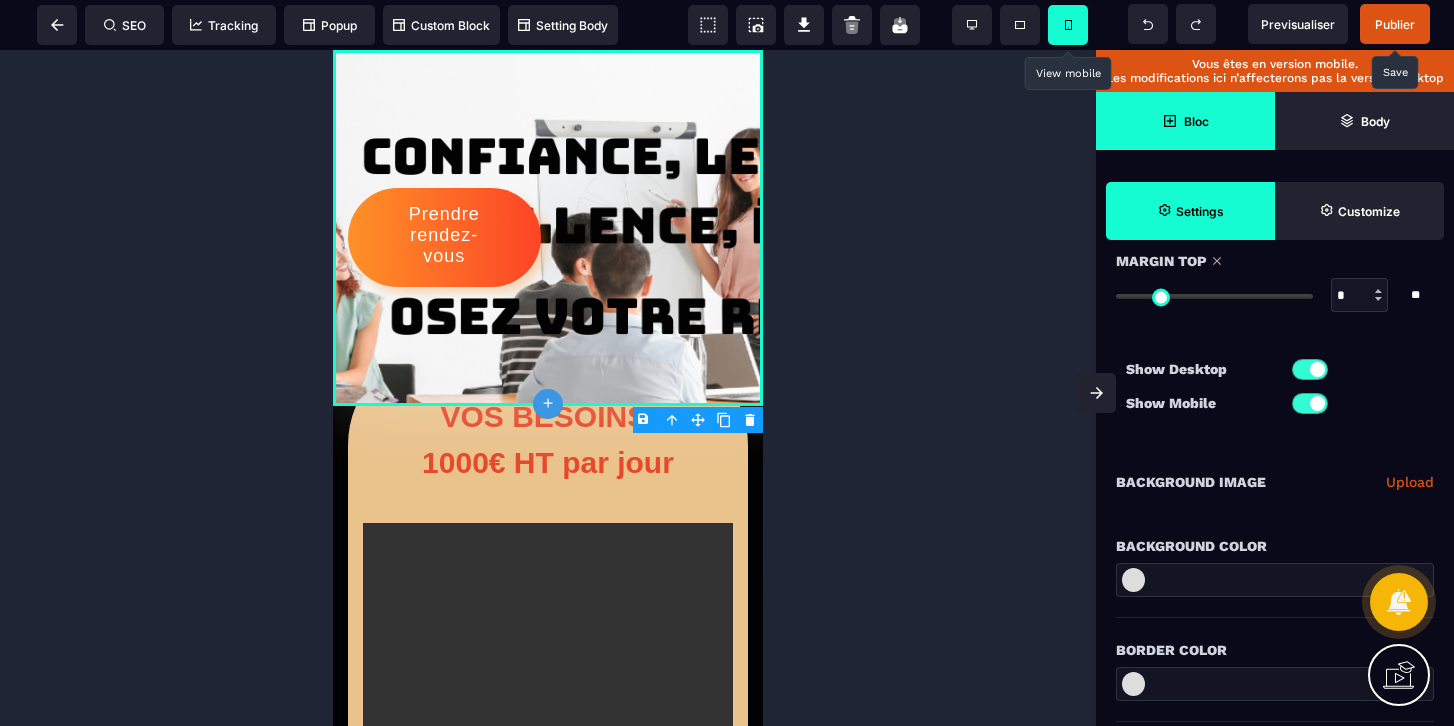 scroll, scrollTop: 154, scrollLeft: 0, axis: vertical 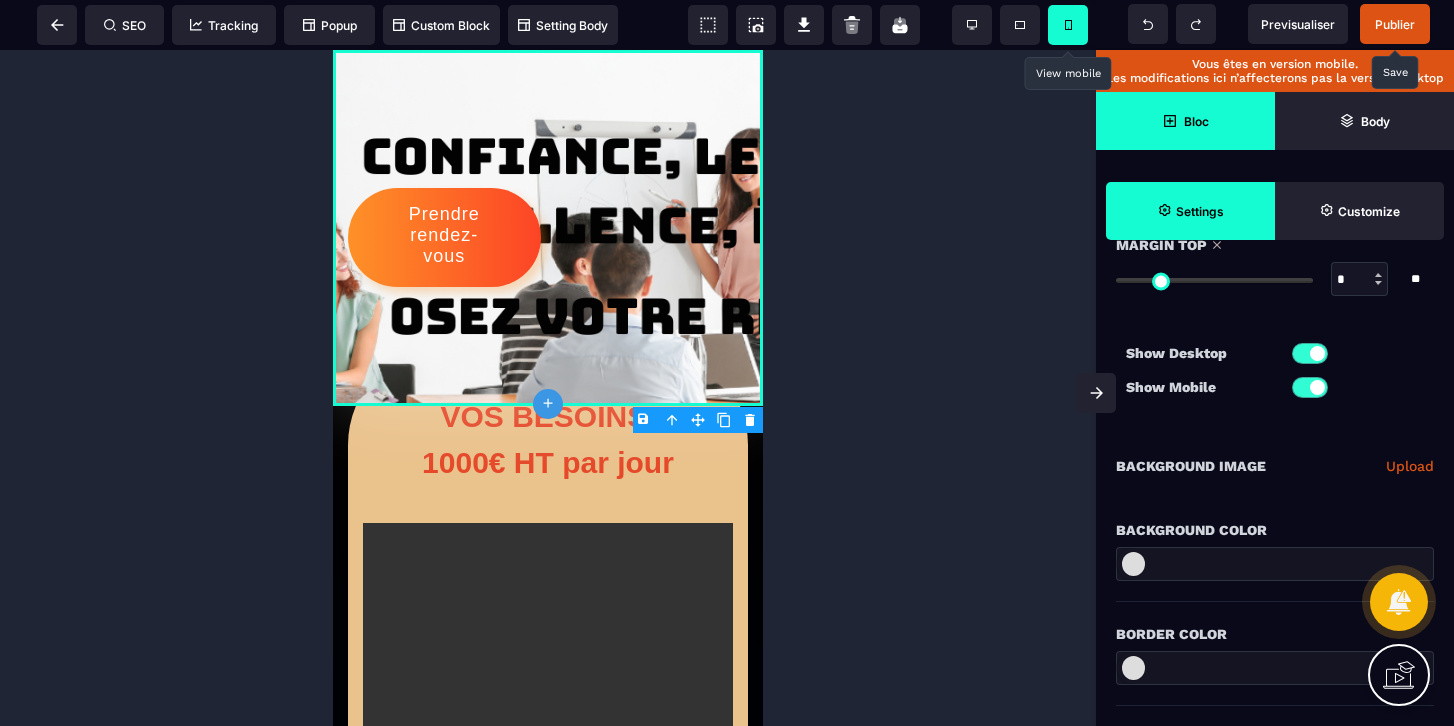 click on "Upload" at bounding box center [1410, 466] 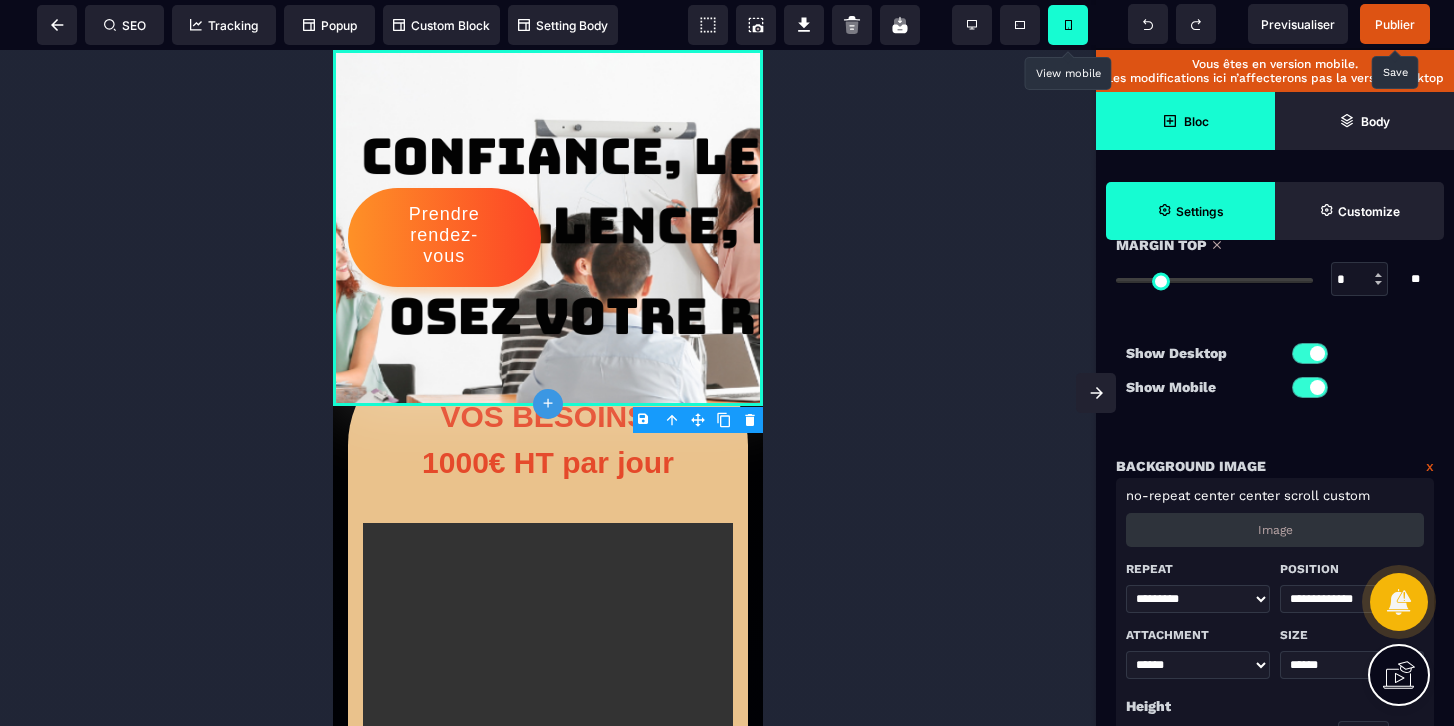 click on "Image" at bounding box center (1275, 530) 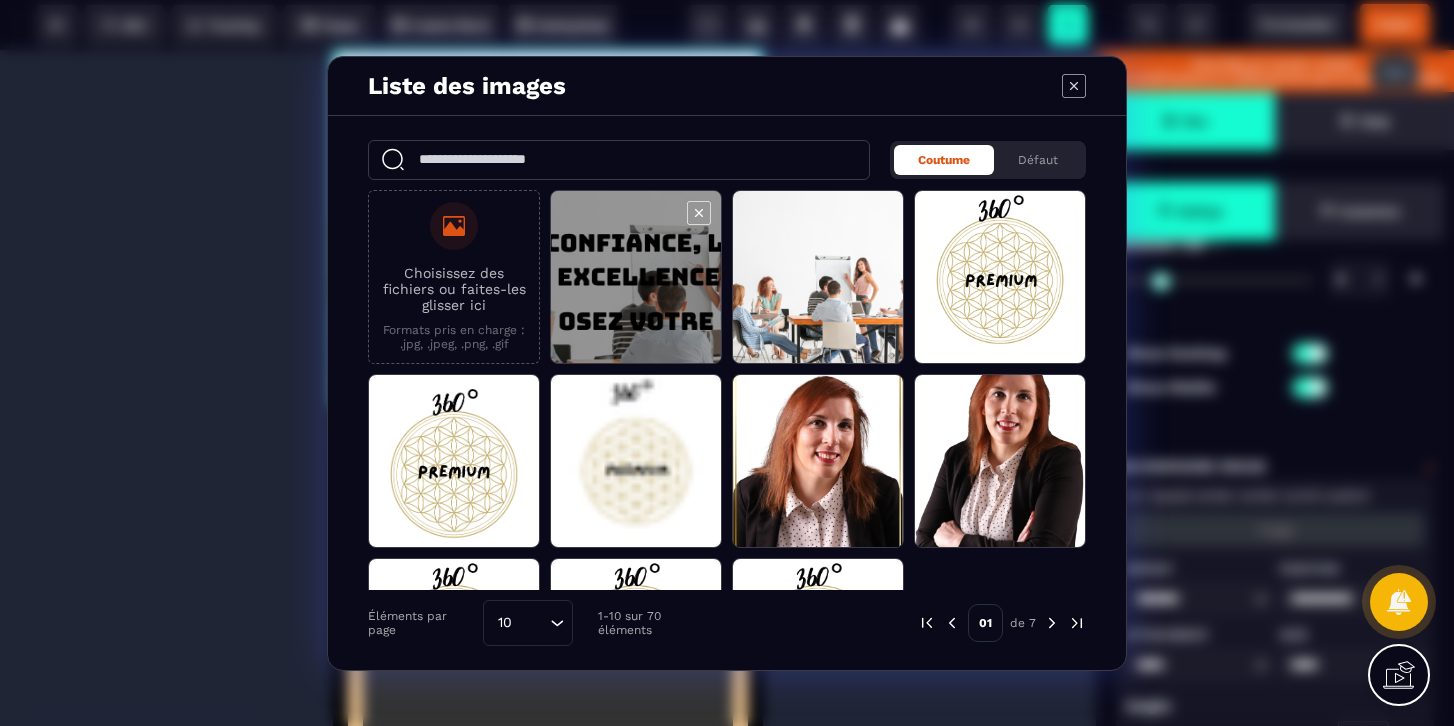 click at bounding box center (636, 278) 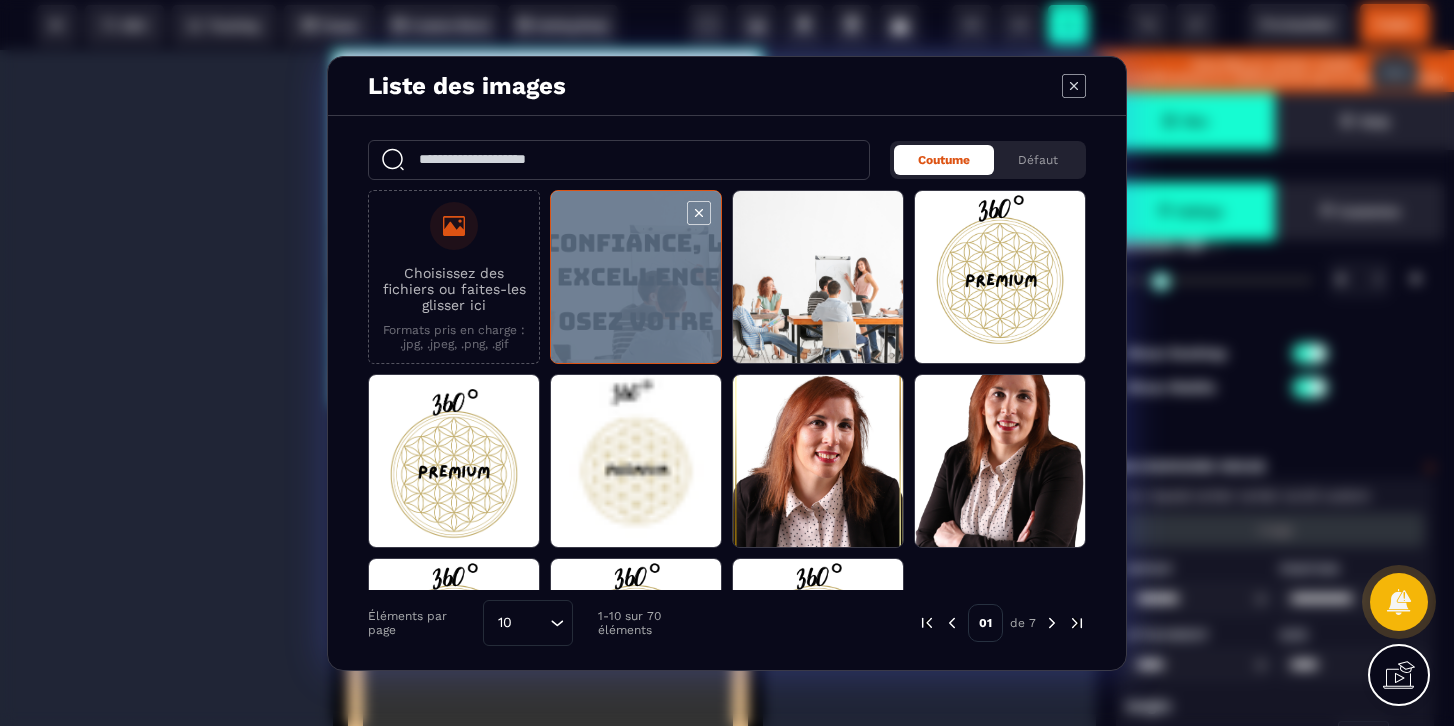 click at bounding box center [636, 278] 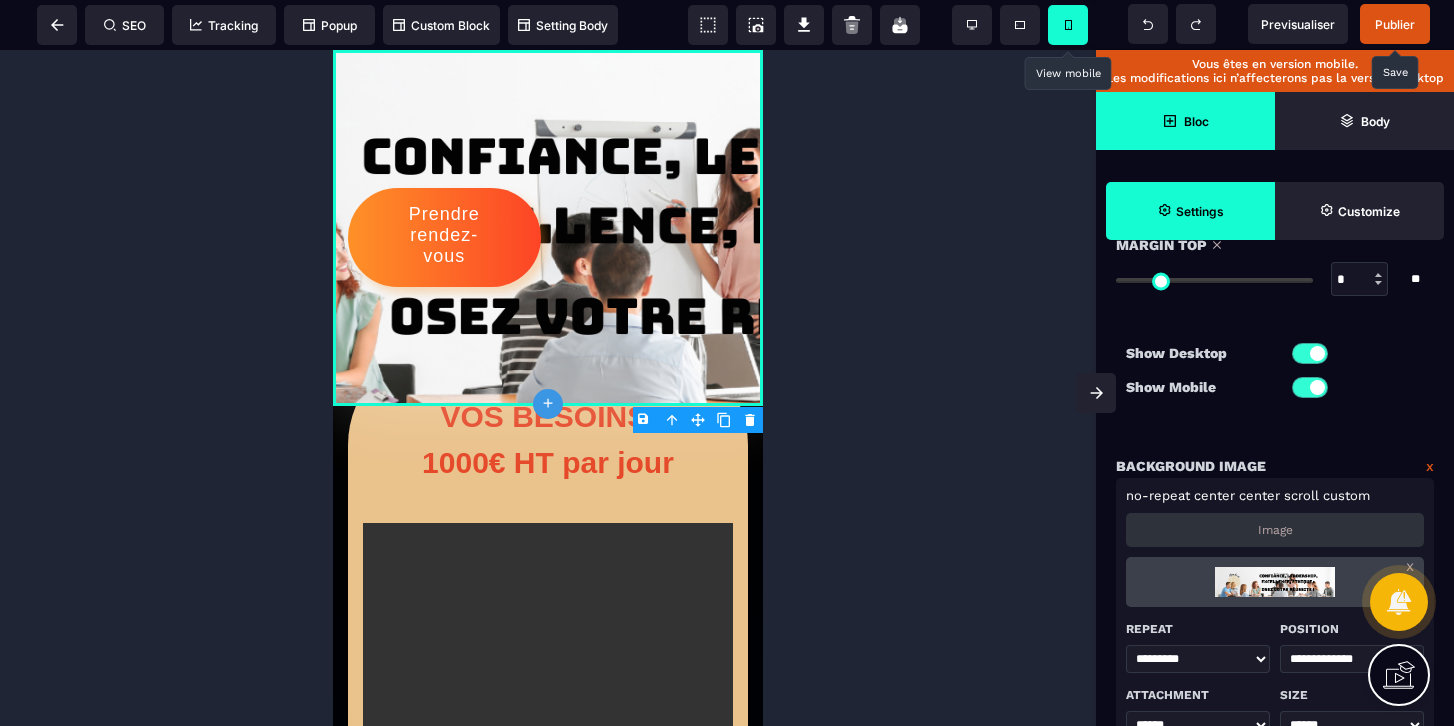 click on "Image" at bounding box center (1275, 530) 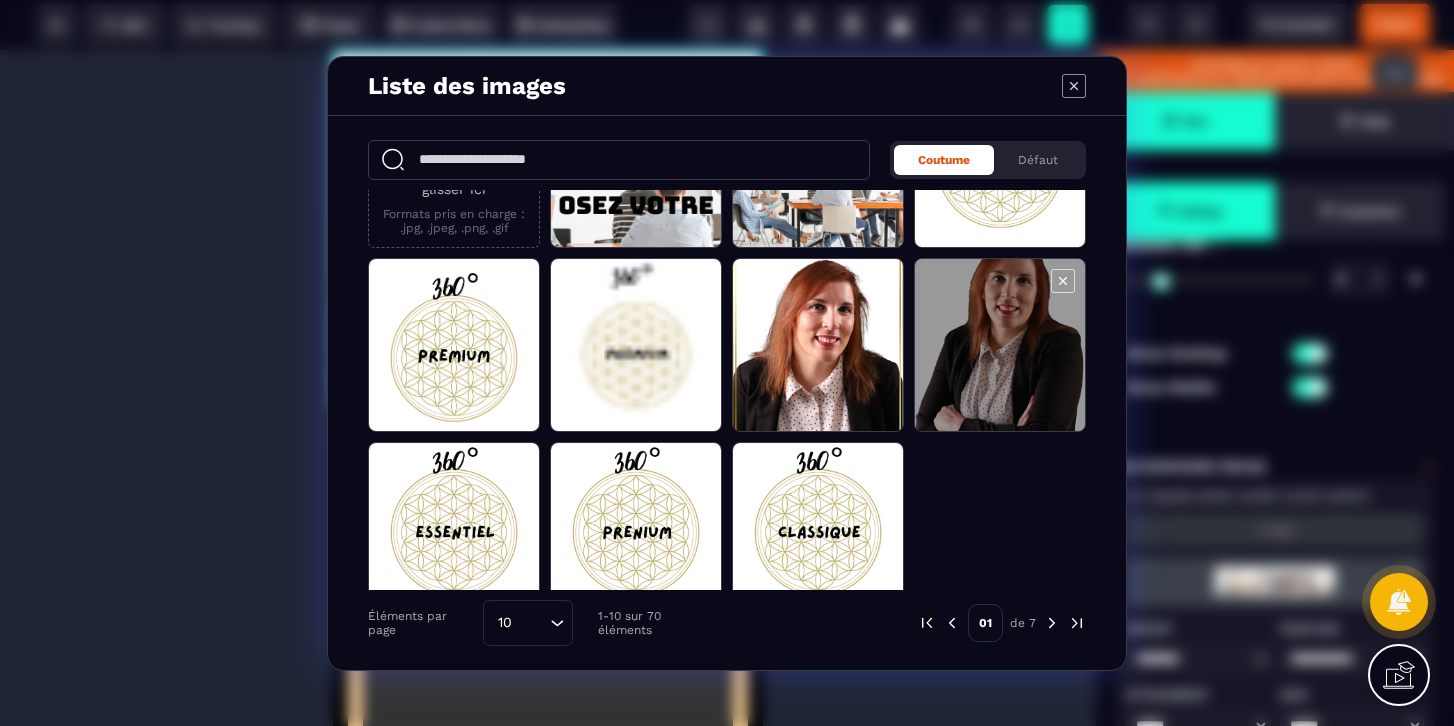 scroll, scrollTop: 142, scrollLeft: 0, axis: vertical 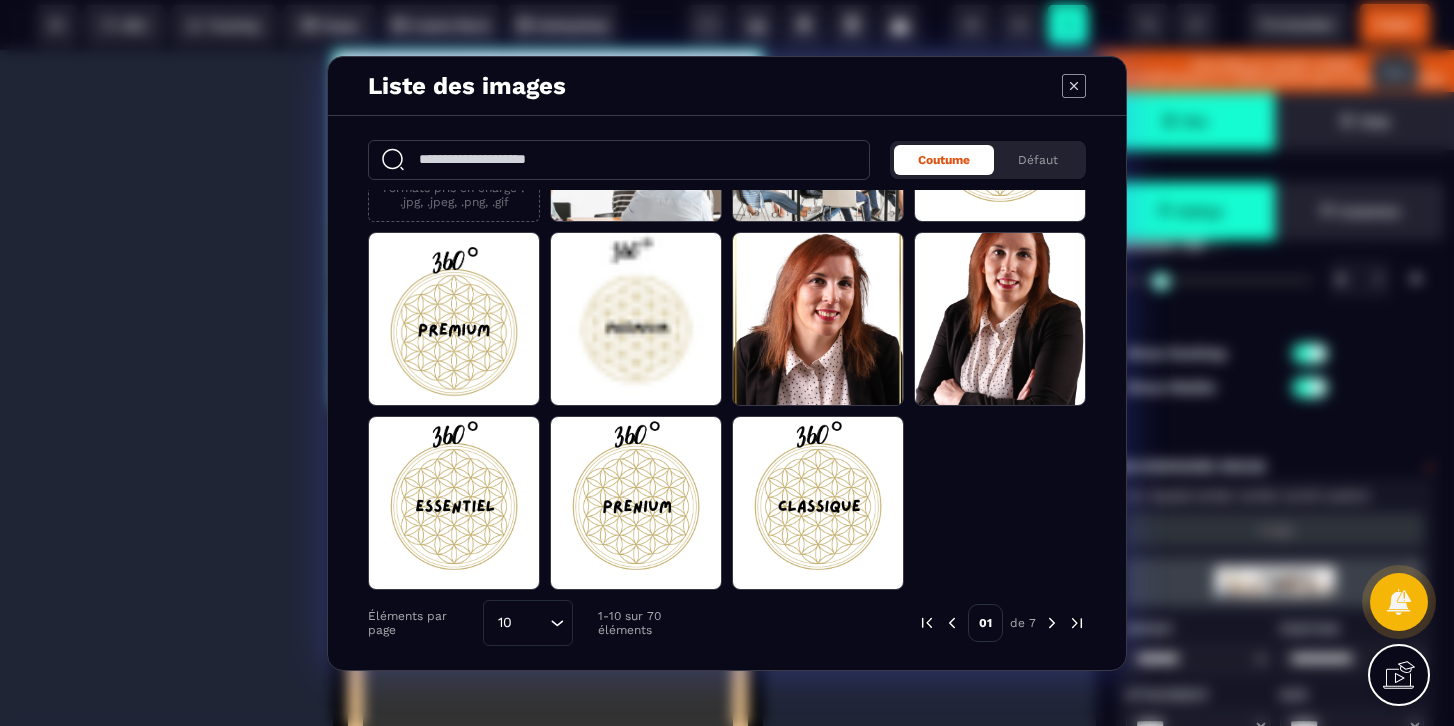 click at bounding box center (1052, 623) 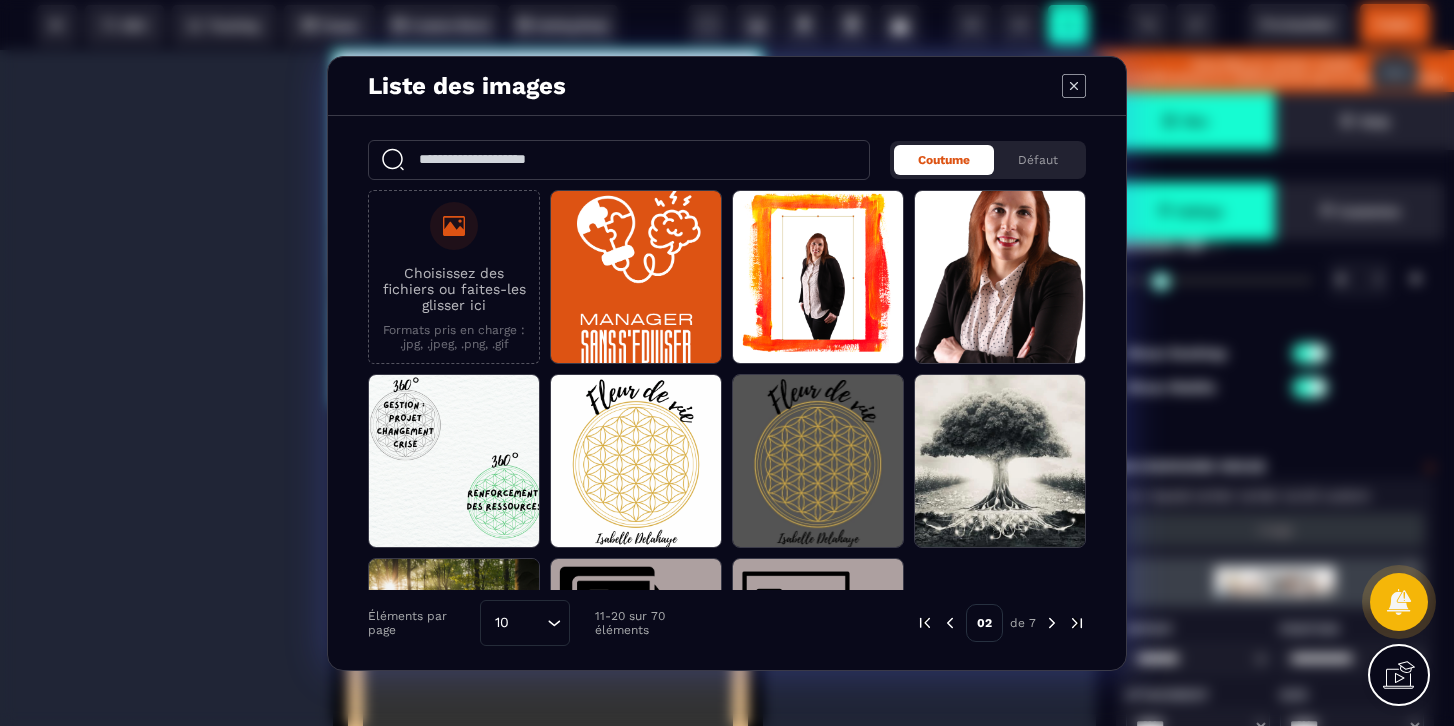 click at bounding box center [1052, 623] 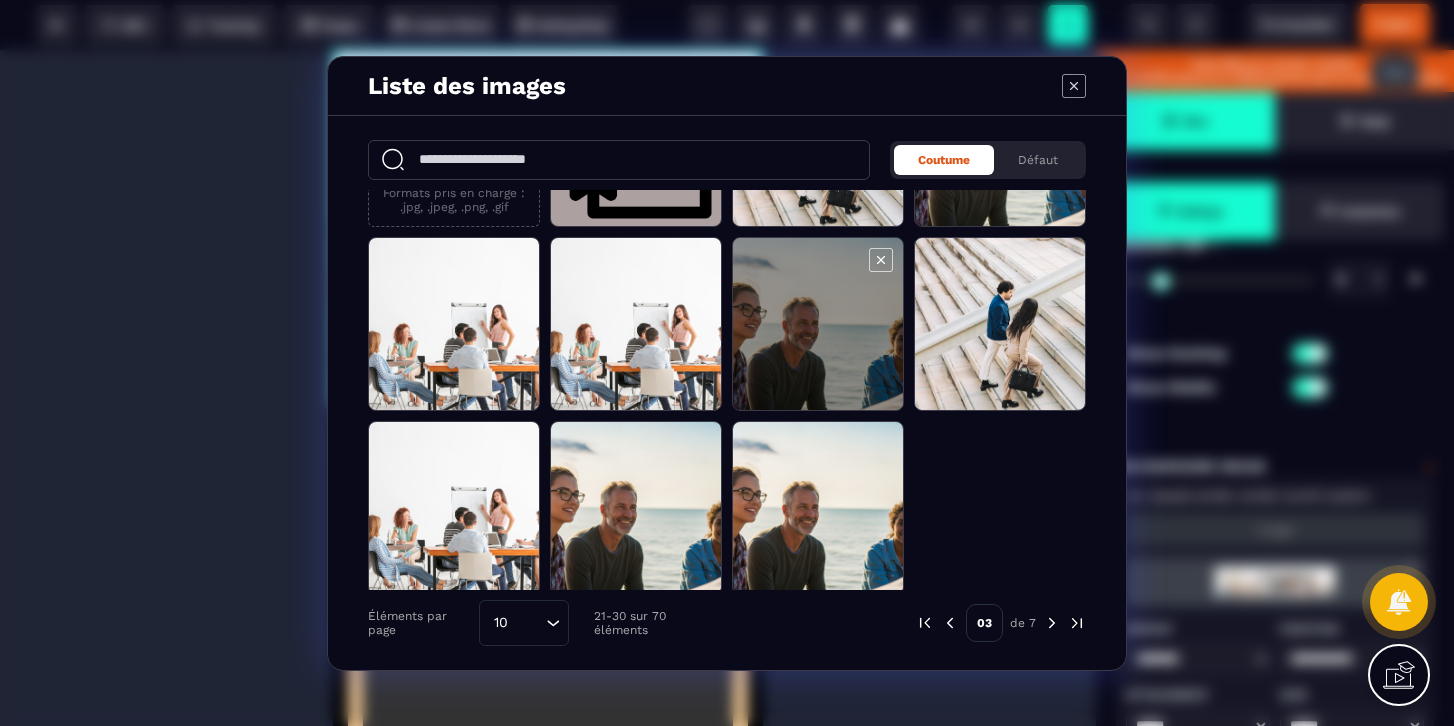 scroll, scrollTop: 142, scrollLeft: 0, axis: vertical 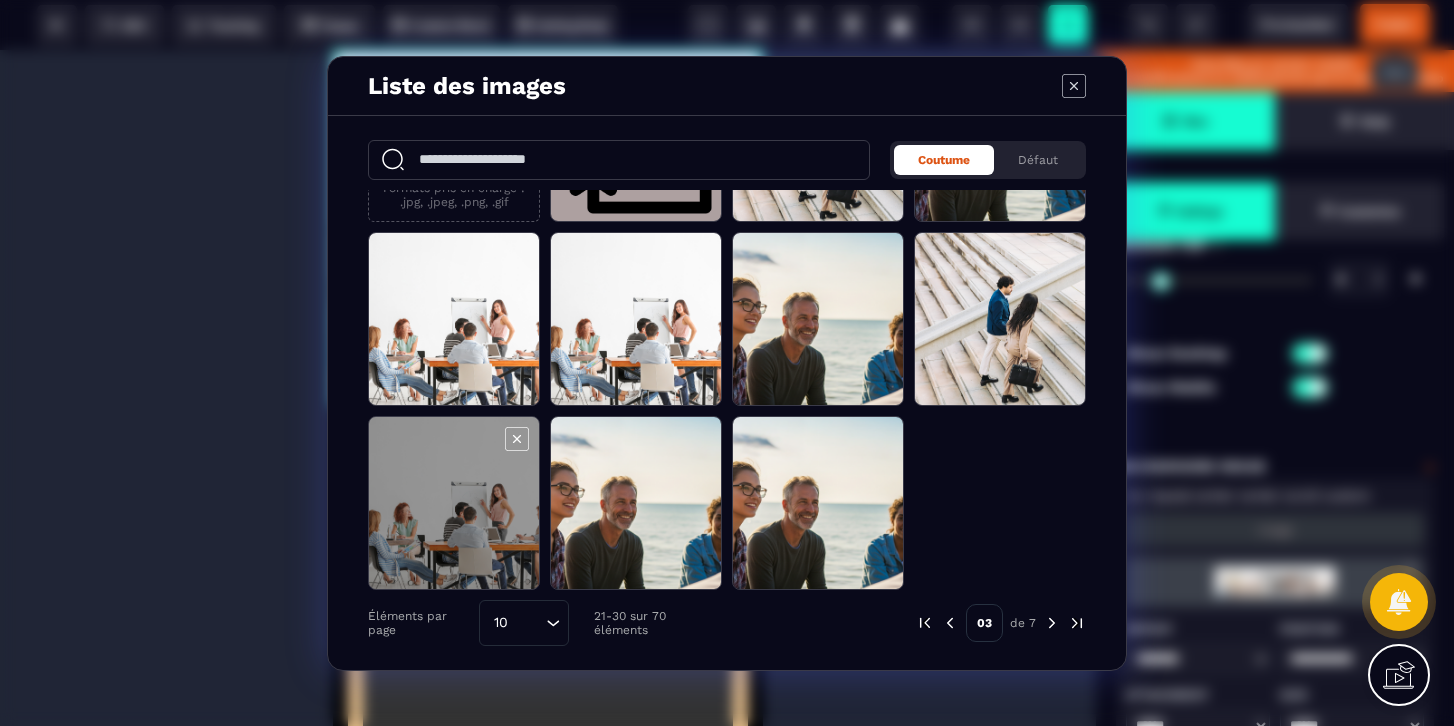 click at bounding box center [454, 504] 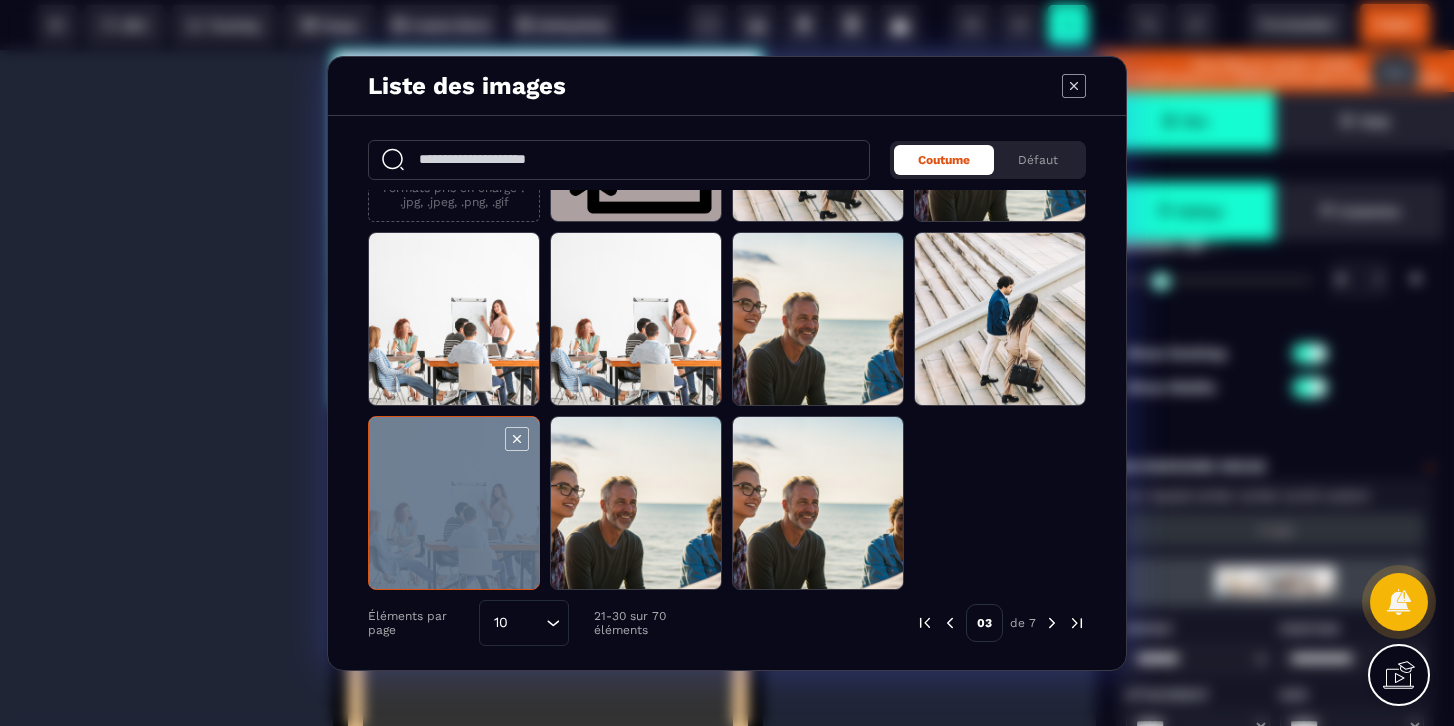 click at bounding box center (454, 504) 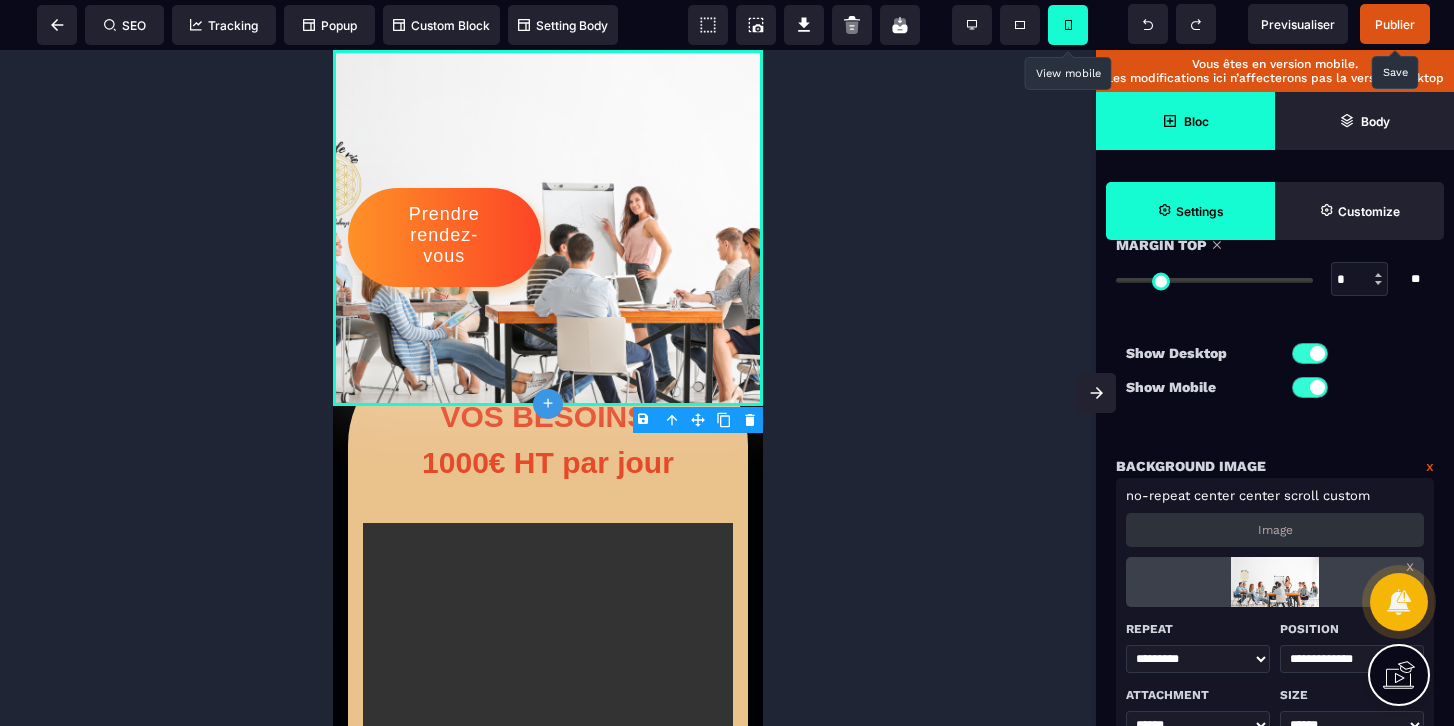 click at bounding box center [548, 388] 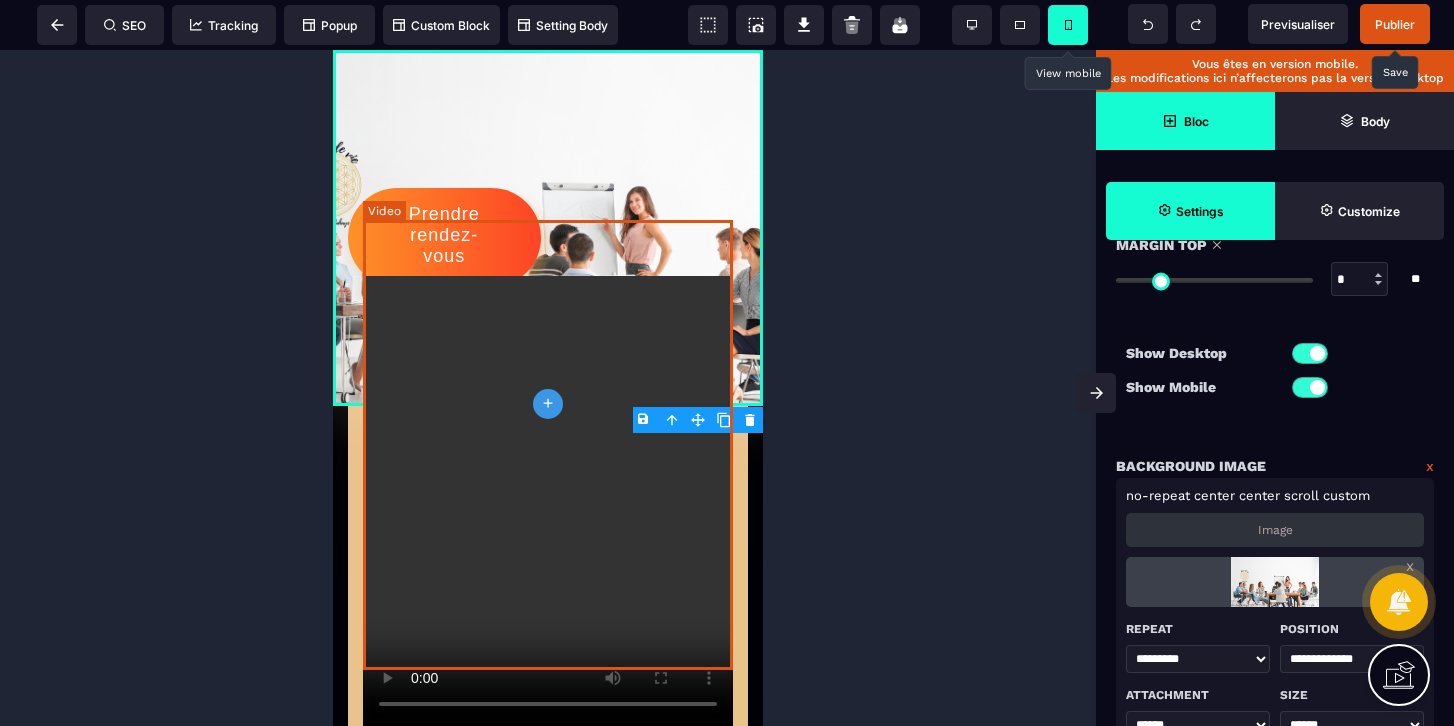 scroll, scrollTop: 0, scrollLeft: 0, axis: both 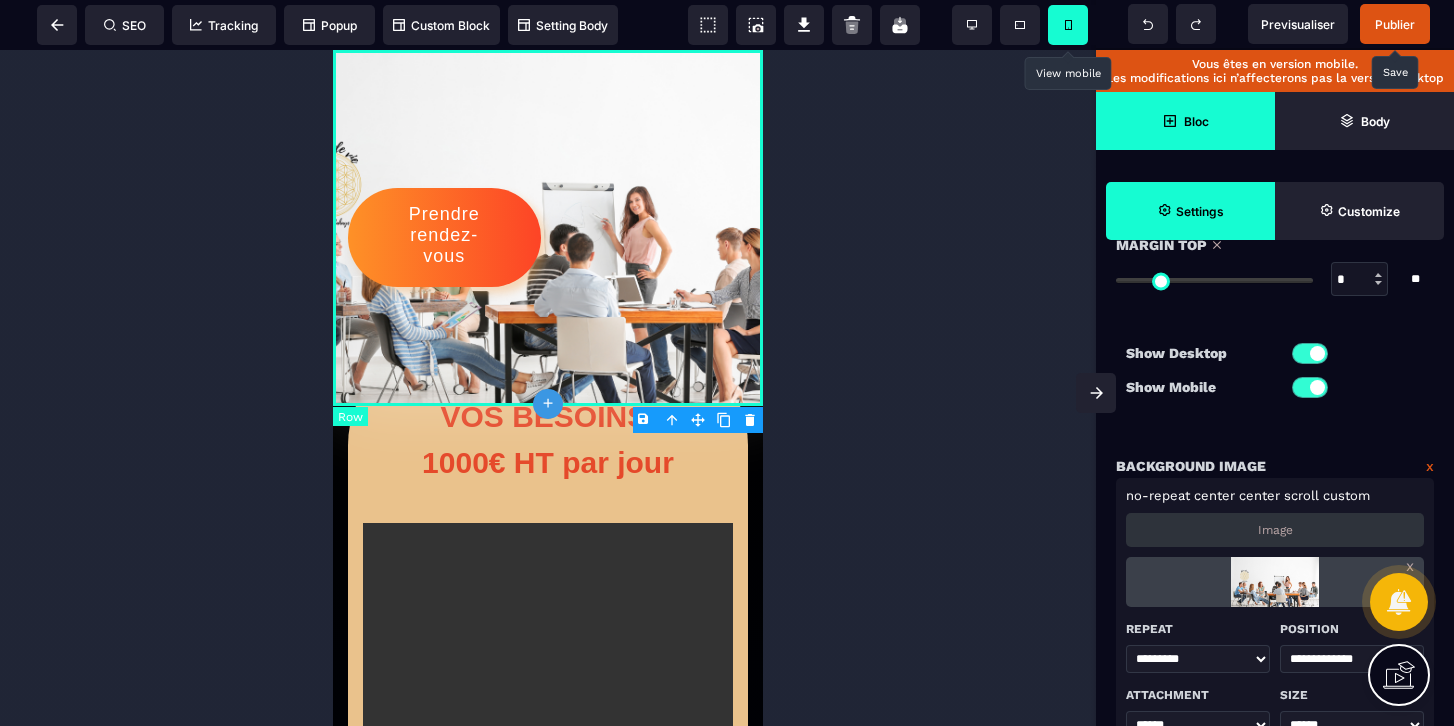 click on "Prendre rendez-vous" at bounding box center (548, 228) 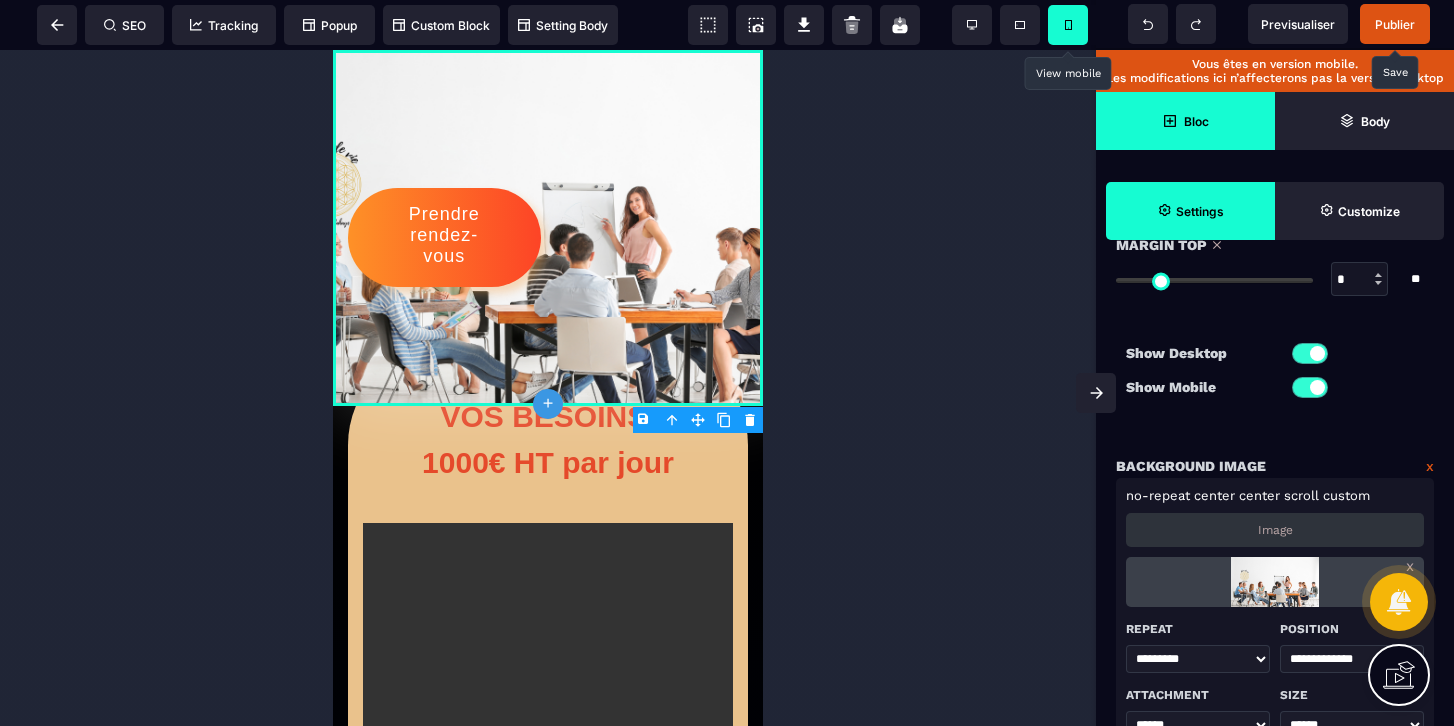 click at bounding box center [1274, 582] 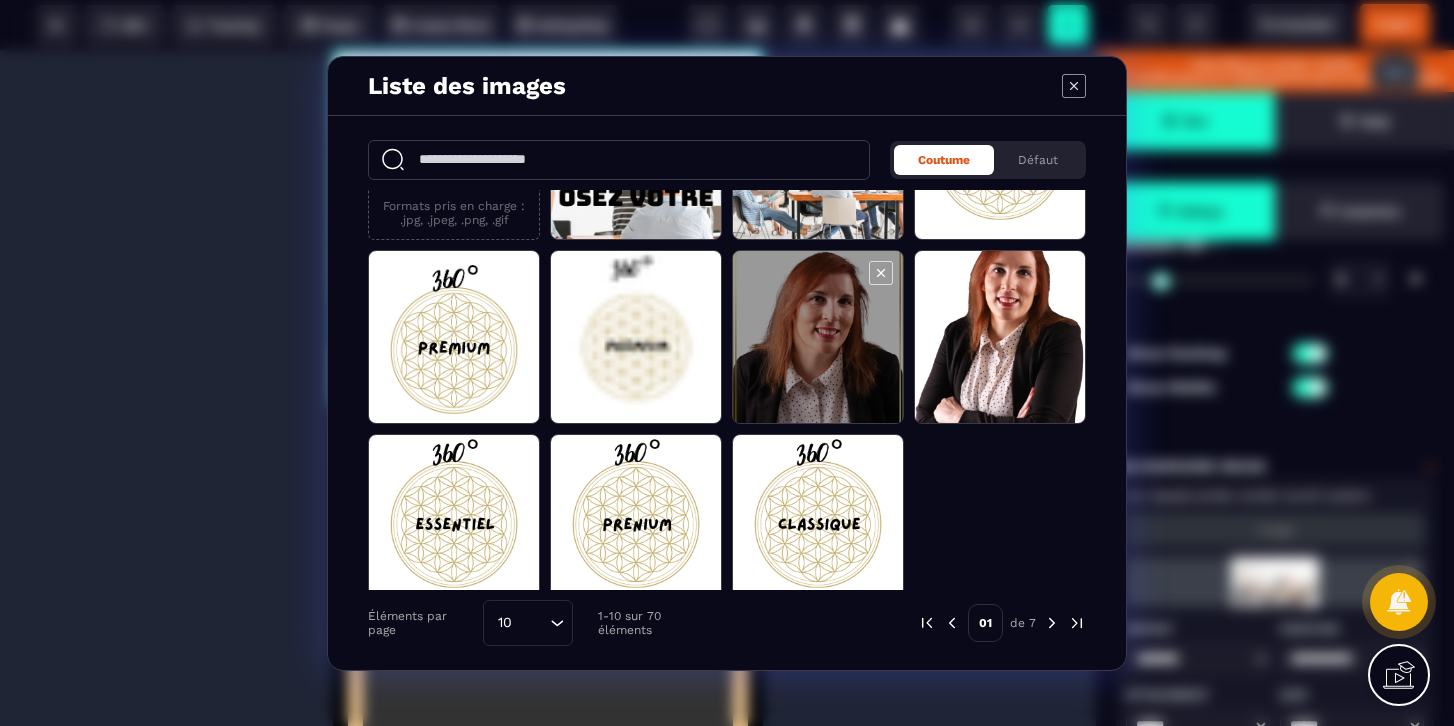 scroll, scrollTop: 142, scrollLeft: 0, axis: vertical 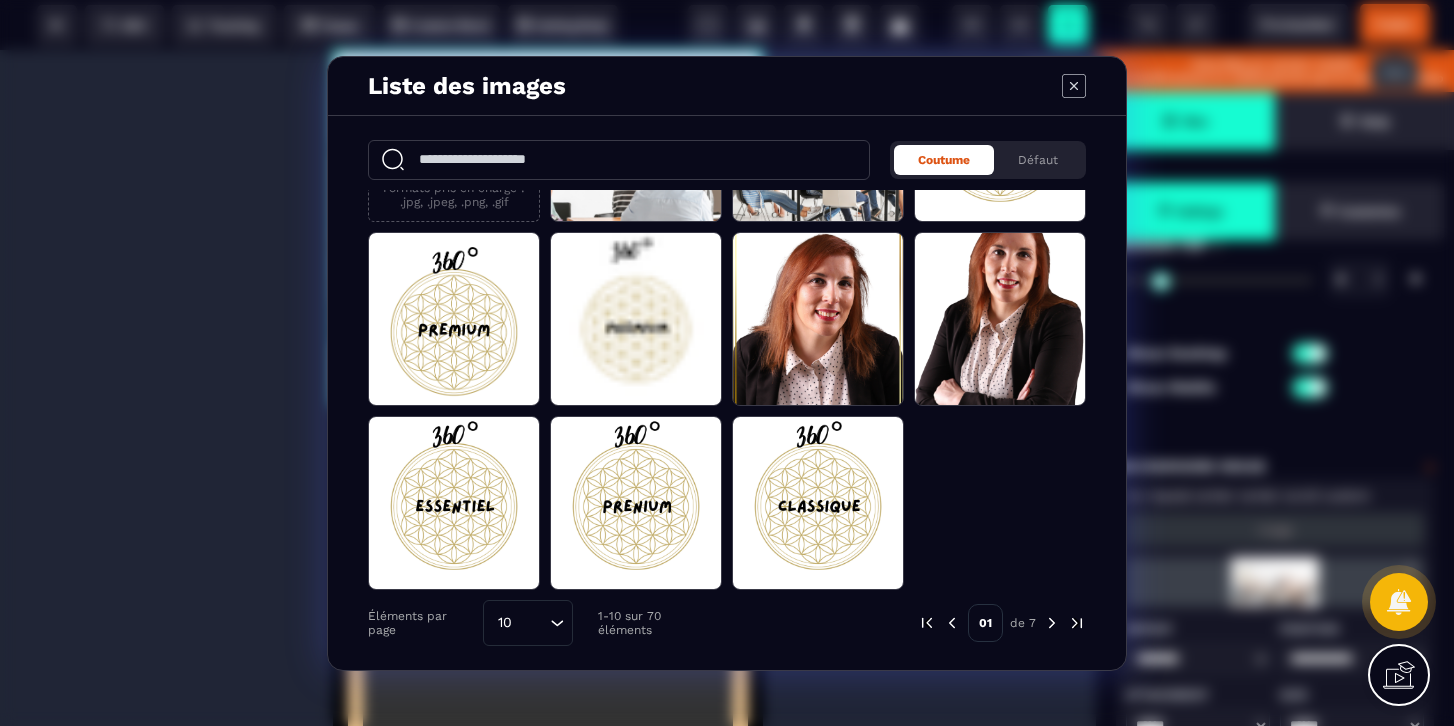 click at bounding box center (1052, 623) 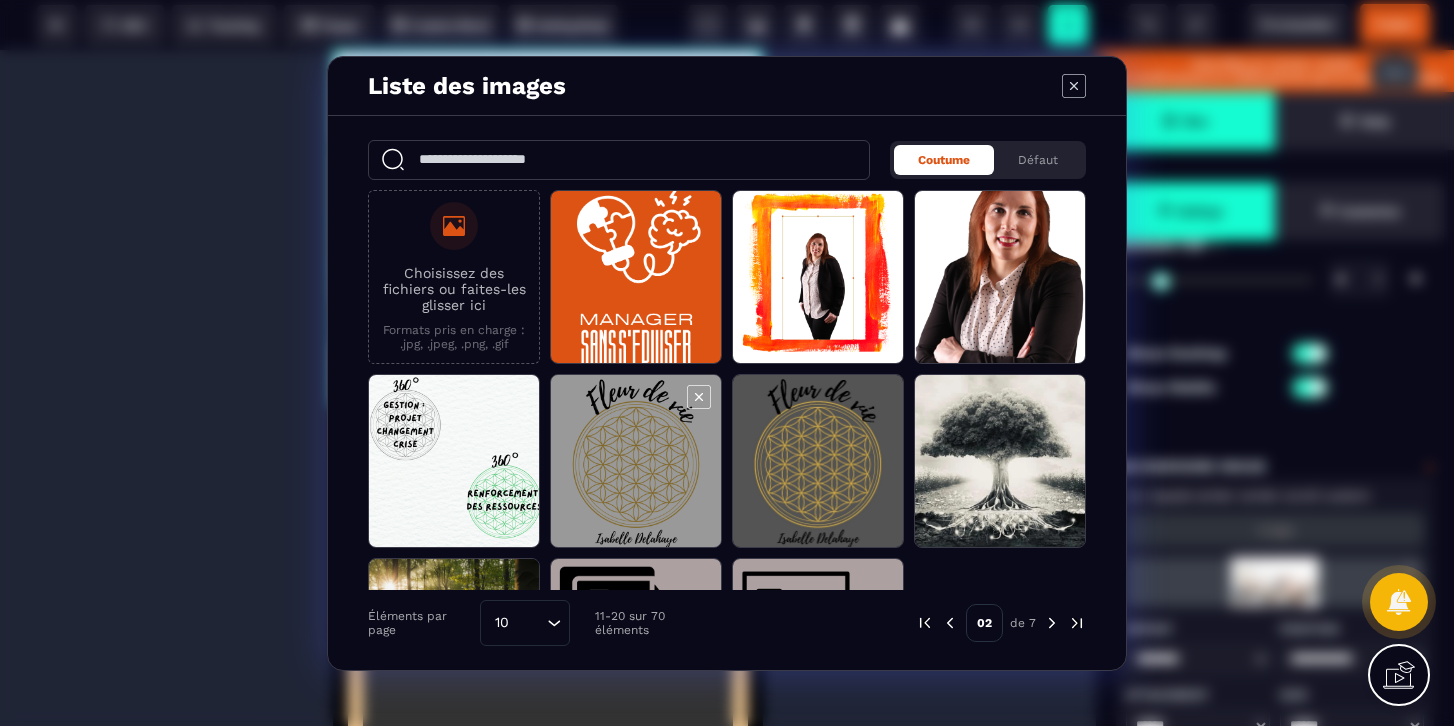 click at bounding box center (636, 462) 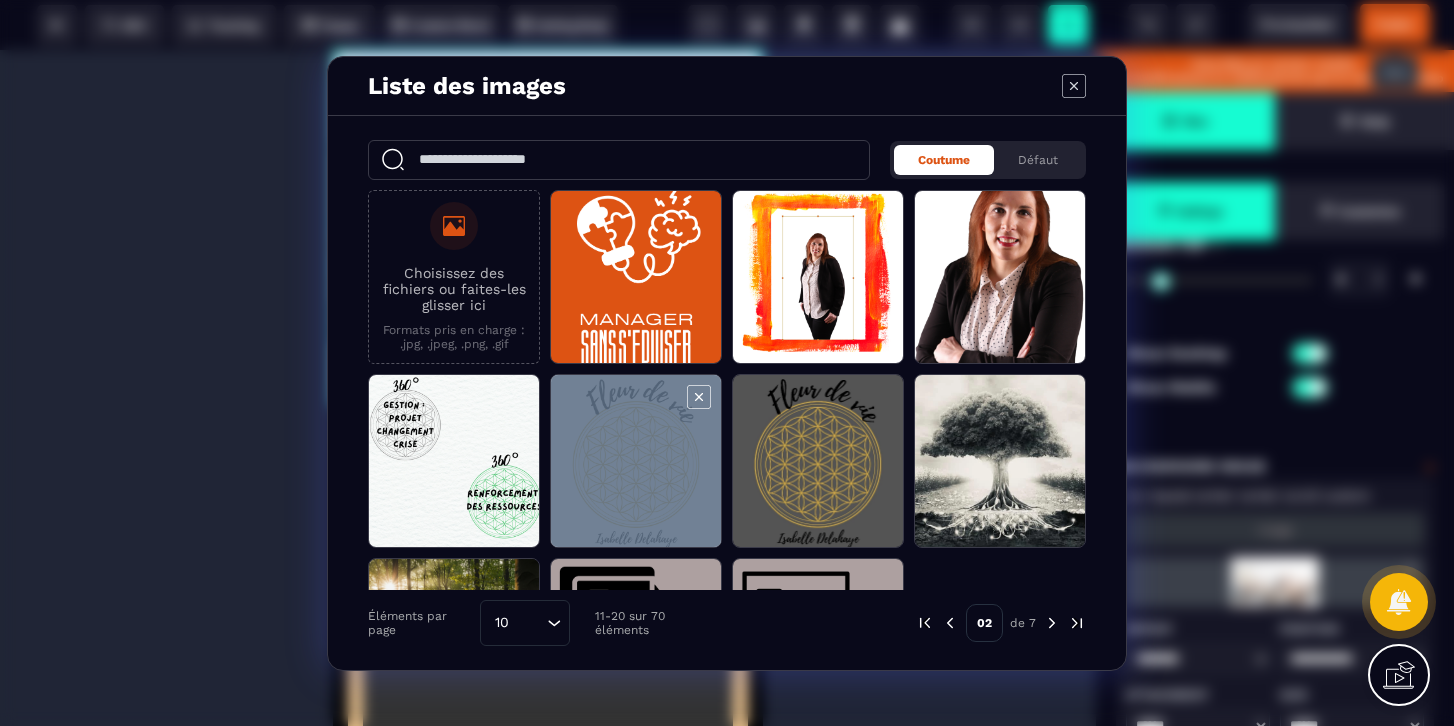click at bounding box center [636, 462] 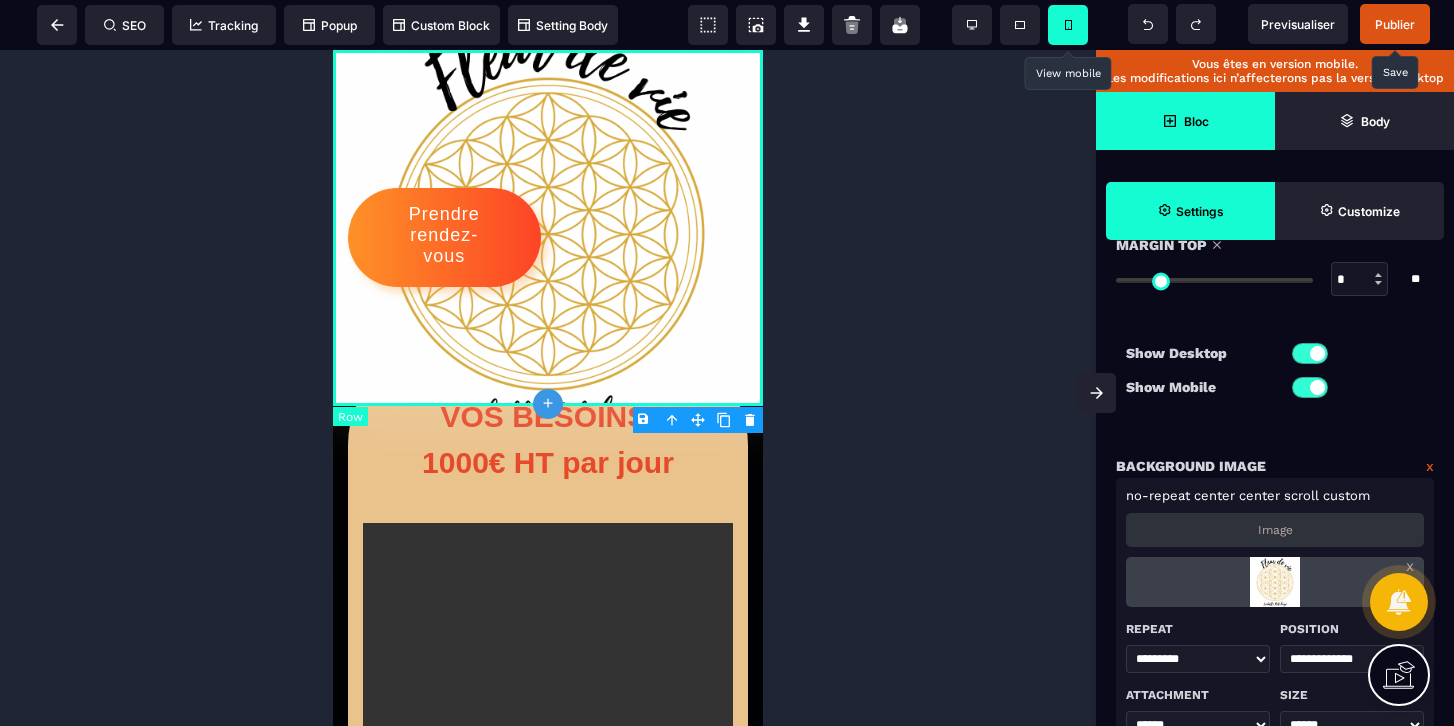 click on "Prendre rendez-vous" at bounding box center [548, 228] 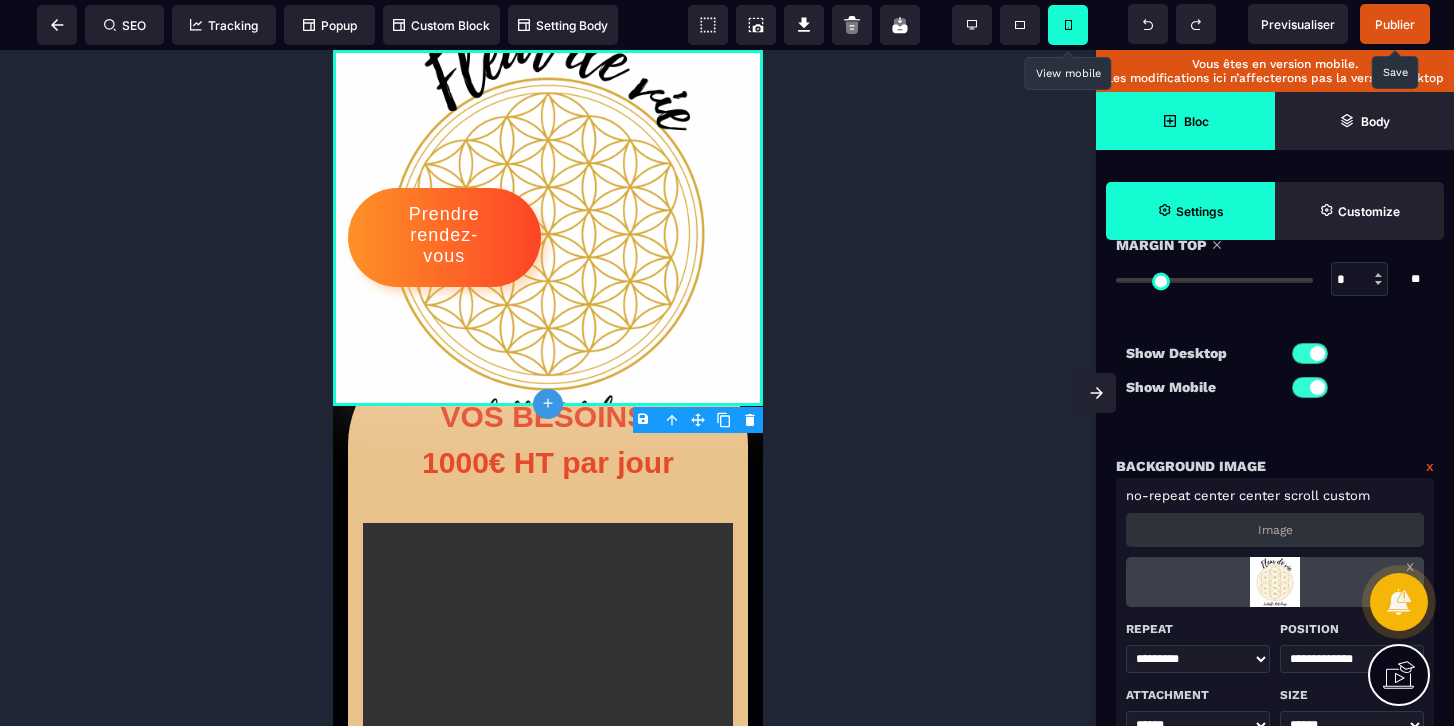 click on "Image" at bounding box center [1275, 530] 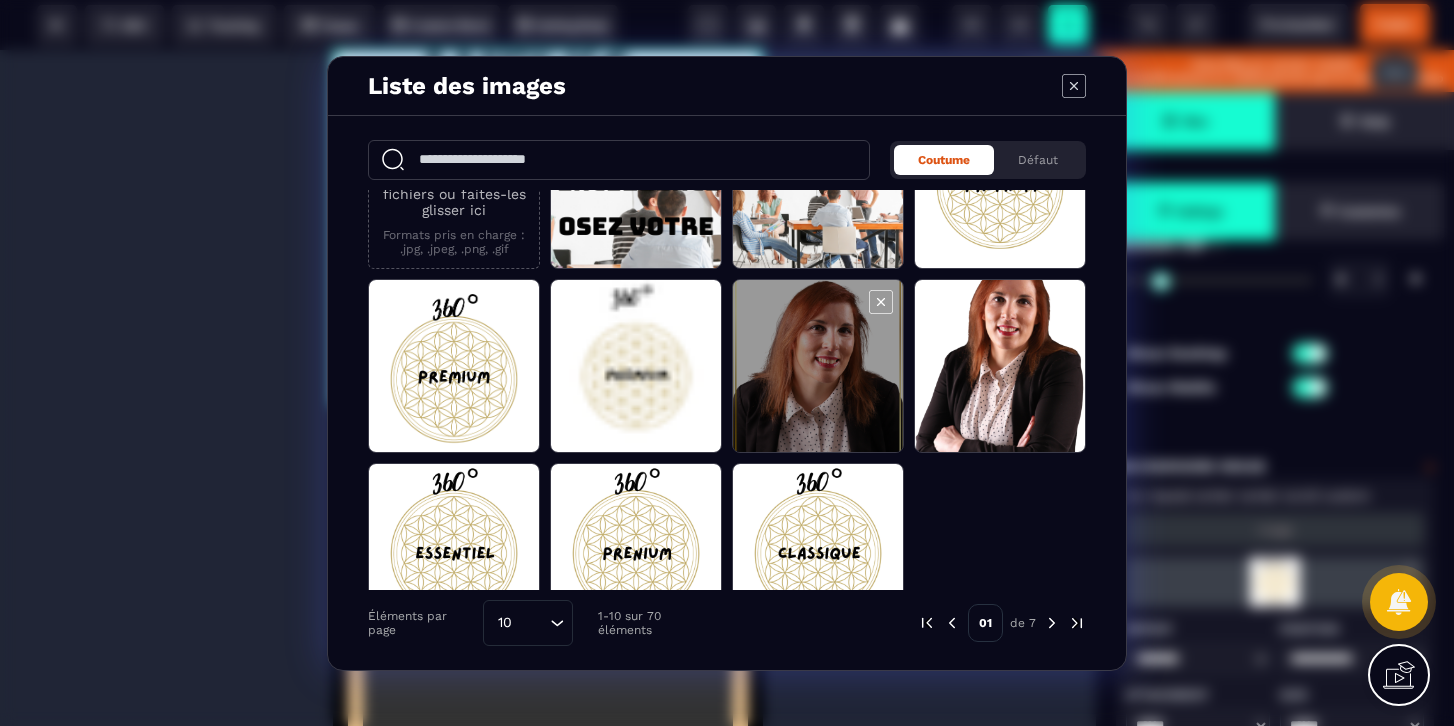 scroll, scrollTop: 142, scrollLeft: 0, axis: vertical 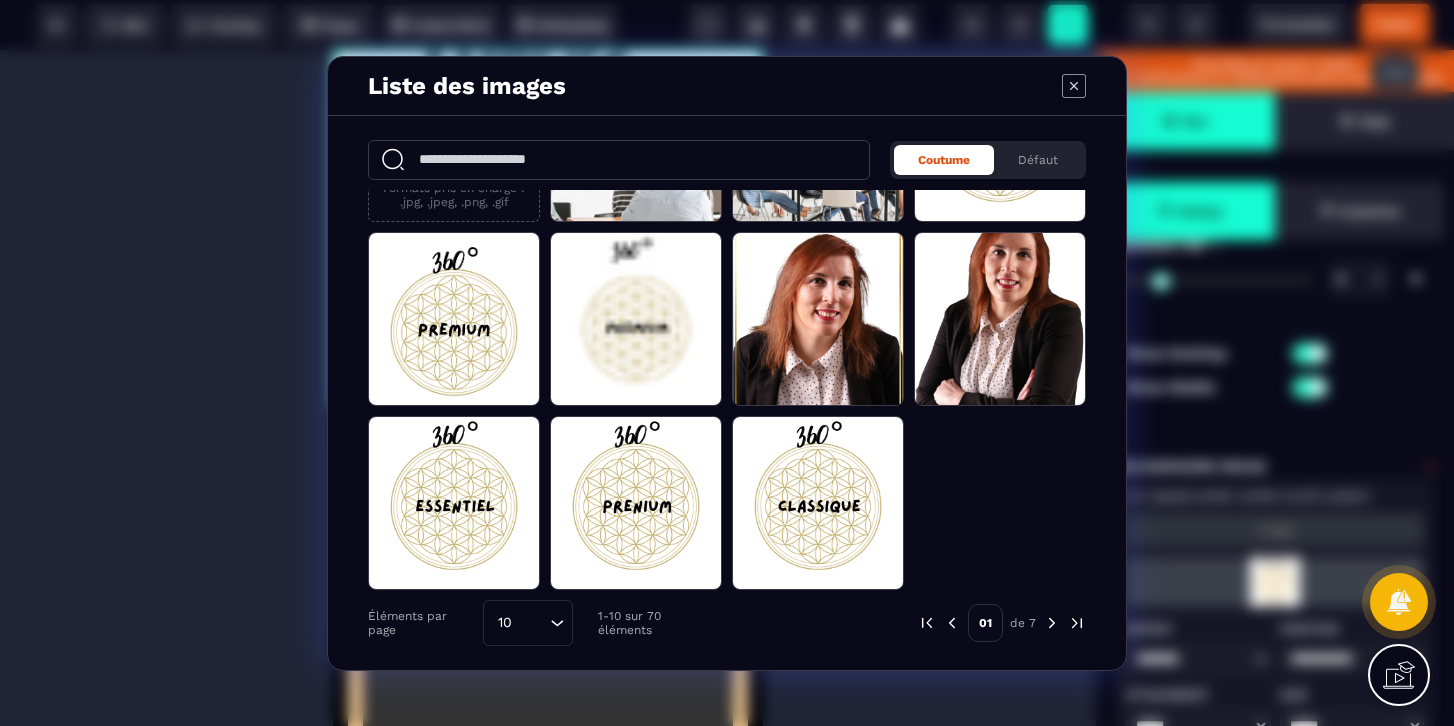 click at bounding box center [1052, 623] 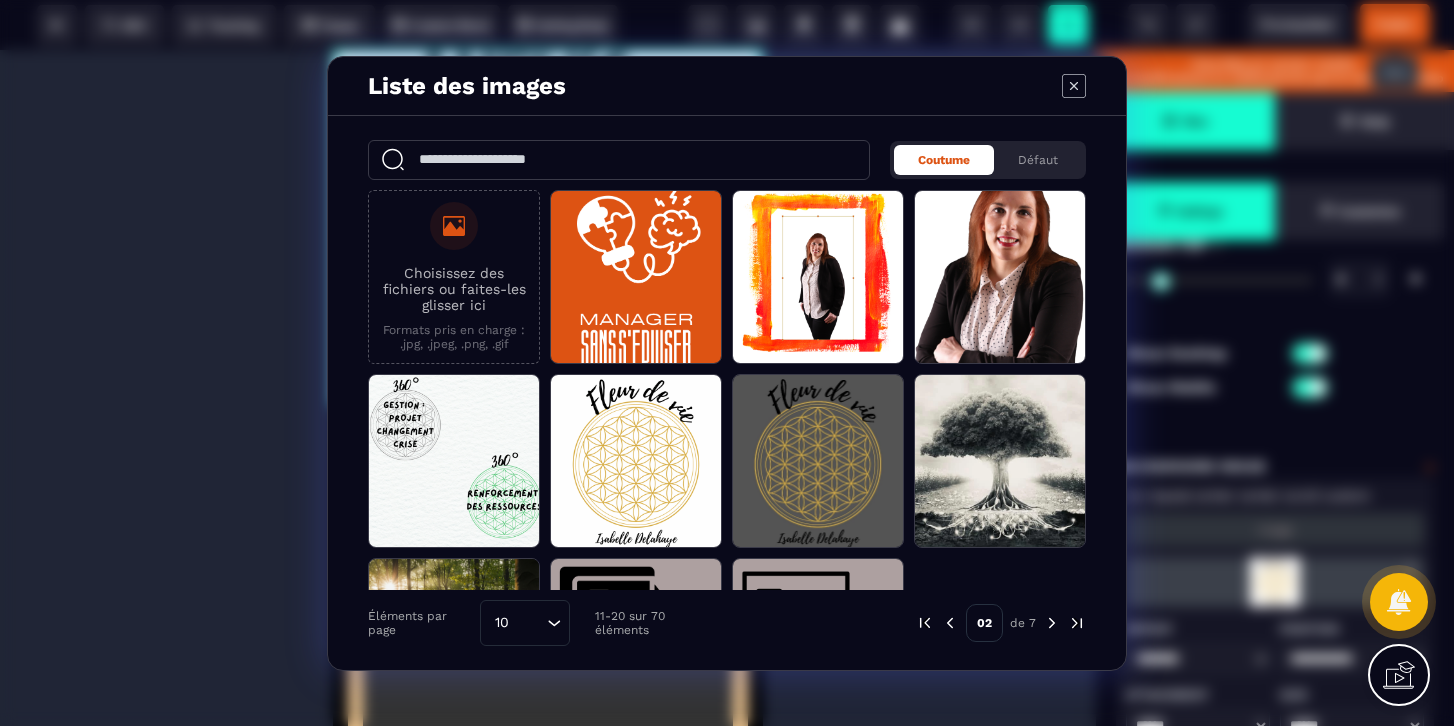 scroll, scrollTop: 142, scrollLeft: 0, axis: vertical 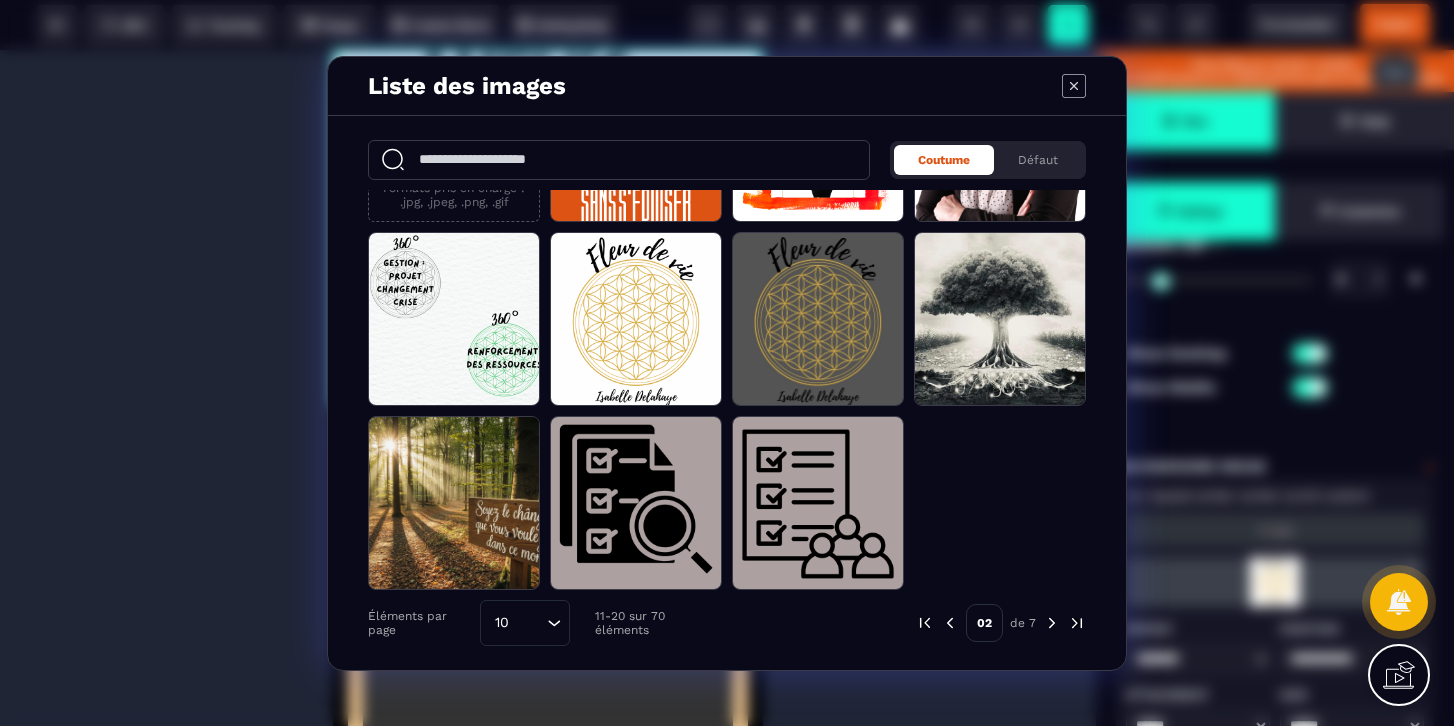 click at bounding box center [1052, 623] 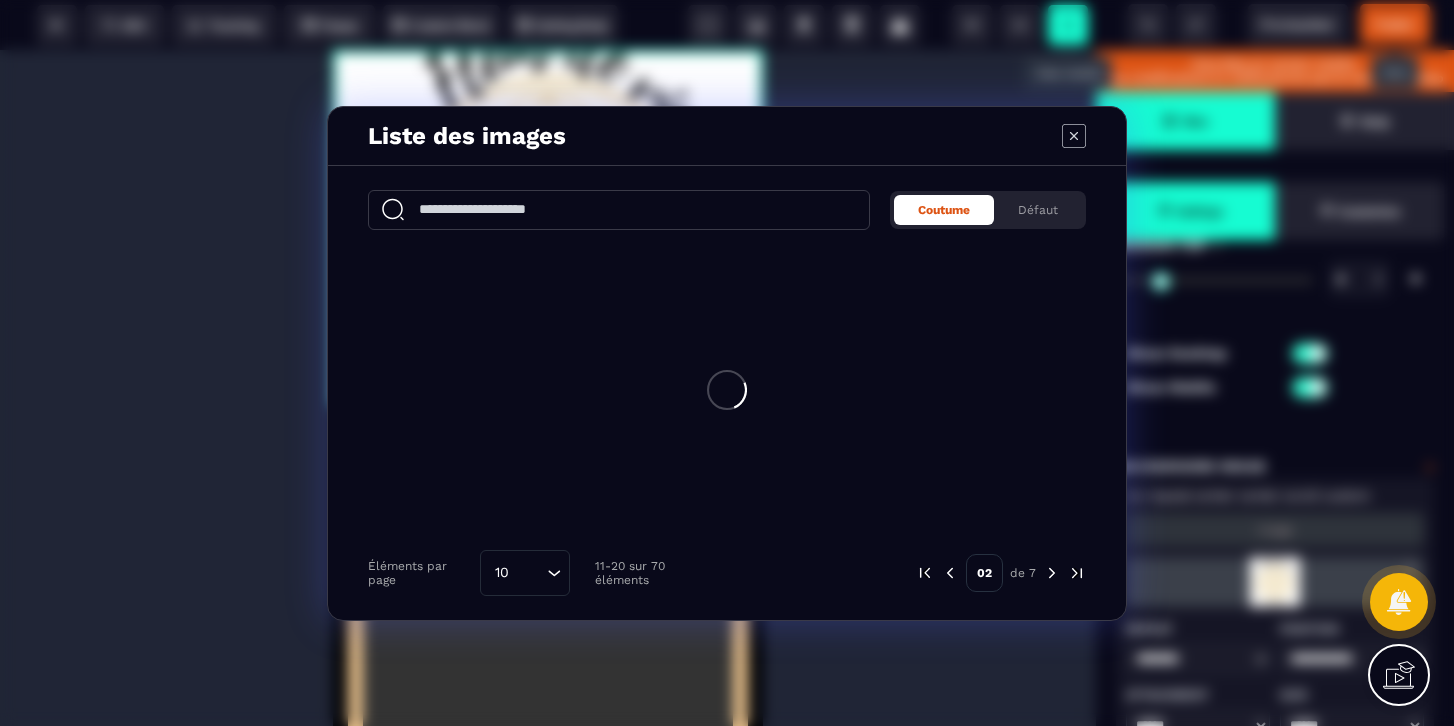 scroll, scrollTop: 0, scrollLeft: 0, axis: both 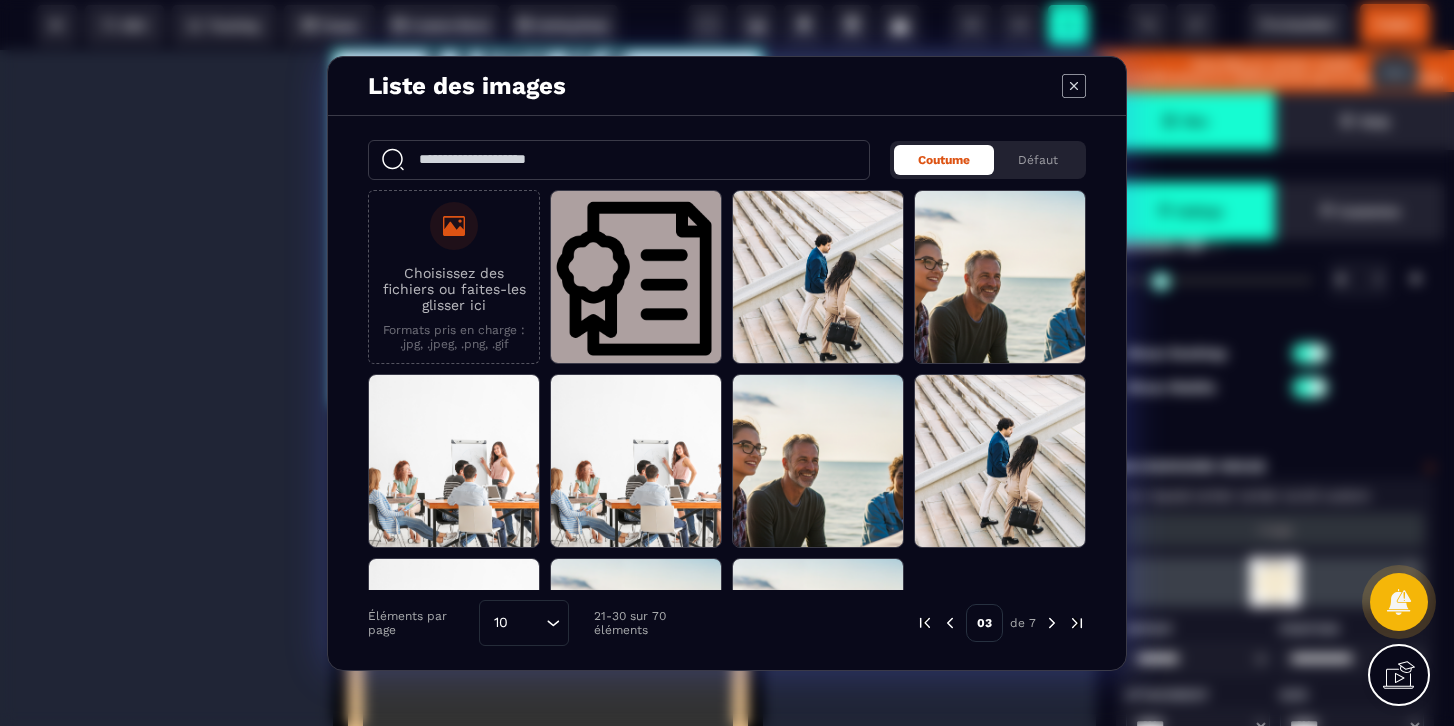 click at bounding box center (1052, 623) 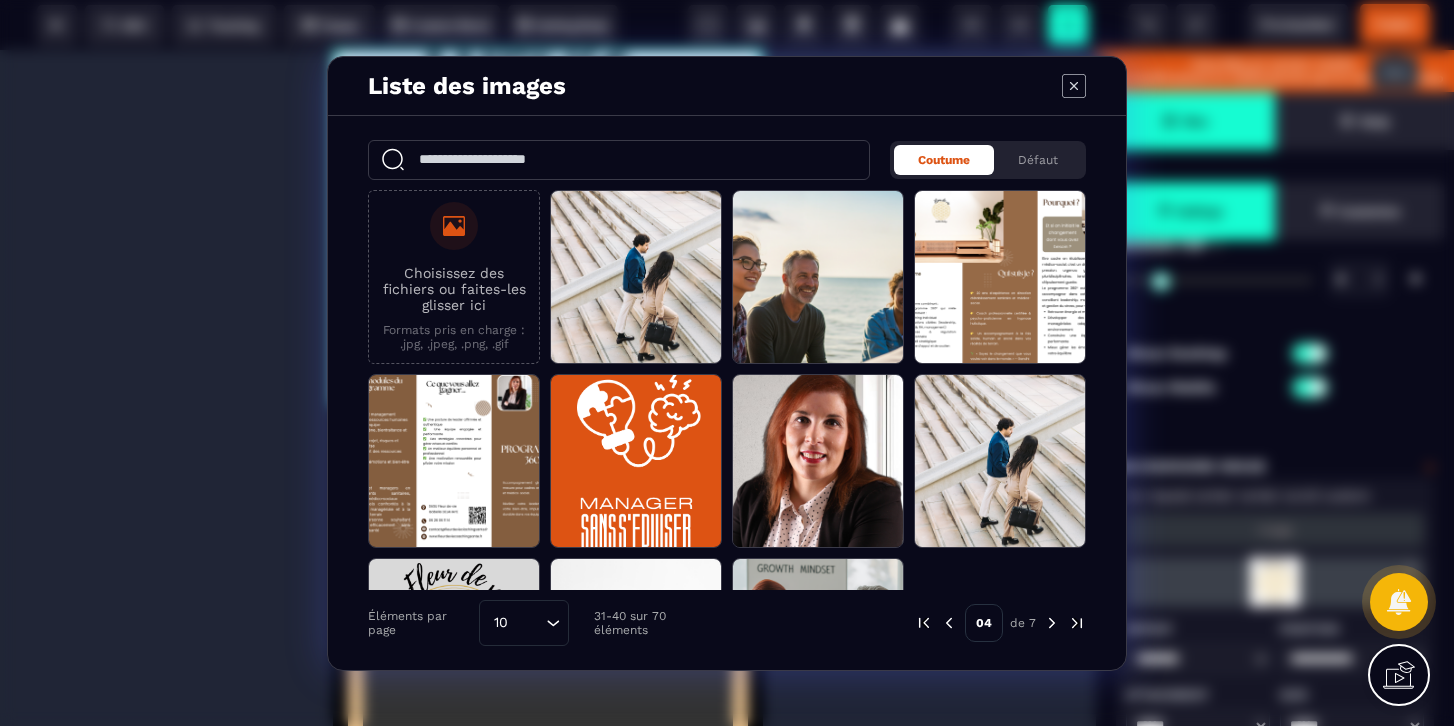 click at bounding box center [1052, 623] 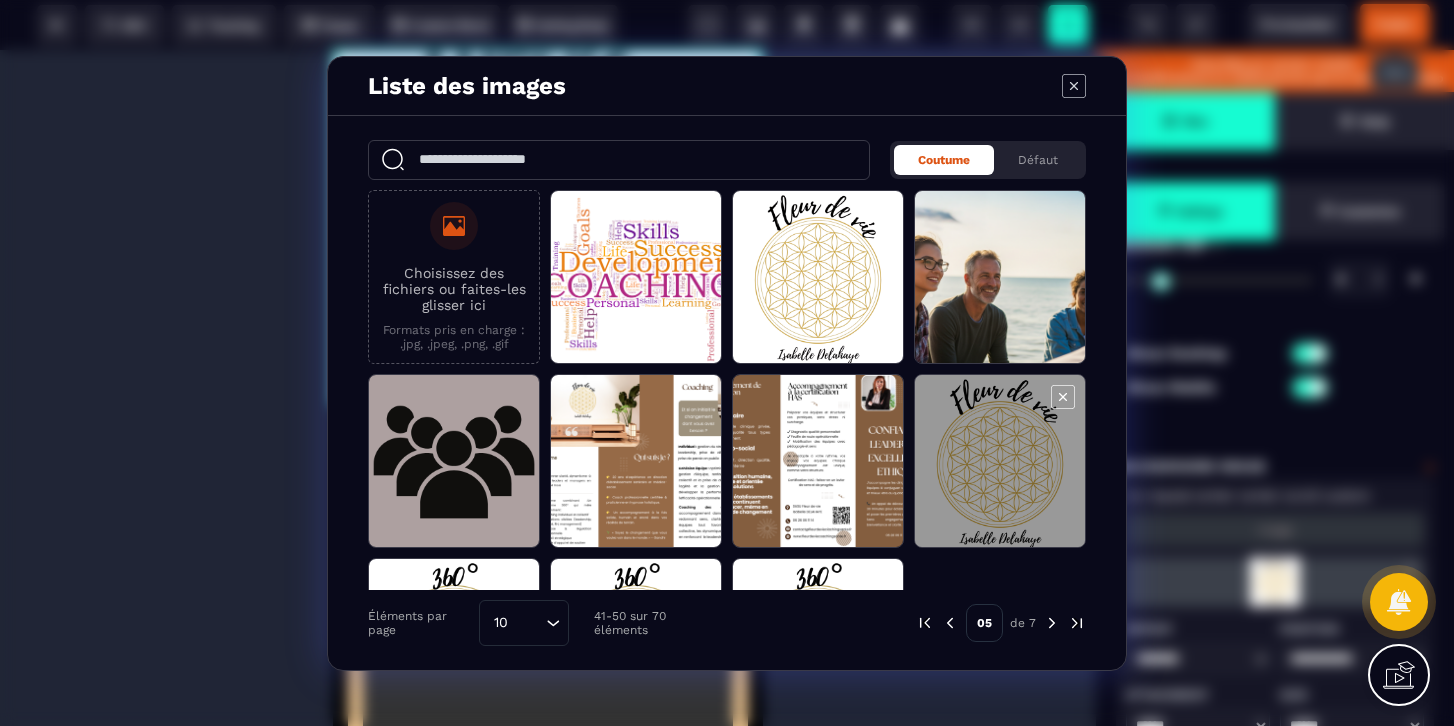 scroll, scrollTop: 142, scrollLeft: 0, axis: vertical 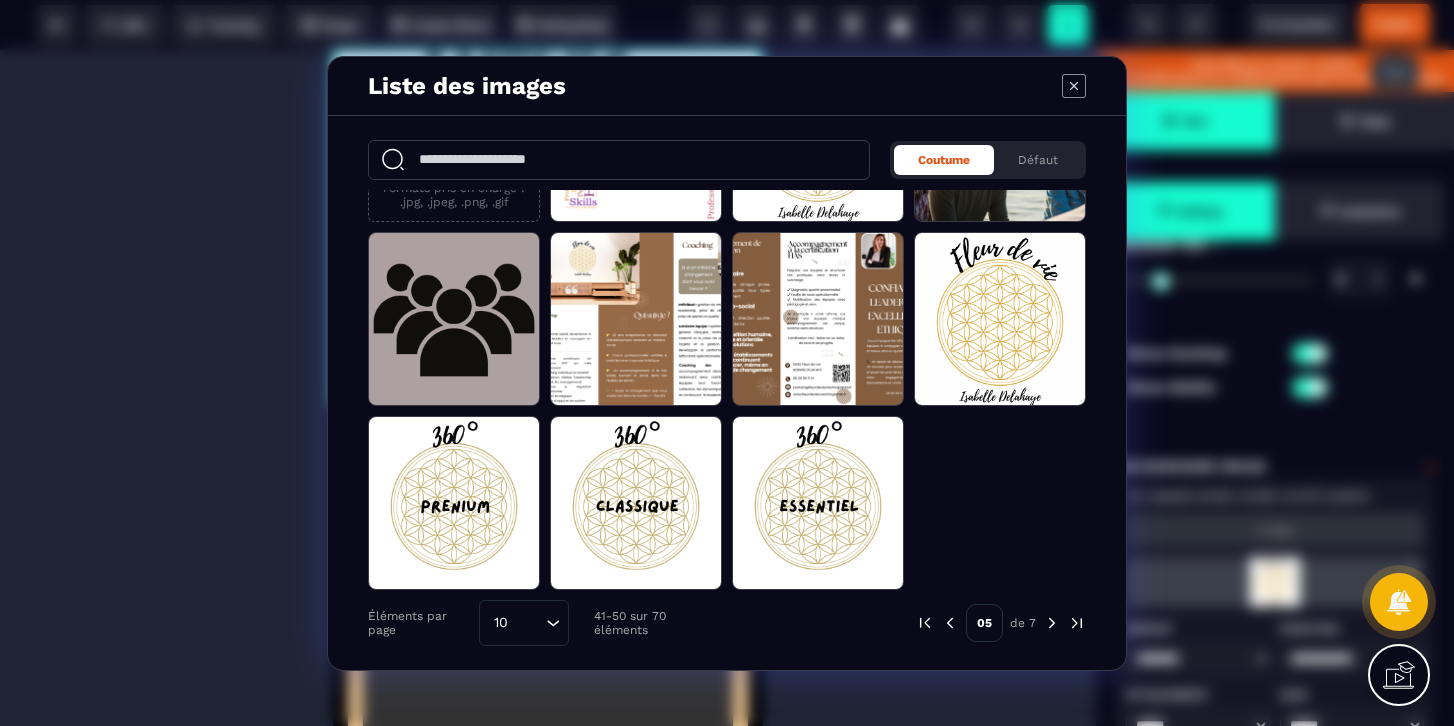 click at bounding box center [1052, 623] 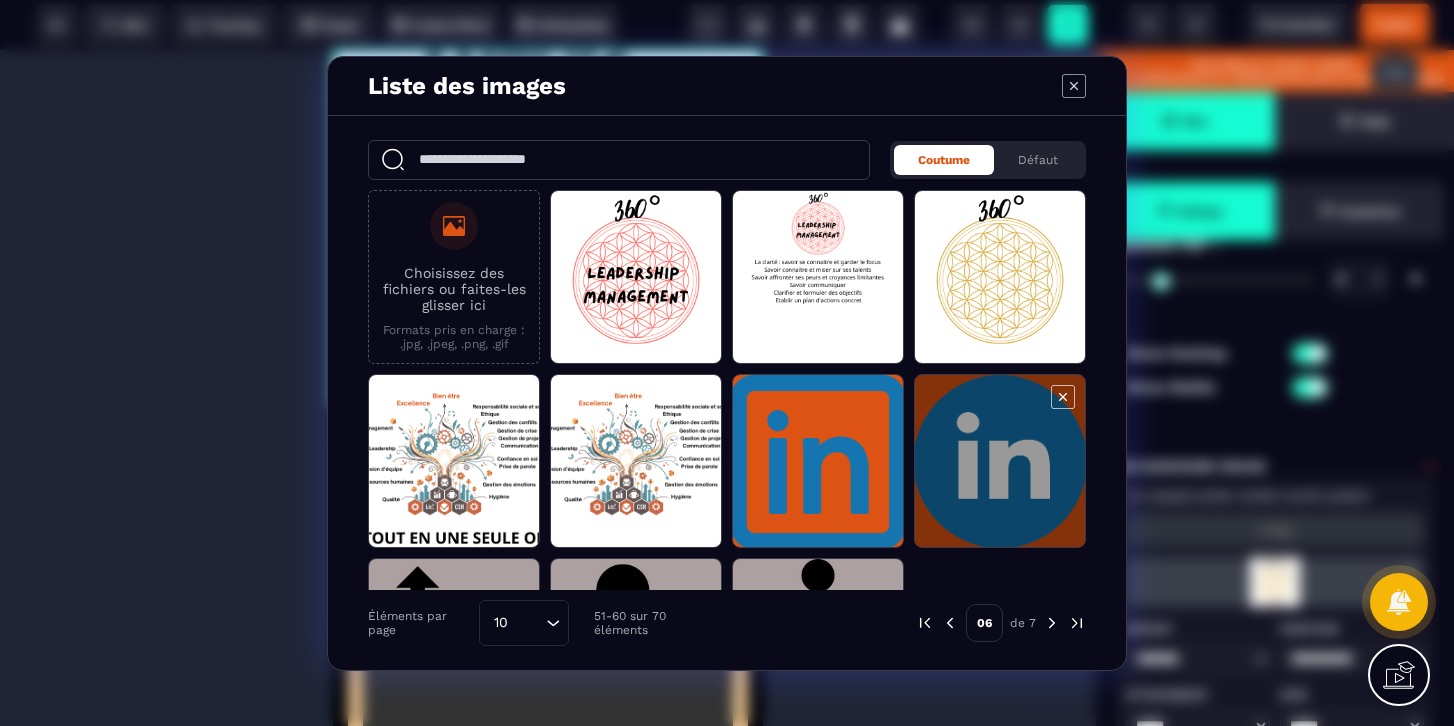 scroll, scrollTop: 142, scrollLeft: 0, axis: vertical 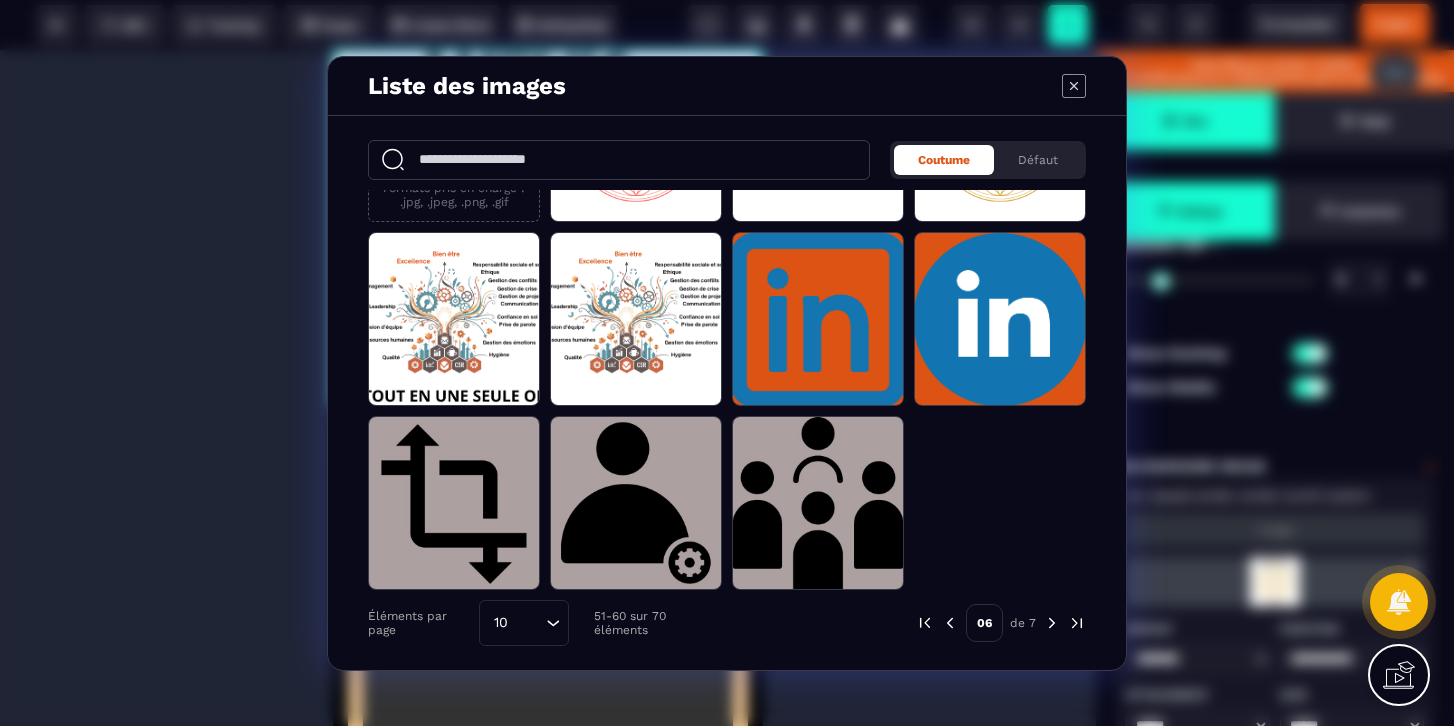 click at bounding box center (1052, 623) 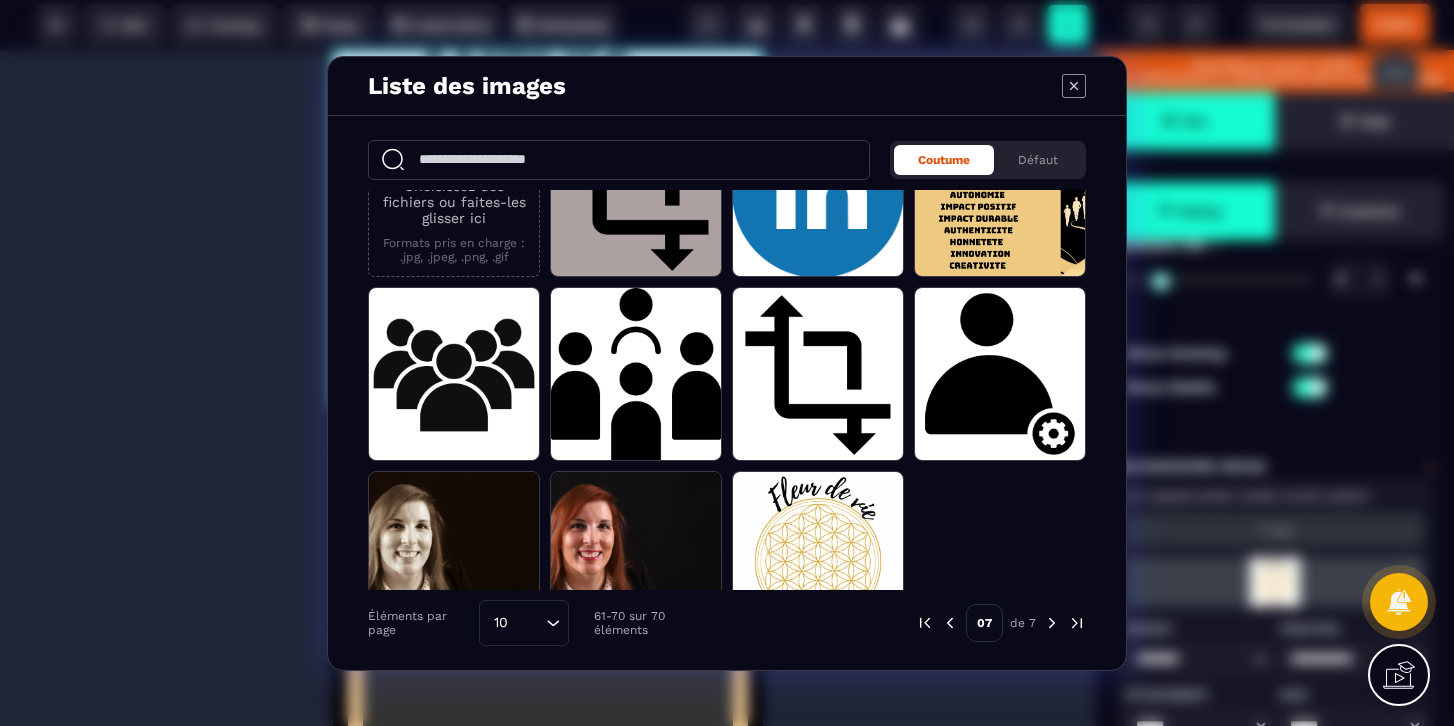scroll, scrollTop: 142, scrollLeft: 0, axis: vertical 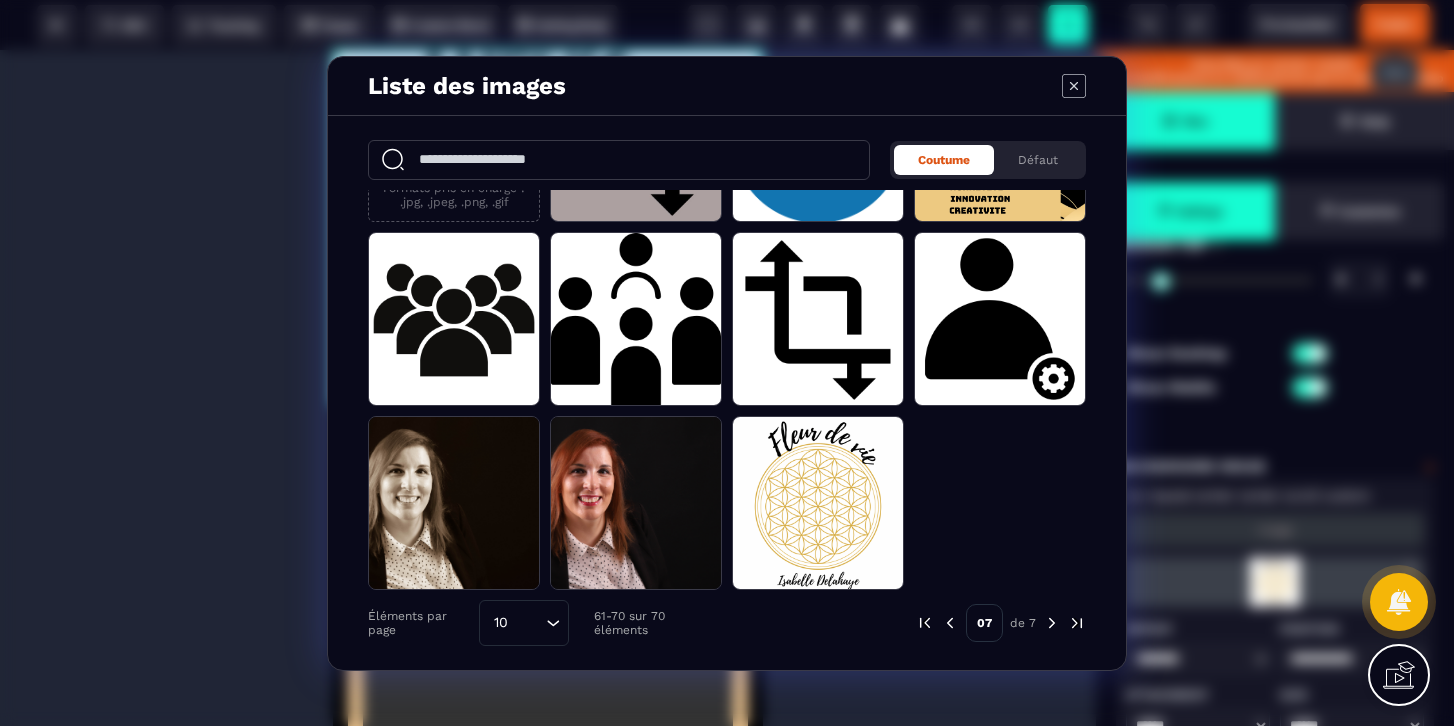 click at bounding box center [950, 623] 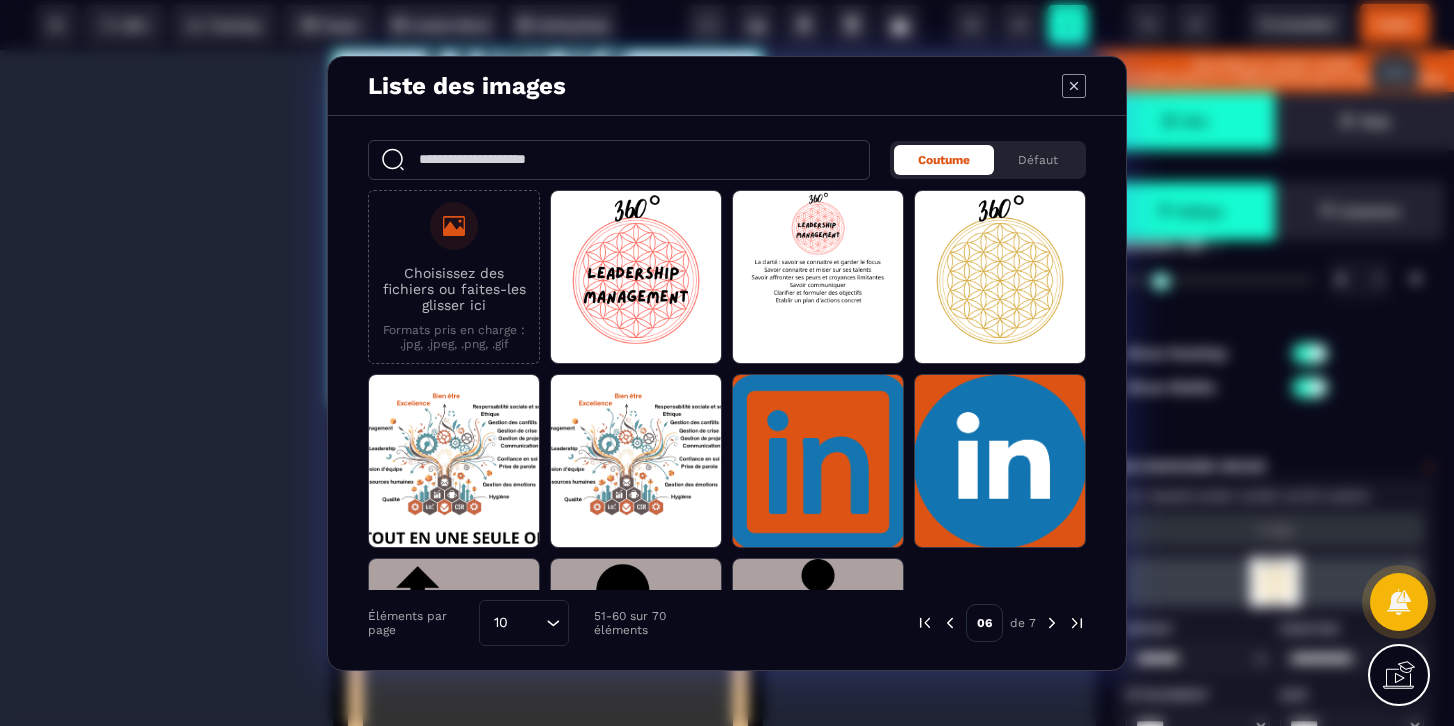 click at bounding box center (950, 623) 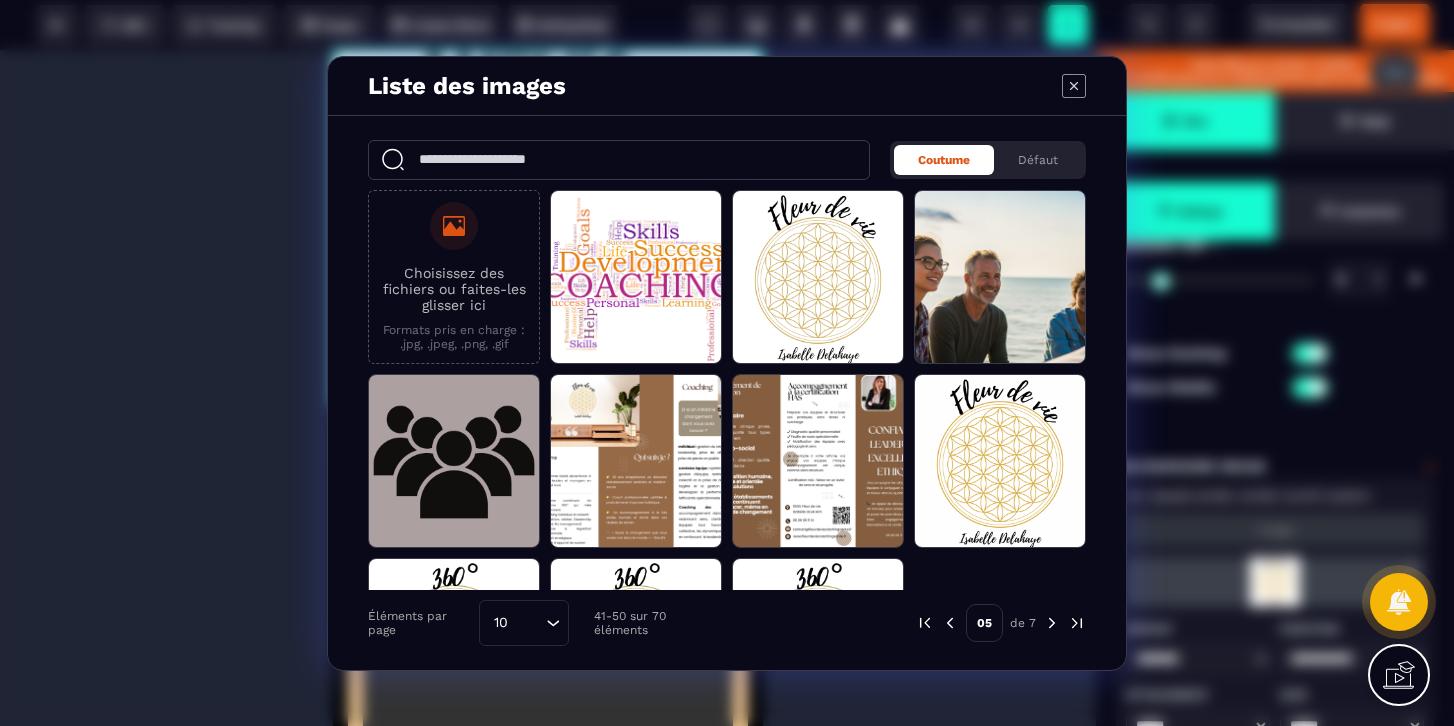 click at bounding box center [950, 623] 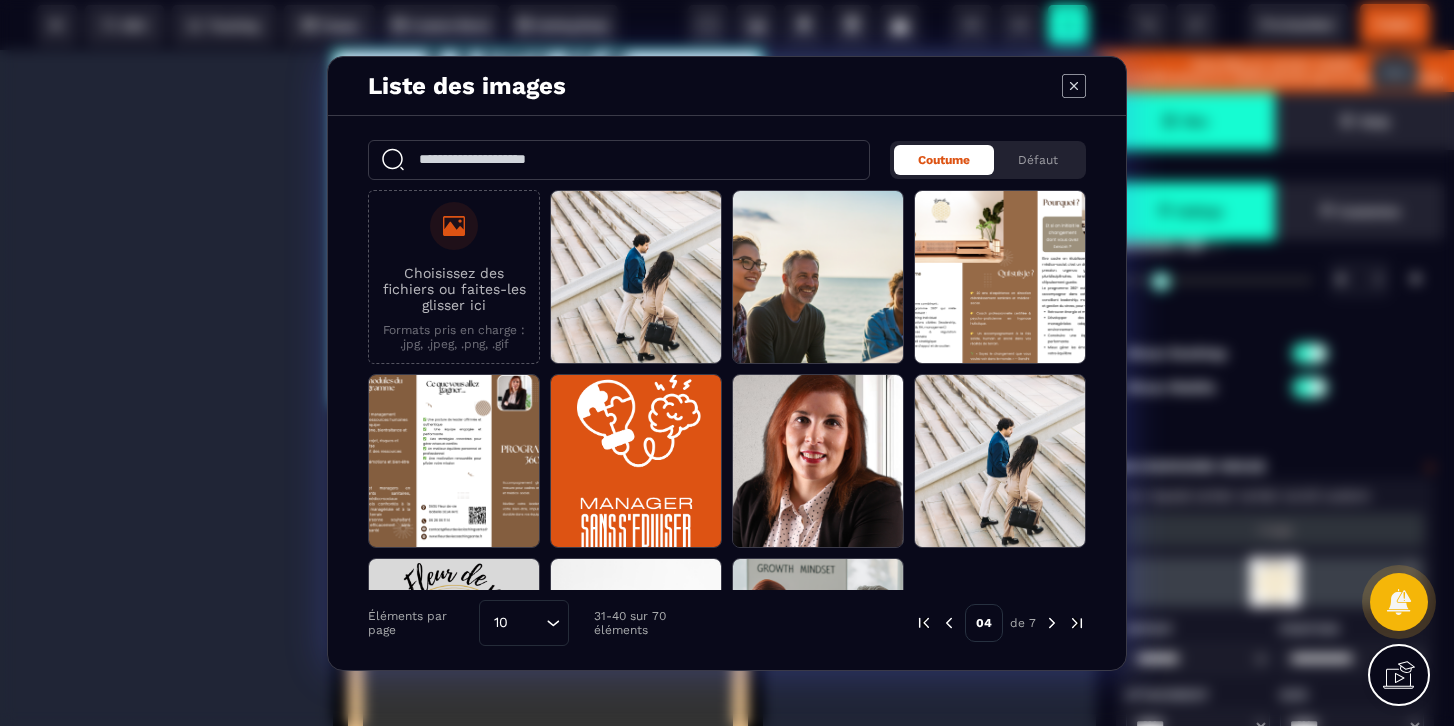 click at bounding box center (949, 623) 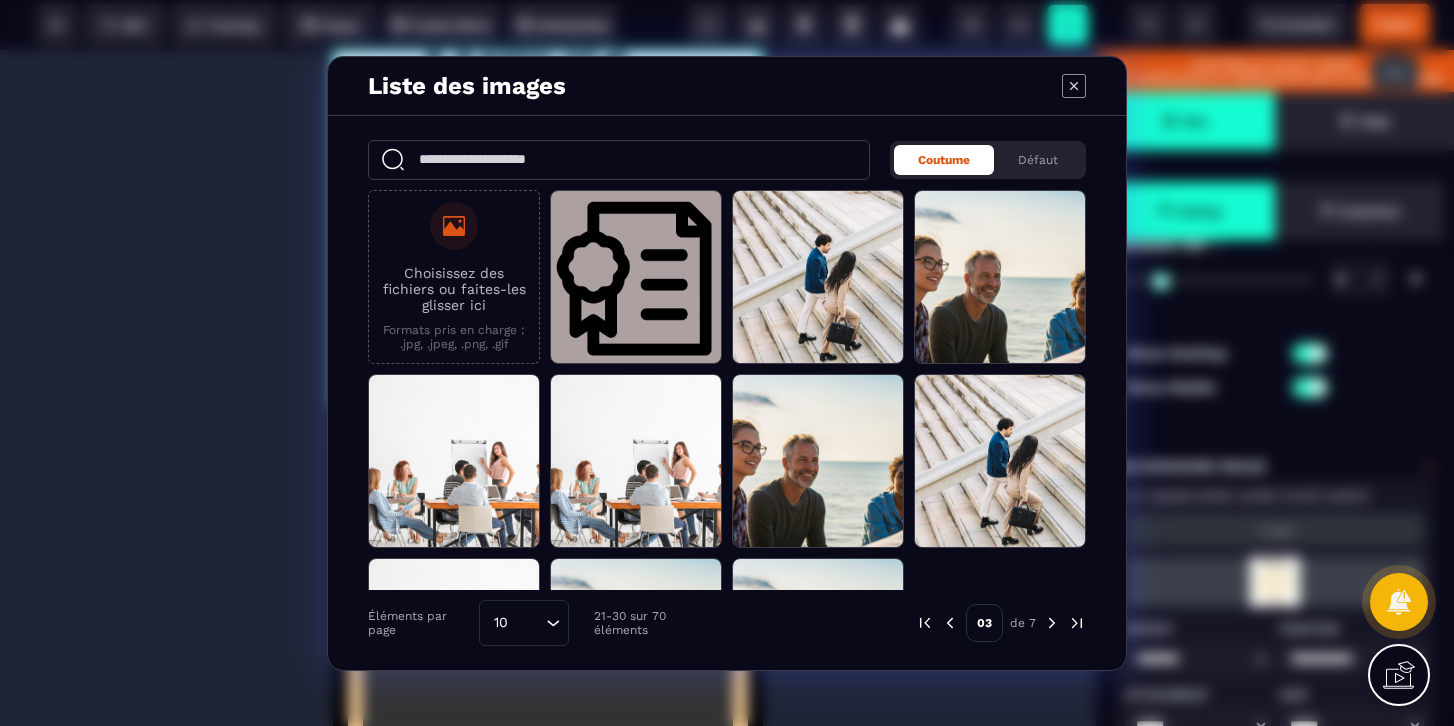 click at bounding box center (950, 623) 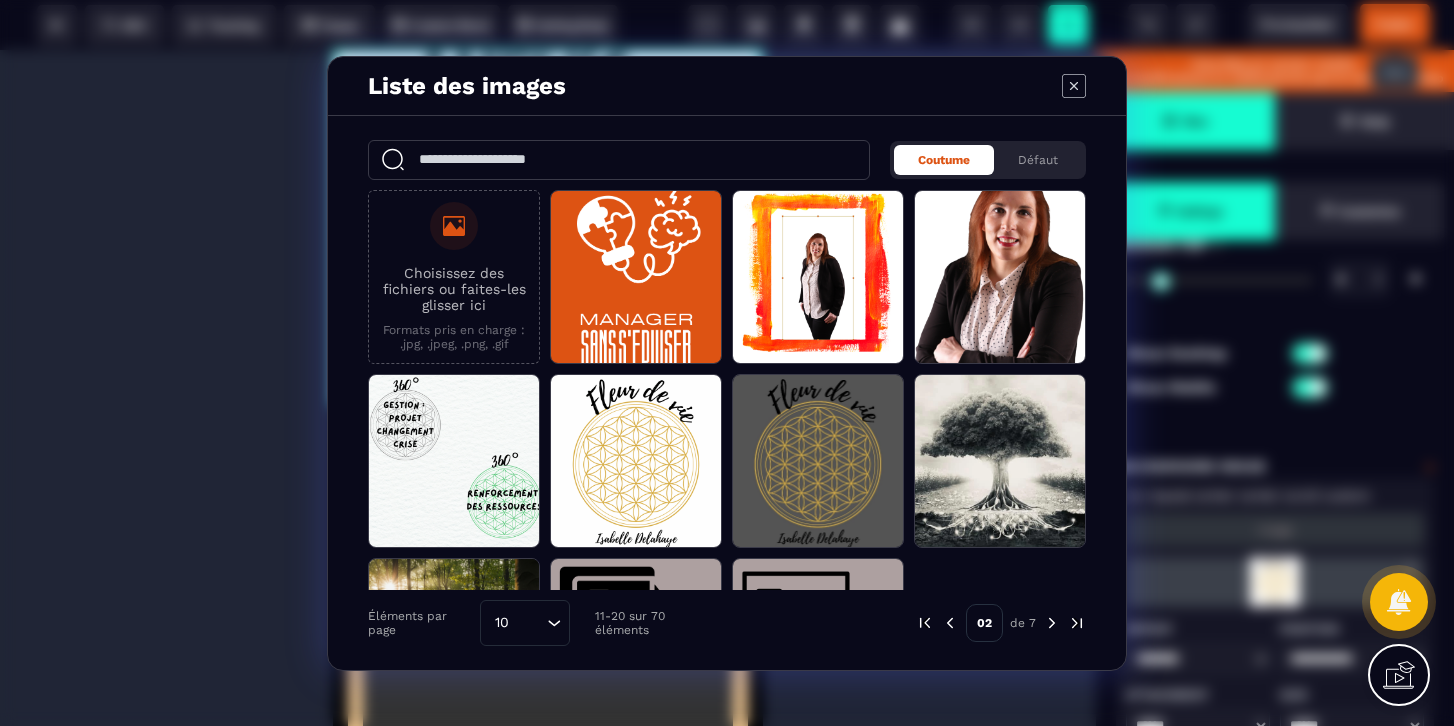 click 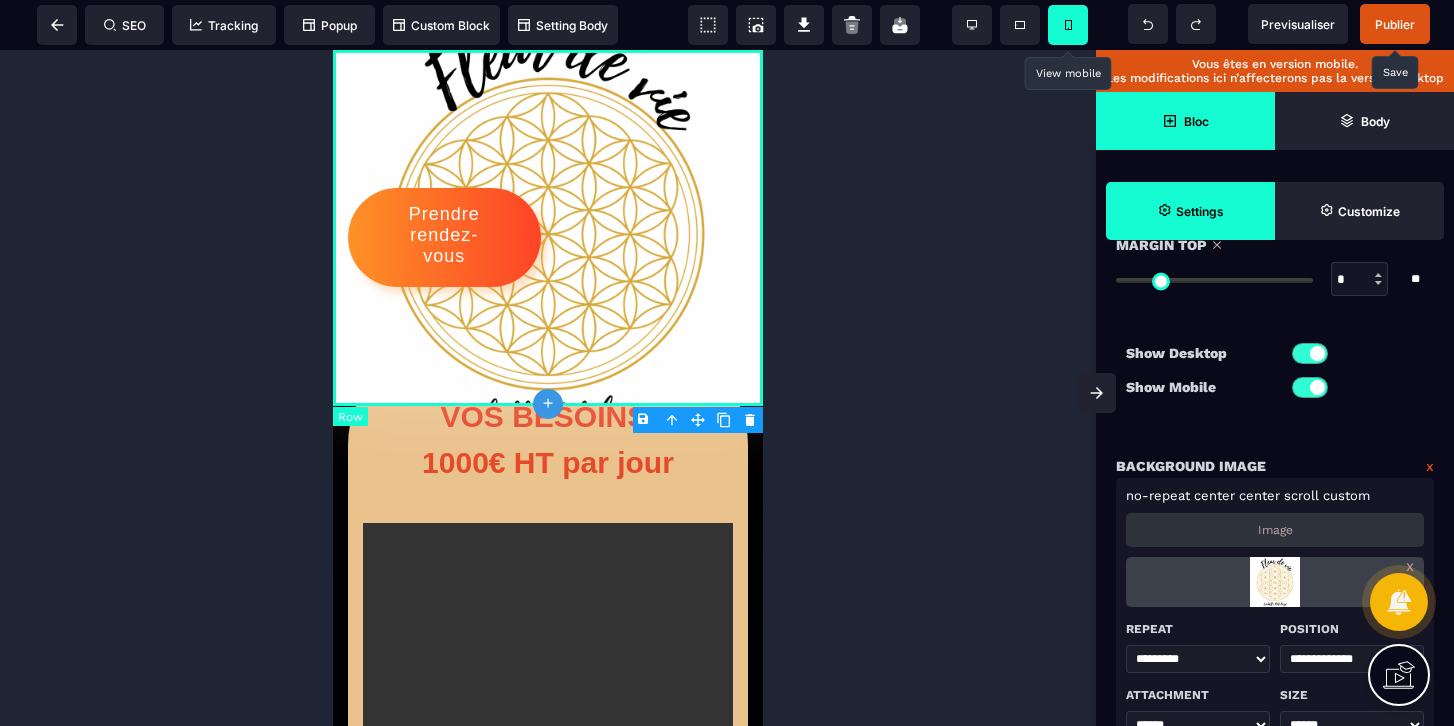 click on "Prendre rendez-vous" at bounding box center (548, 228) 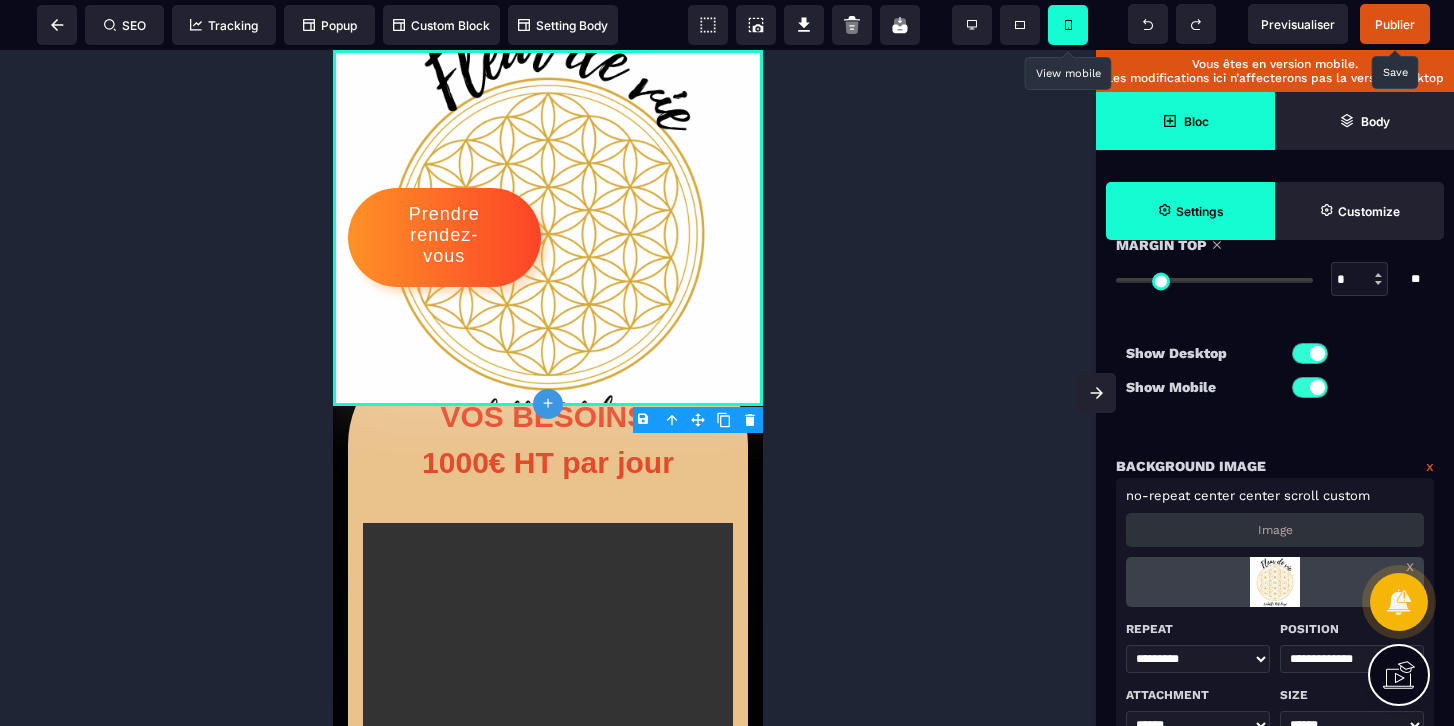 click at bounding box center [1274, 582] 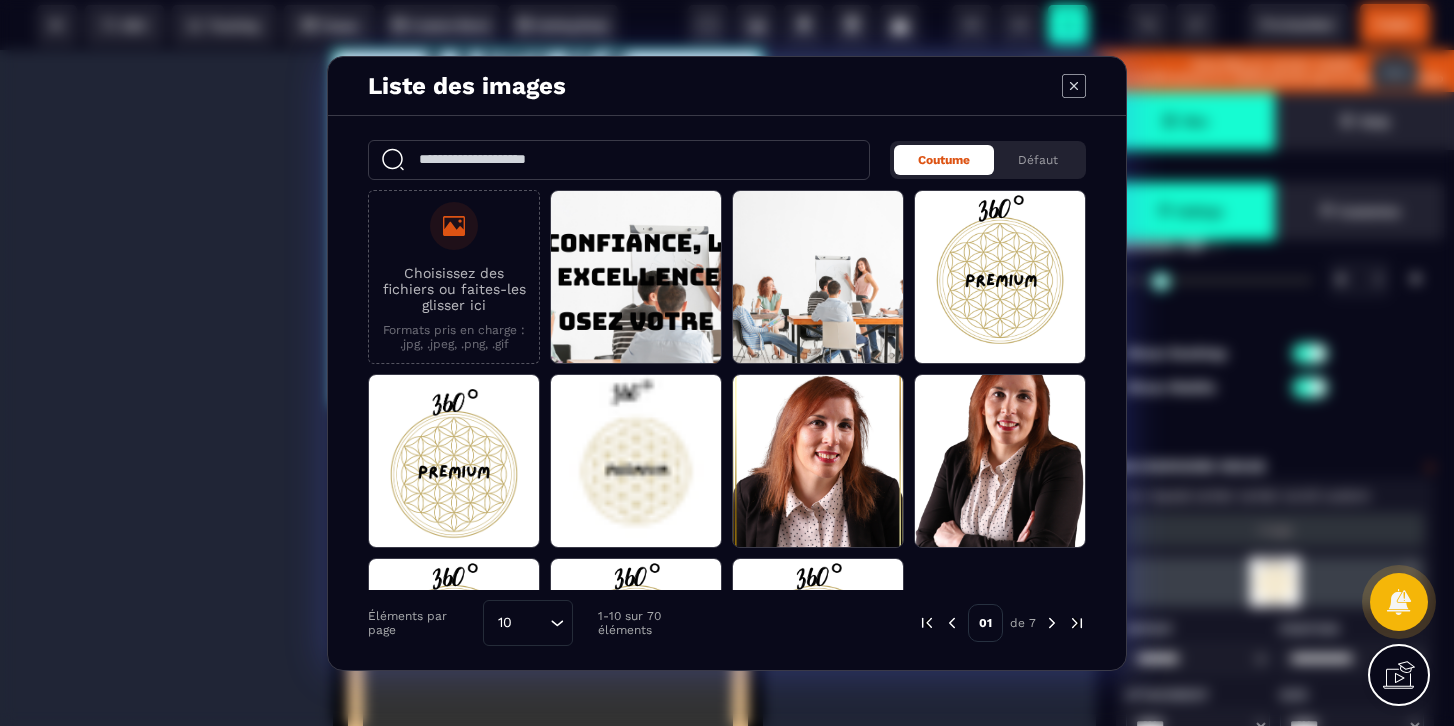 click on "Choisissez des fichiers ou faites-les glisser ici" at bounding box center (454, 289) 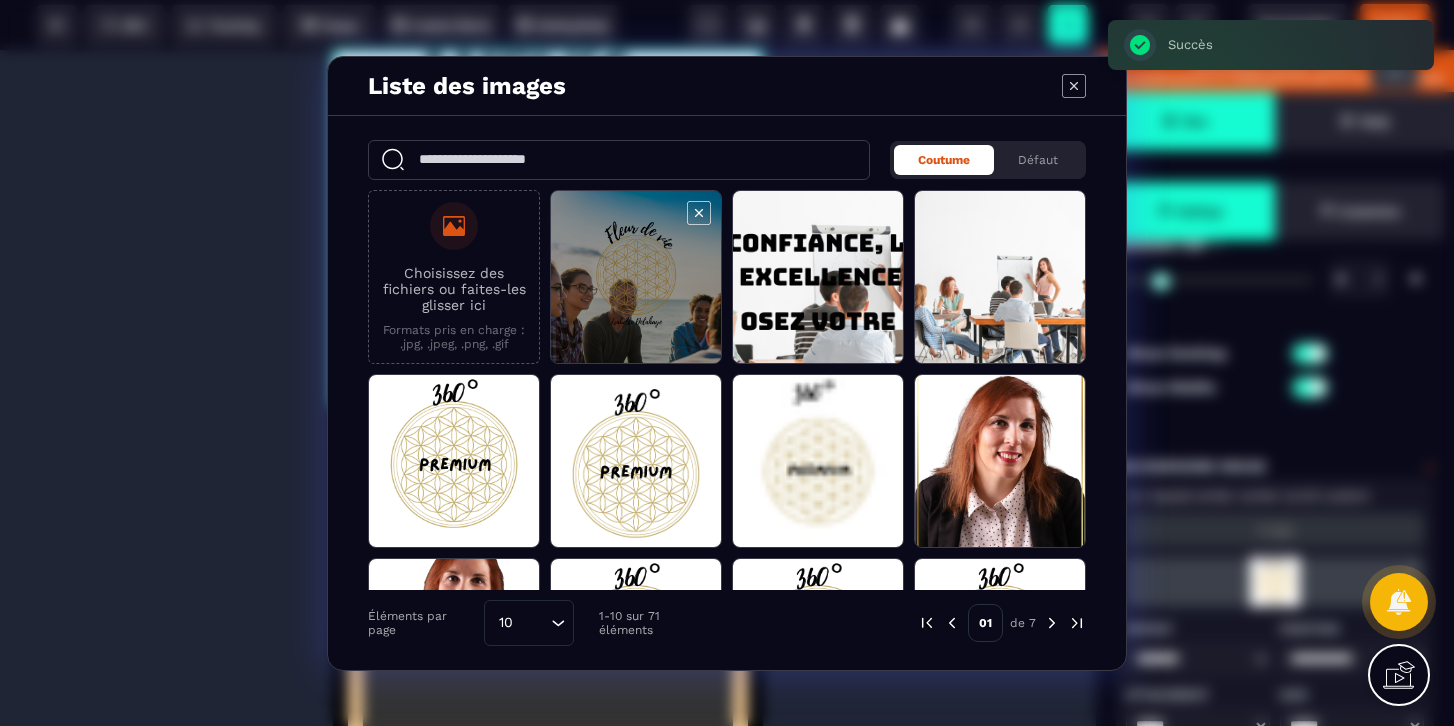 click at bounding box center [636, 278] 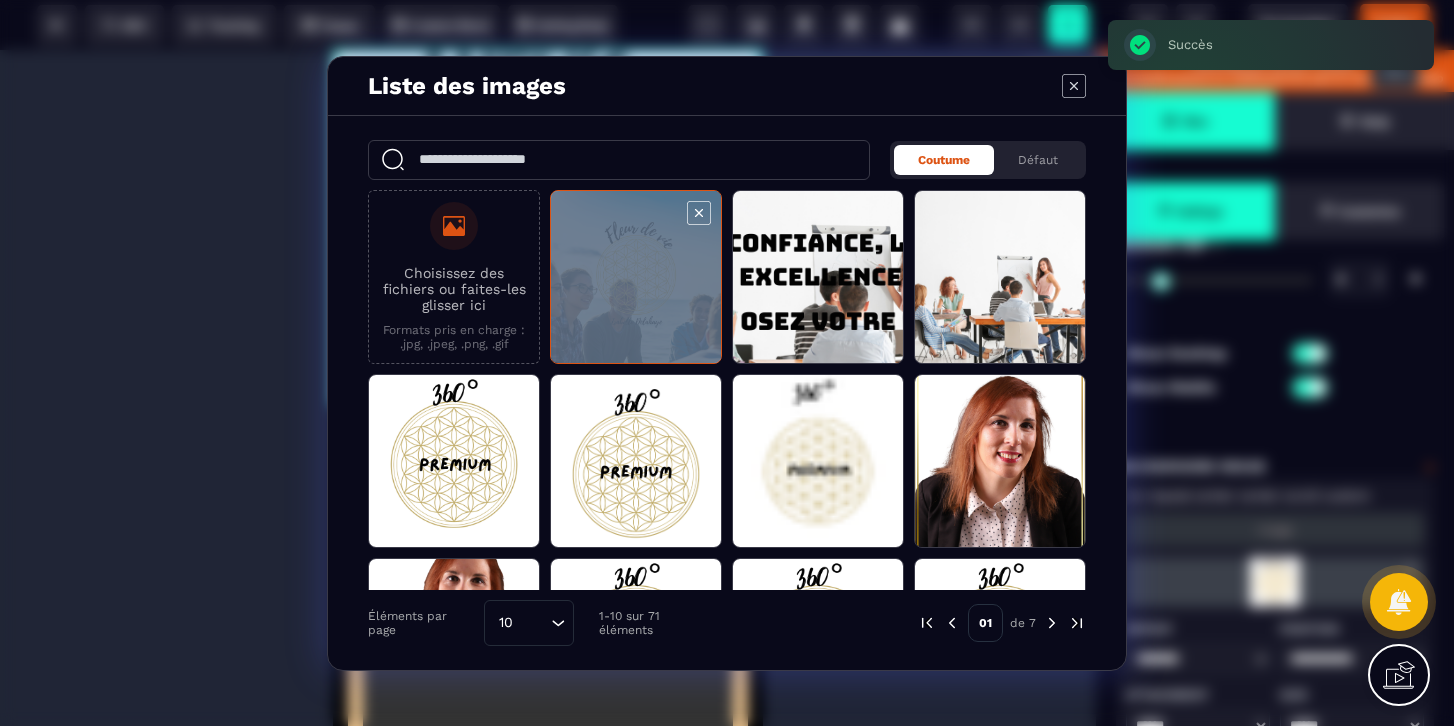 click at bounding box center (636, 278) 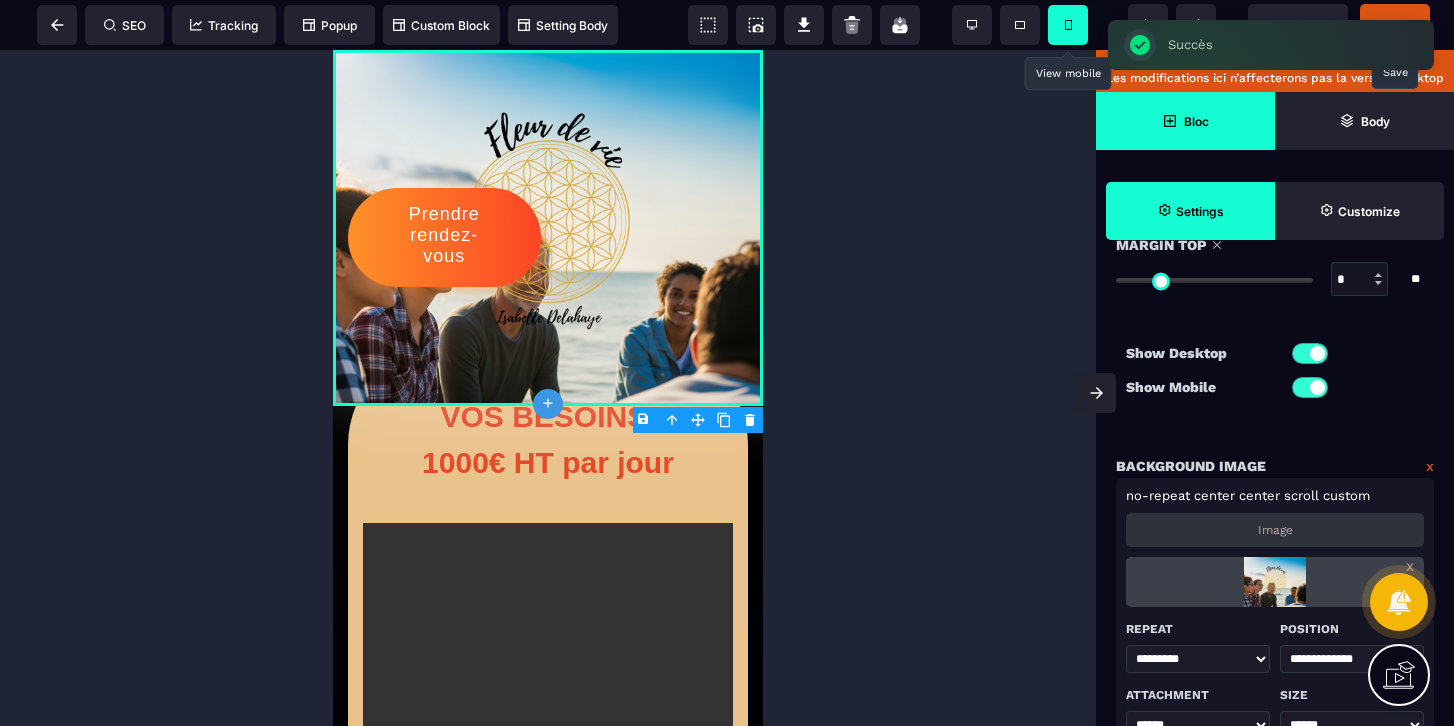 click at bounding box center [548, 388] 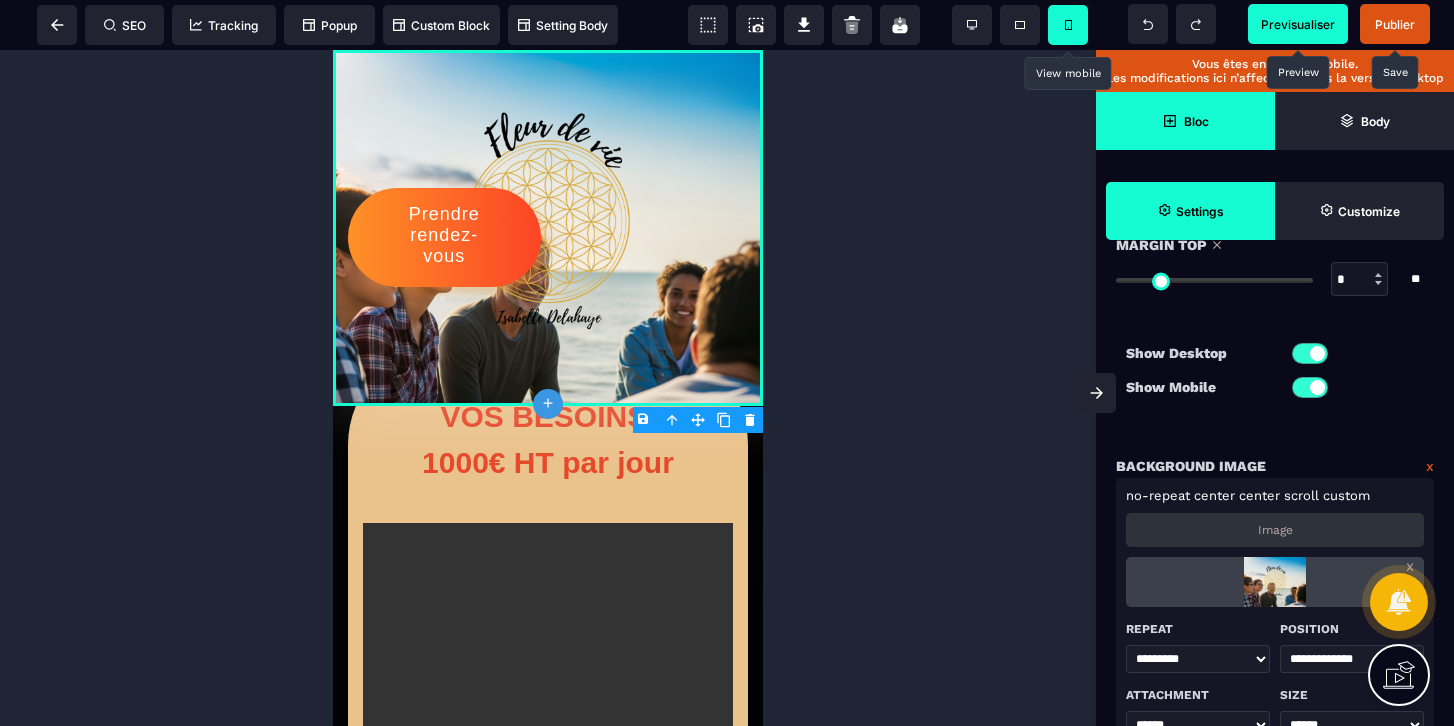 click on "Previsualiser" at bounding box center [1298, 24] 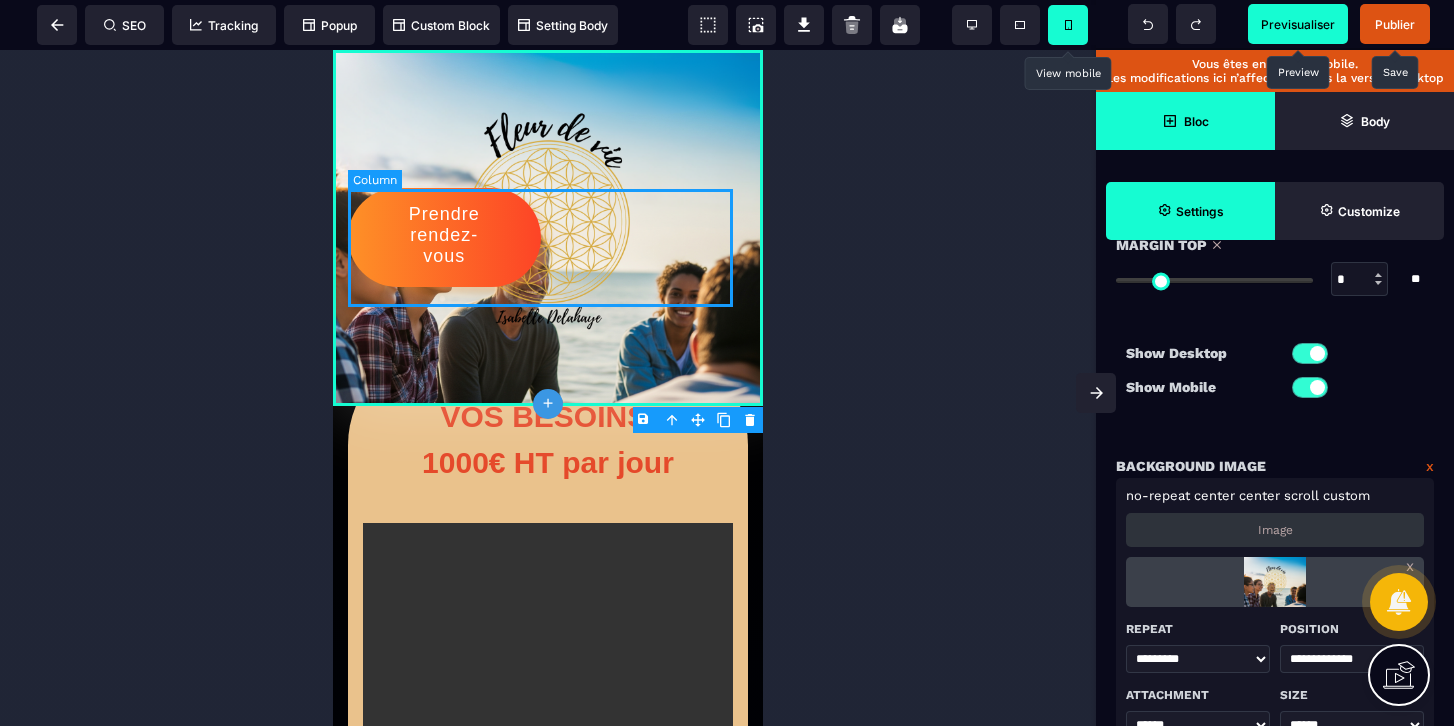 click on "Prendre rendez-vous" at bounding box center (540, 247) 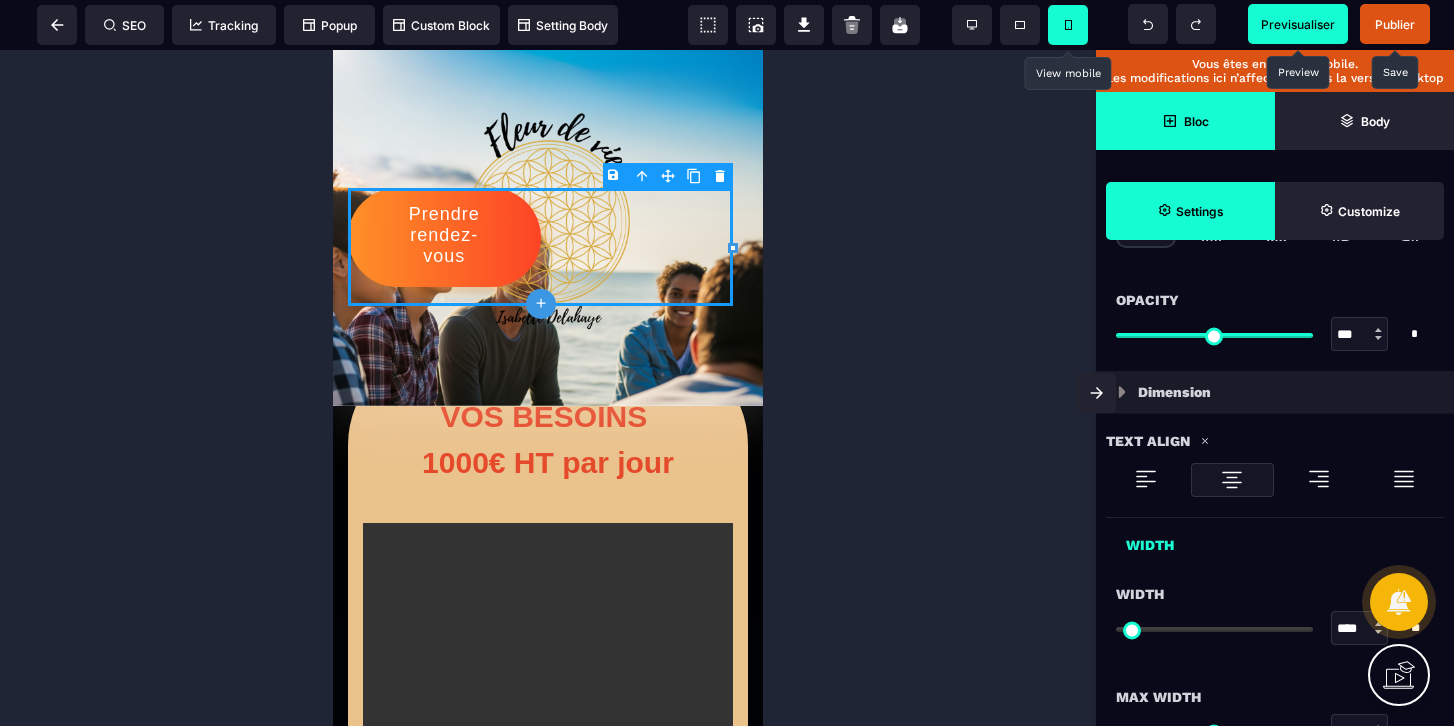 scroll, scrollTop: 864, scrollLeft: 0, axis: vertical 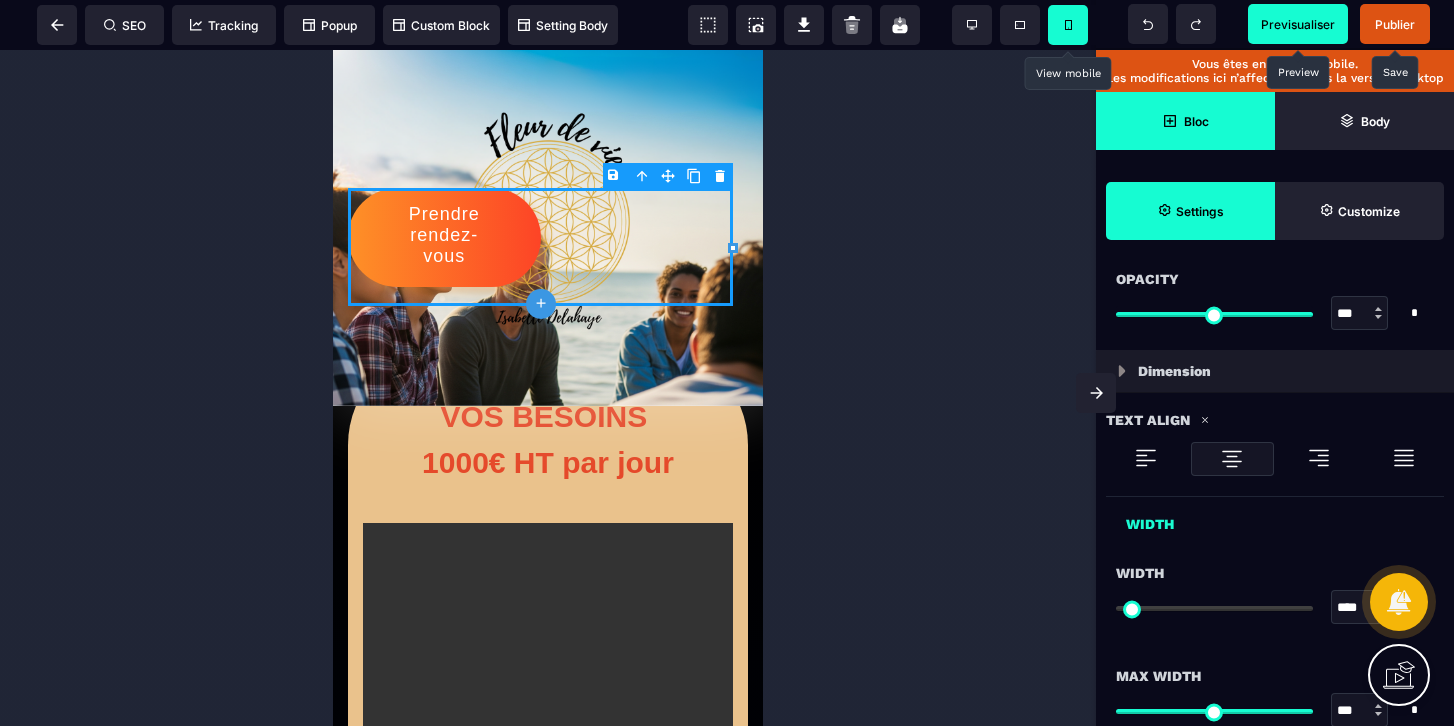 click at bounding box center (1319, 458) 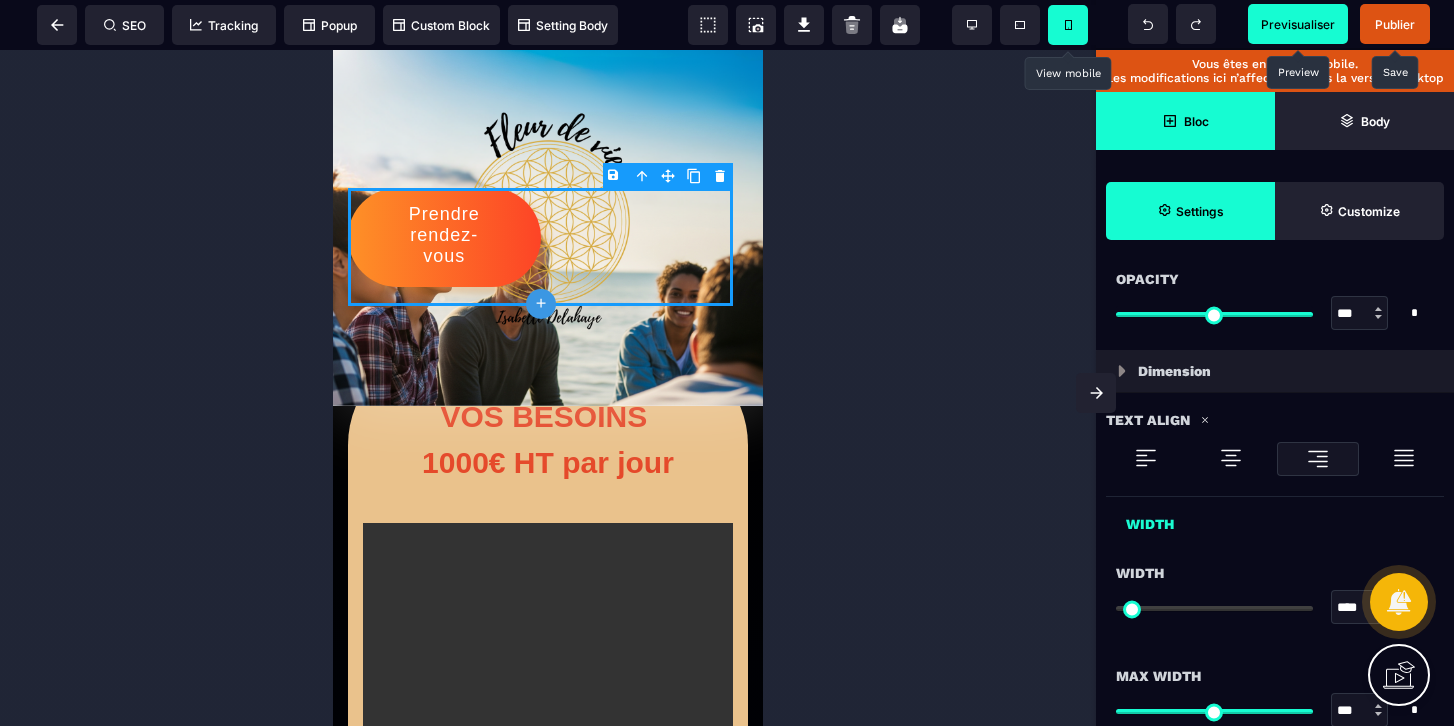 click at bounding box center [1318, 459] 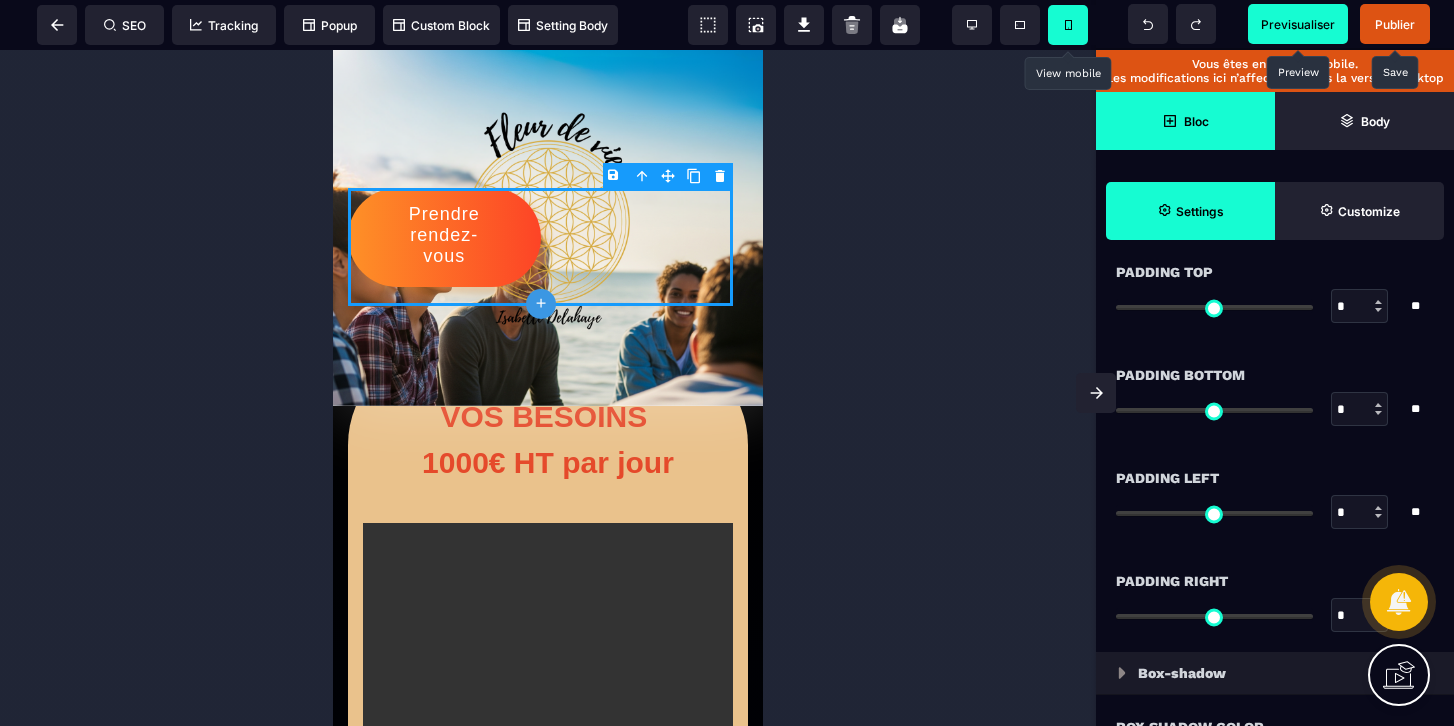 scroll, scrollTop: 1647, scrollLeft: 0, axis: vertical 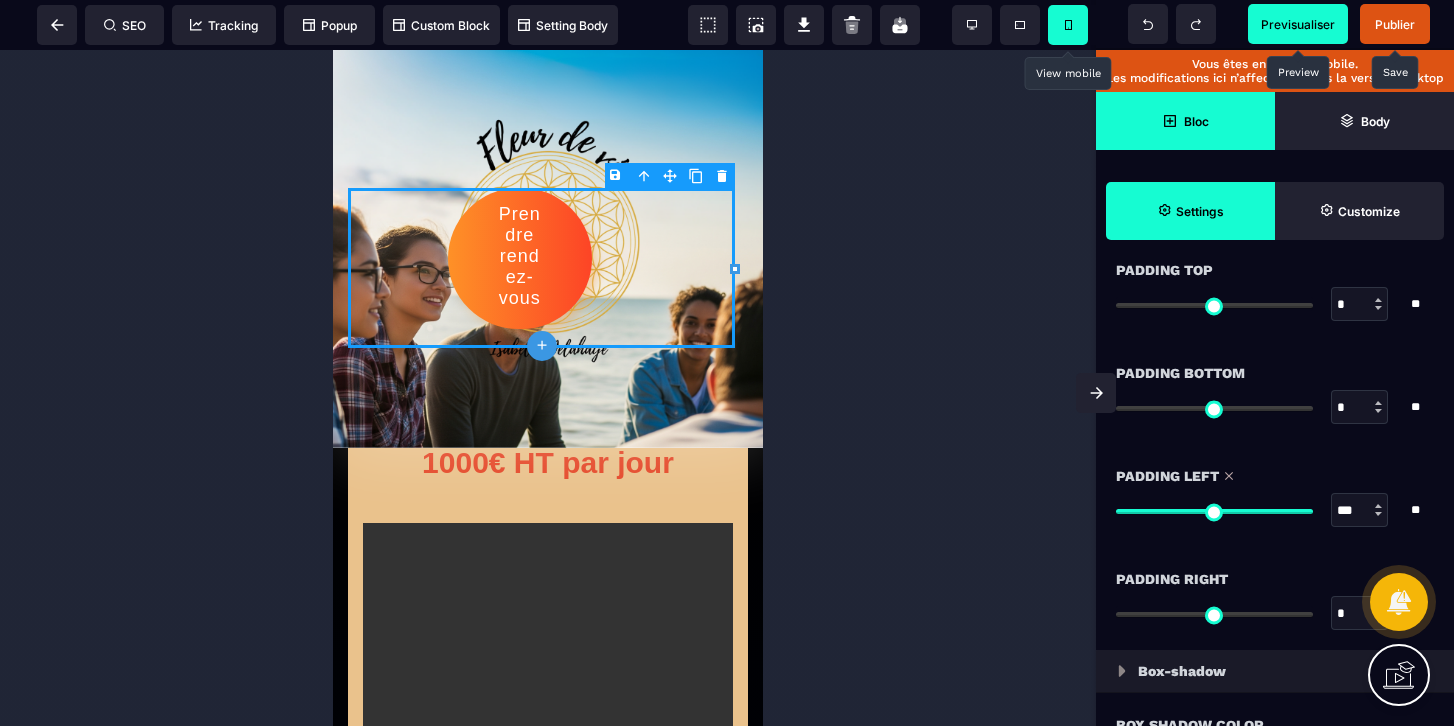 click at bounding box center (1214, 511) 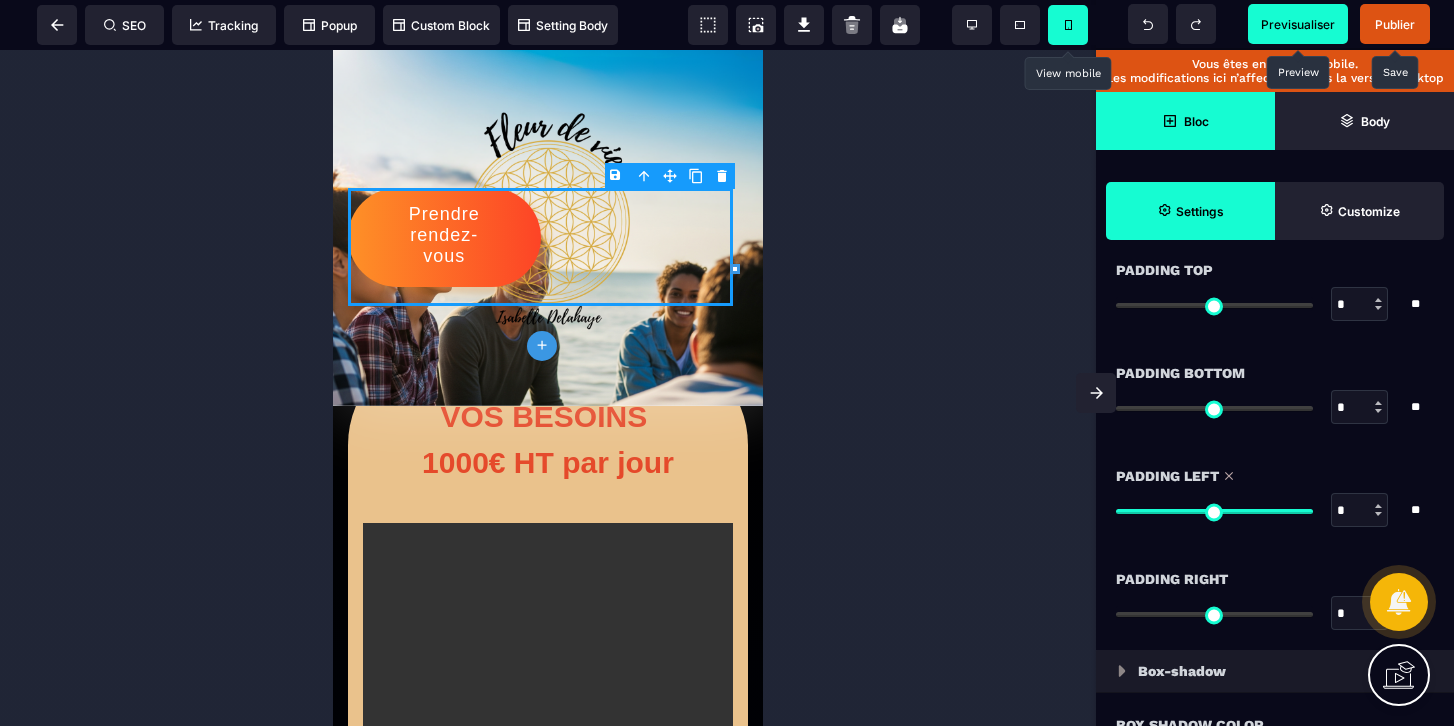 click at bounding box center (1214, 511) 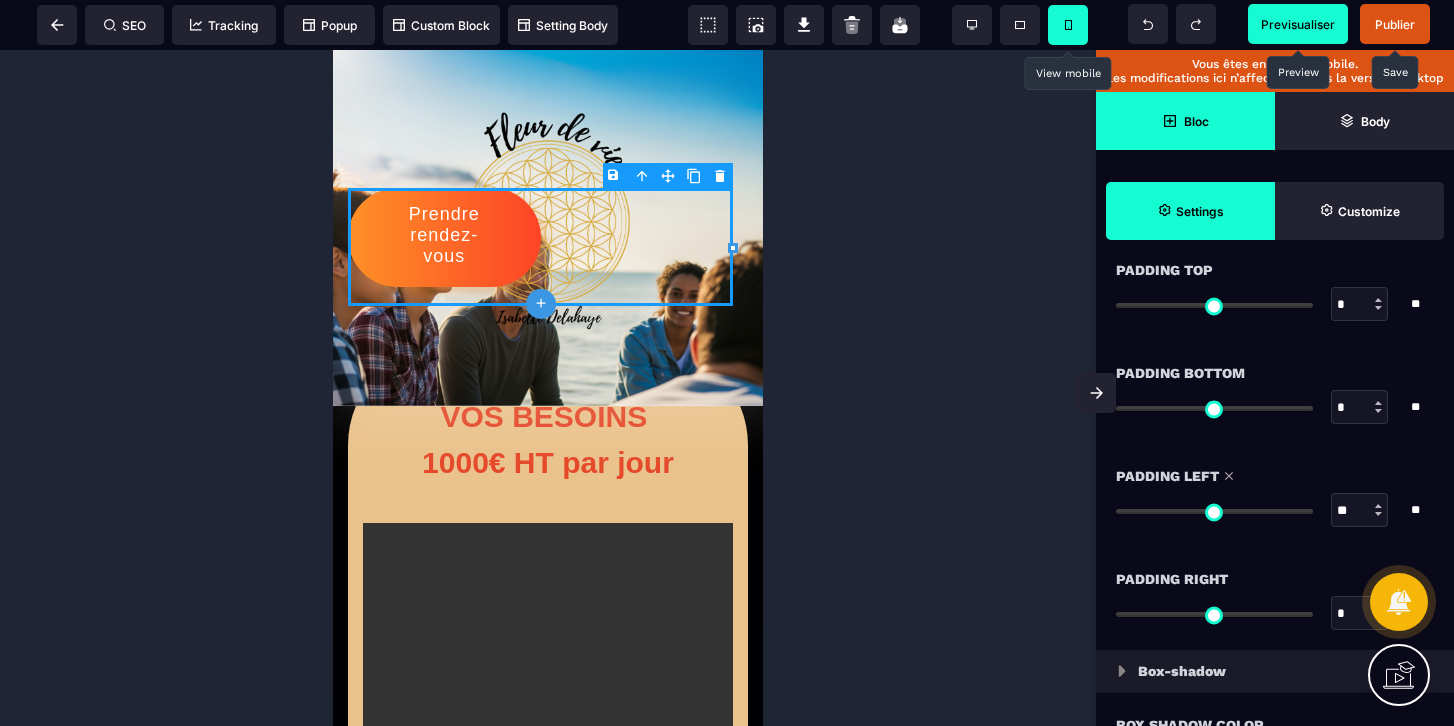 click at bounding box center [1214, 511] 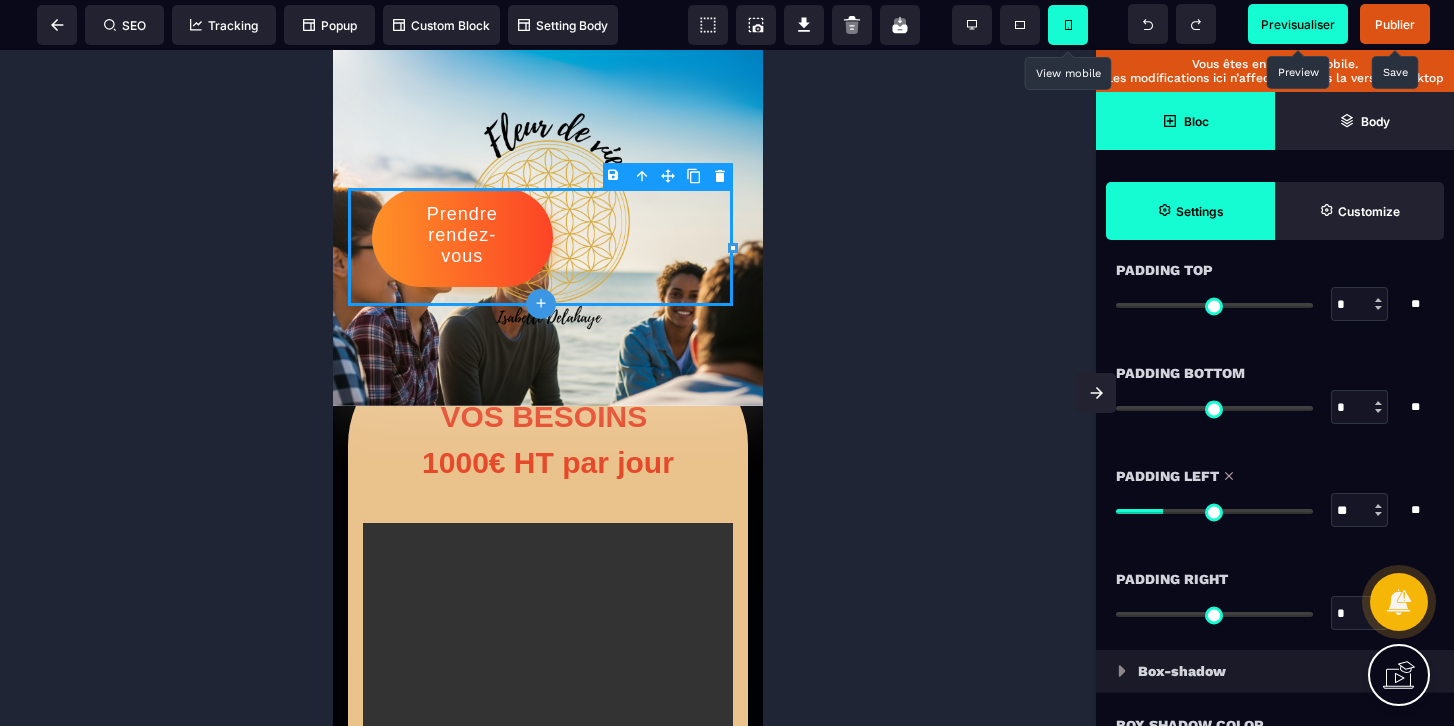 click at bounding box center (1214, 511) 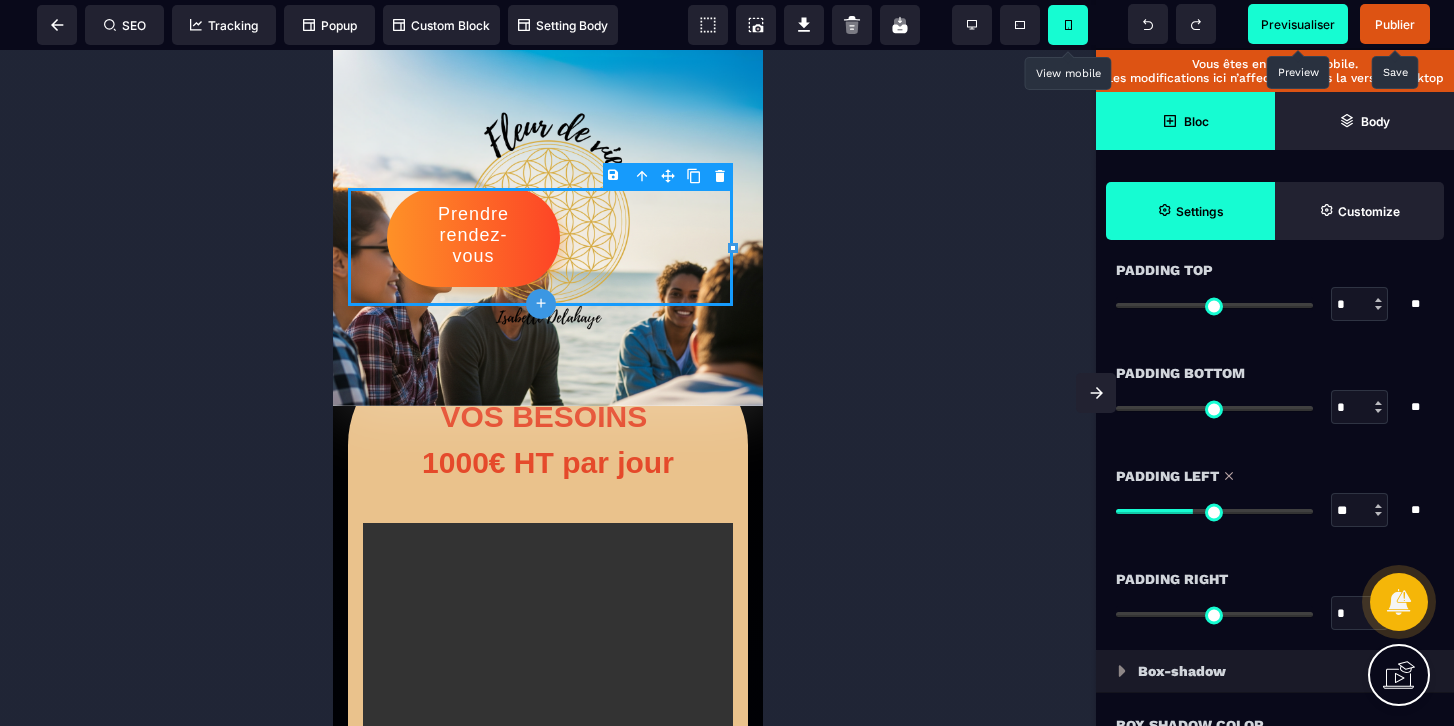 click at bounding box center (1214, 511) 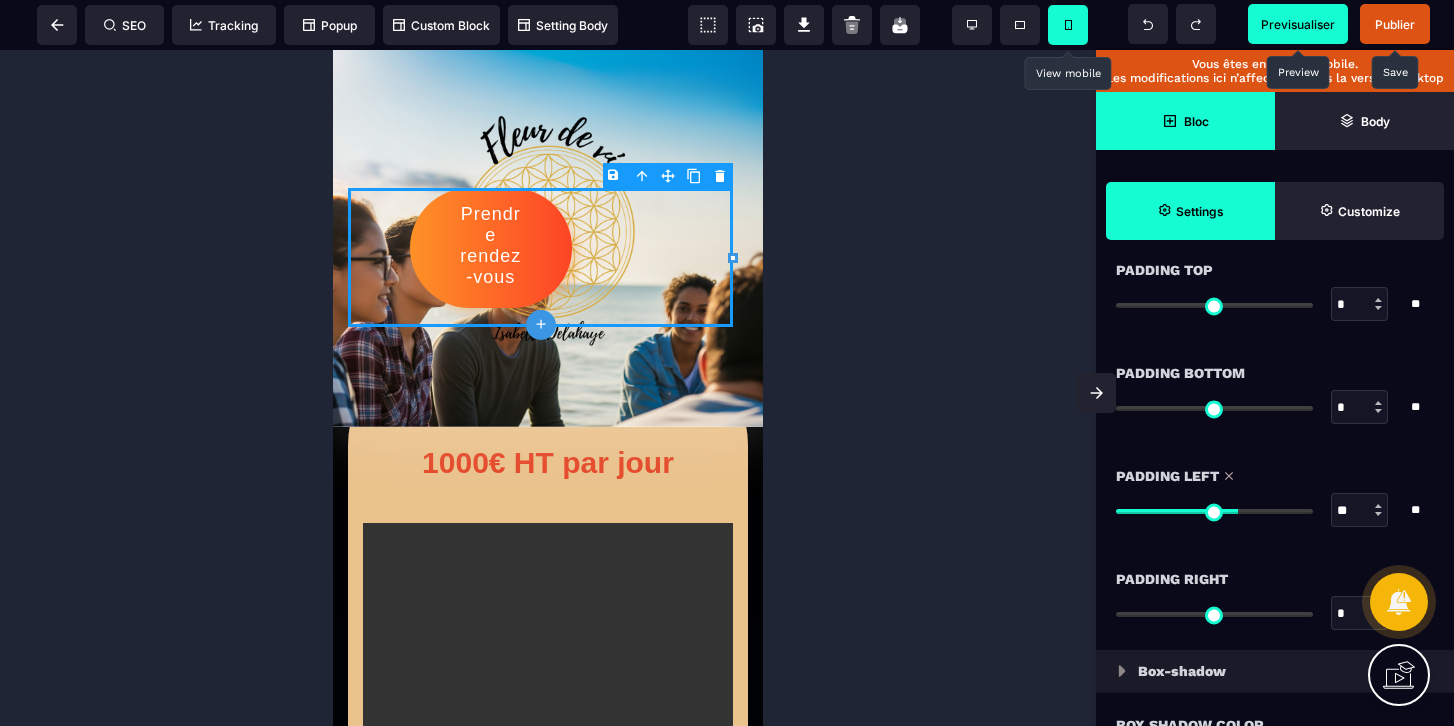 click at bounding box center (1214, 511) 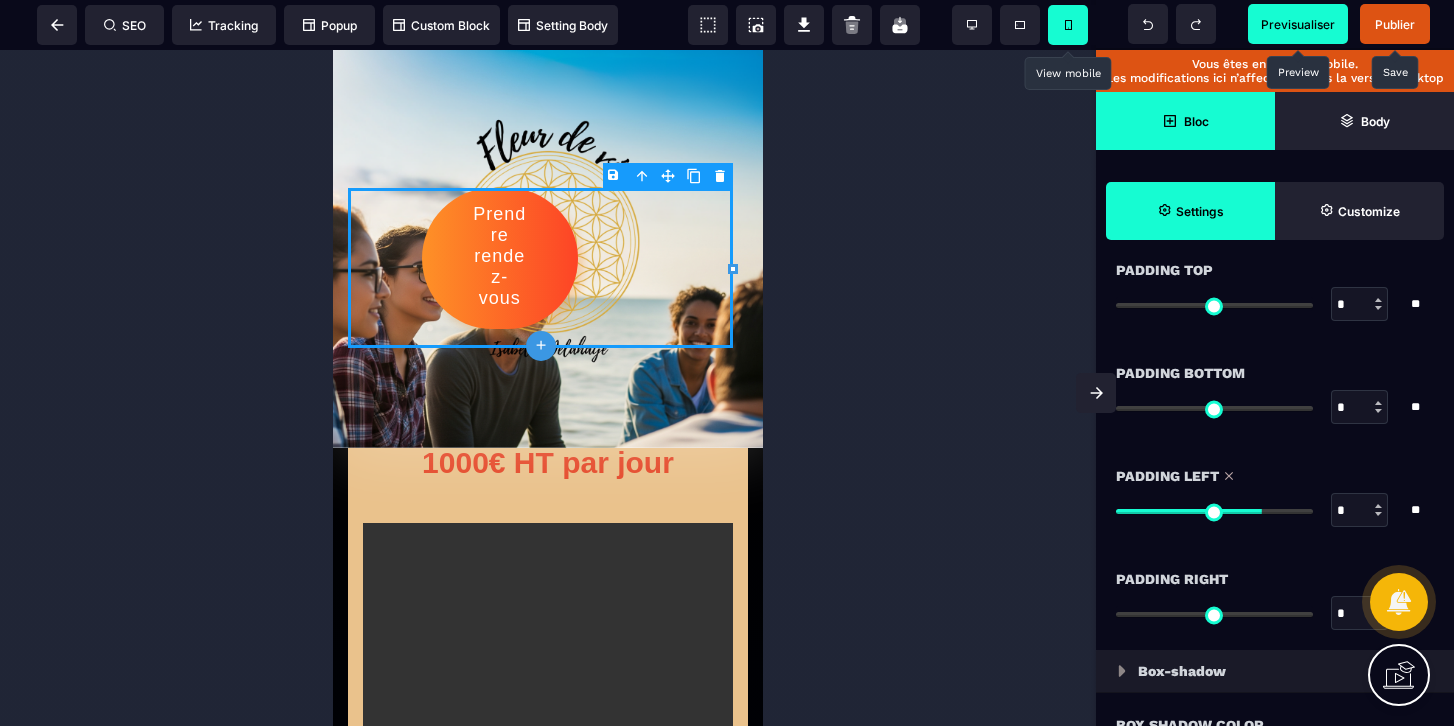 click at bounding box center [1214, 511] 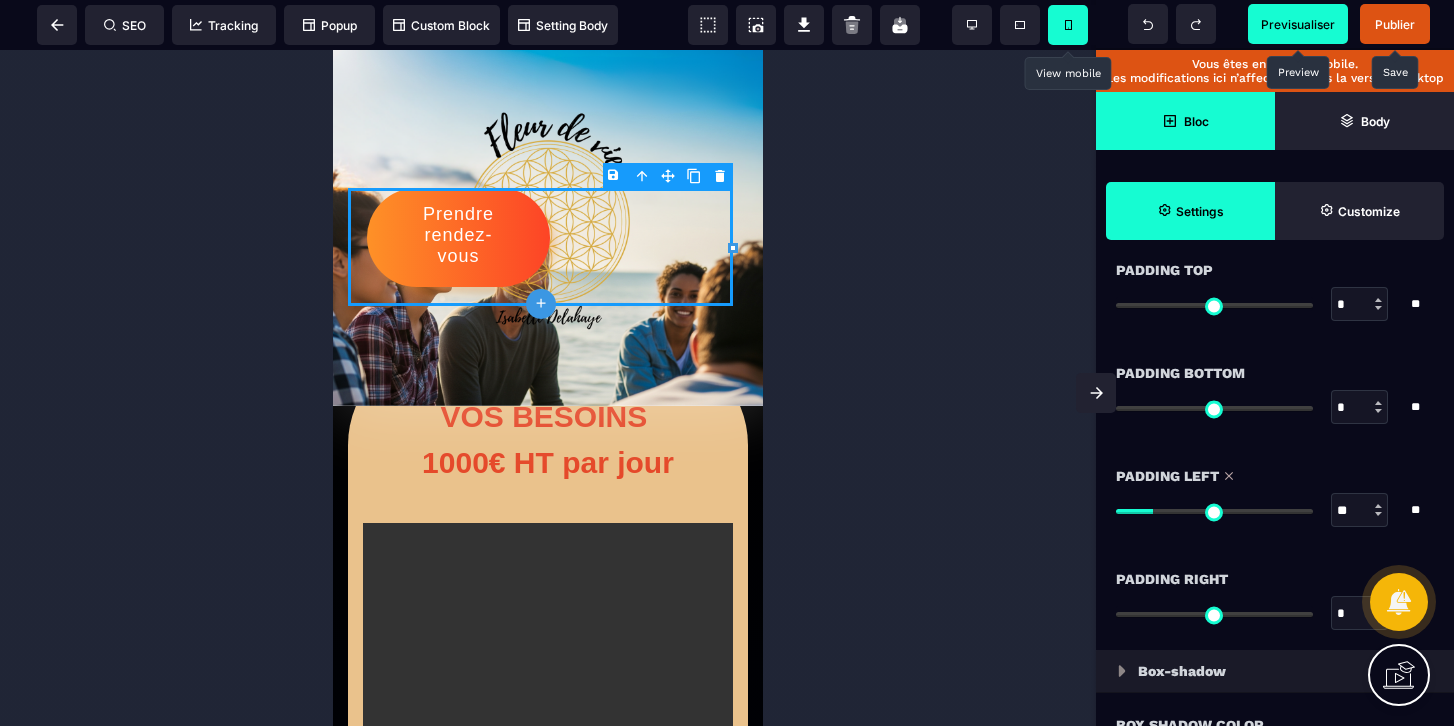 click at bounding box center [1214, 511] 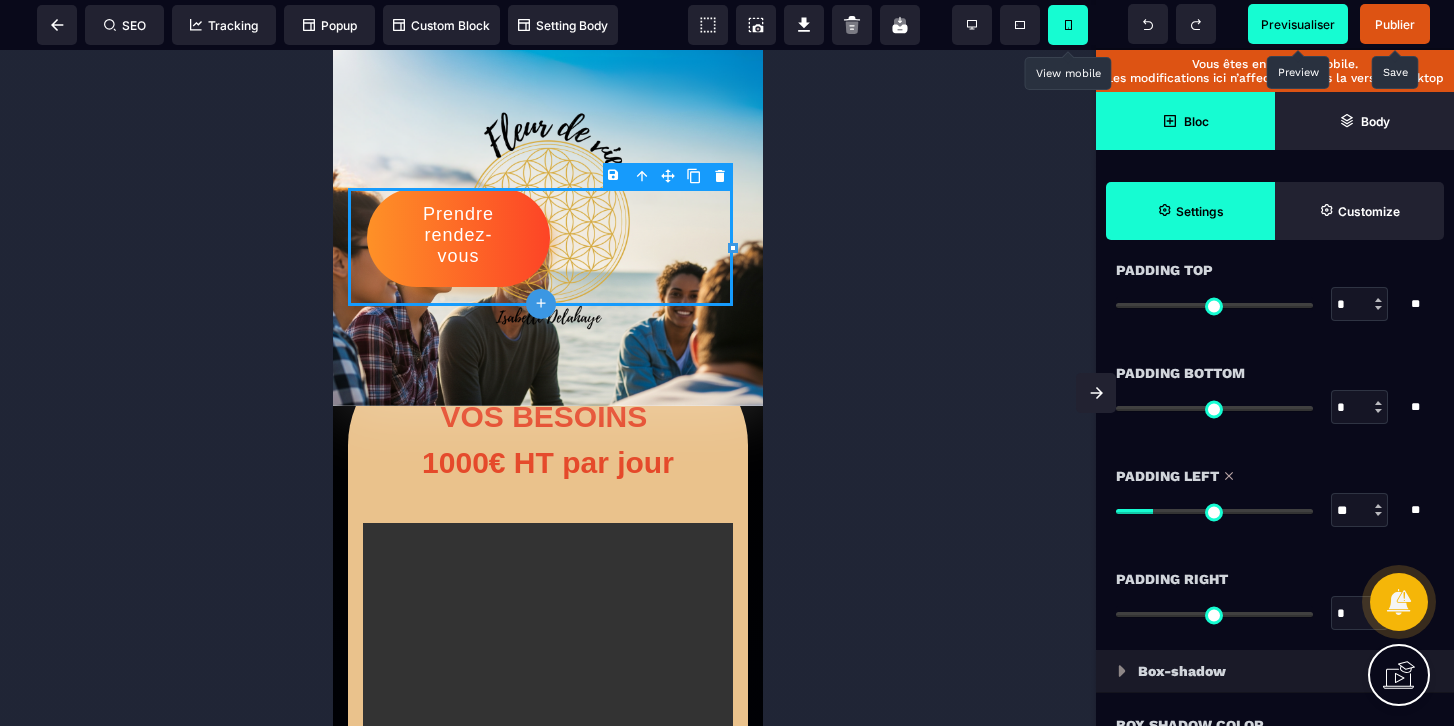 click at bounding box center (1214, 511) 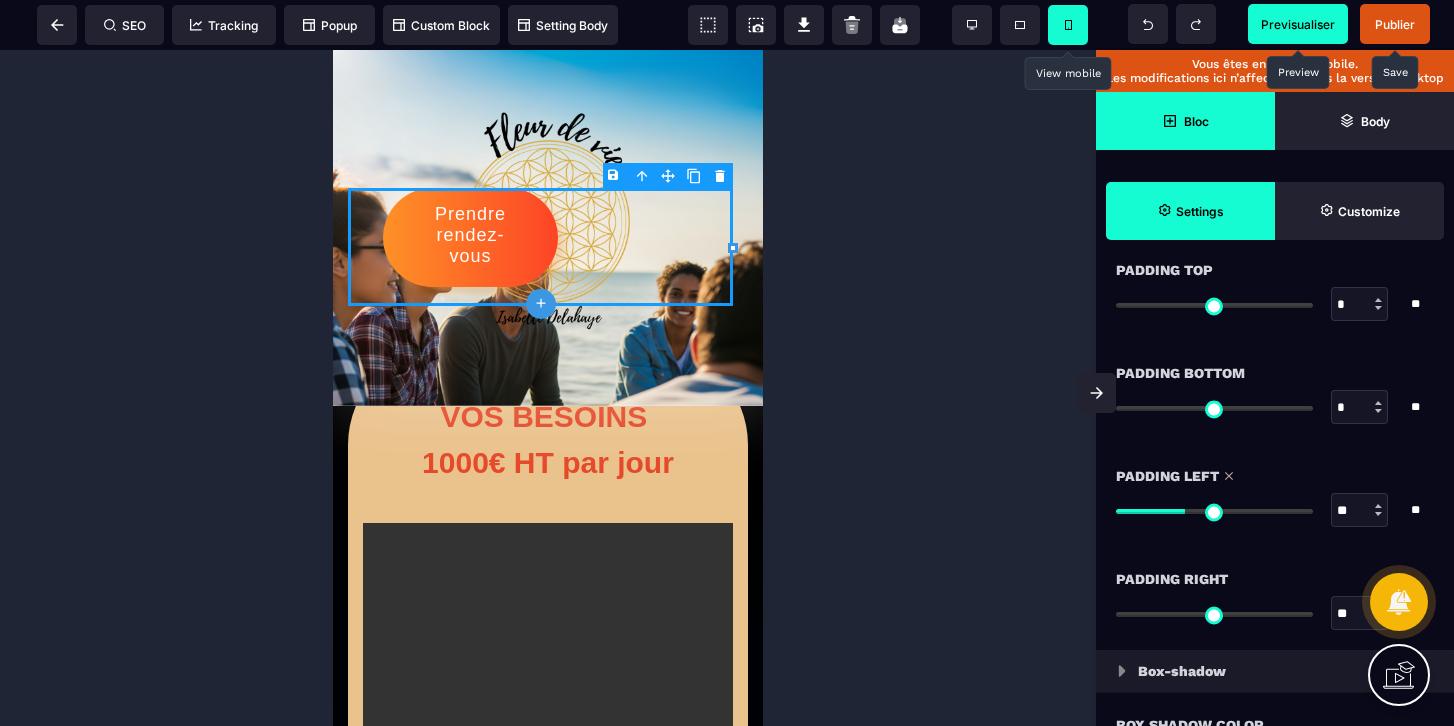 click at bounding box center [1214, 614] 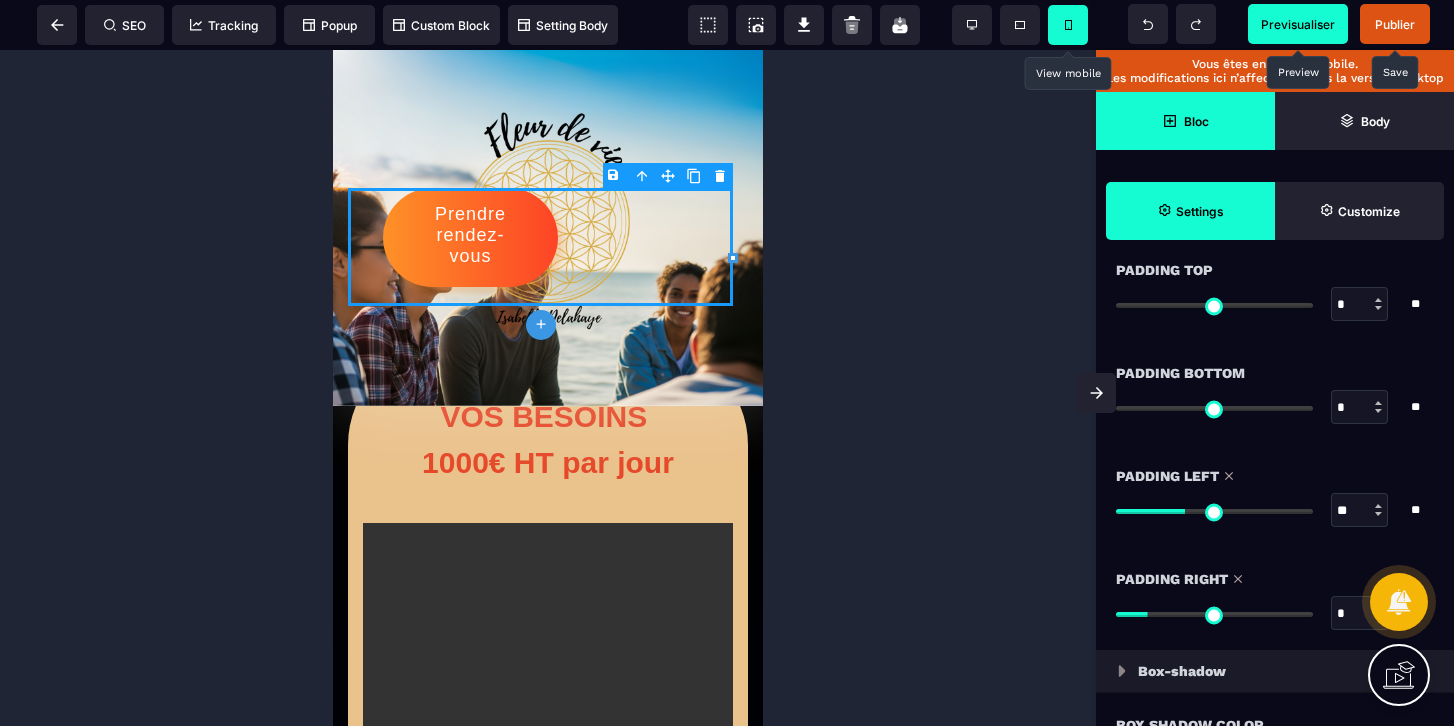 click at bounding box center (1214, 614) 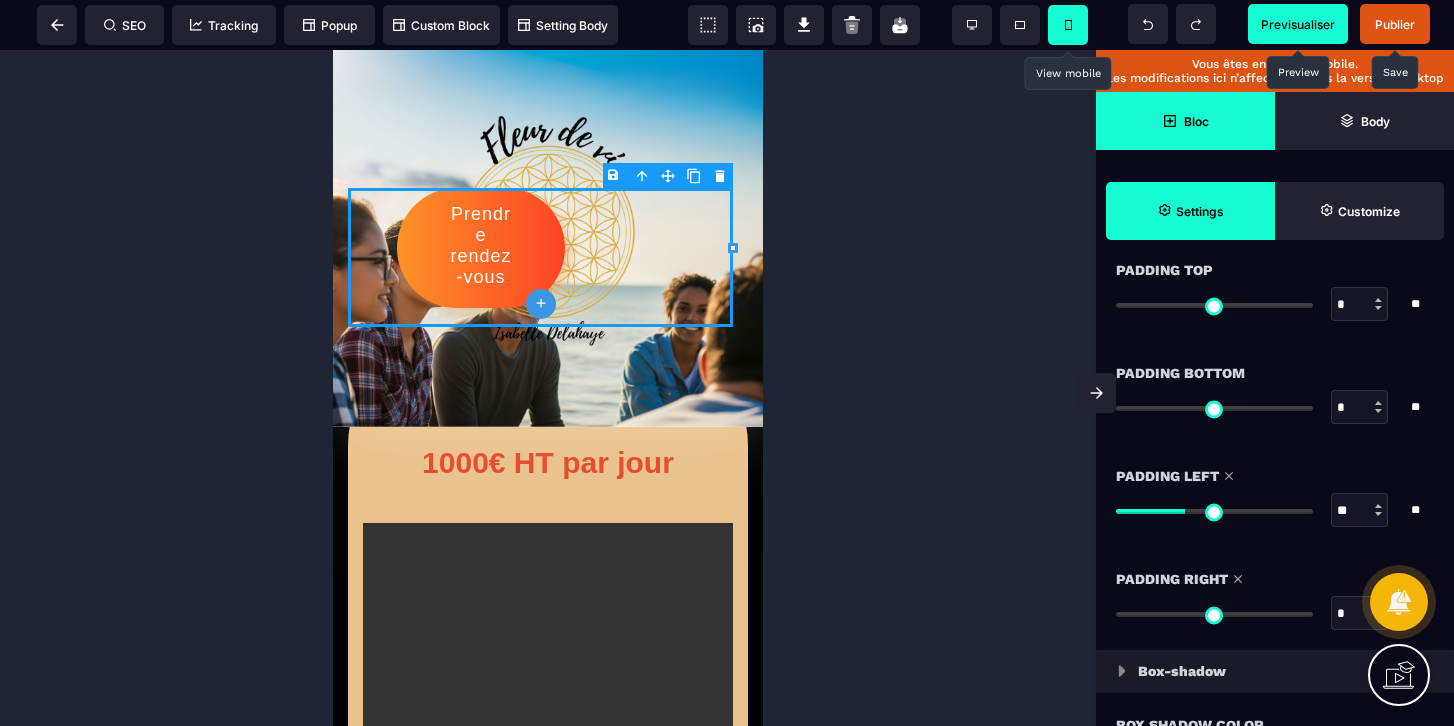 click at bounding box center (1214, 511) 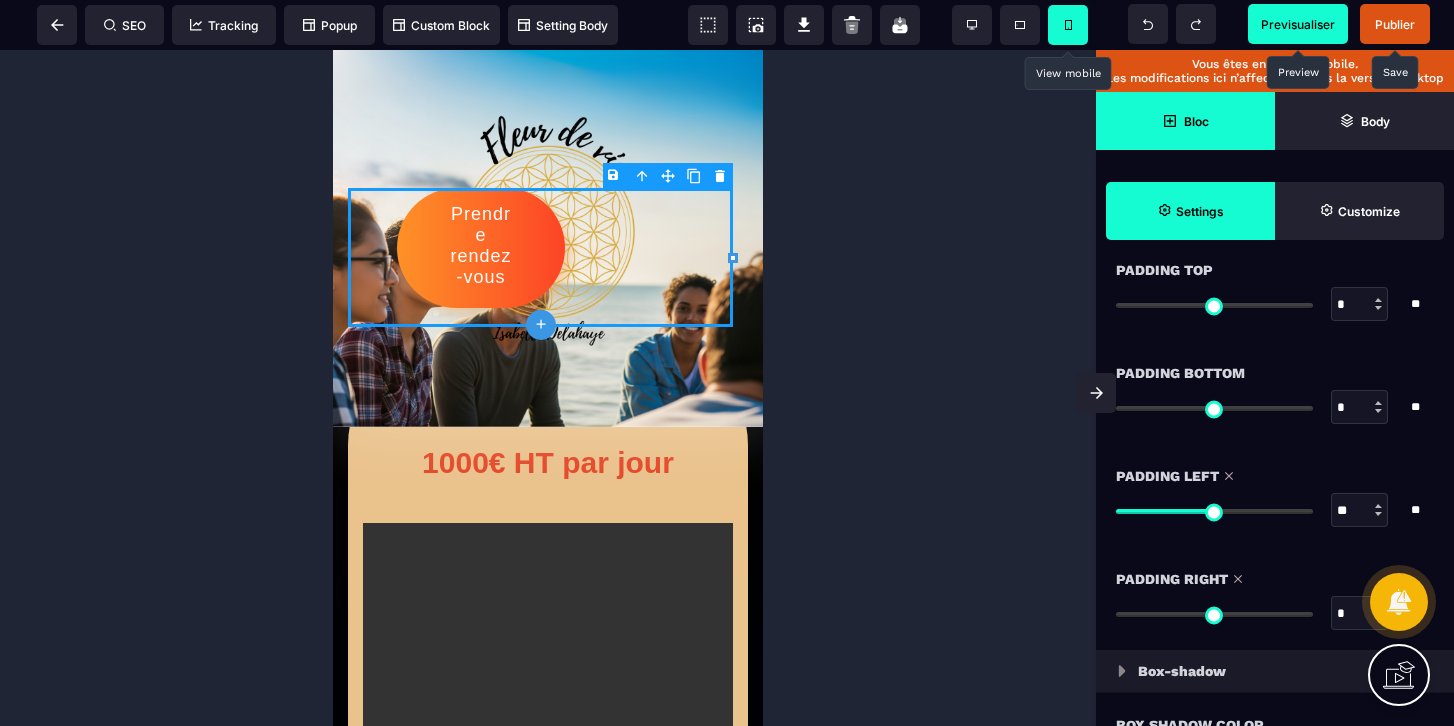 click at bounding box center (1214, 511) 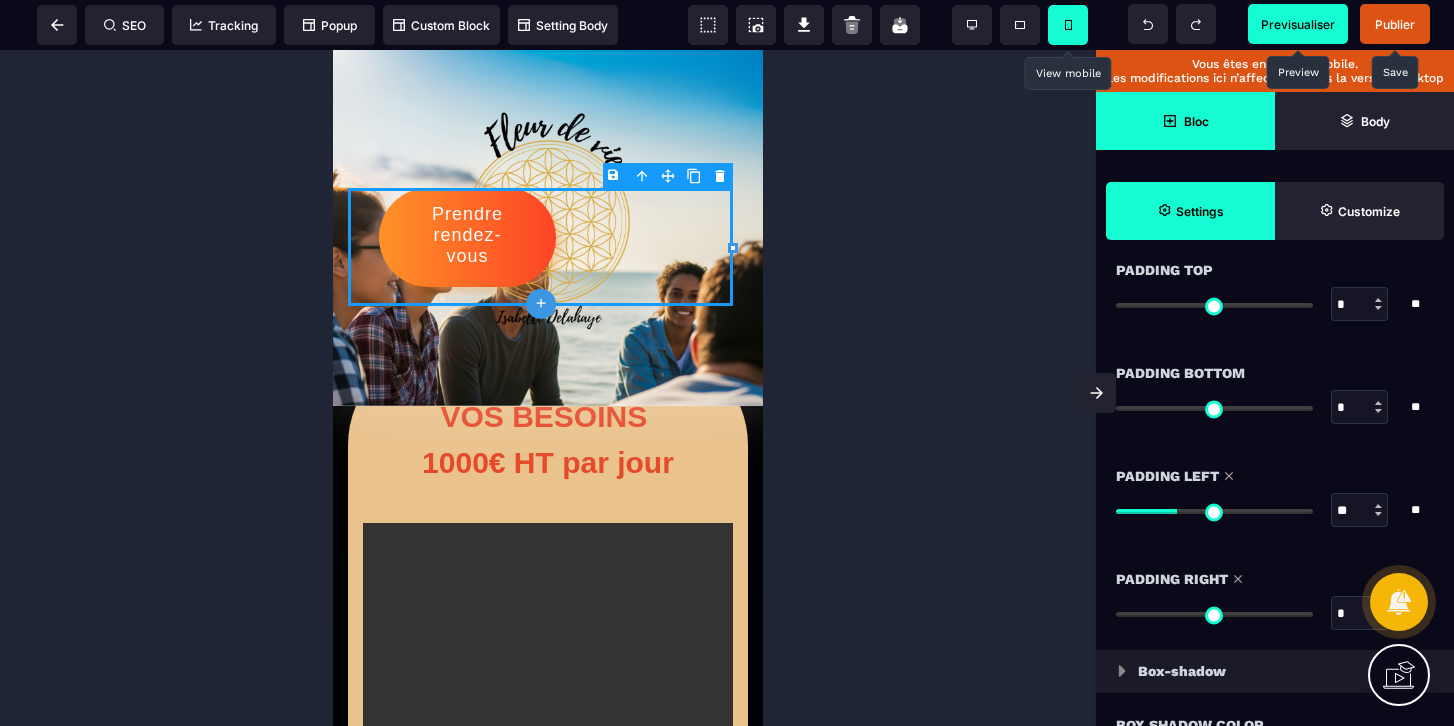 click at bounding box center (1214, 511) 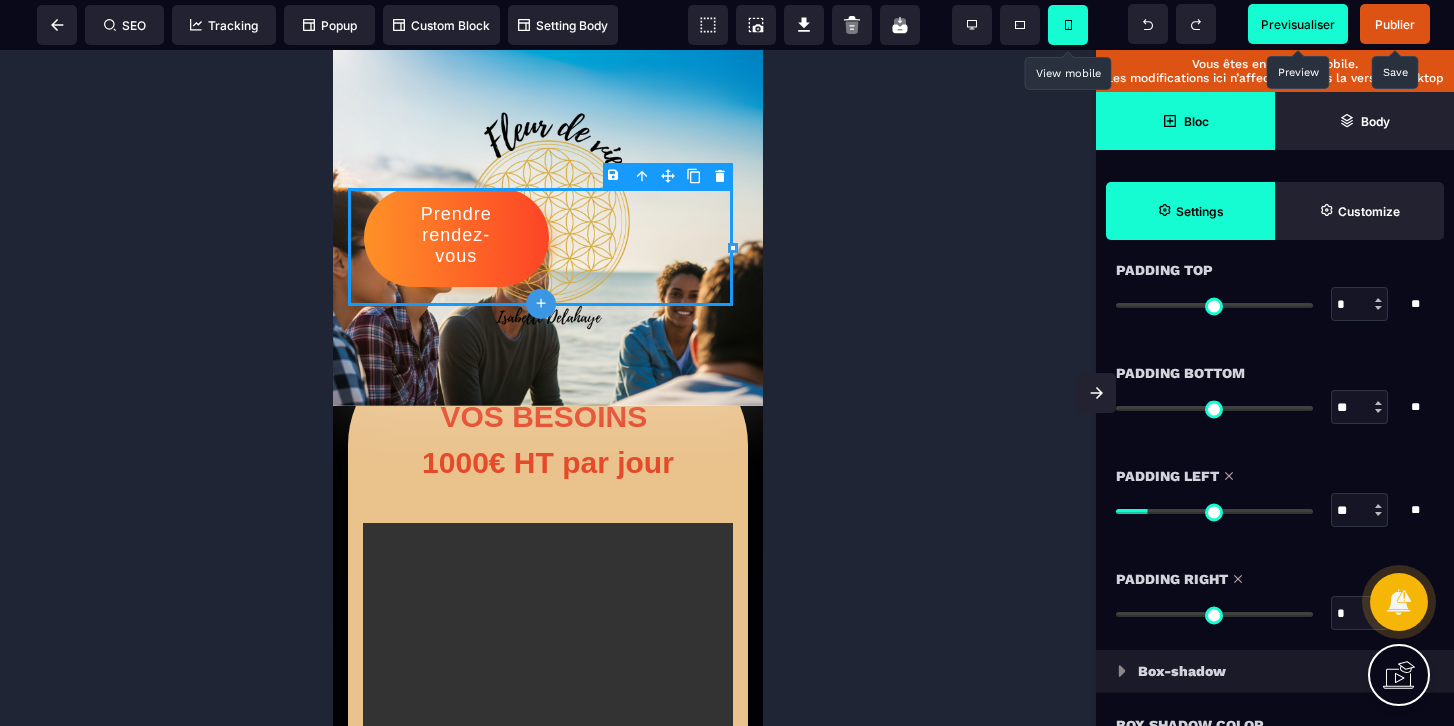click at bounding box center [1214, 408] 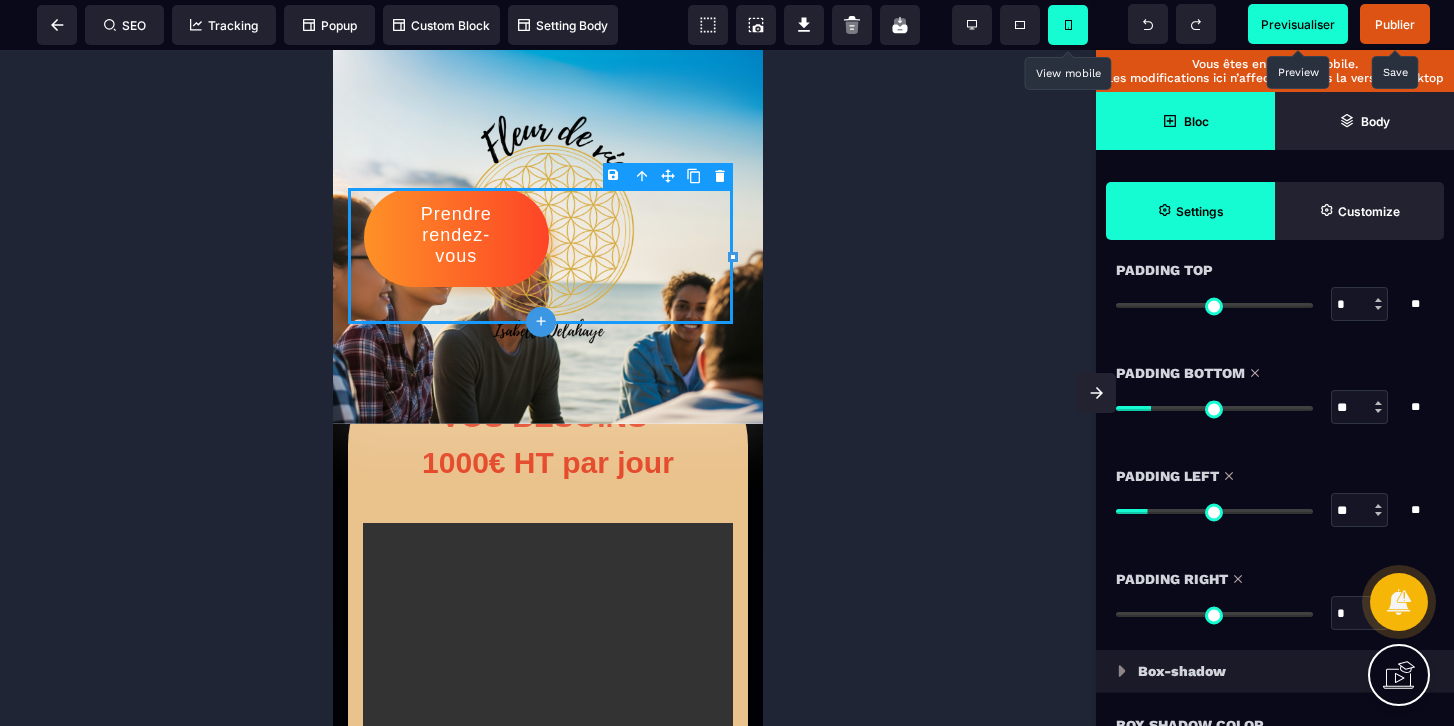 click at bounding box center (1214, 408) 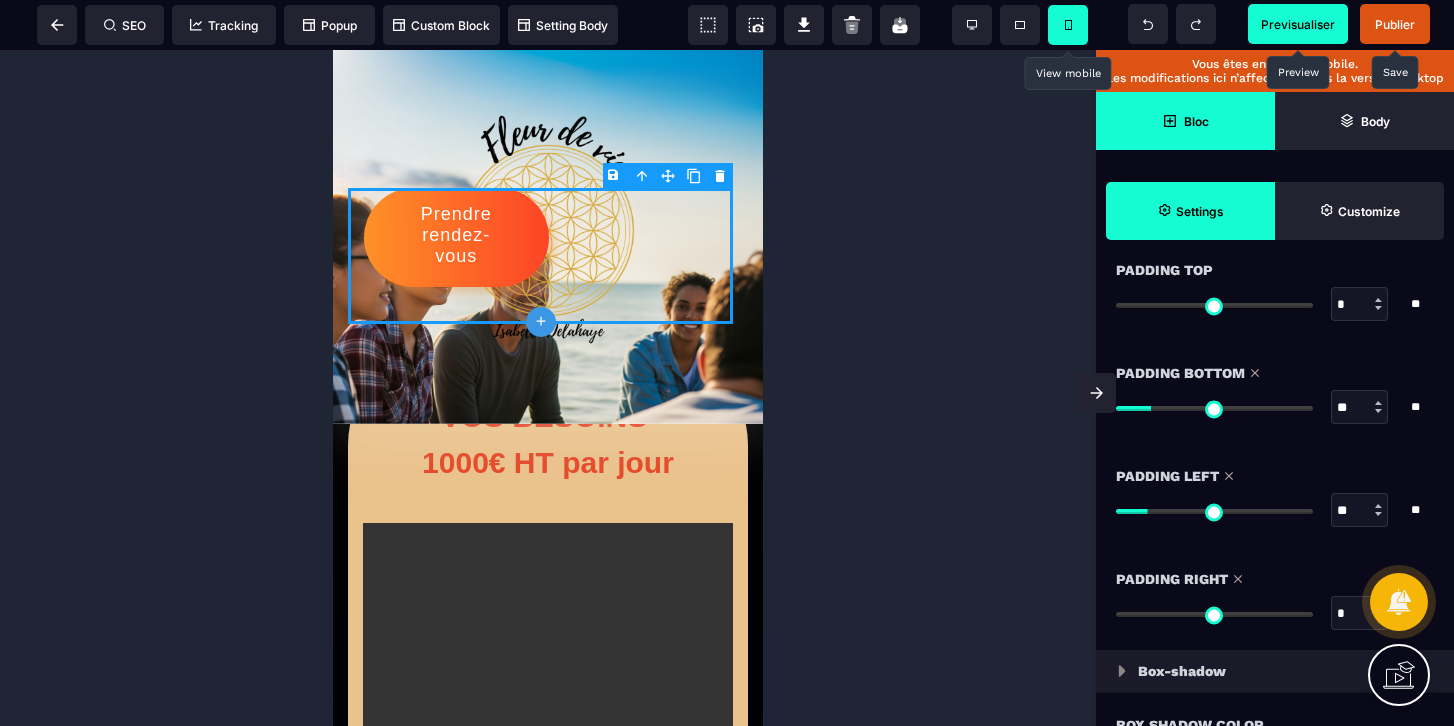 click at bounding box center [1214, 408] 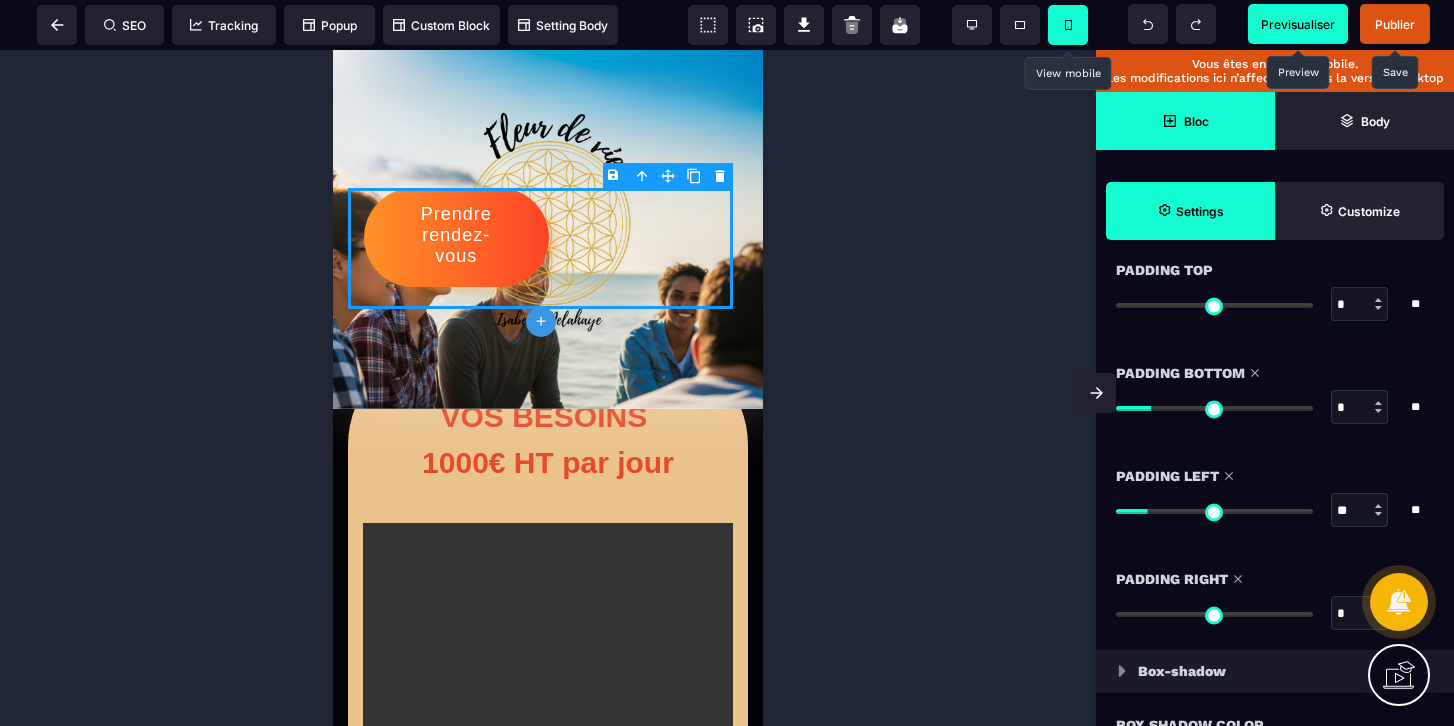 click at bounding box center (1214, 408) 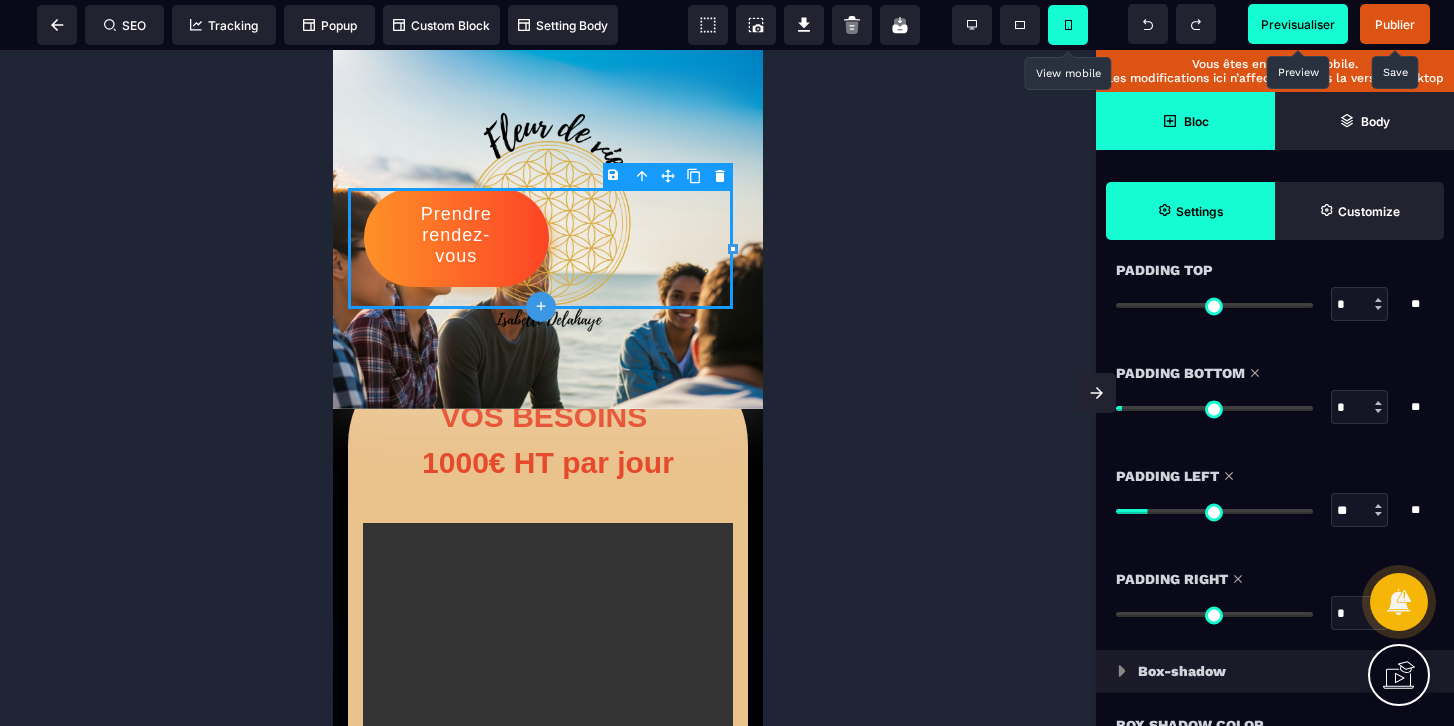click at bounding box center [1214, 407] 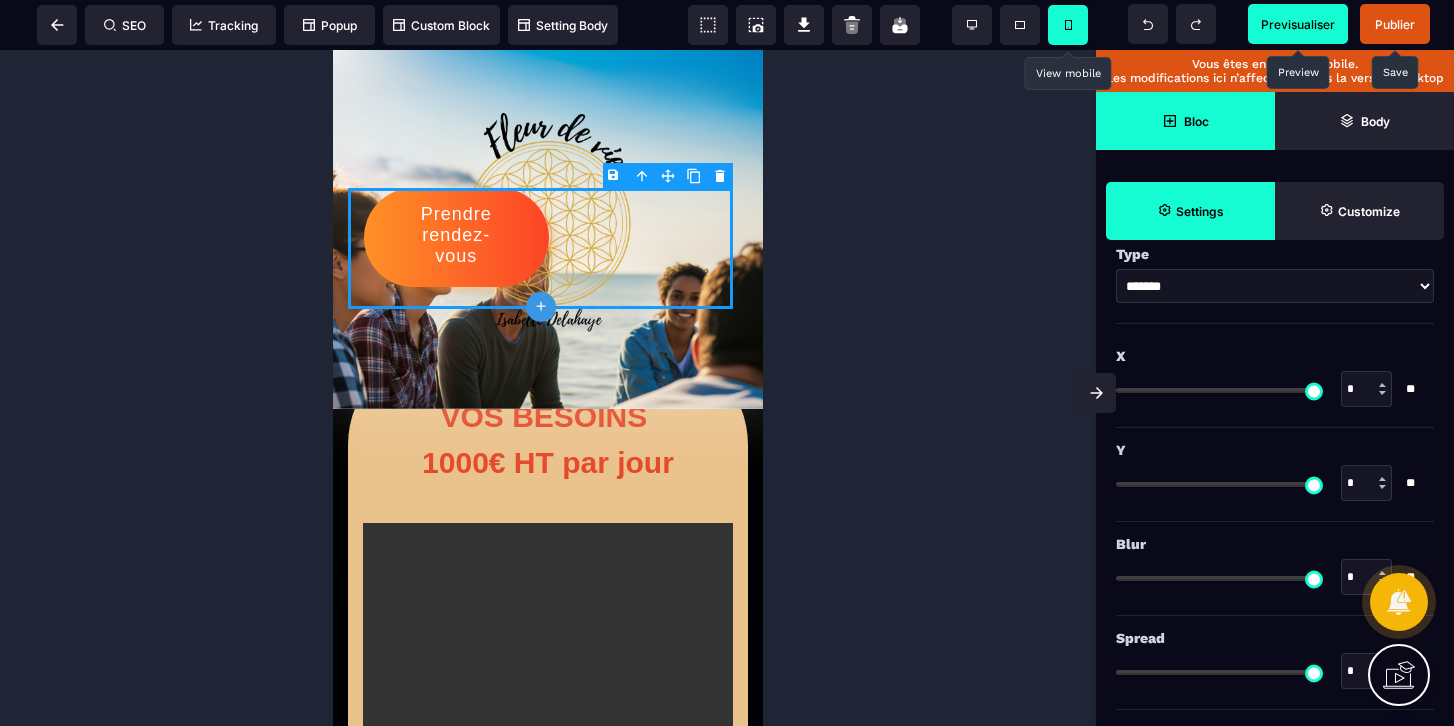 scroll, scrollTop: 2334, scrollLeft: 0, axis: vertical 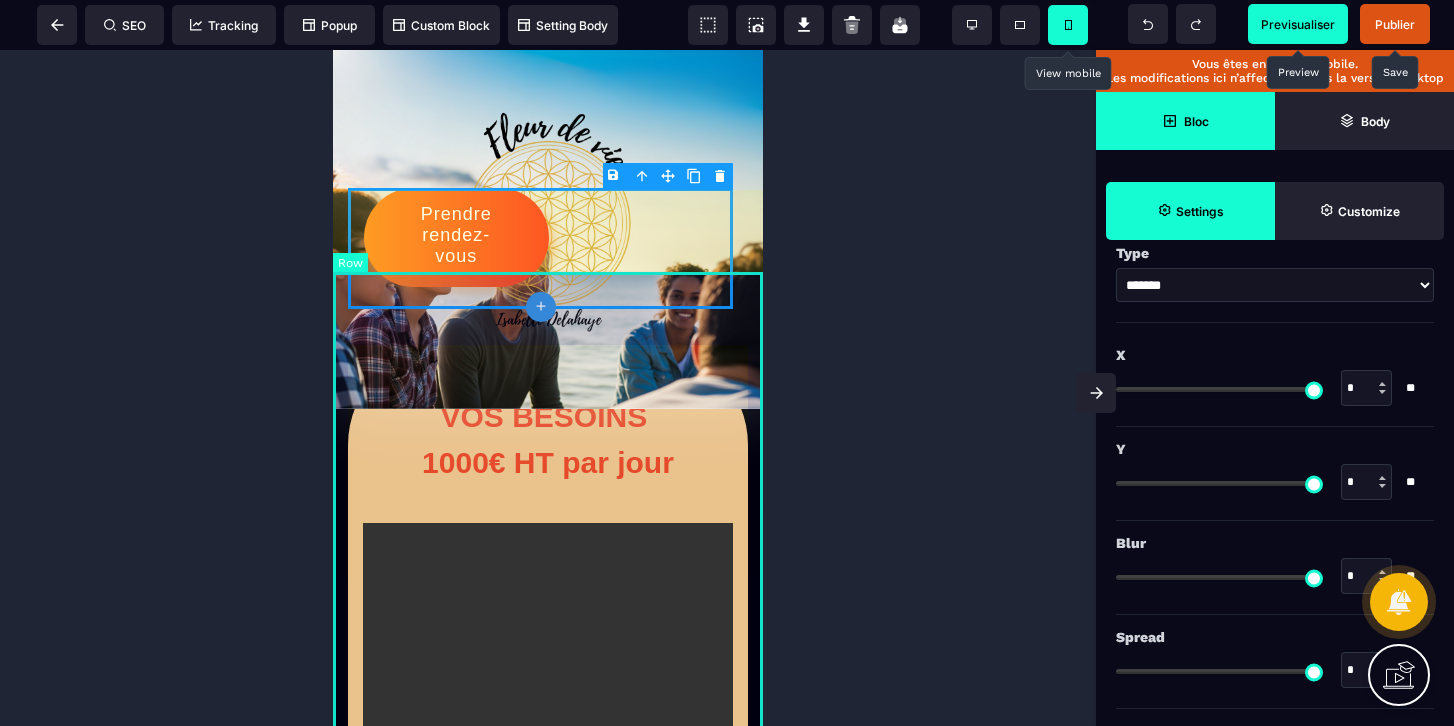 click on "LE CONSEIL ADAPTE A VOS BESOINS
1000€ HT par jour POUR FAIRE UNE DEMANDE DE RESERVATION
MERCI DE COMPLETER
LE FORMULAIRE SUIVANT : ENVOYER LA DEMANDE CONSEIL DE DIRECTION Elaboration du projet d'établissement Mise en oeuvre et suivi du CPOM CONSEIL EN DEMARCHE QUALITE Refonte des plannings Audit organisationnel Optimisation des transmissions CONSEIL EN ORGANISATION Mise à jour du document unique Mise en place d'un système de gestion des risques  professionnels Diagnostic de prévention des RPS DEMARCHE QUALITE - GESTION DES RISQUES Pilotage par l'encadrement Intégration de système d'information qualité Réalisation d'évaluation + Ajouter de ligne" at bounding box center (548, 1481) 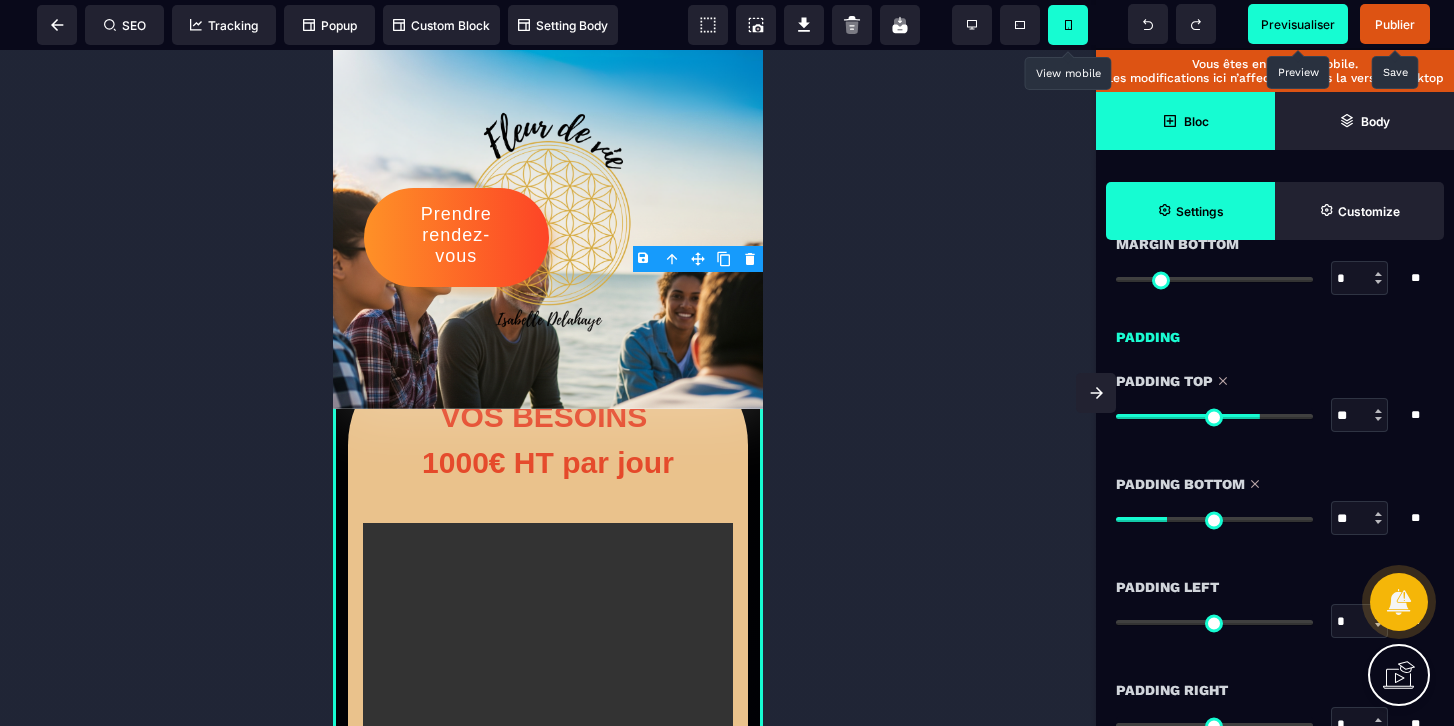 scroll, scrollTop: 1661, scrollLeft: 0, axis: vertical 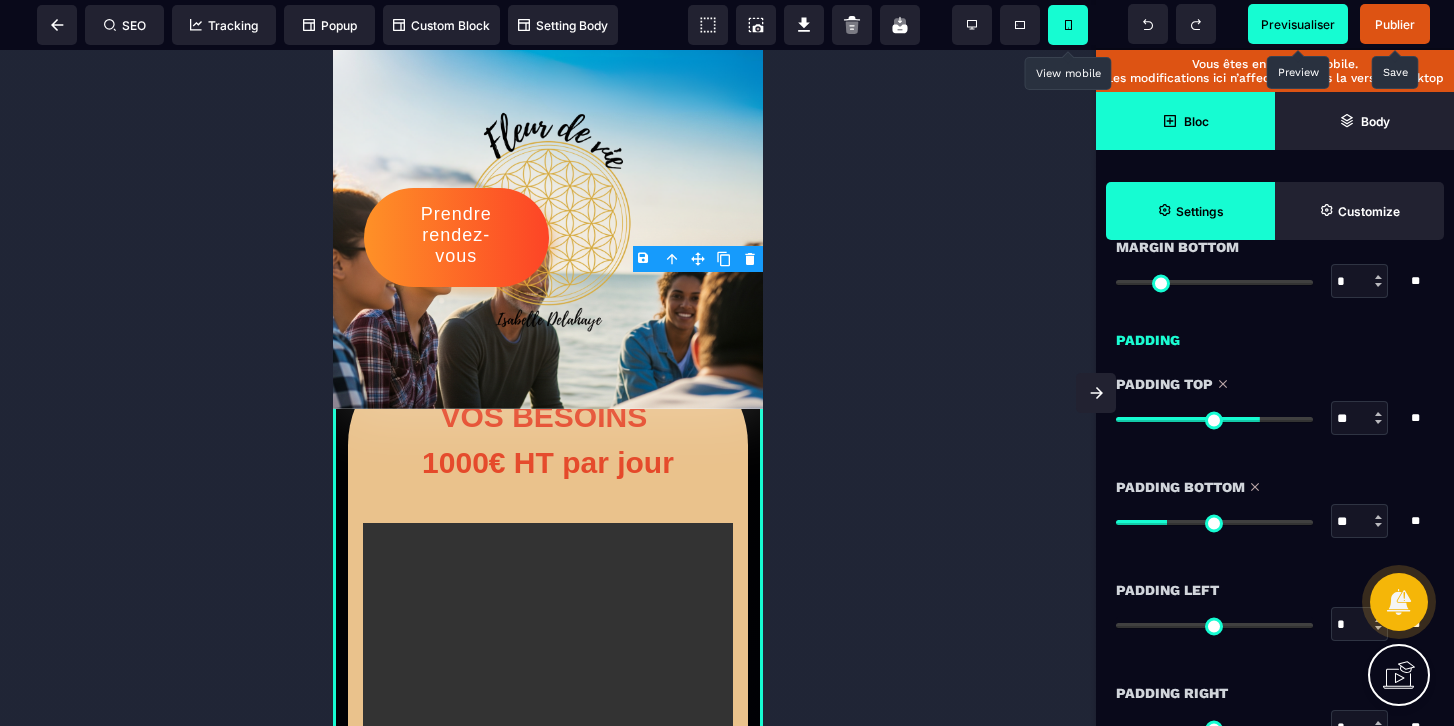 click at bounding box center [1214, 419] 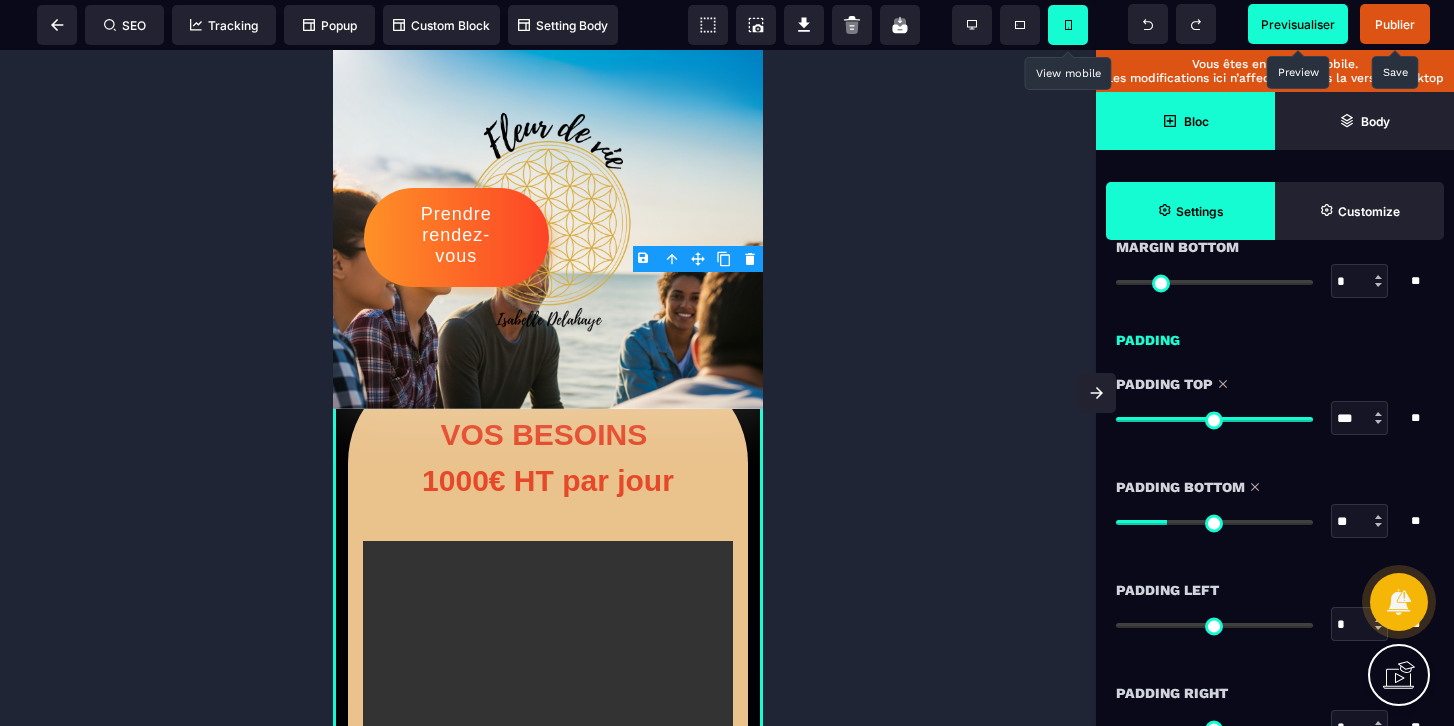 click at bounding box center (1214, 419) 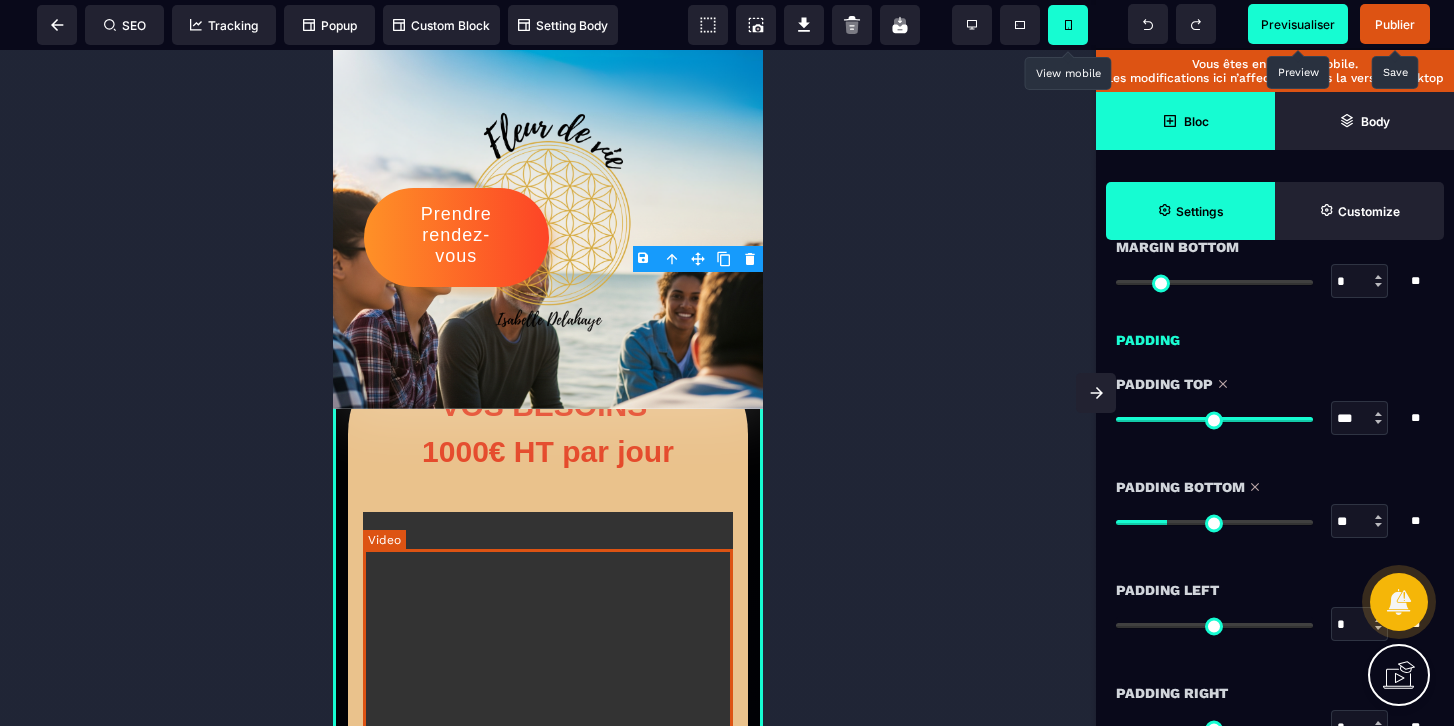 scroll, scrollTop: 0, scrollLeft: 0, axis: both 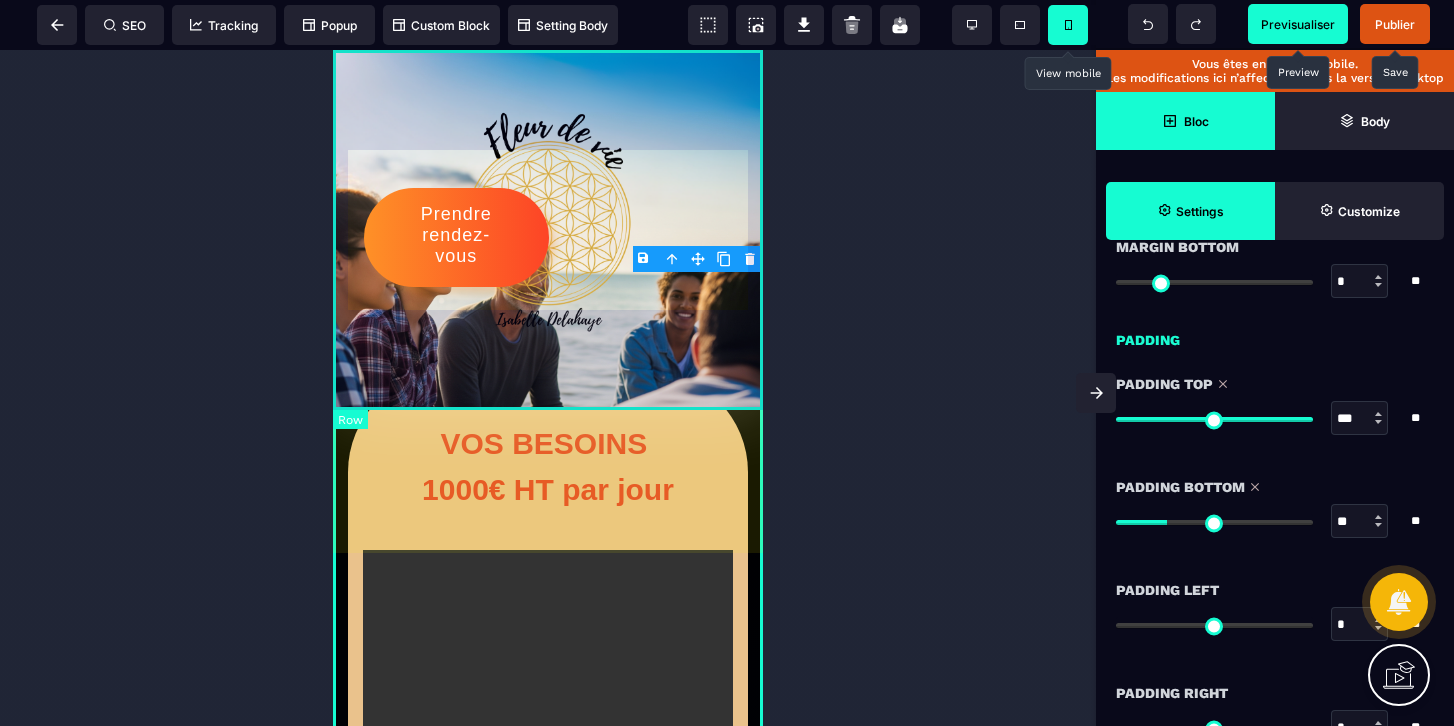 click on "Prendre rendez-vous" at bounding box center (548, 229) 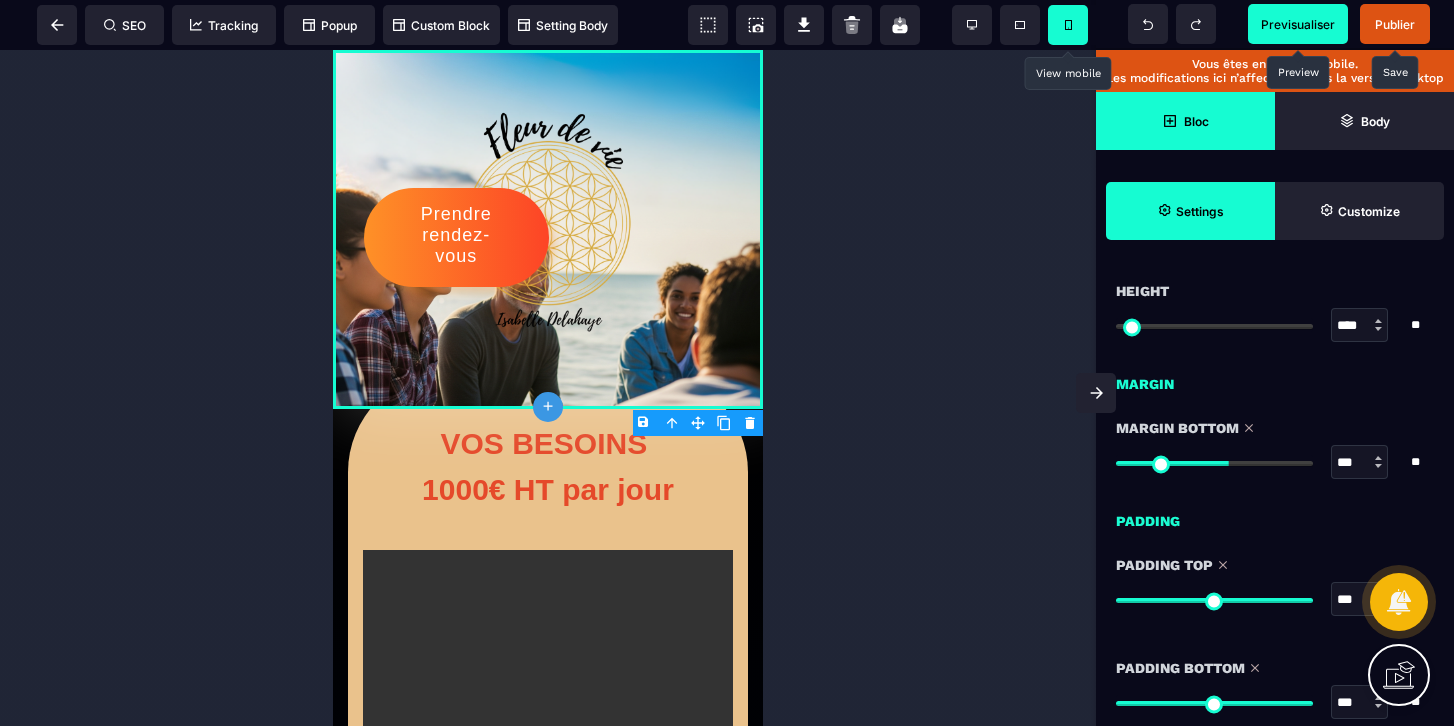 scroll, scrollTop: 1857, scrollLeft: 0, axis: vertical 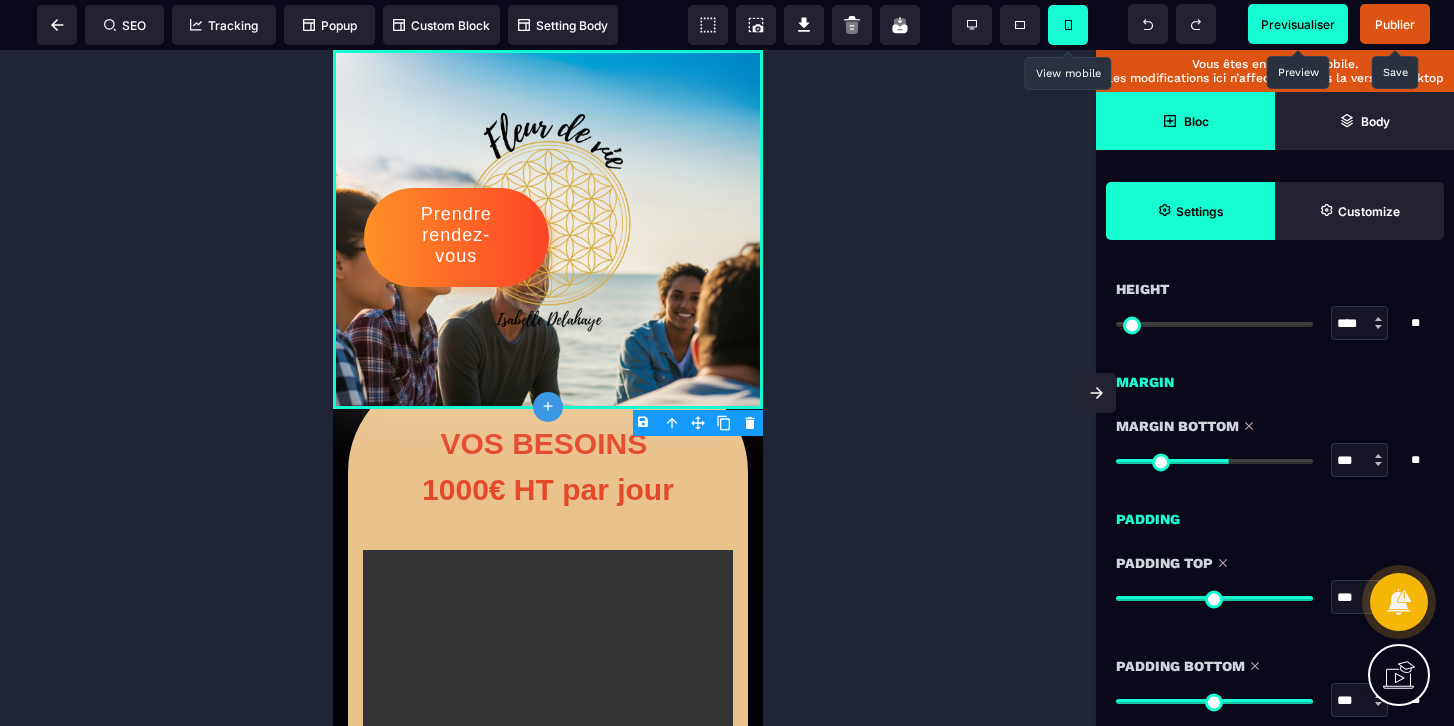click at bounding box center [1214, 461] 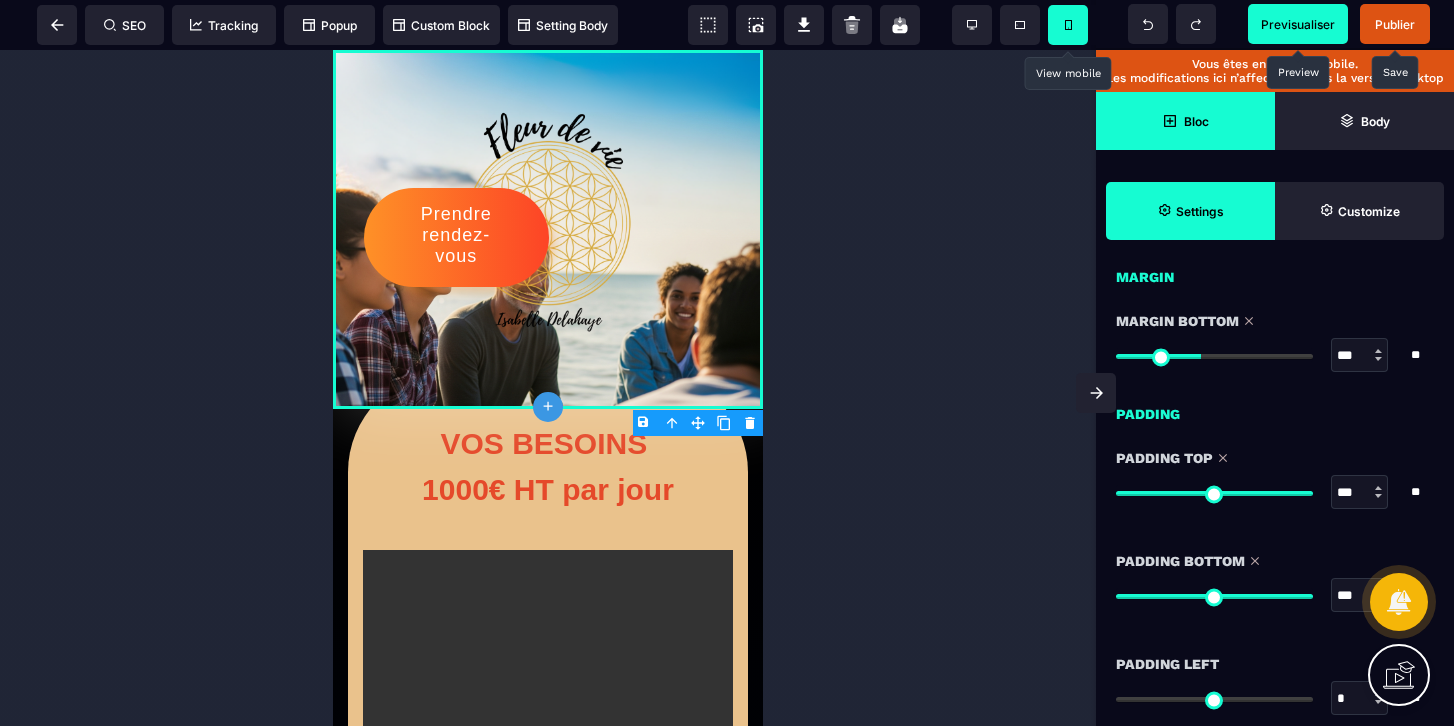 scroll, scrollTop: 2039, scrollLeft: 0, axis: vertical 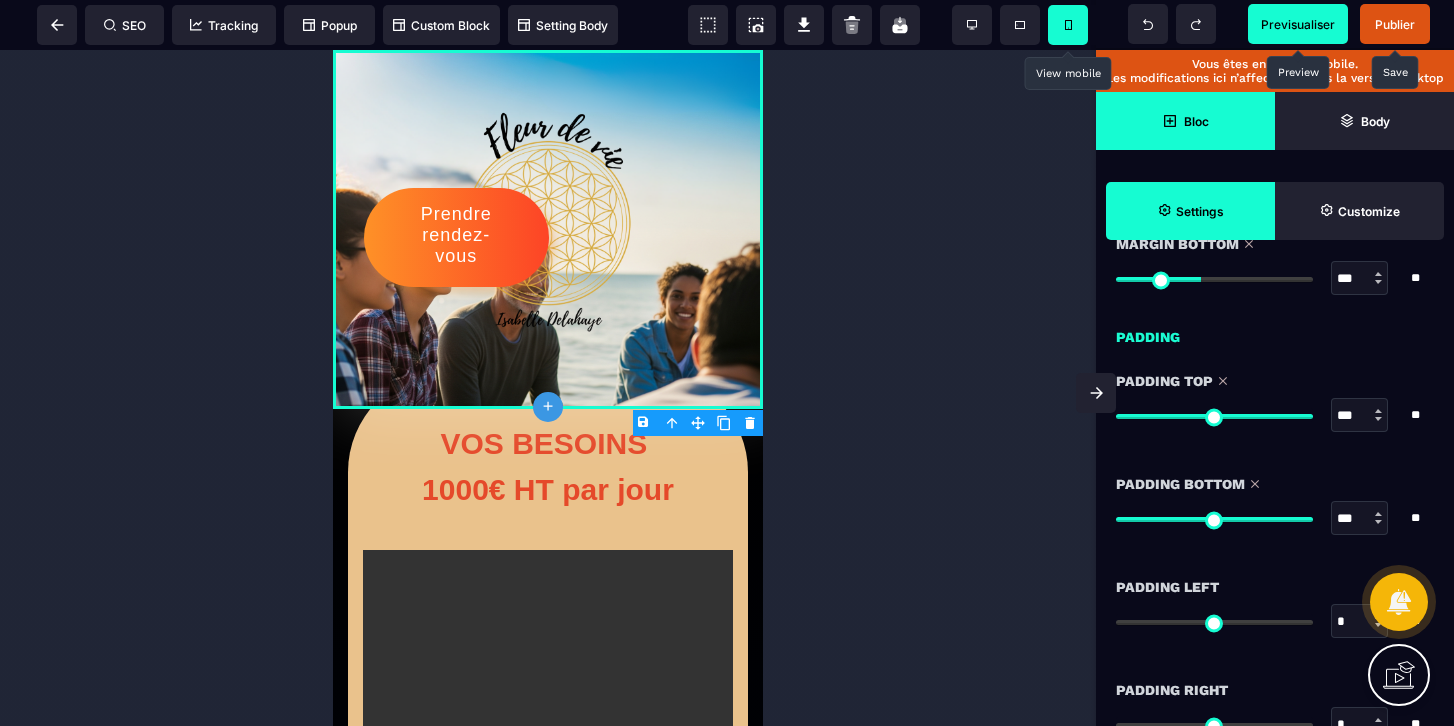 click at bounding box center (1214, 518) 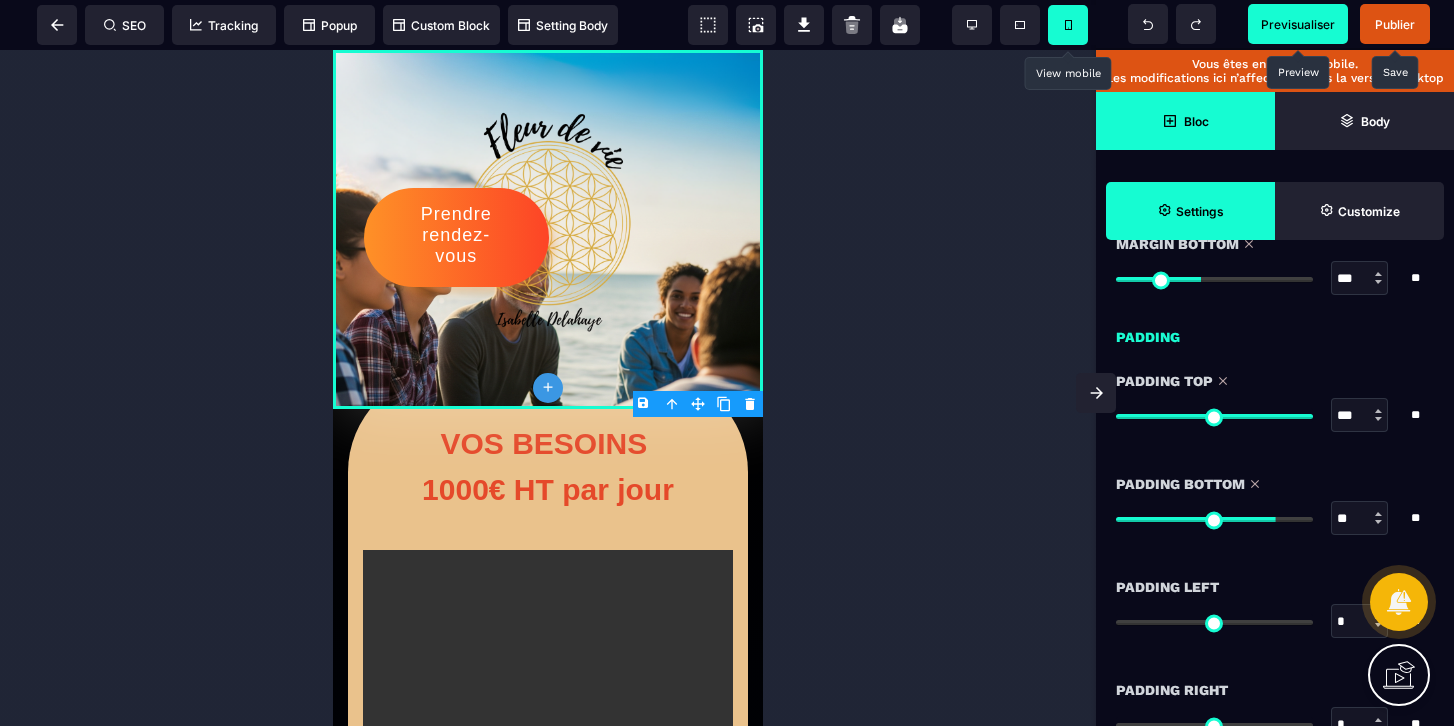 click at bounding box center (1214, 519) 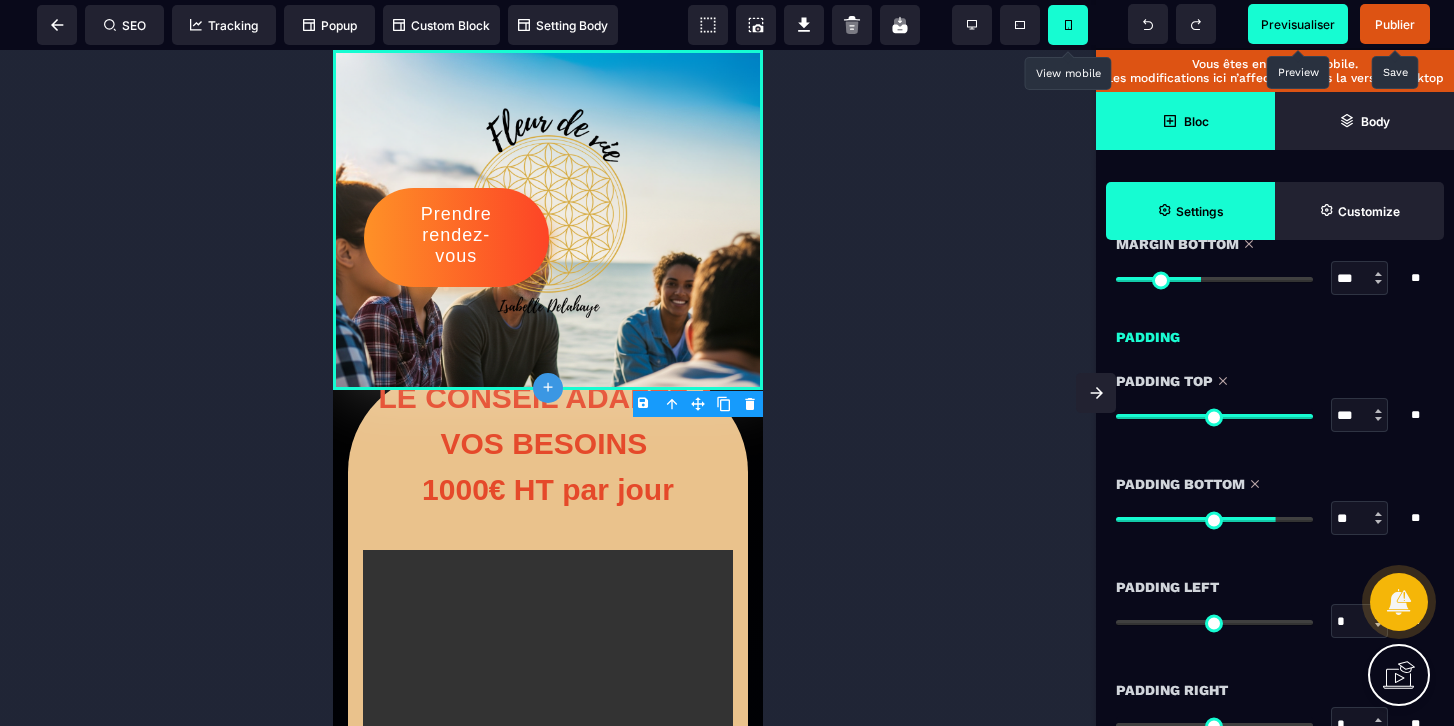 click at bounding box center (1214, 518) 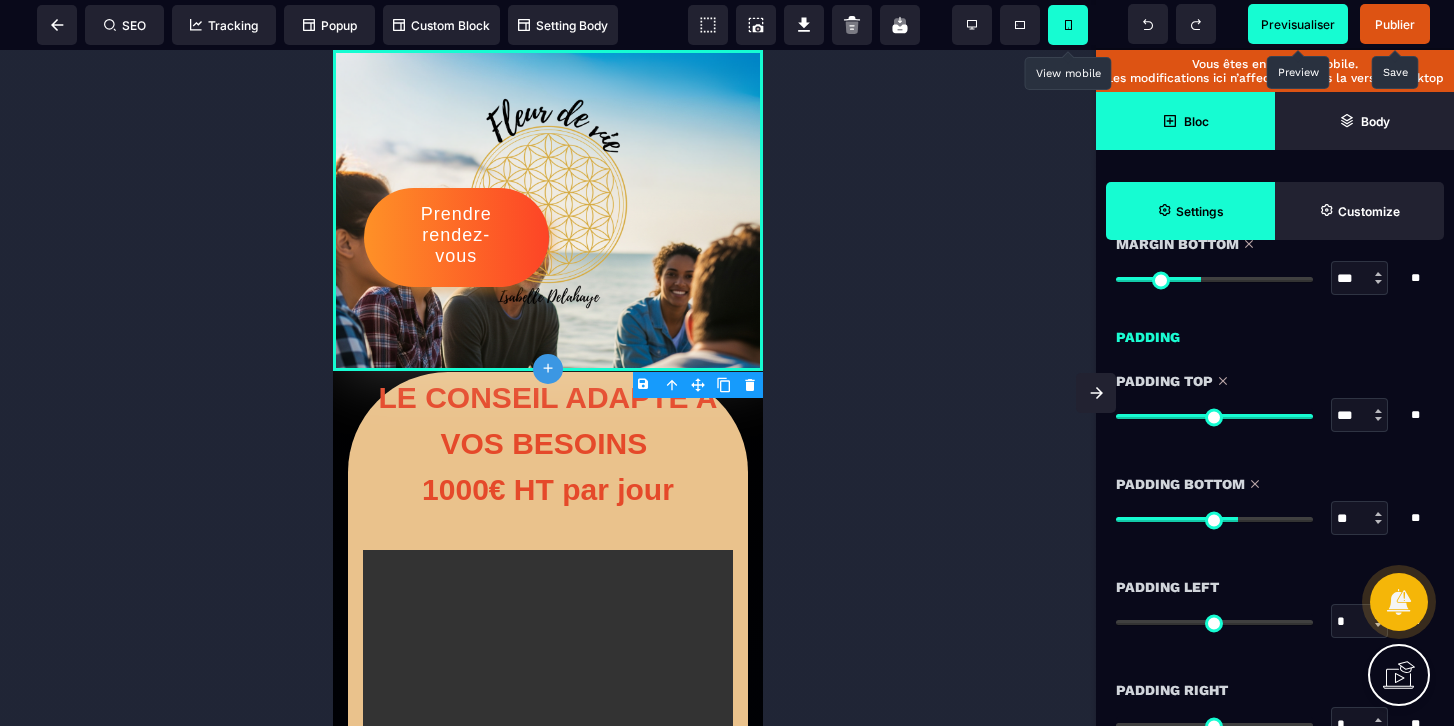 click at bounding box center [1214, 519] 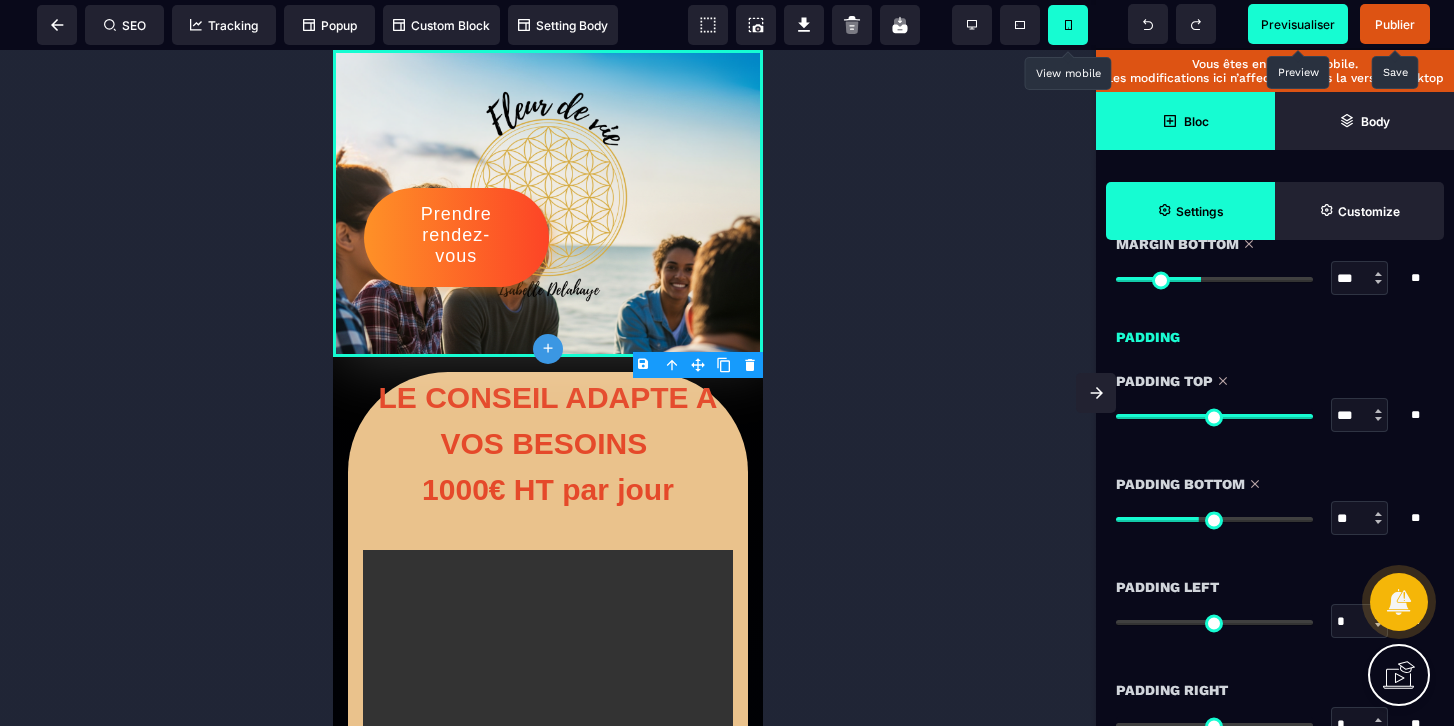 click at bounding box center [1214, 519] 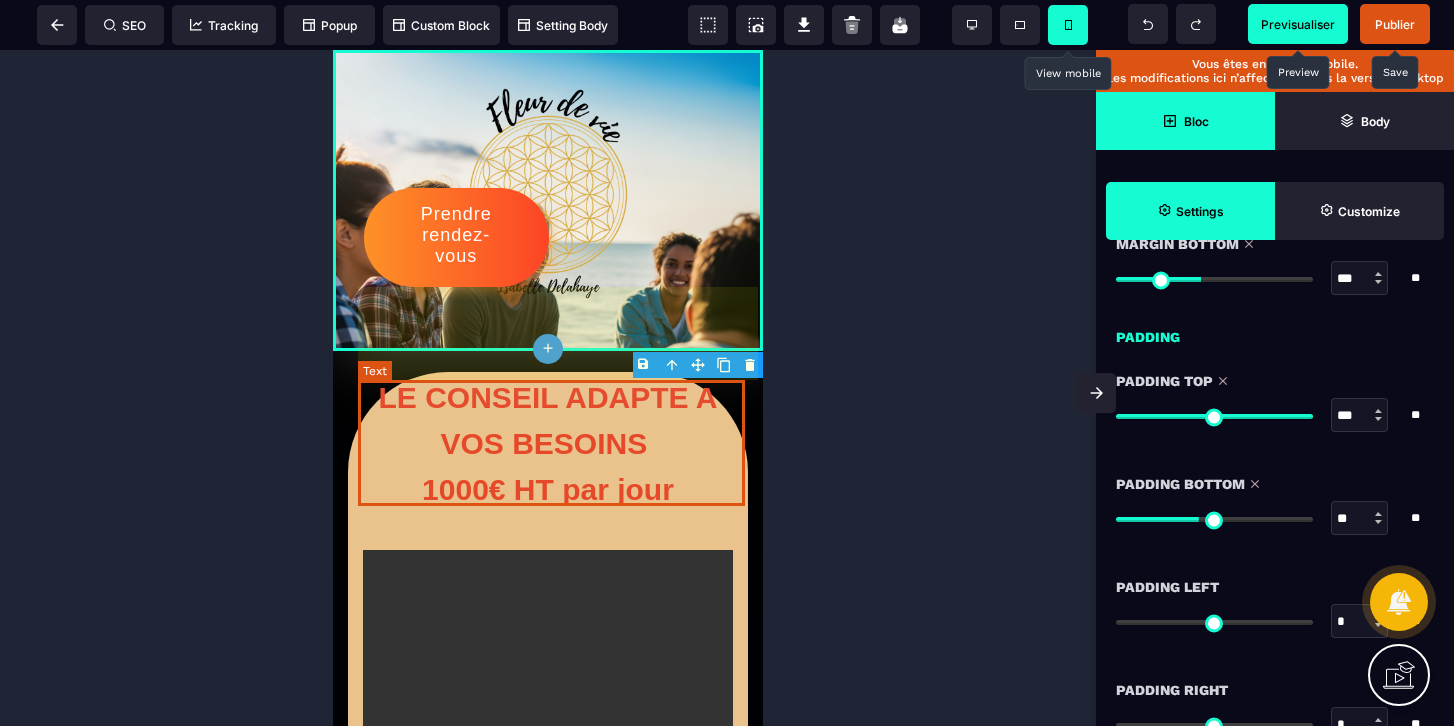 click on "LE CONSEIL ADAPTE A VOS BESOINS
1000€ HT par jour" at bounding box center (552, 443) 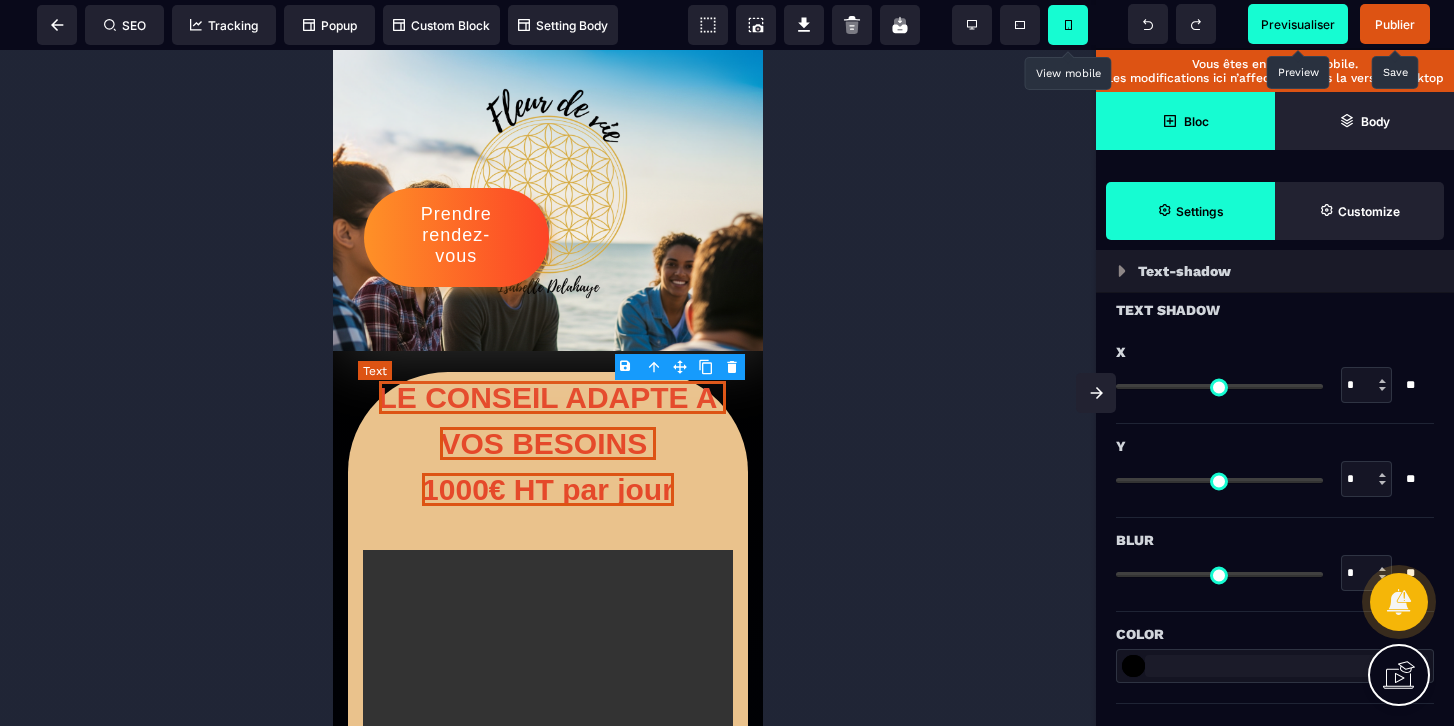 scroll, scrollTop: 0, scrollLeft: 0, axis: both 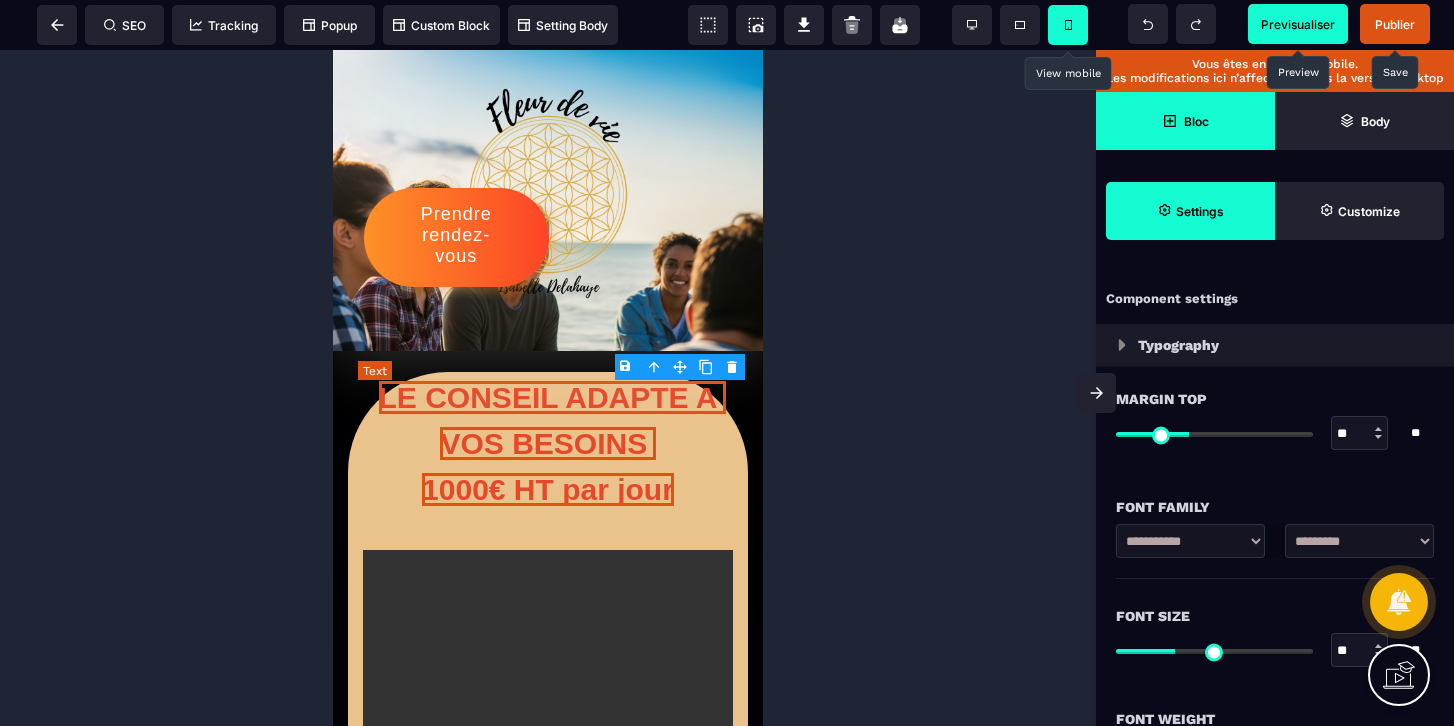 click on "LE CONSEIL ADAPTE A VOS BESOINS
1000€ HT par jour" at bounding box center [552, 443] 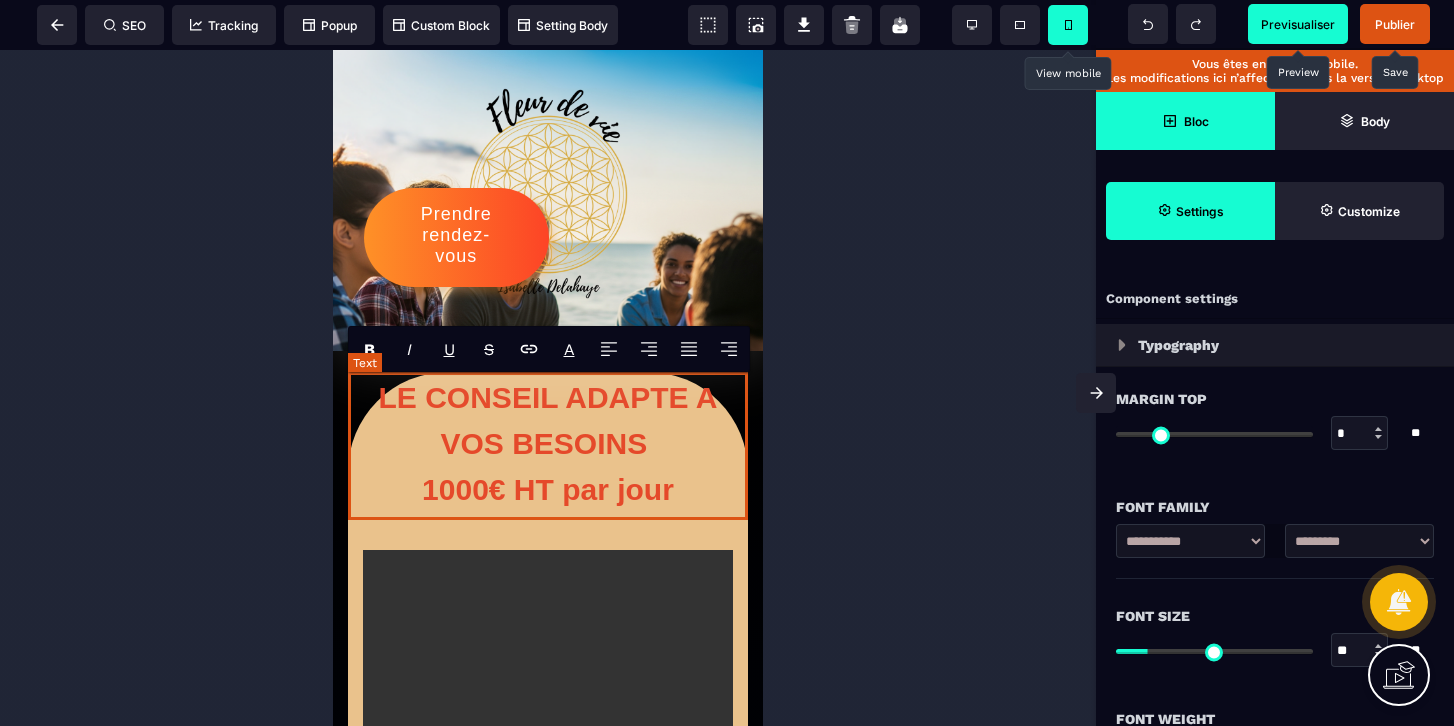 click on "LE CONSEIL ADAPTE A VOS BESOINS
1000€ HT par jour" at bounding box center (552, 443) 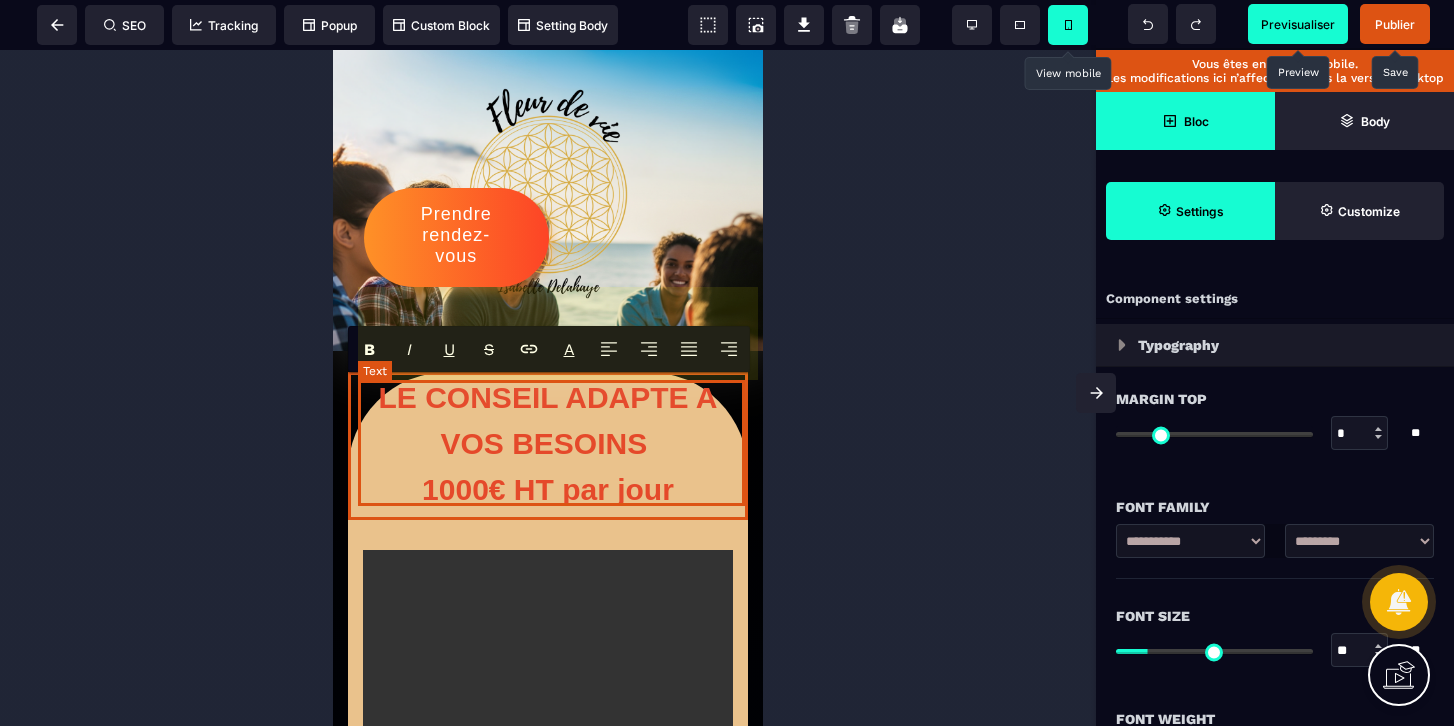 click on "LE CONSEIL ADAPTE A VOS BESOINS
1000€ HT par jour" at bounding box center (552, 443) 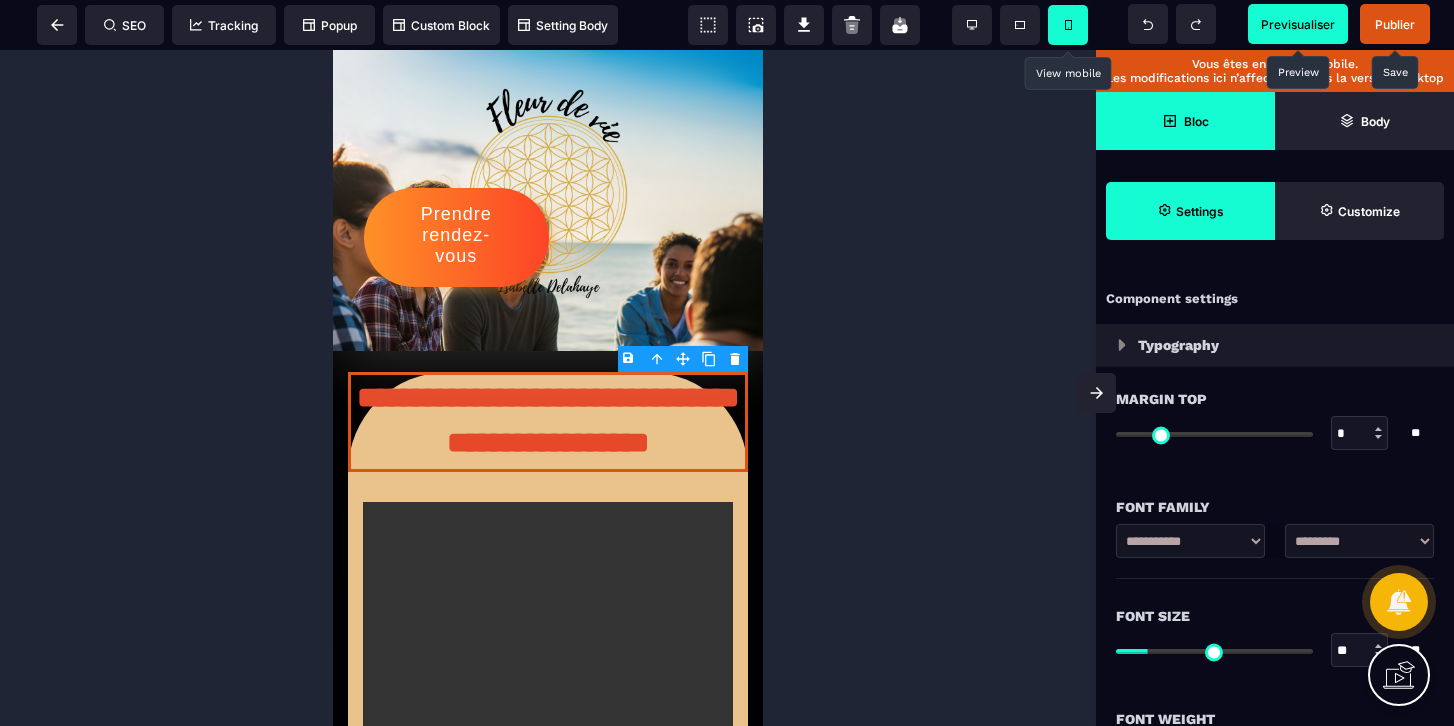 click at bounding box center (548, 388) 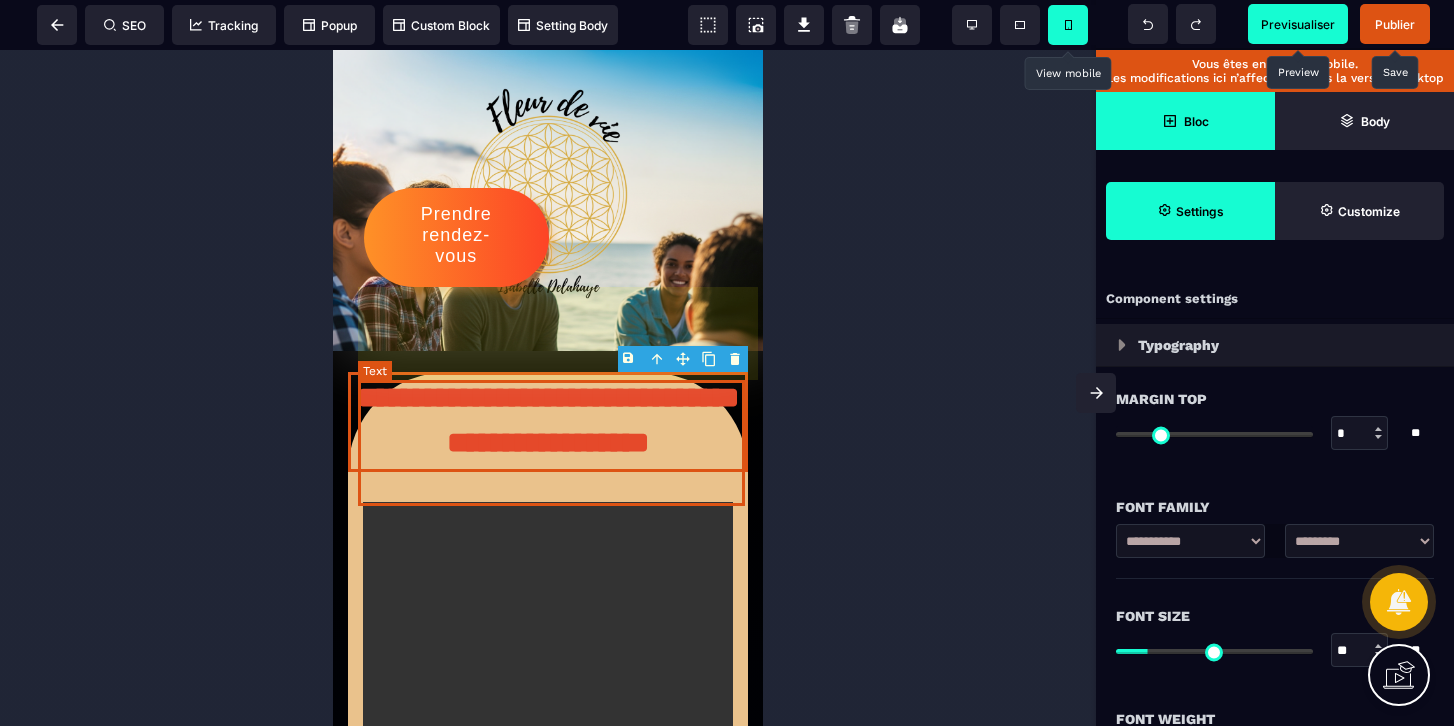 click on "**********" at bounding box center (548, 420) 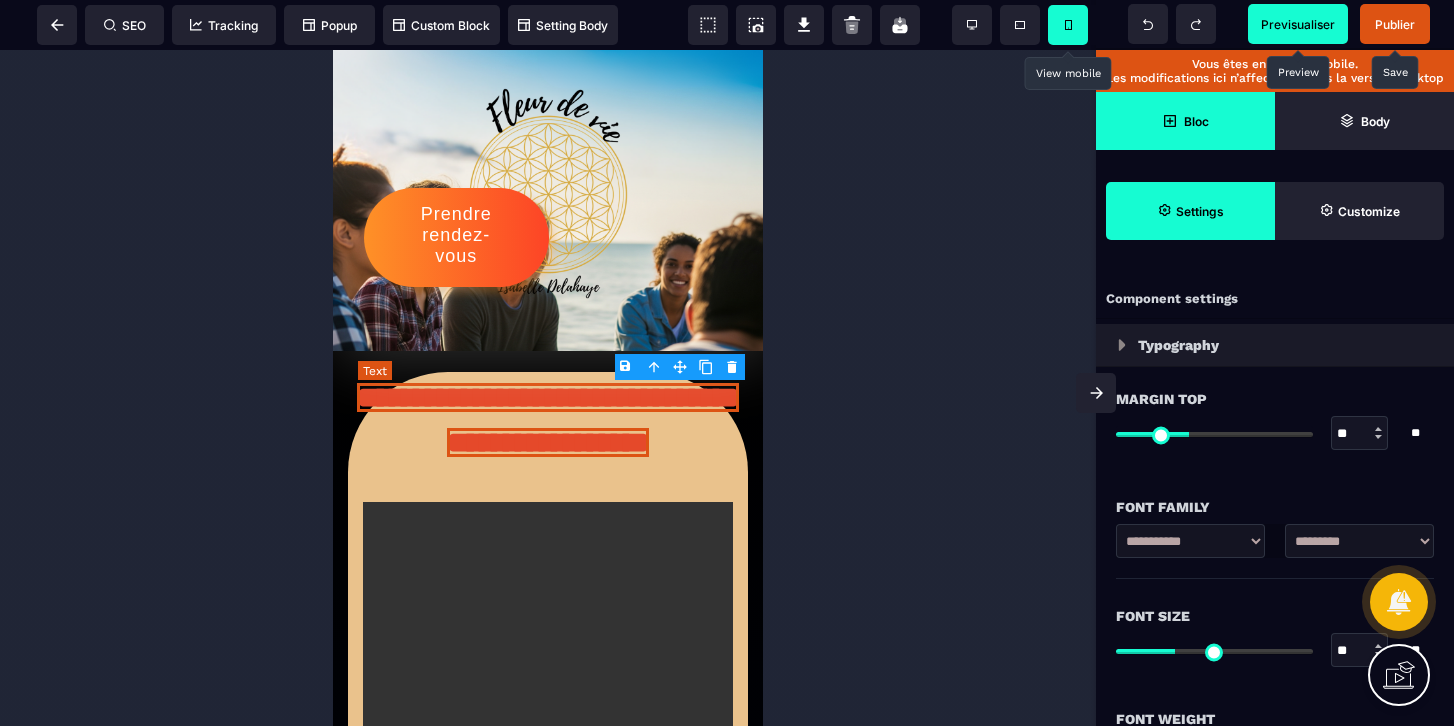 click on "**********" at bounding box center [548, 420] 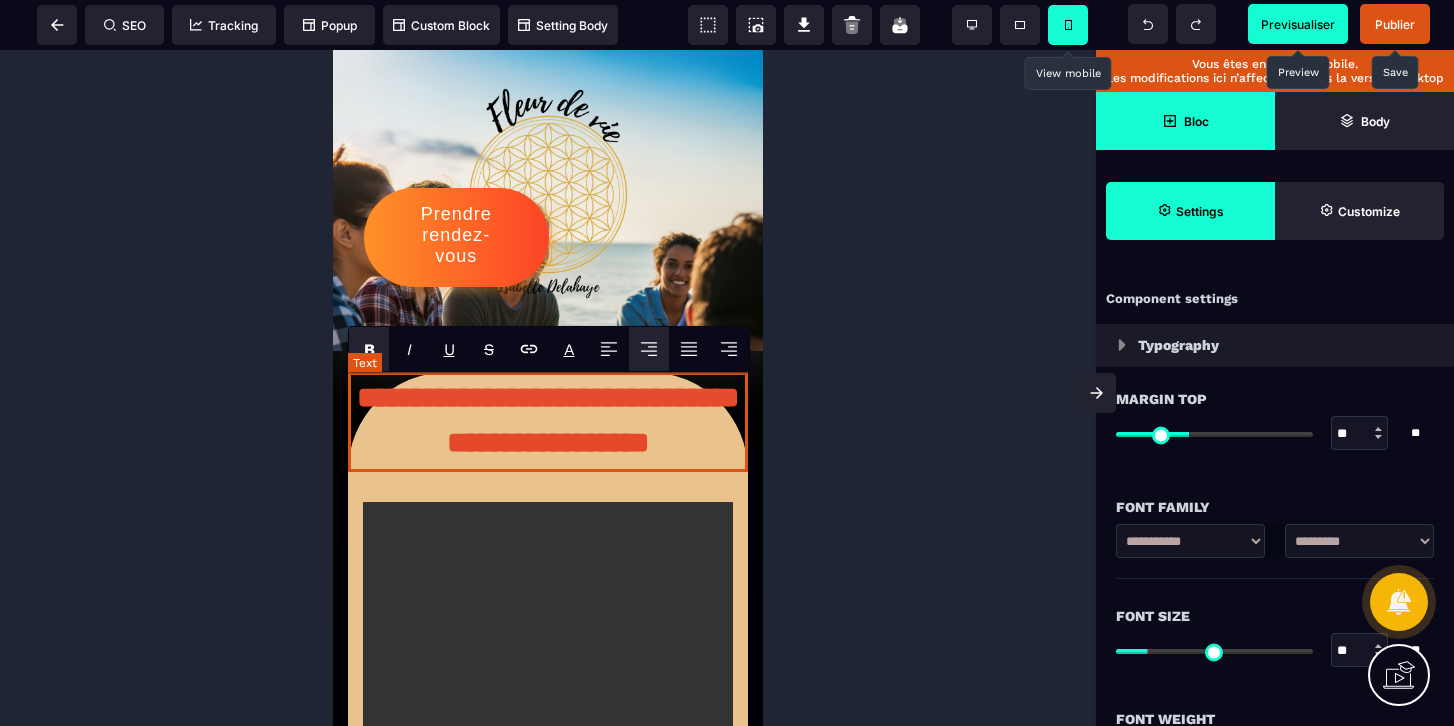 click on "**********" at bounding box center [548, 420] 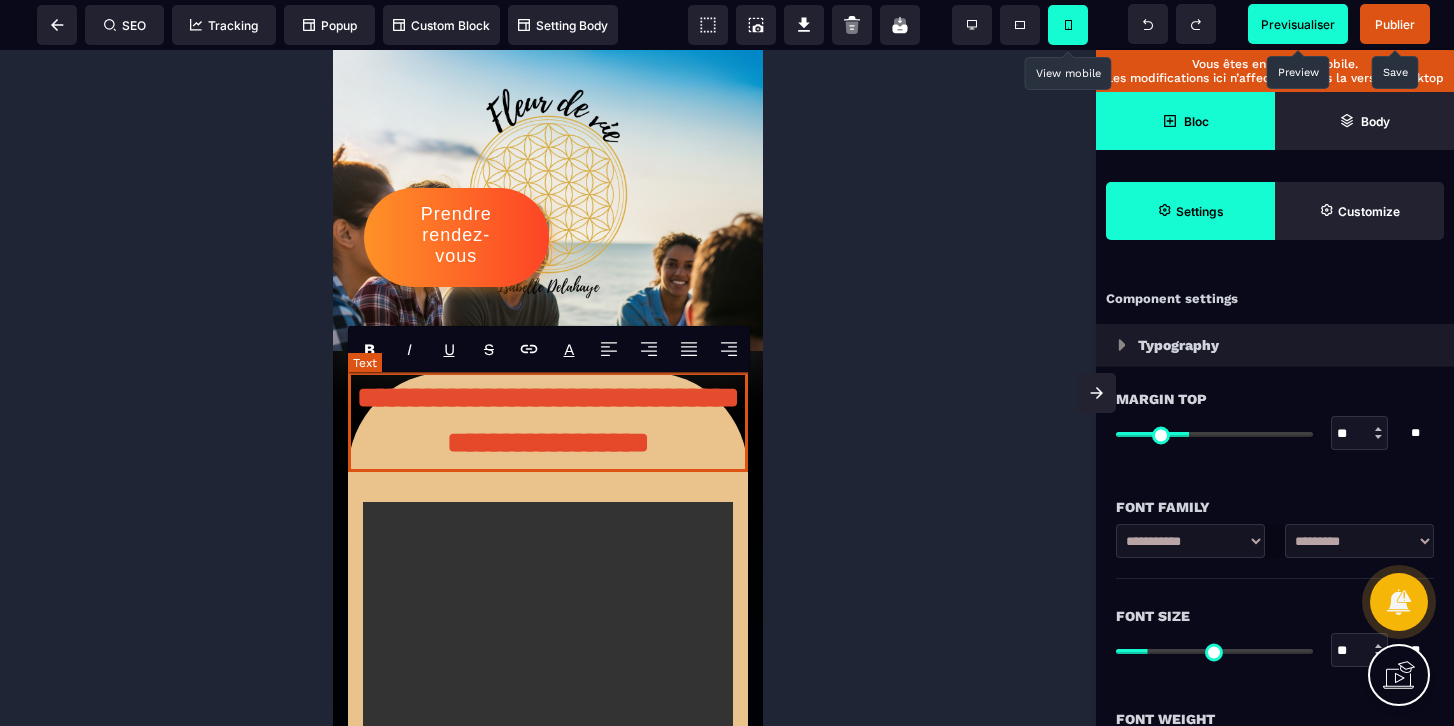 click on "**********" at bounding box center (548, 420) 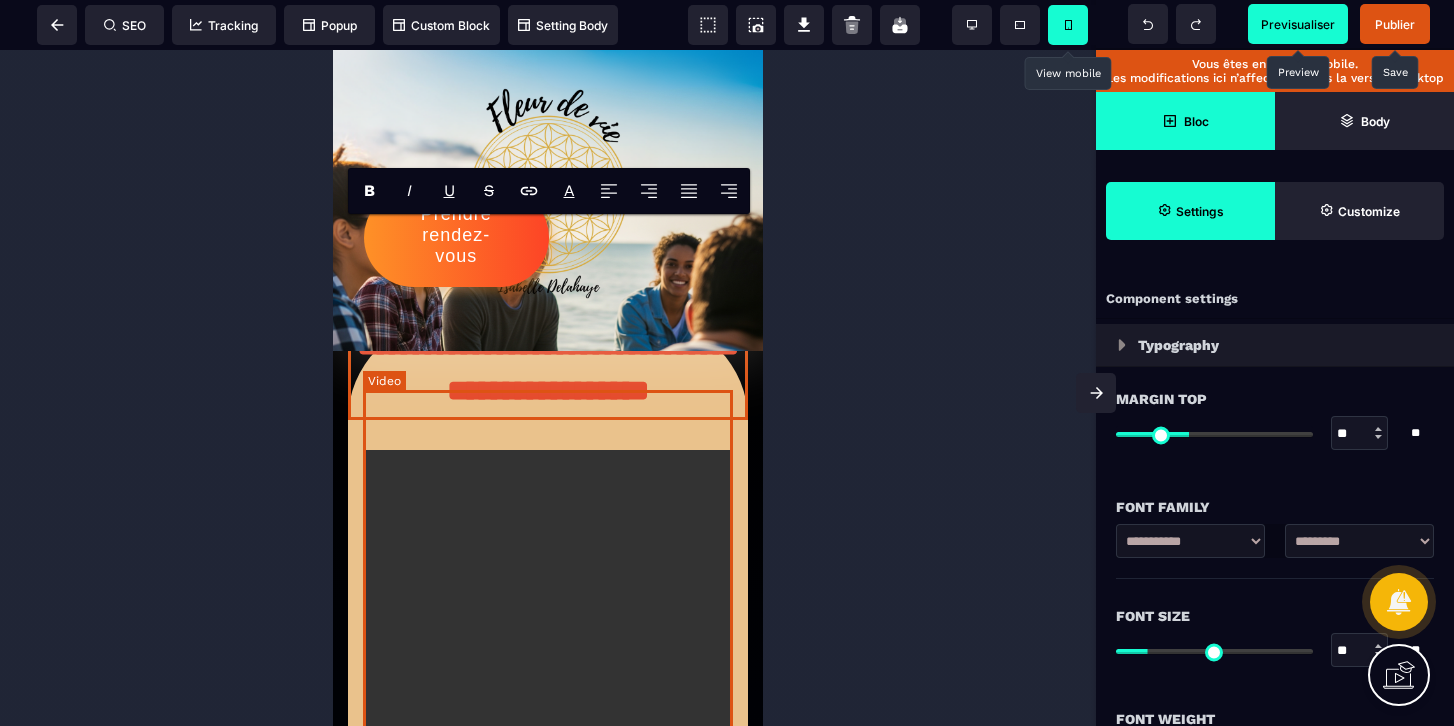 scroll, scrollTop: 0, scrollLeft: 0, axis: both 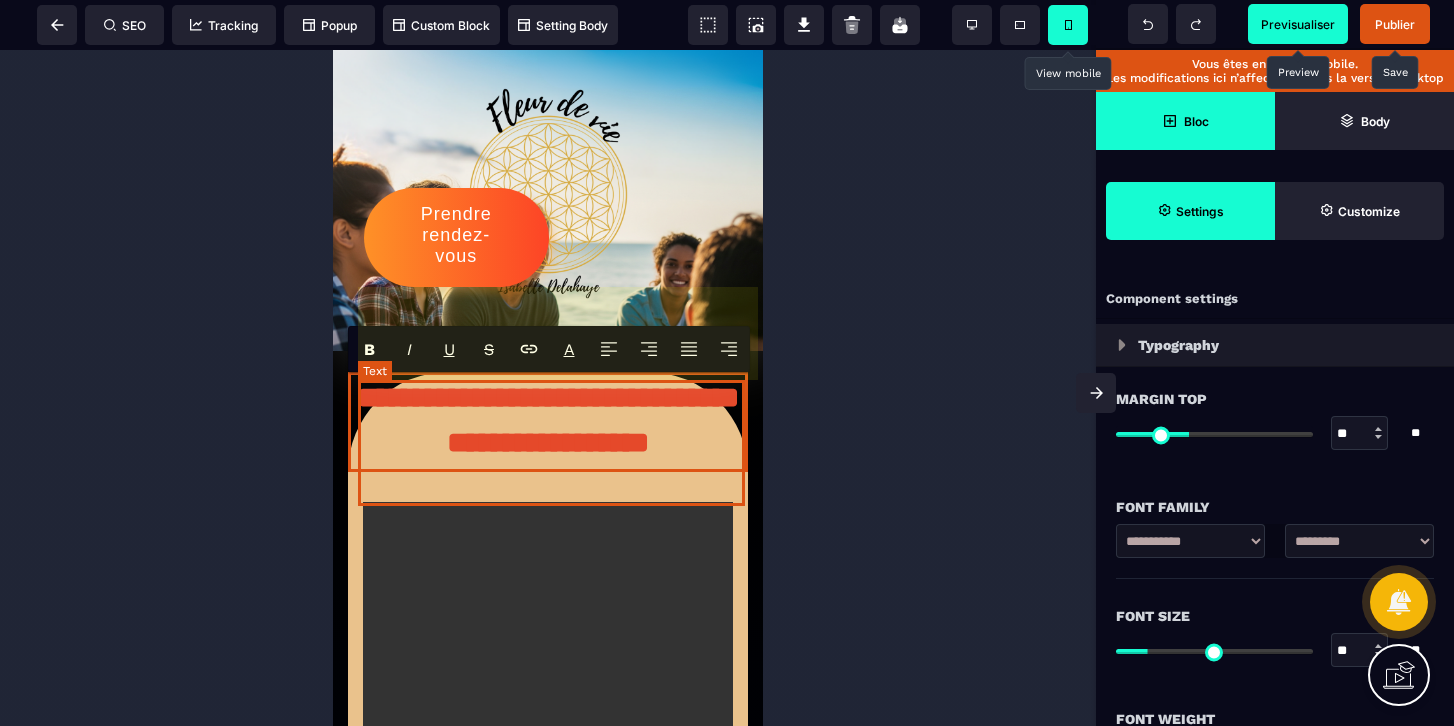 click on "**********" at bounding box center [548, 420] 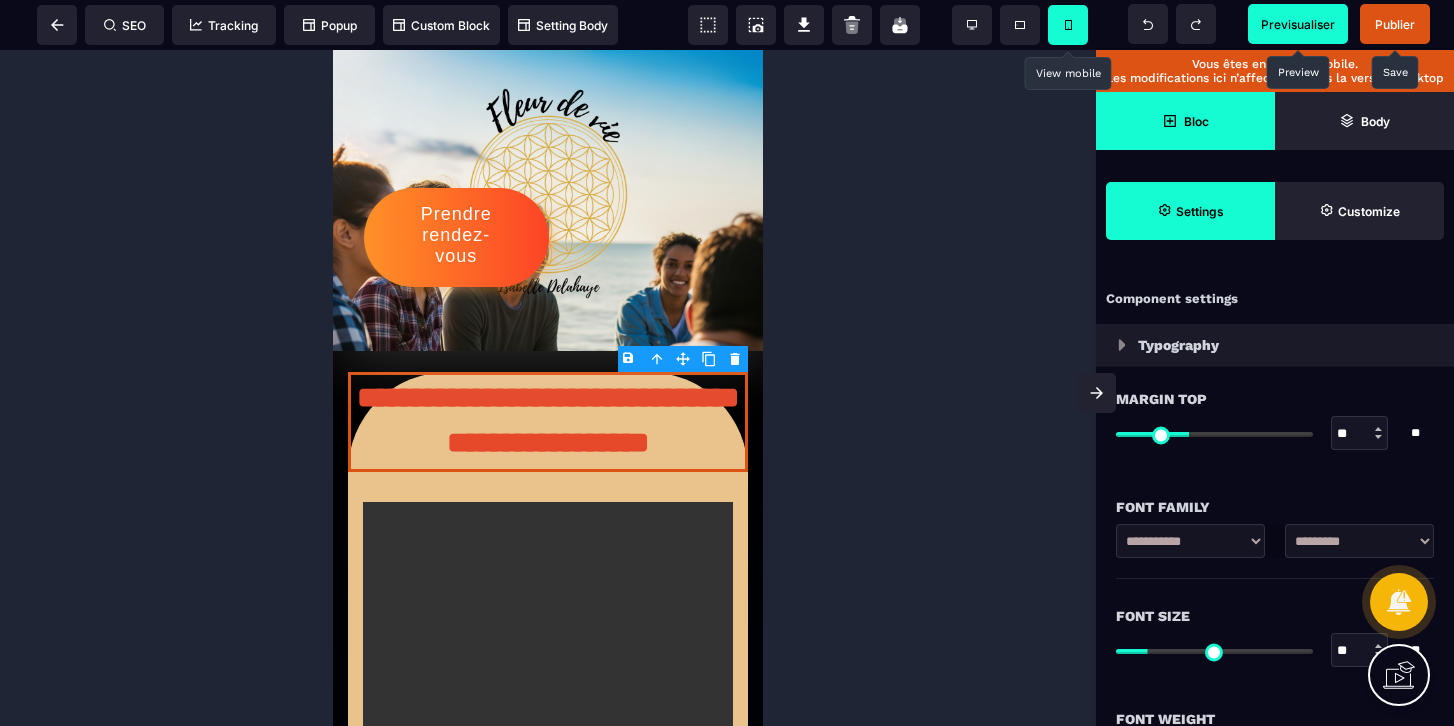 click at bounding box center (548, 388) 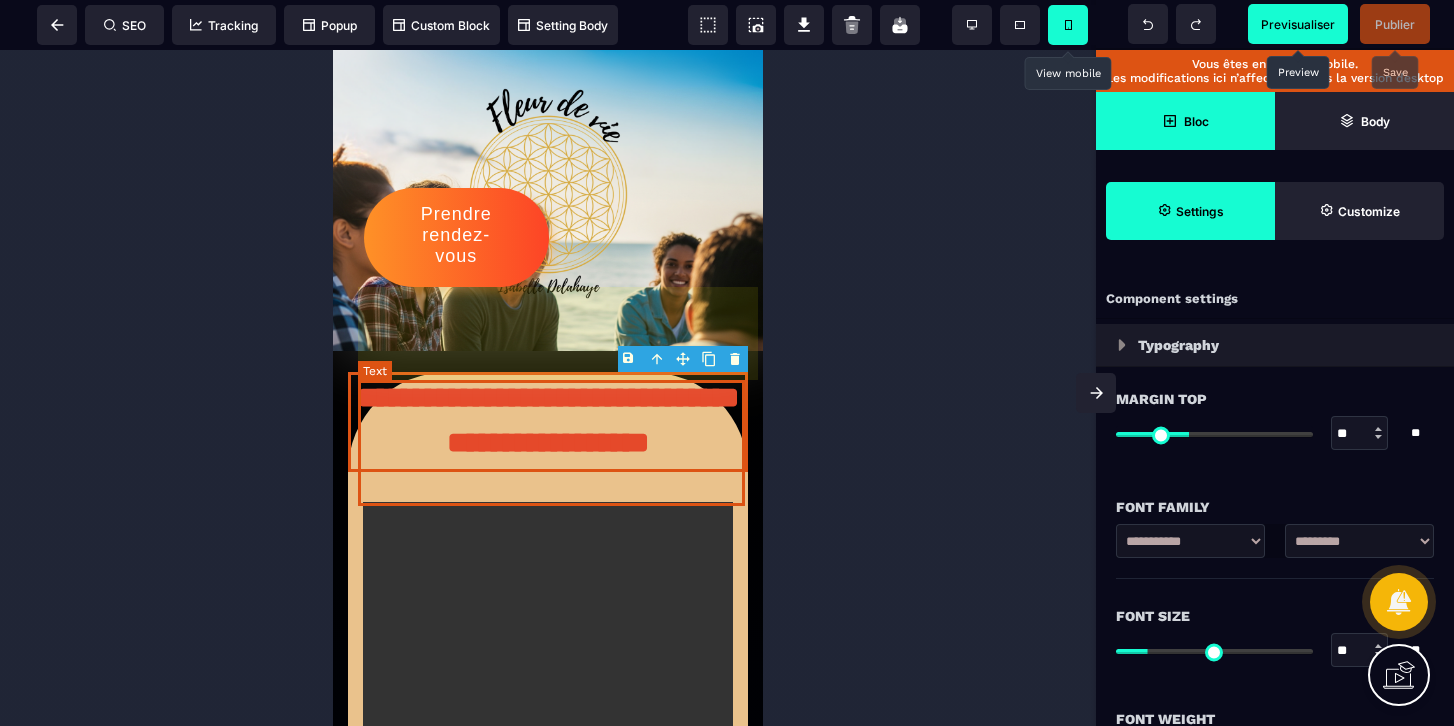 click on "**********" at bounding box center [548, 420] 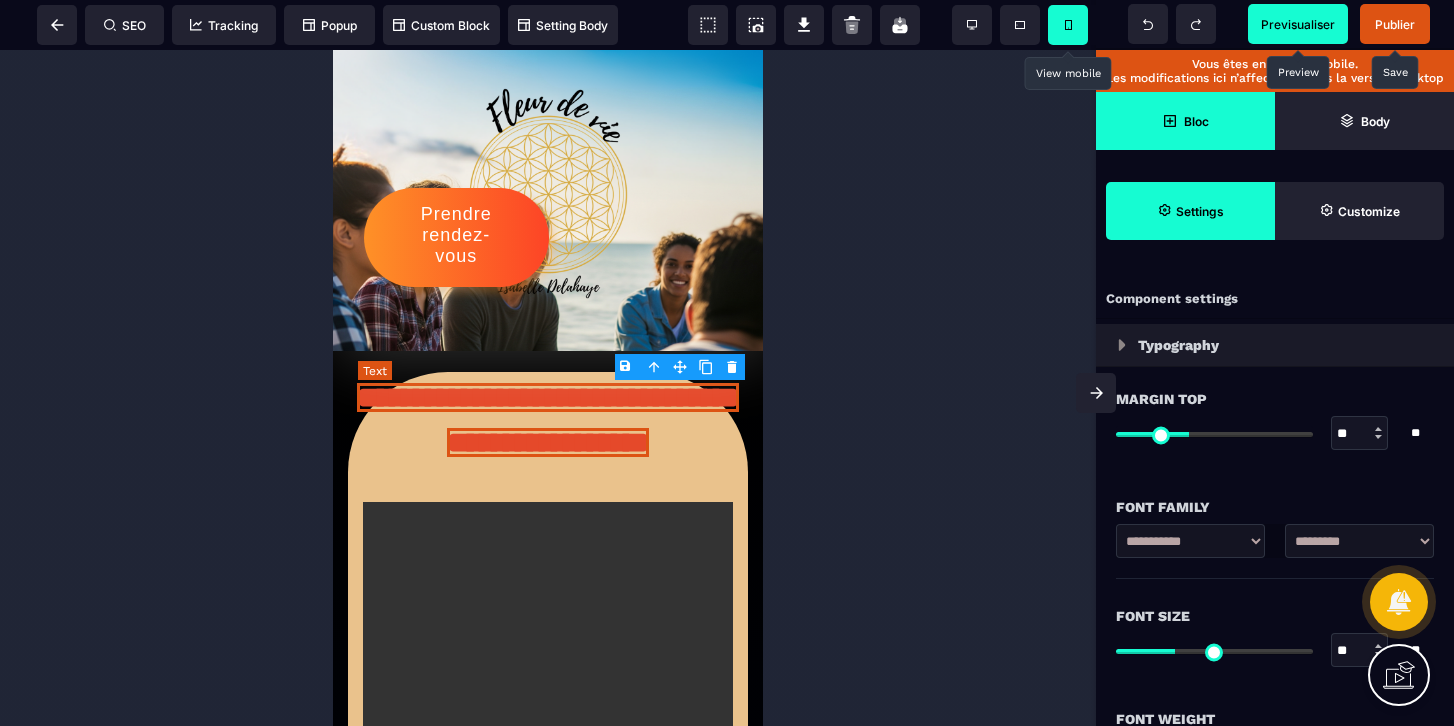 click on "**********" at bounding box center [548, 420] 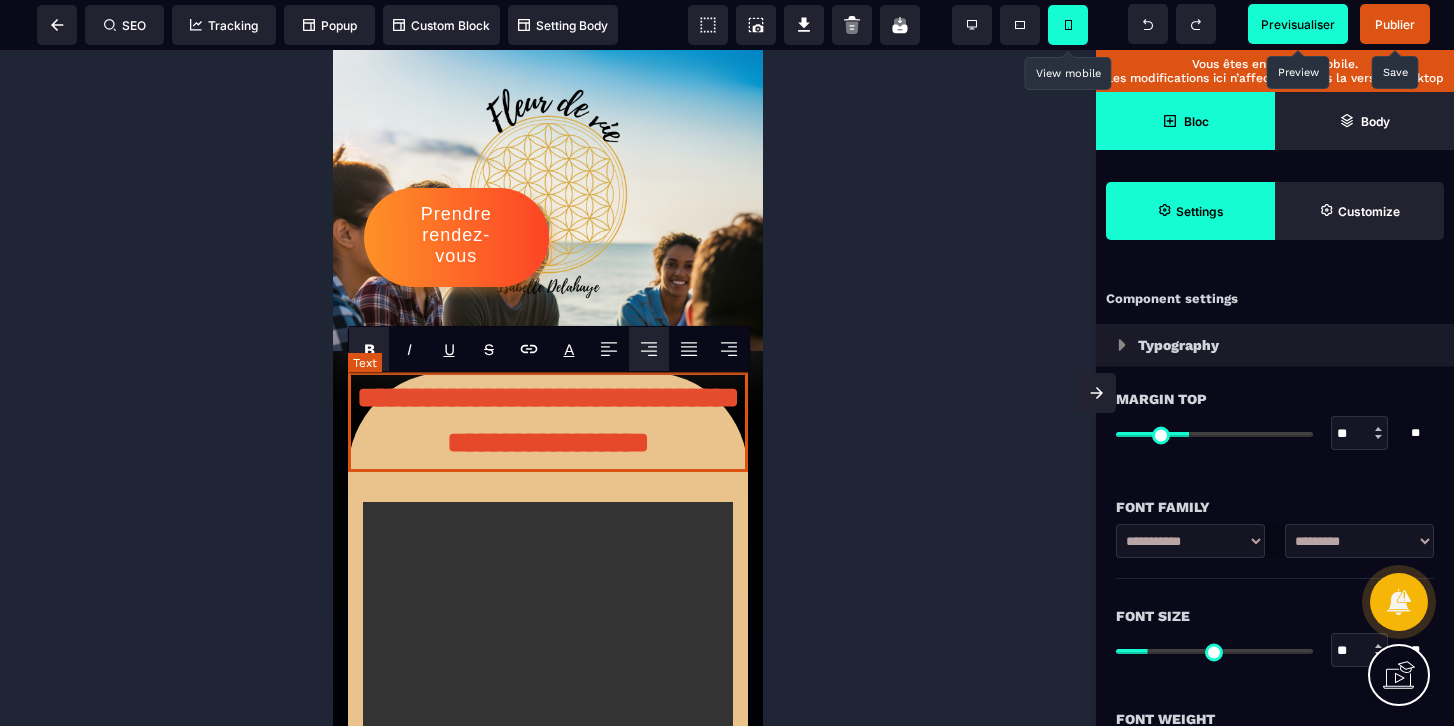 click on "**********" at bounding box center (548, 420) 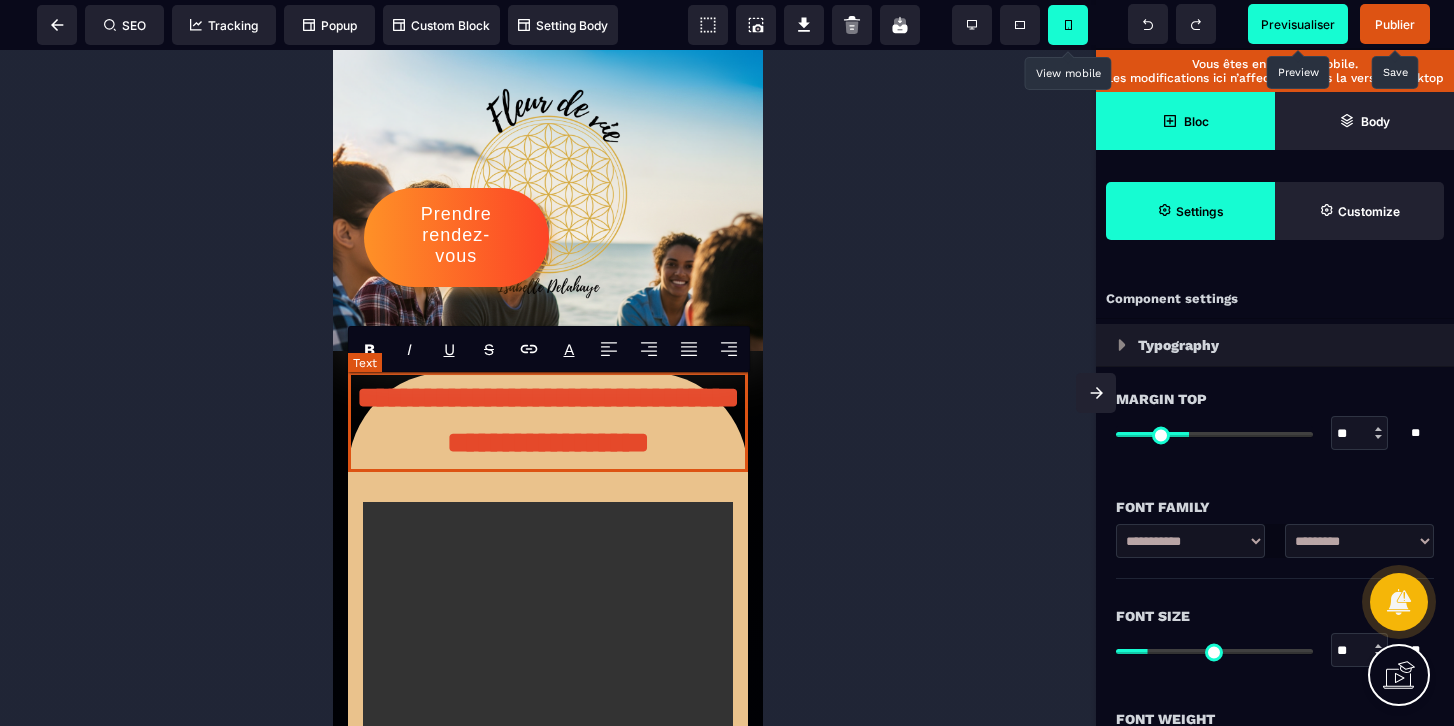 click on "**********" at bounding box center (548, 420) 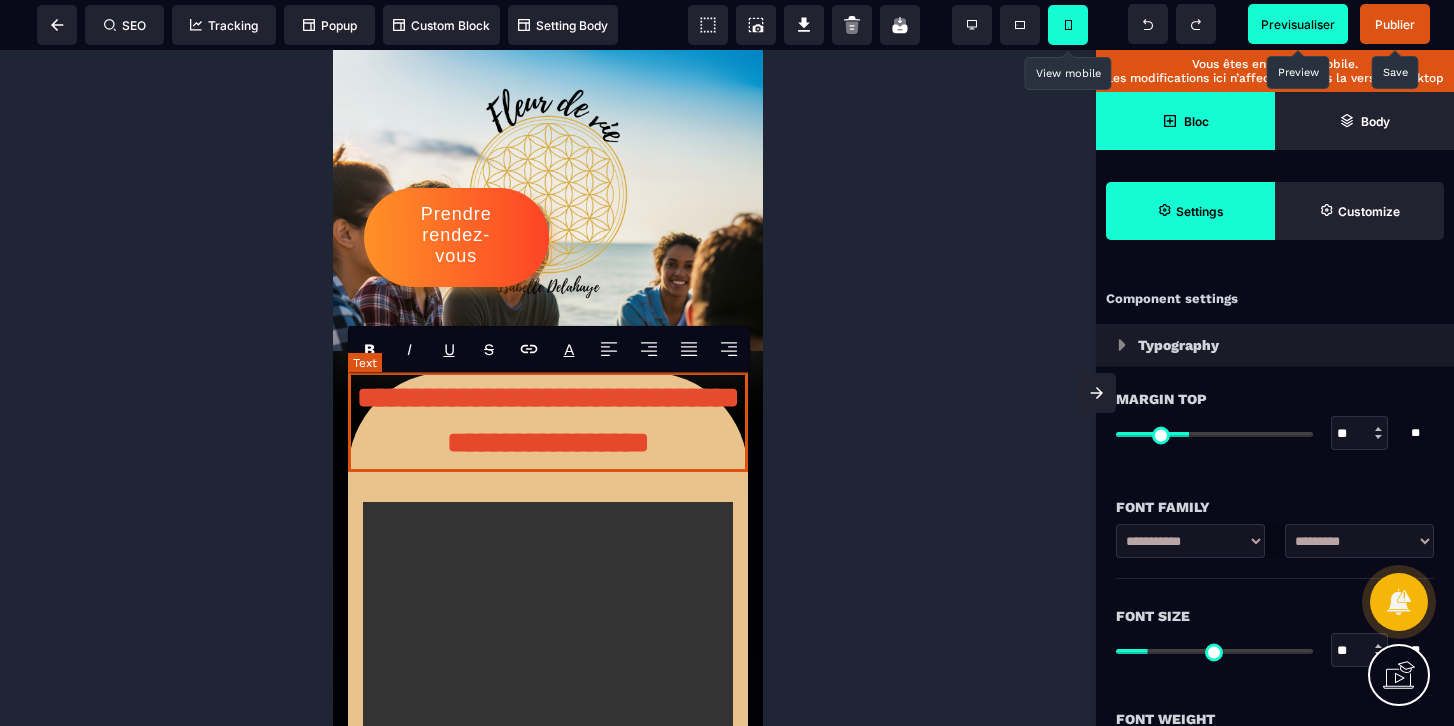 click on "**********" at bounding box center [548, 422] 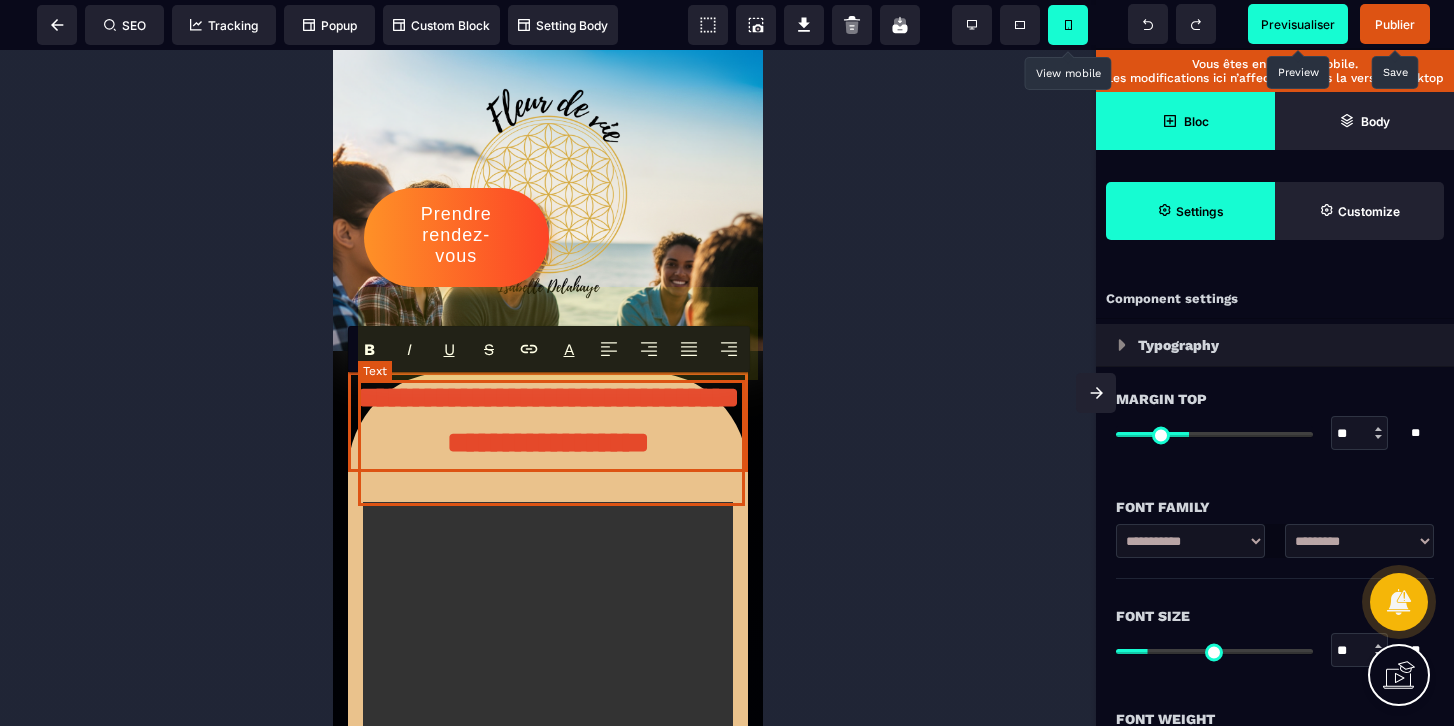 click on "**********" at bounding box center (548, 420) 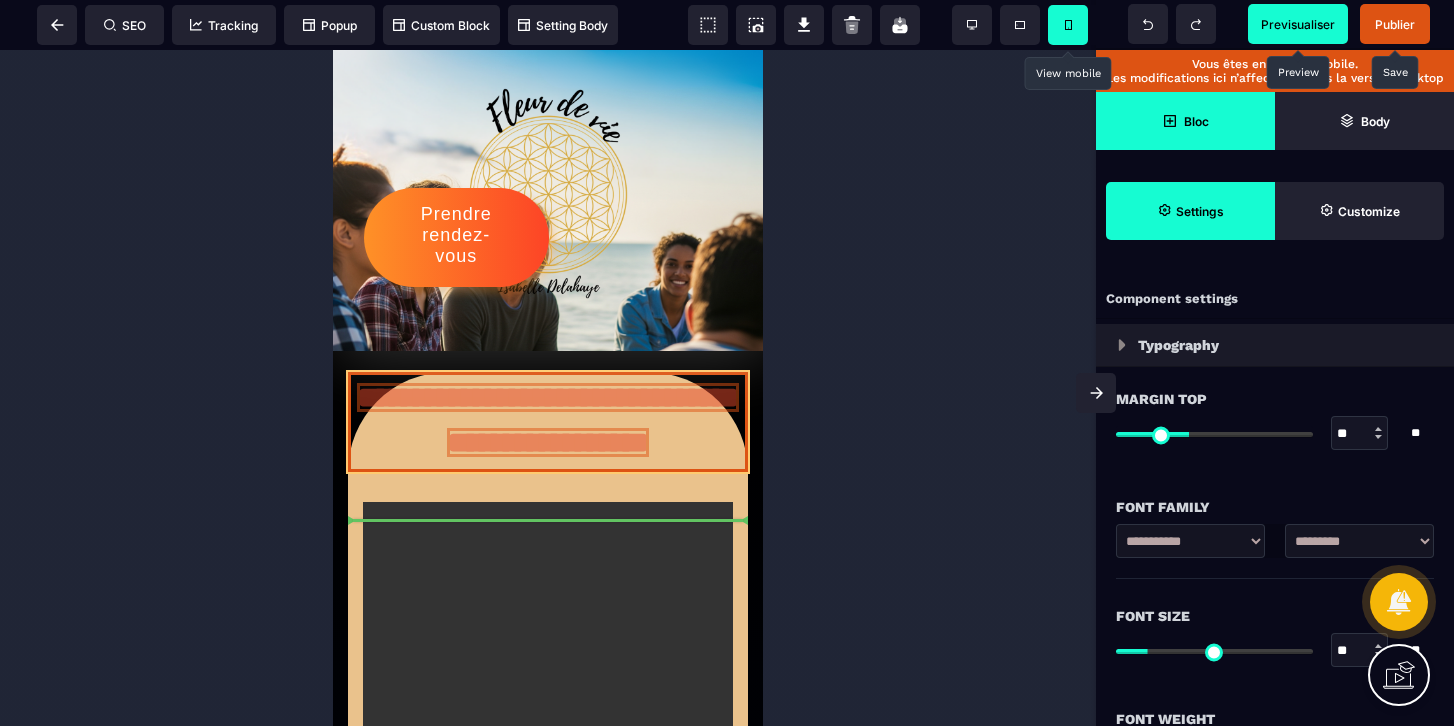 drag, startPoint x: 526, startPoint y: 453, endPoint x: 521, endPoint y: 494, distance: 41.303753 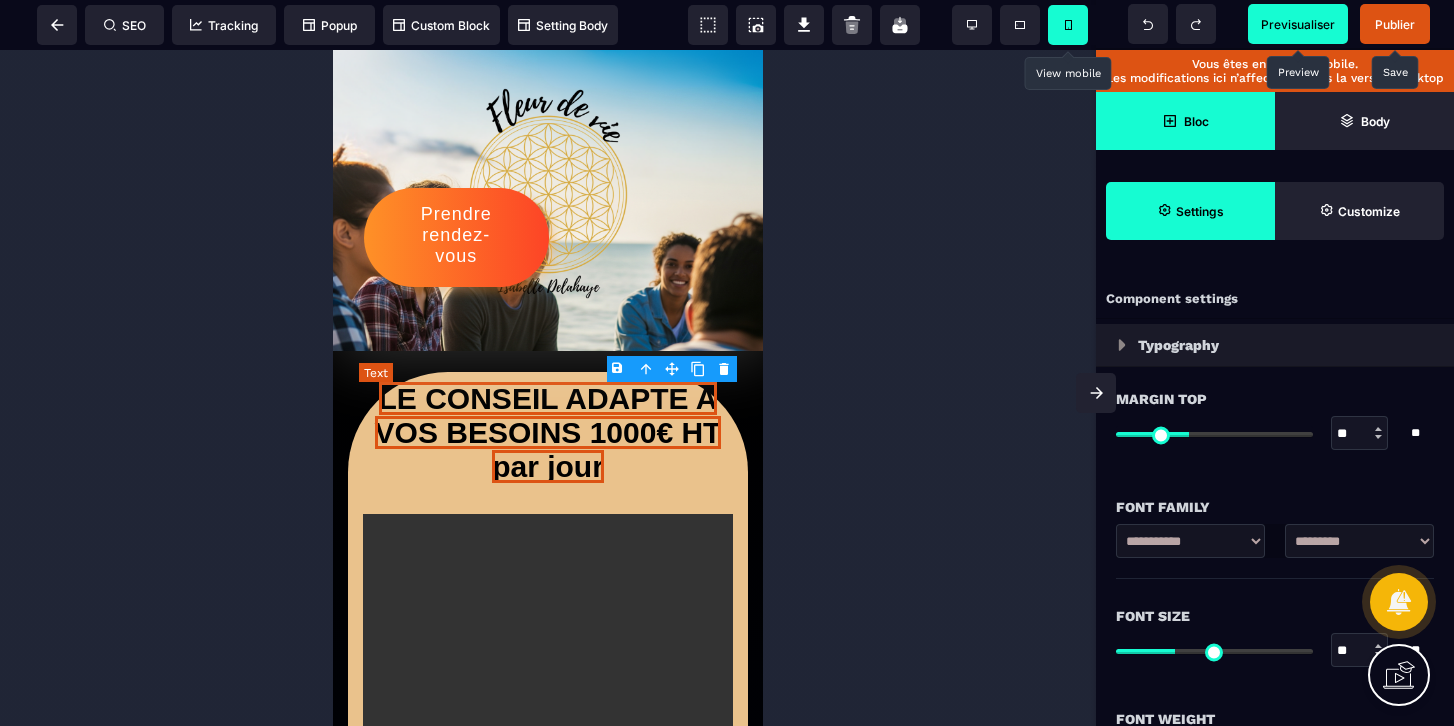 click on "LE CONSEIL ADAPTE A VOS BESOINS
1000€ HT par jour" at bounding box center (548, 432) 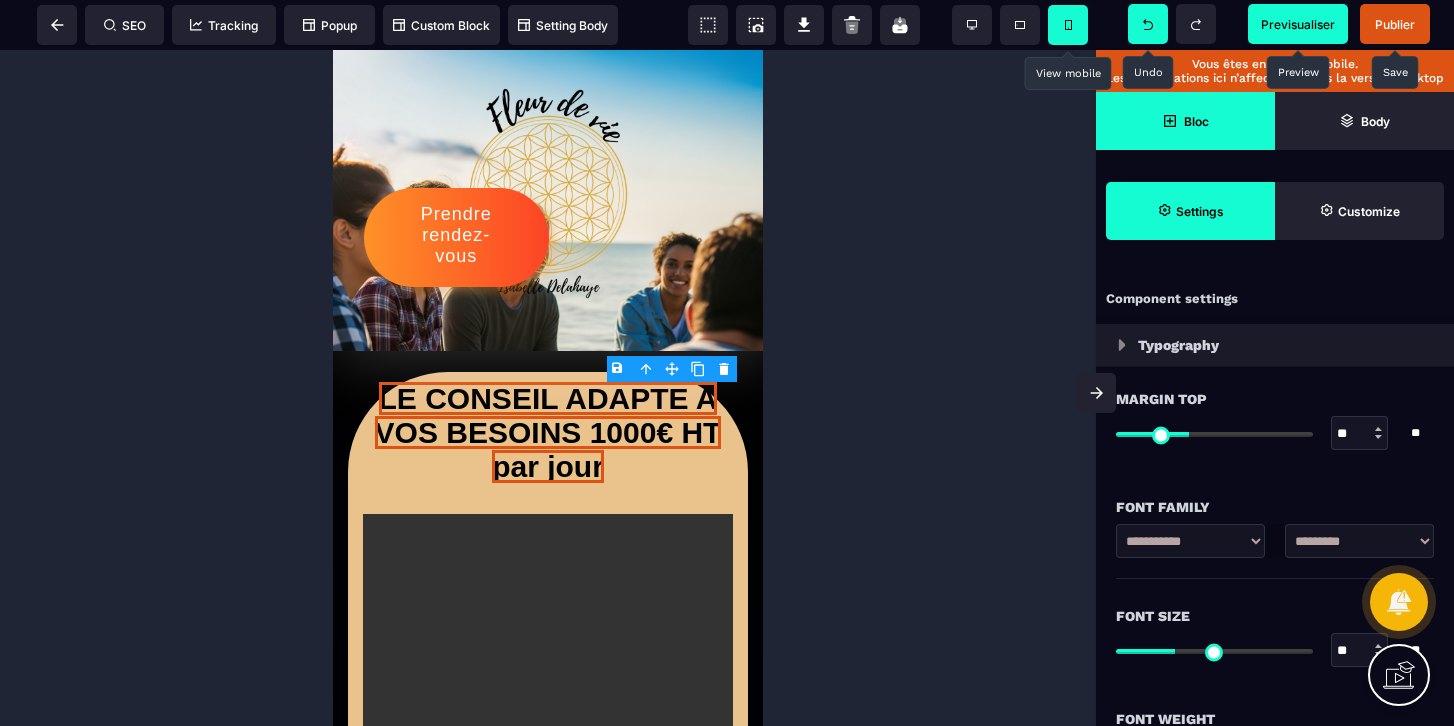 click at bounding box center [1148, 24] 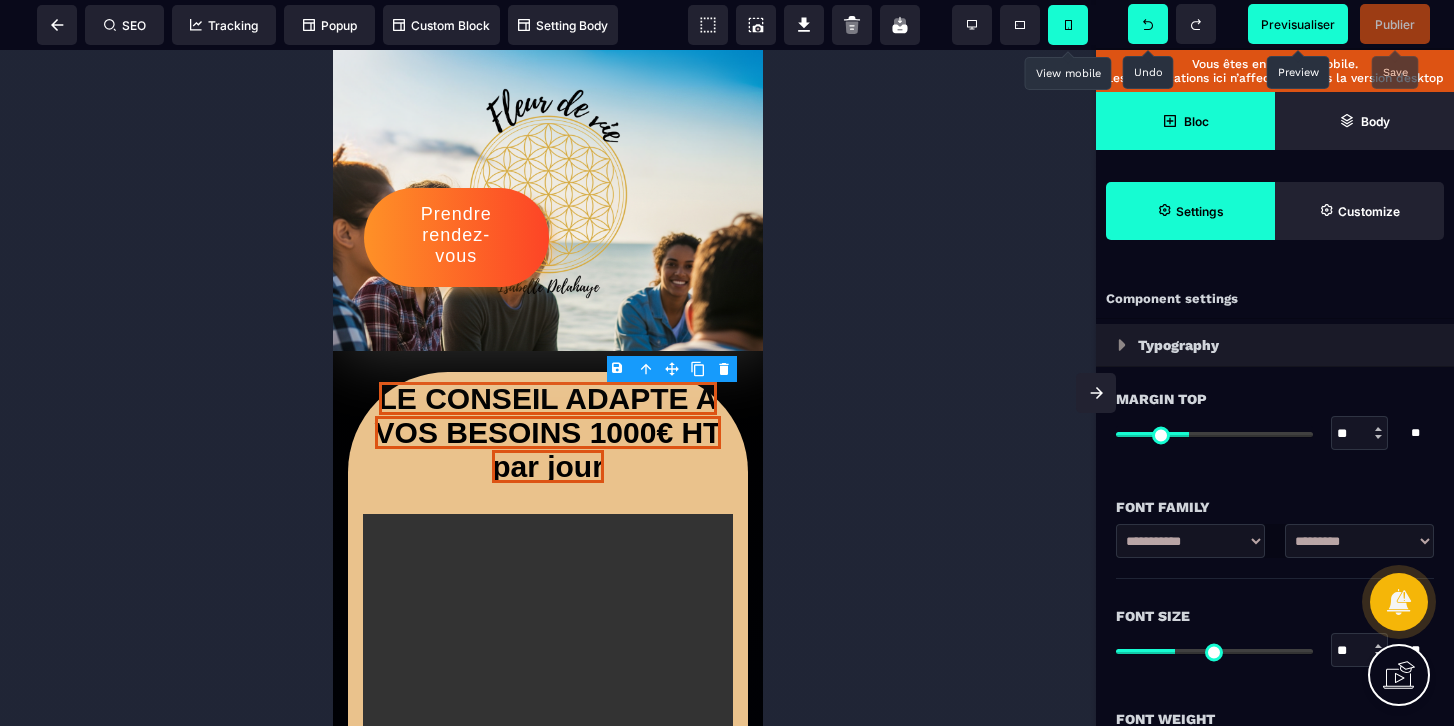 click at bounding box center (1148, 24) 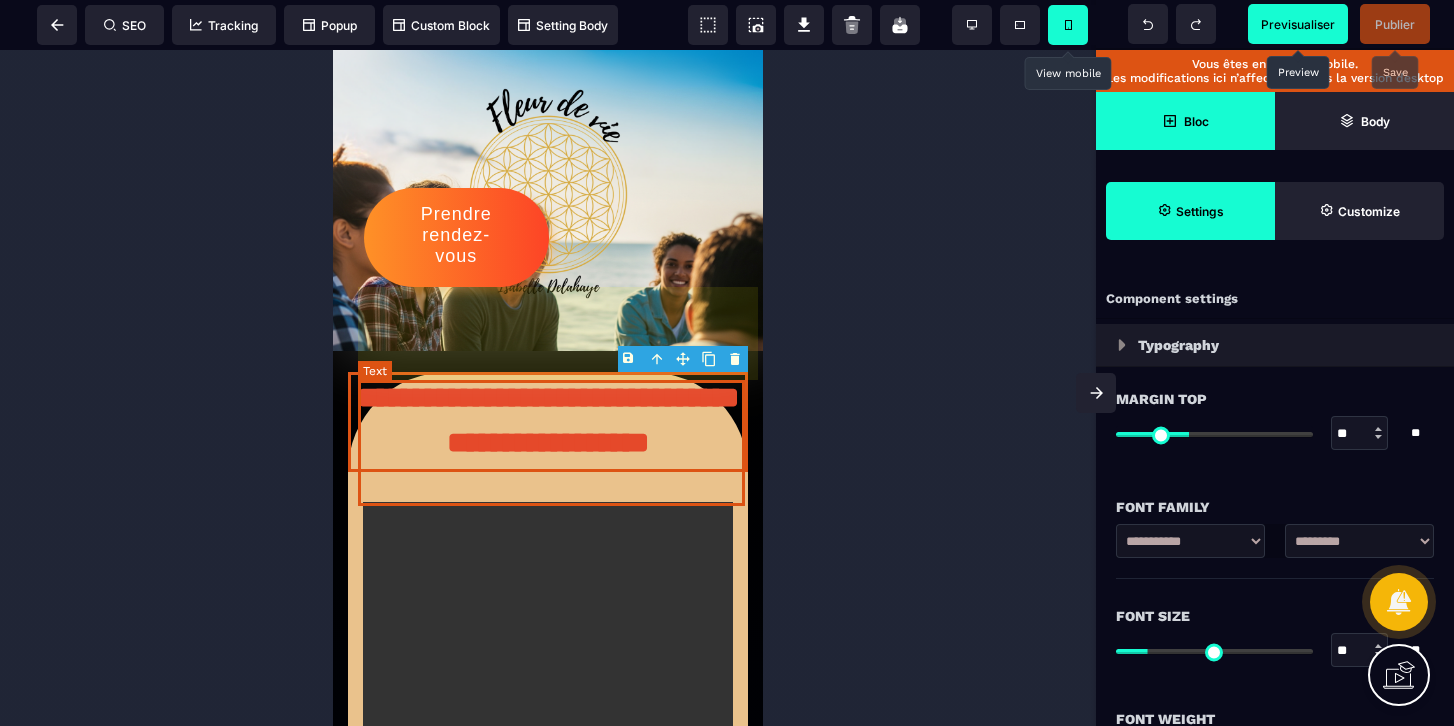 click on "**********" at bounding box center (548, 420) 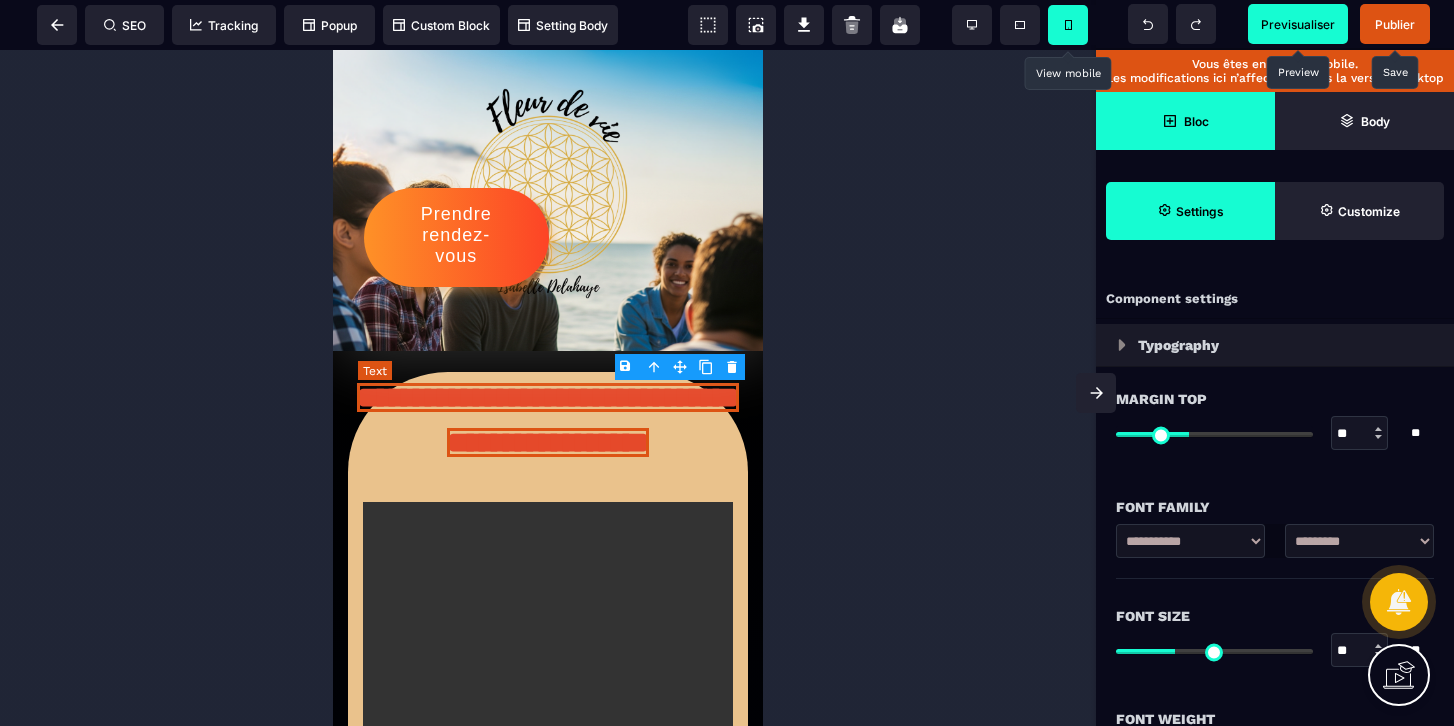 click on "**********" at bounding box center (548, 420) 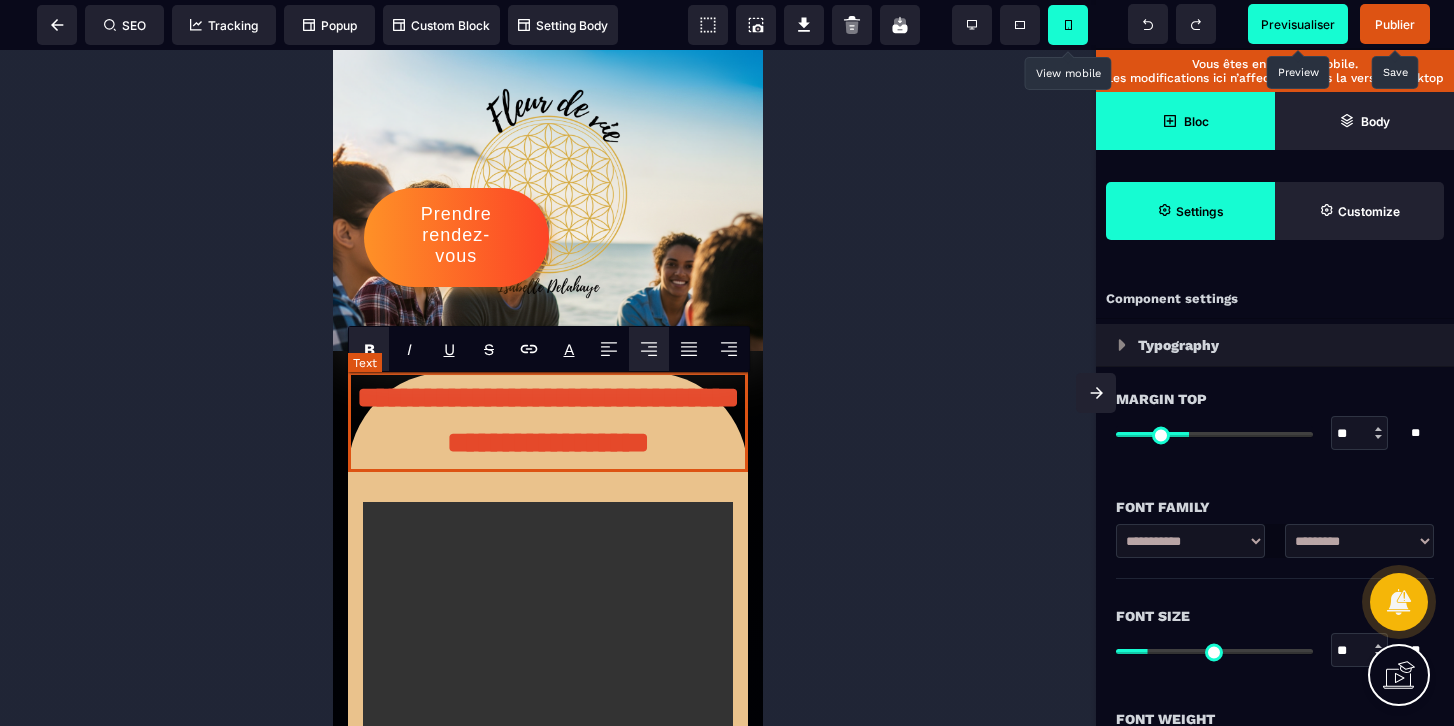 click on "**********" at bounding box center [548, 420] 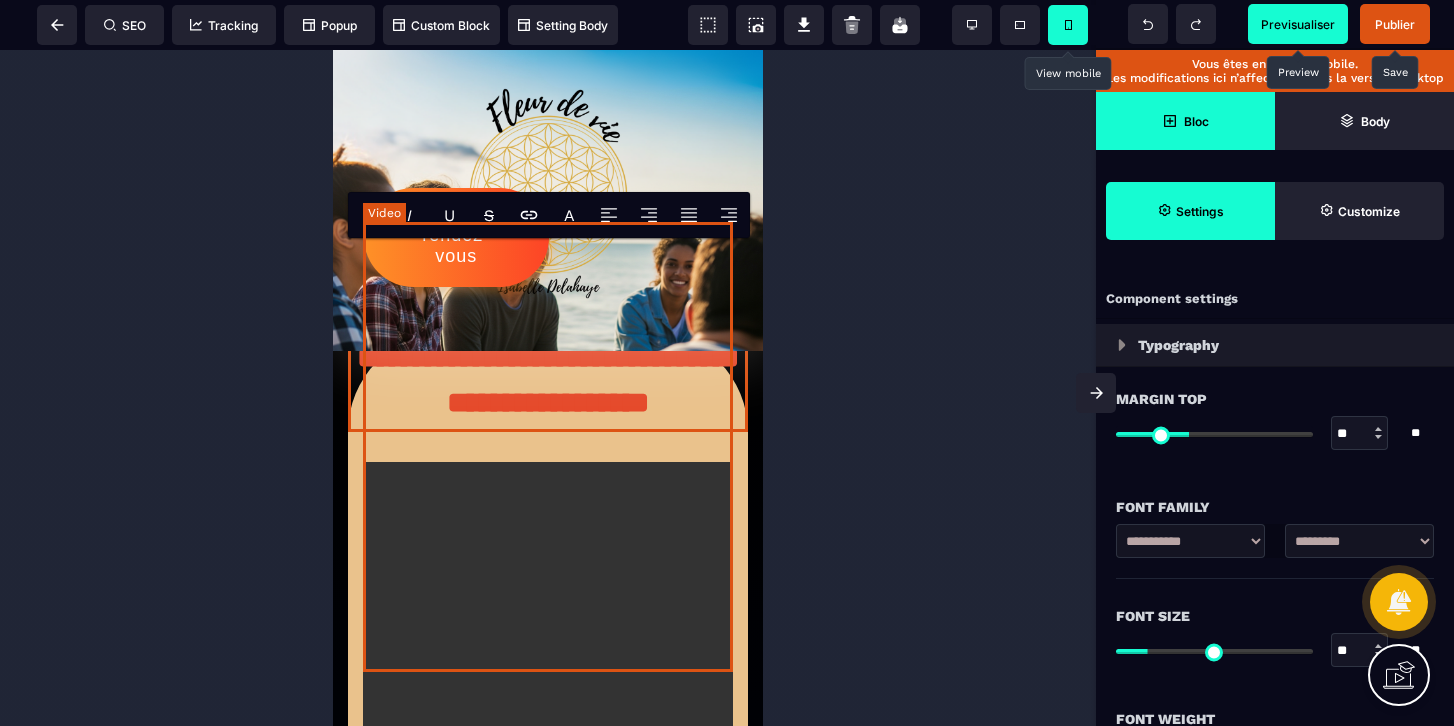 scroll, scrollTop: 0, scrollLeft: 0, axis: both 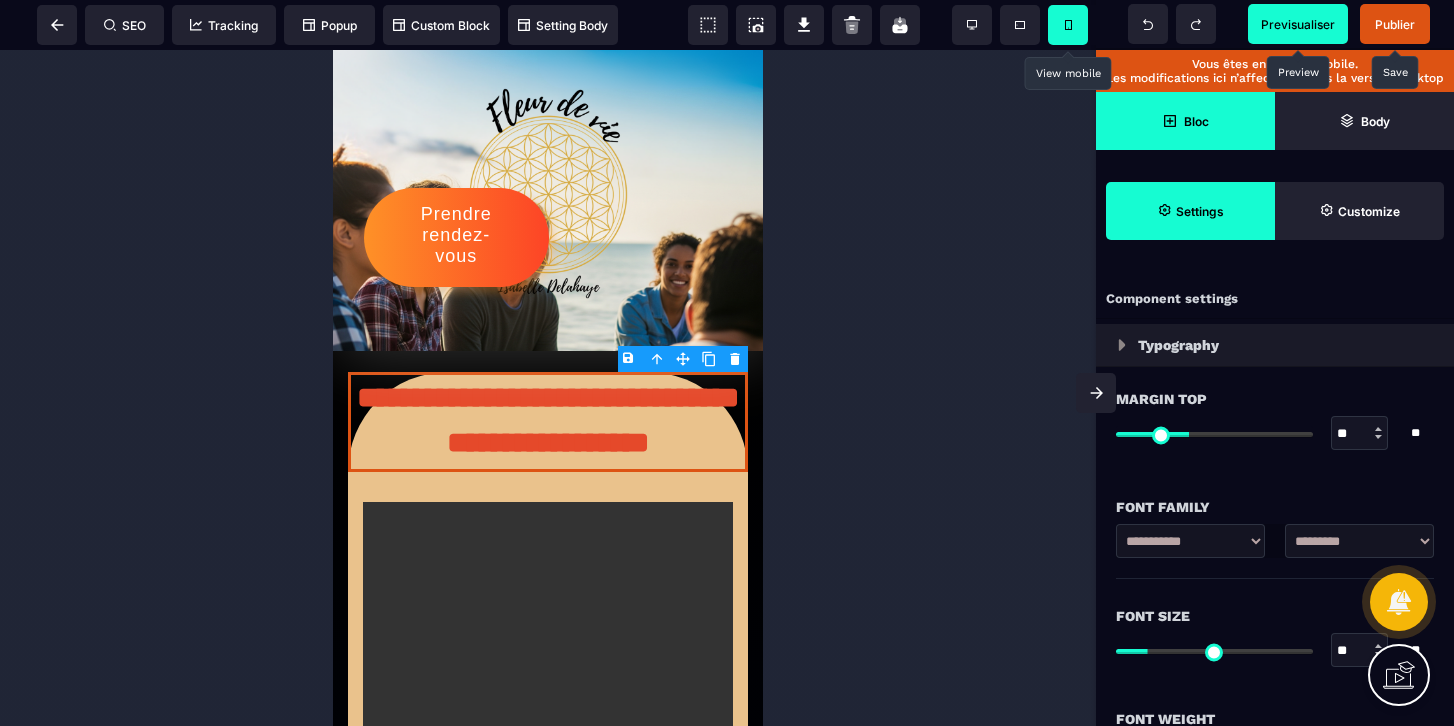 click at bounding box center (548, 388) 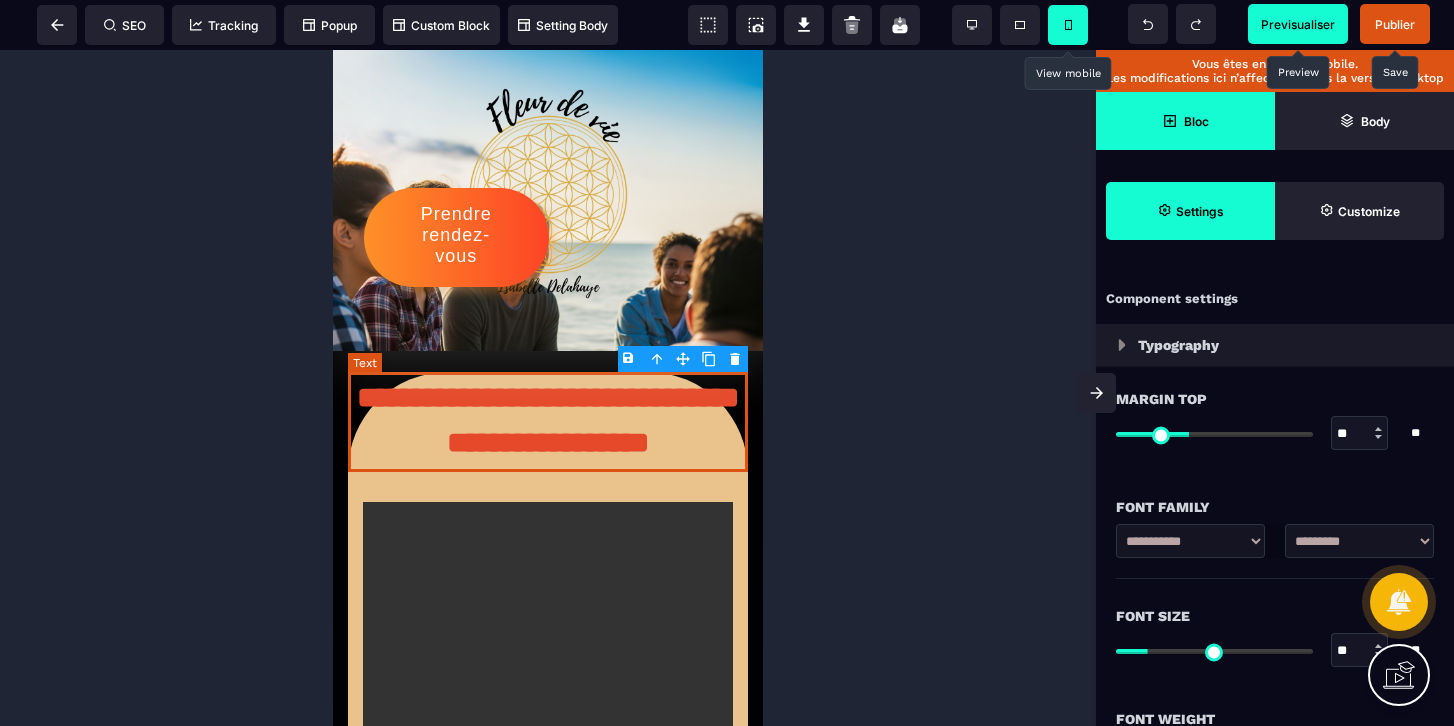 click on "**********" at bounding box center [548, 422] 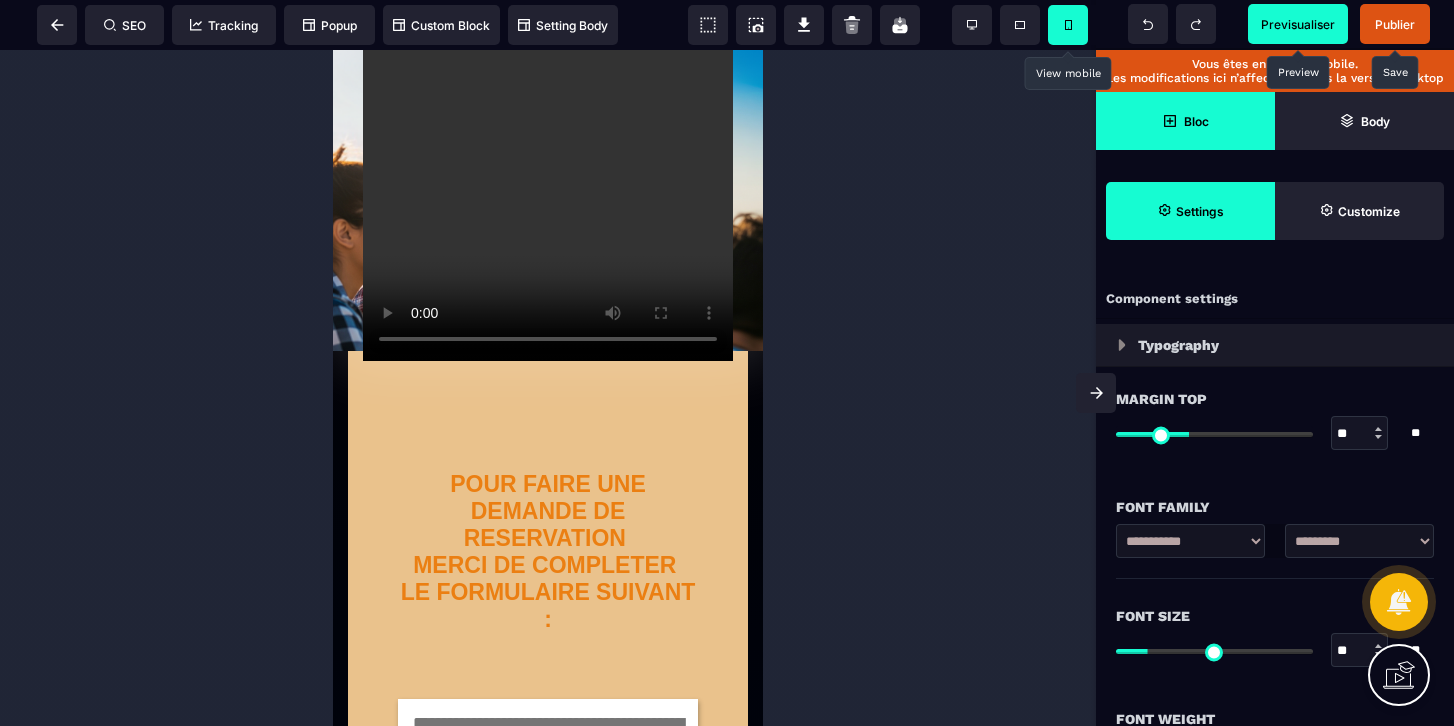 scroll, scrollTop: 592, scrollLeft: 0, axis: vertical 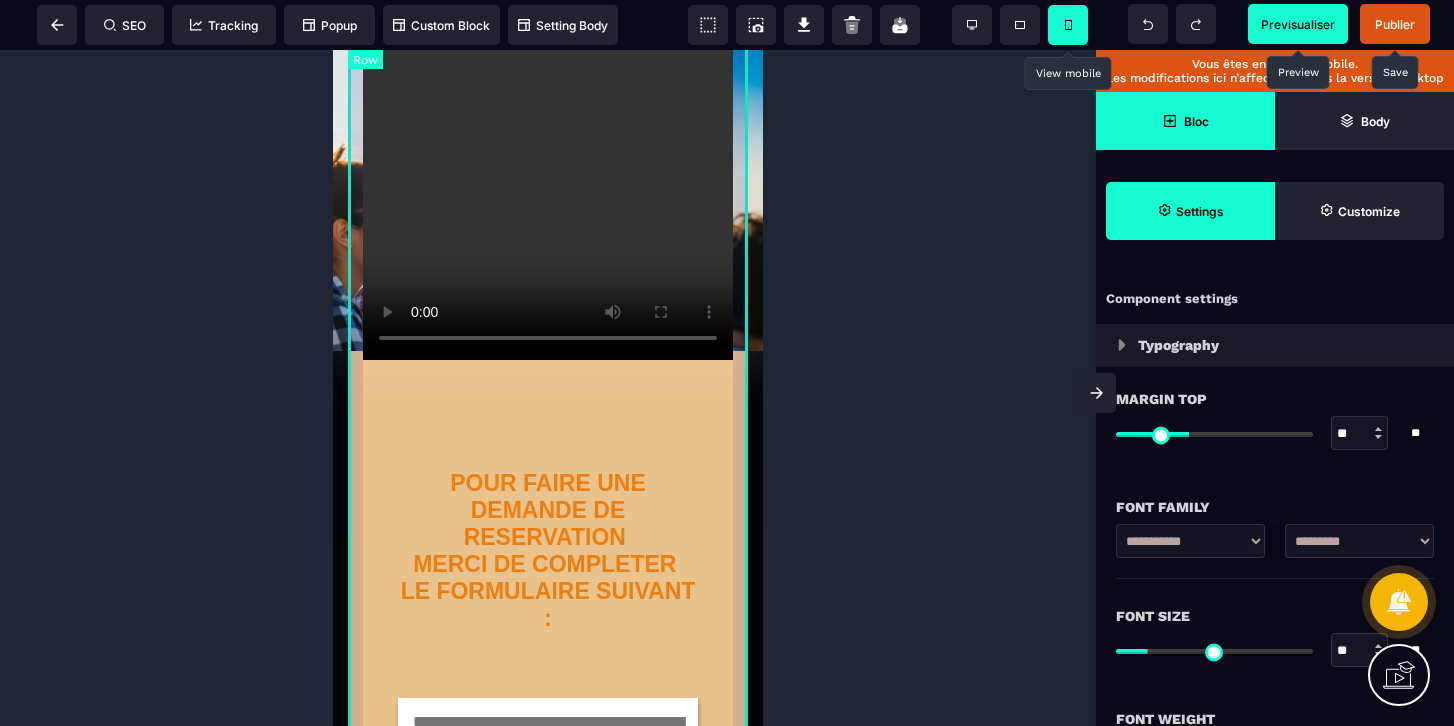 click on "POUR FAIRE UNE DEMANDE DE RESERVATION
MERCI DE COMPLETER
LE FORMULAIRE SUIVANT : ENVOYER LA DEMANDE CONSEIL DE DIRECTION Elaboration du projet d'établissement Mise en oeuvre et suivi du CPOM CONSEIL EN DEMARCHE QUALITE Refonte des plannings Audit organisationnel Optimisation des transmissions CONSEIL EN ORGANISATION Mise à jour du document unique Mise en place d'un système de gestion des risques  professionnels Diagnostic de prévention des RPS DEMARCHE QUALITE - GESTION DES RISQUES Pilotage par l'encadrement Intégration de système d'information qualité Réalisation d'évaluation + Ajouter de ligne" at bounding box center (548, 946) 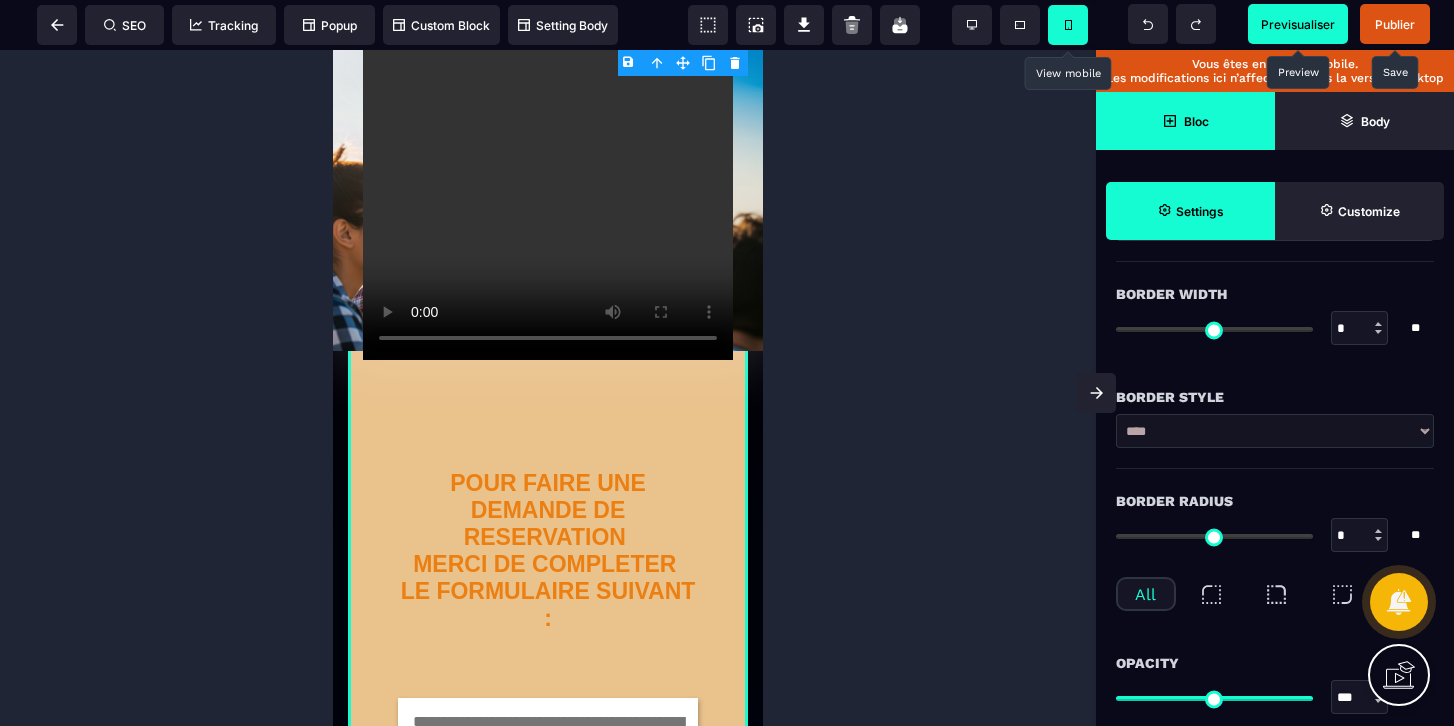 scroll, scrollTop: 615, scrollLeft: 0, axis: vertical 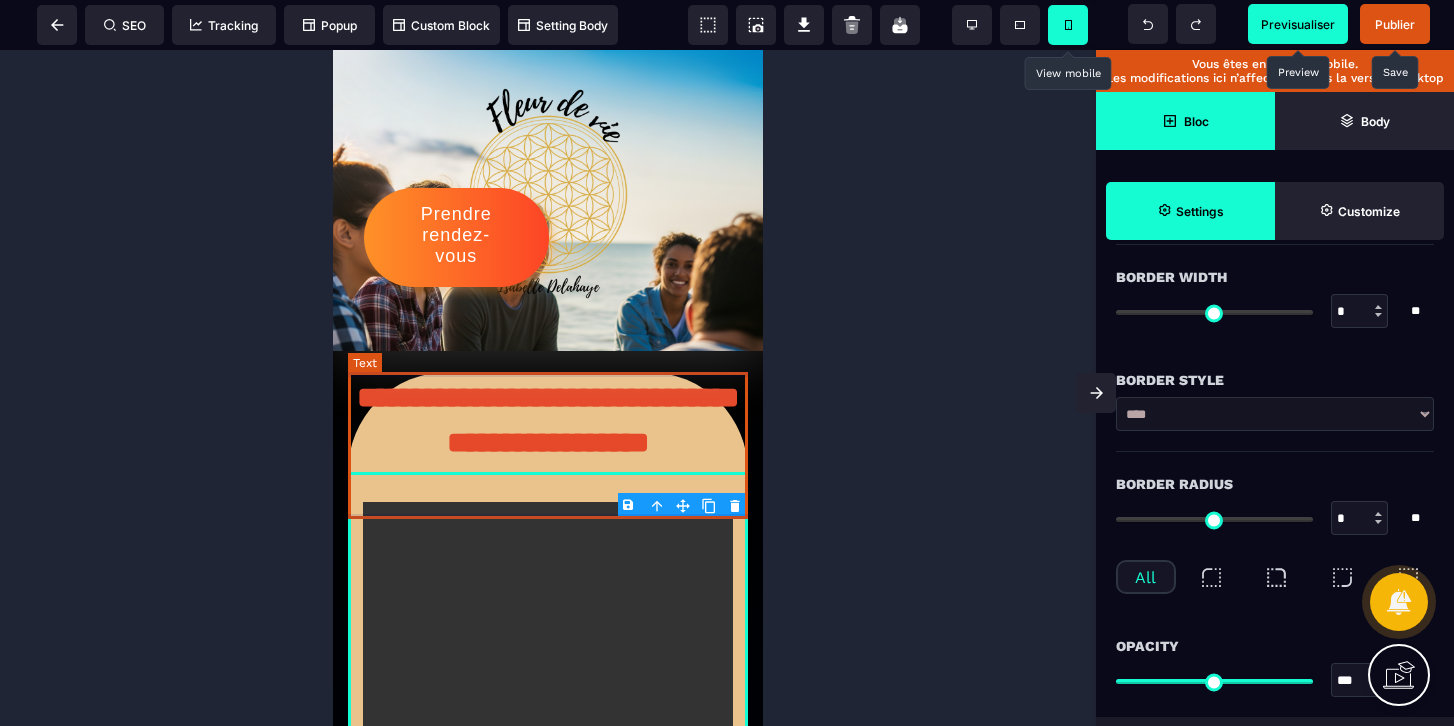 click on "**********" at bounding box center [548, 422] 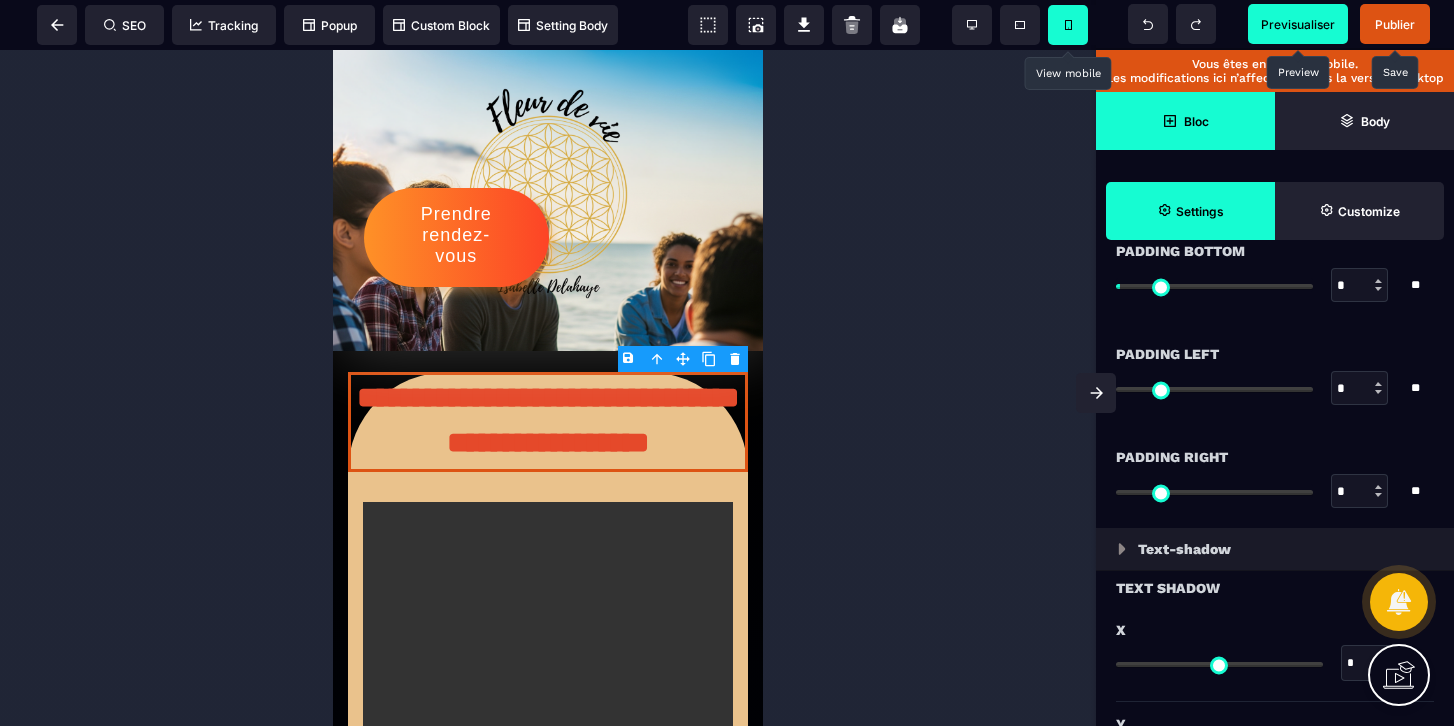 scroll, scrollTop: 1850, scrollLeft: 0, axis: vertical 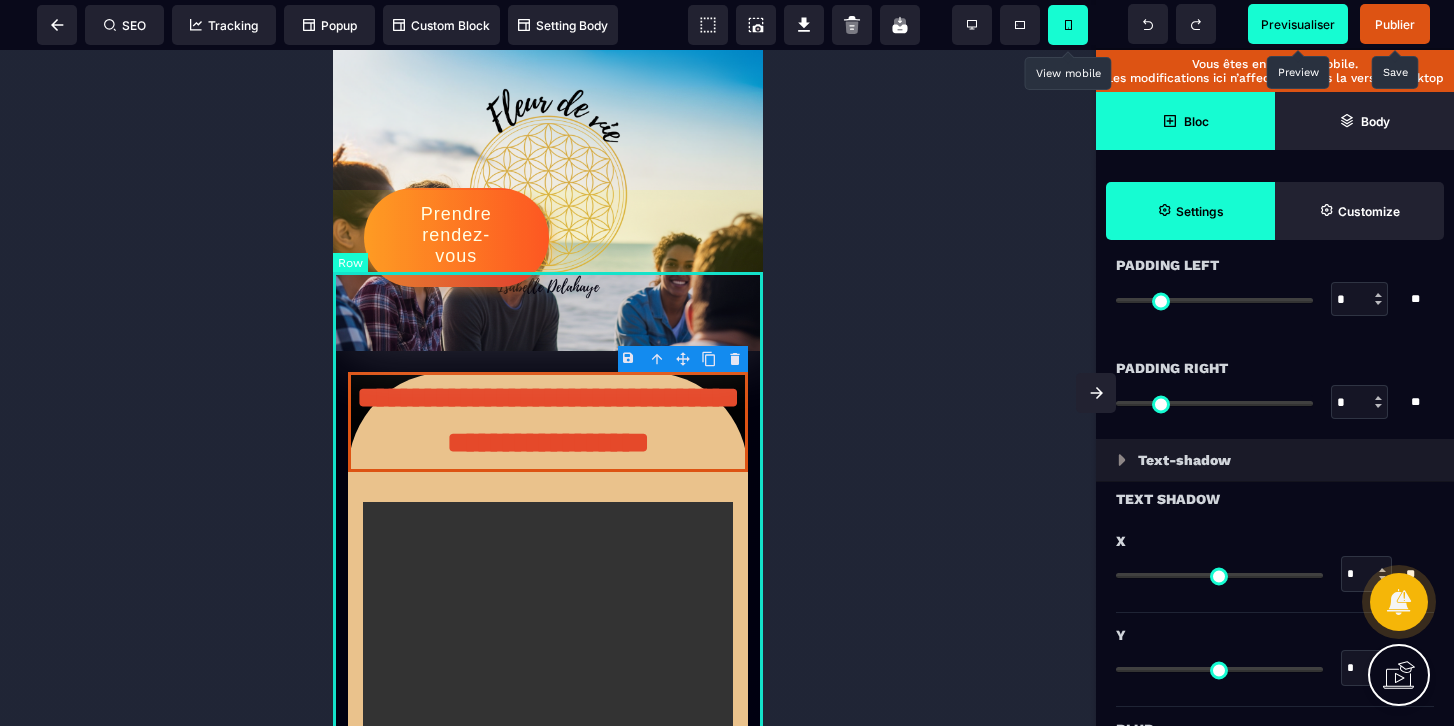 click on "**********" at bounding box center (548, 1471) 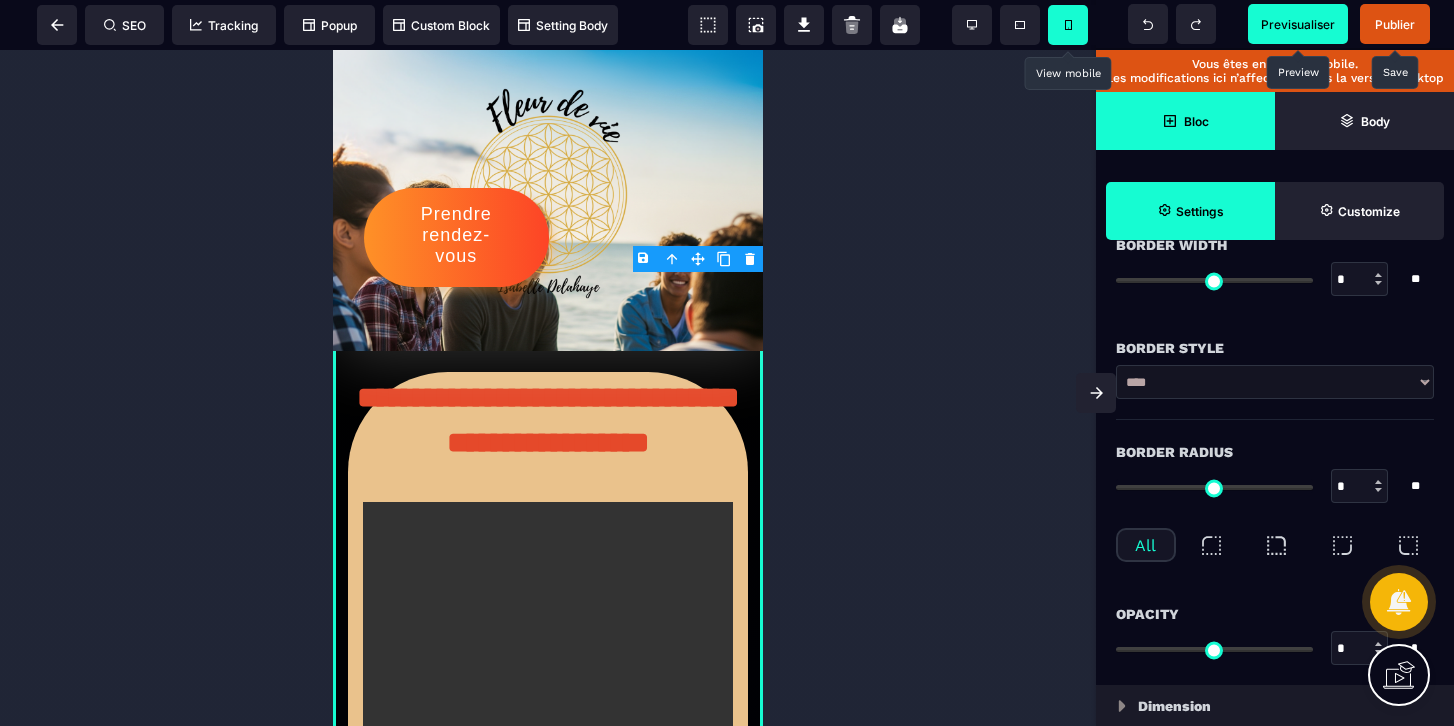 scroll, scrollTop: 651, scrollLeft: 0, axis: vertical 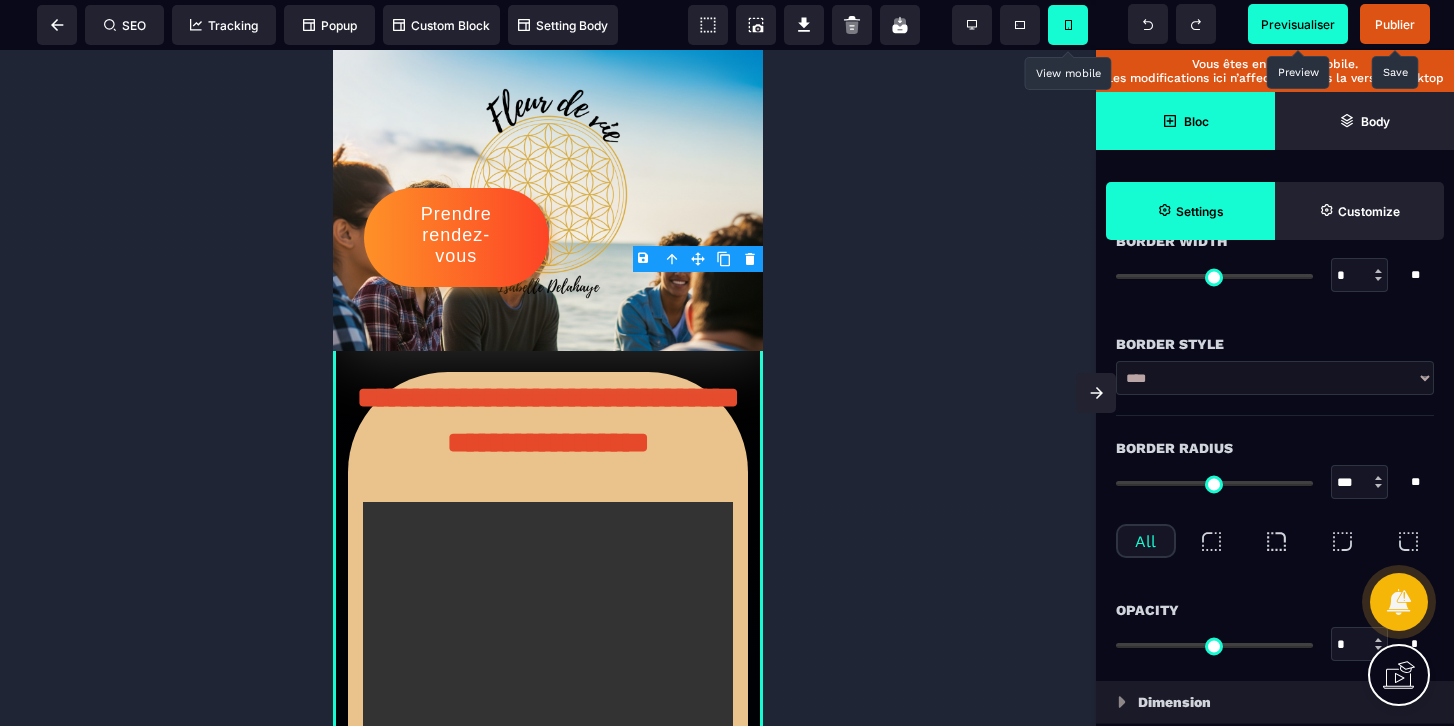 click at bounding box center (1214, 483) 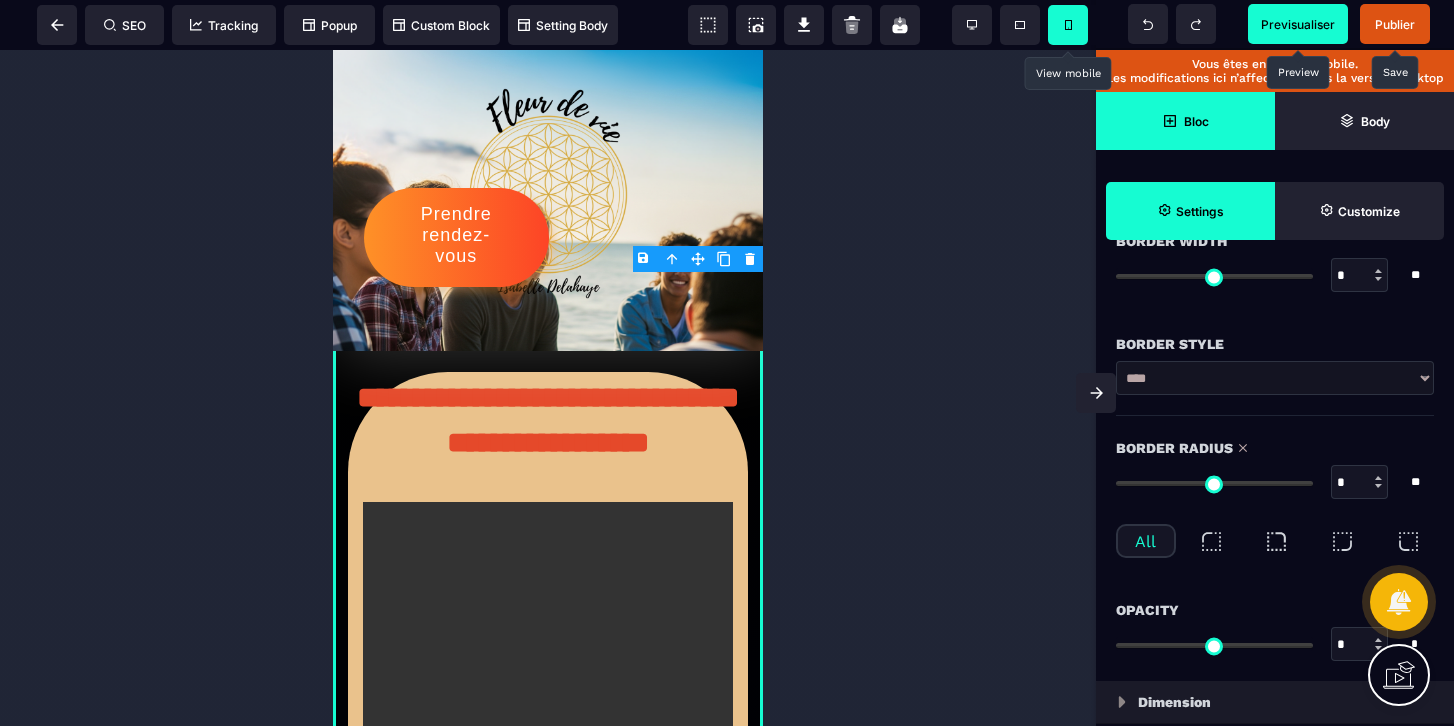 click at bounding box center [1214, 483] 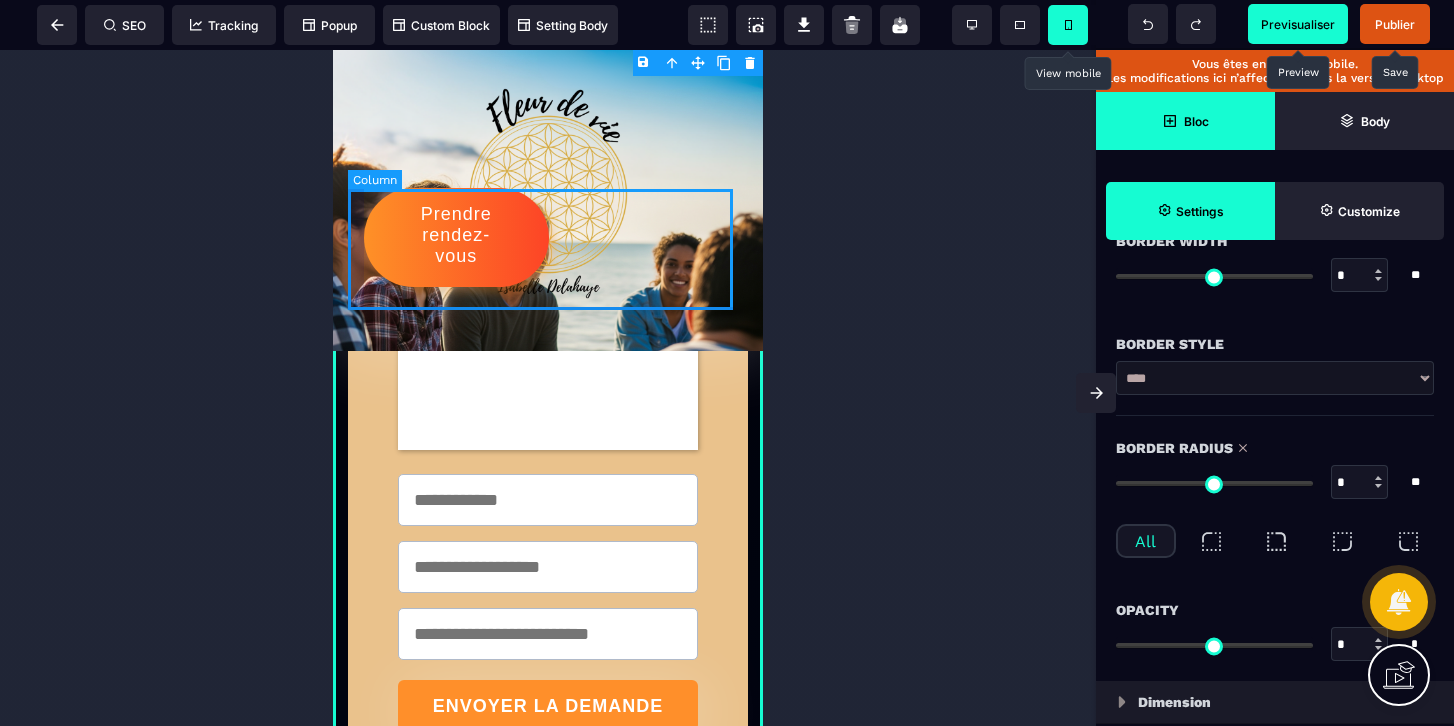 scroll, scrollTop: 1162, scrollLeft: 0, axis: vertical 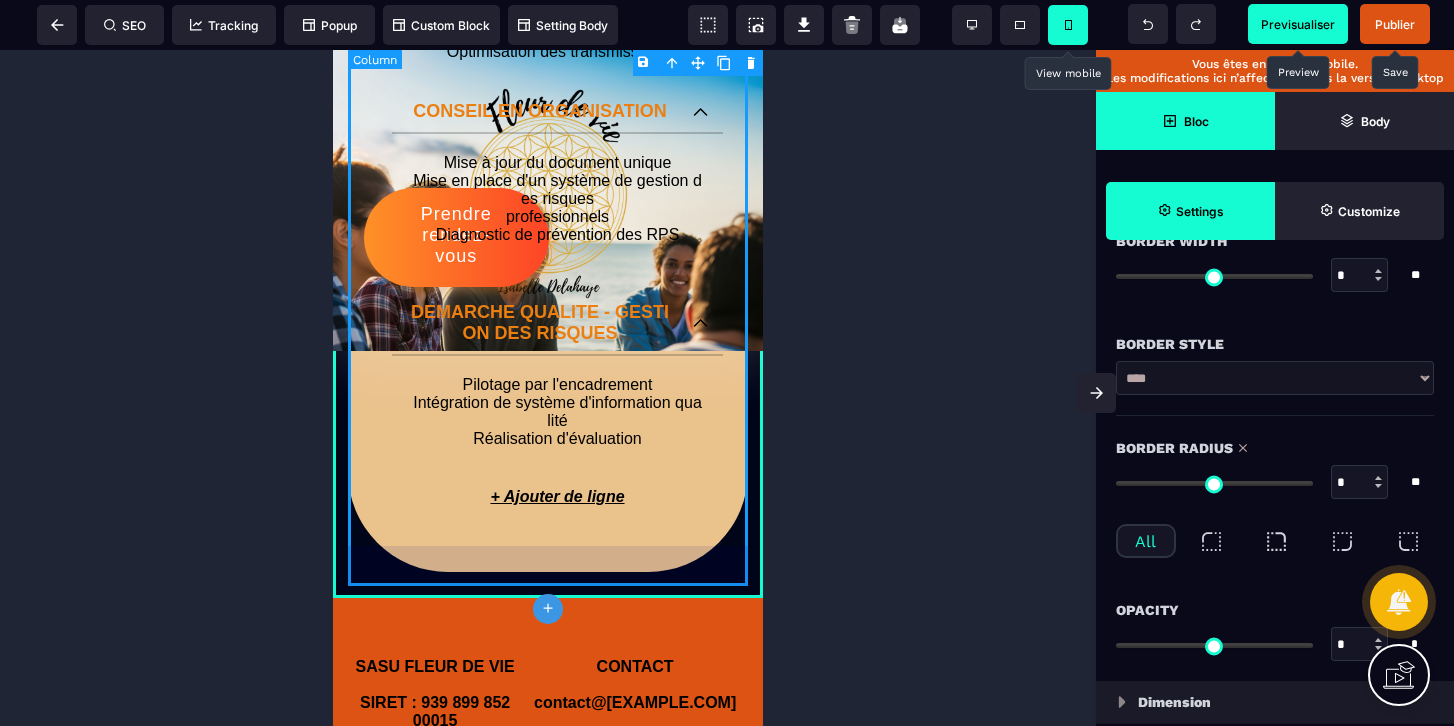 click on "**********" at bounding box center (548, -564) 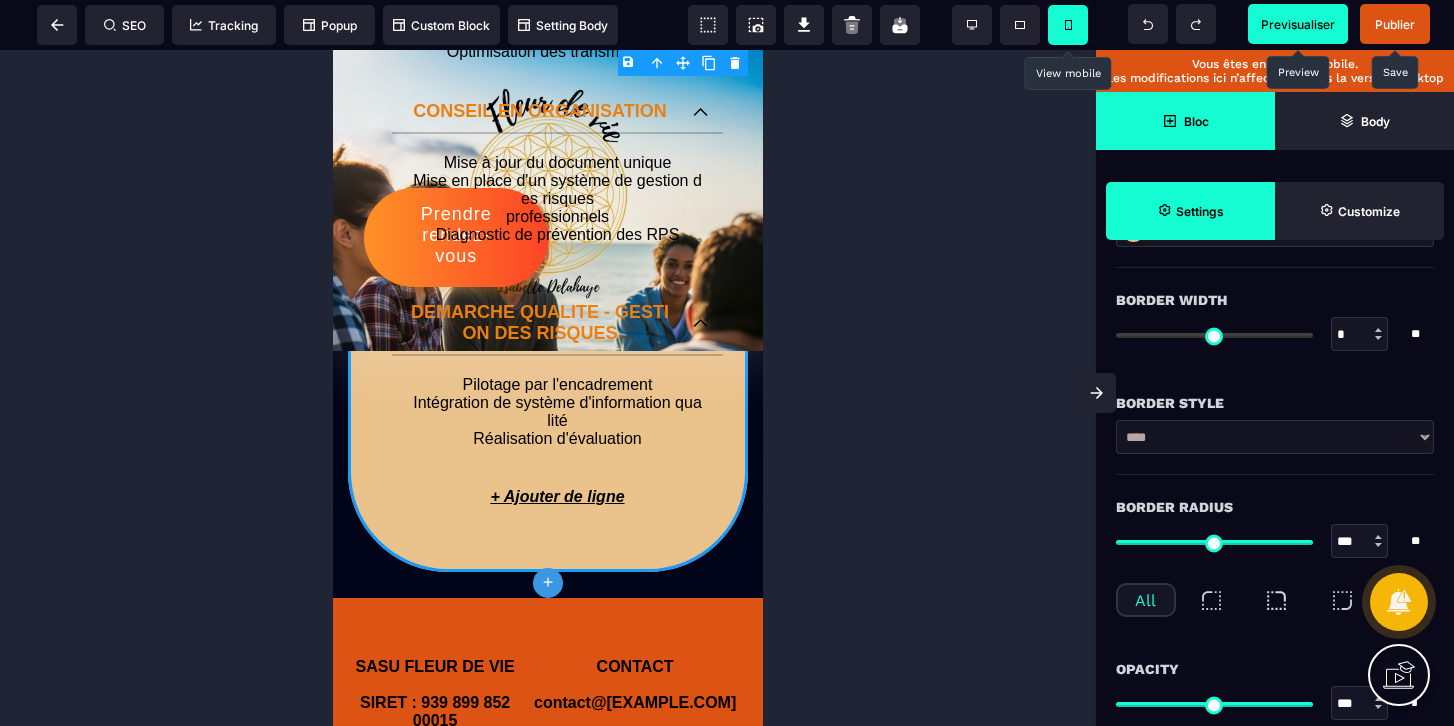 scroll, scrollTop: 475, scrollLeft: 0, axis: vertical 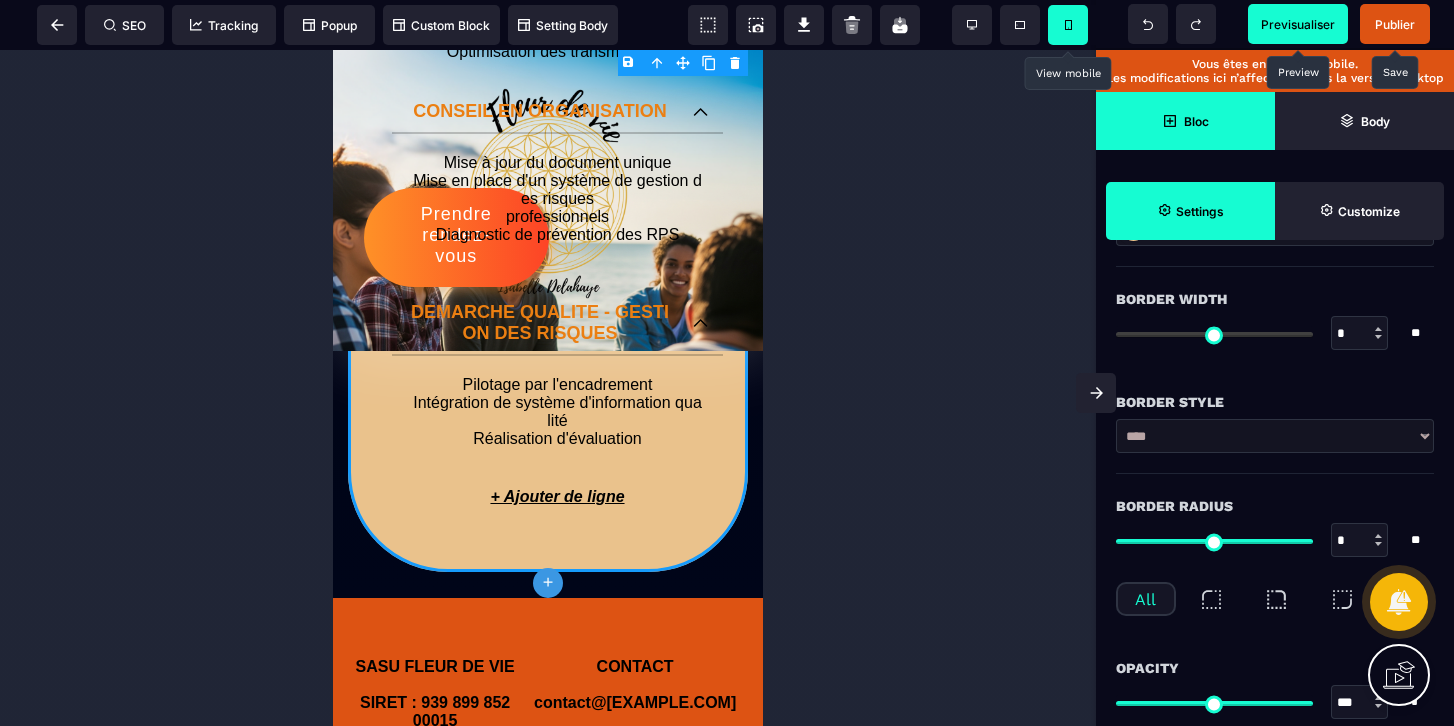 click at bounding box center (1214, 541) 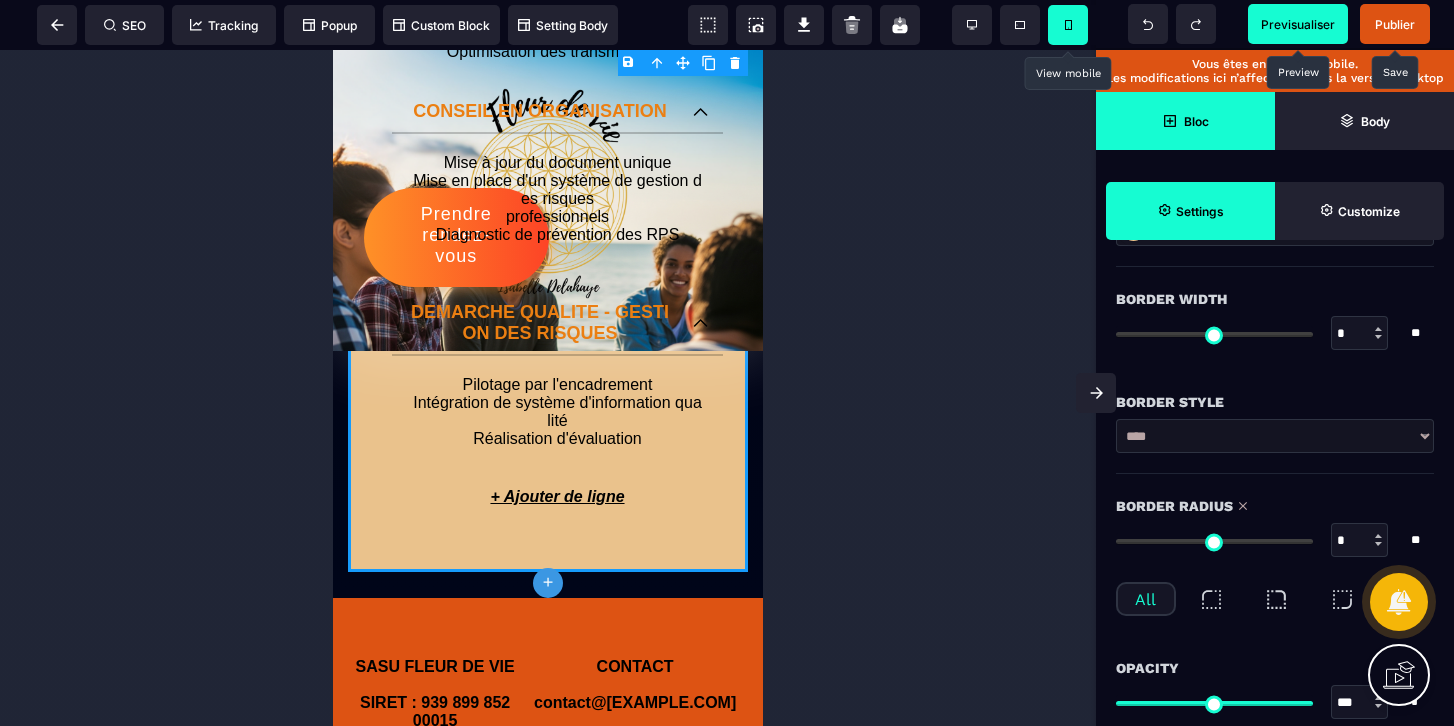 click at bounding box center (548, 388) 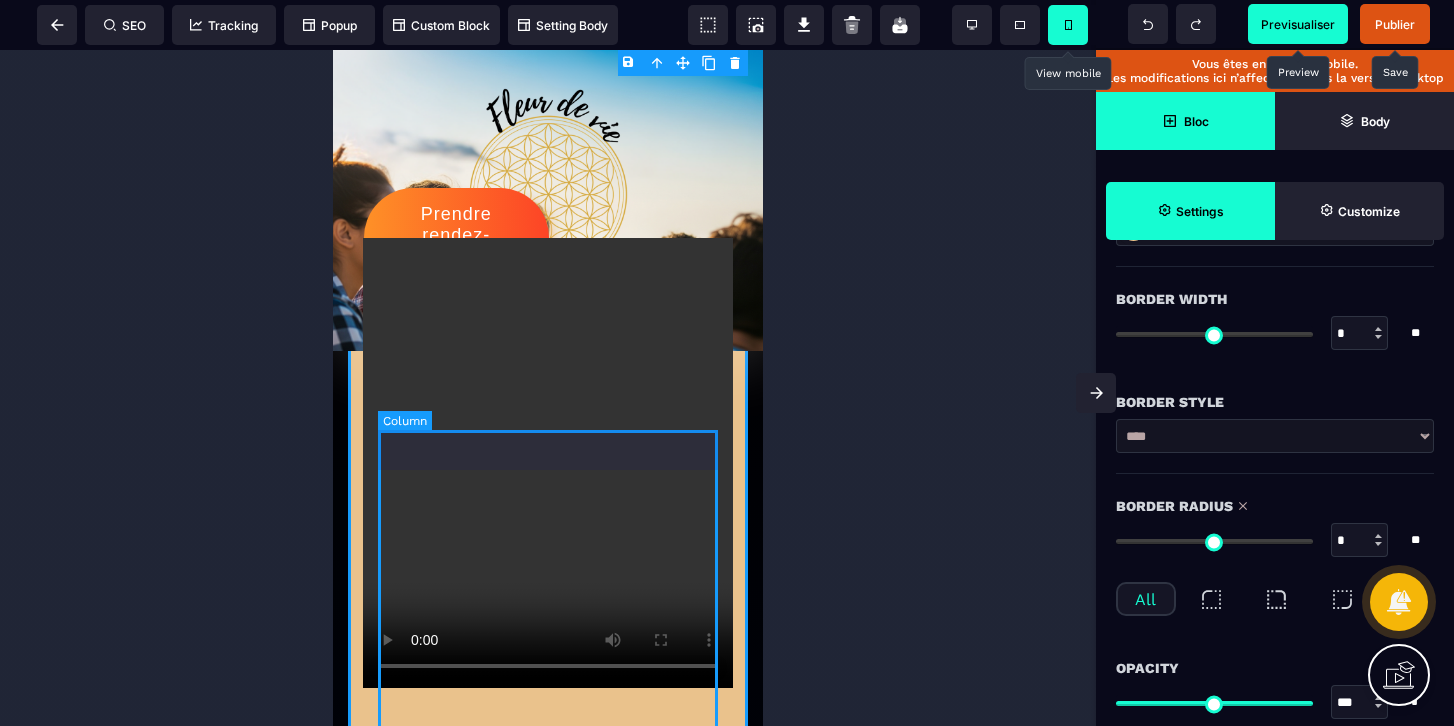 scroll, scrollTop: 0, scrollLeft: 0, axis: both 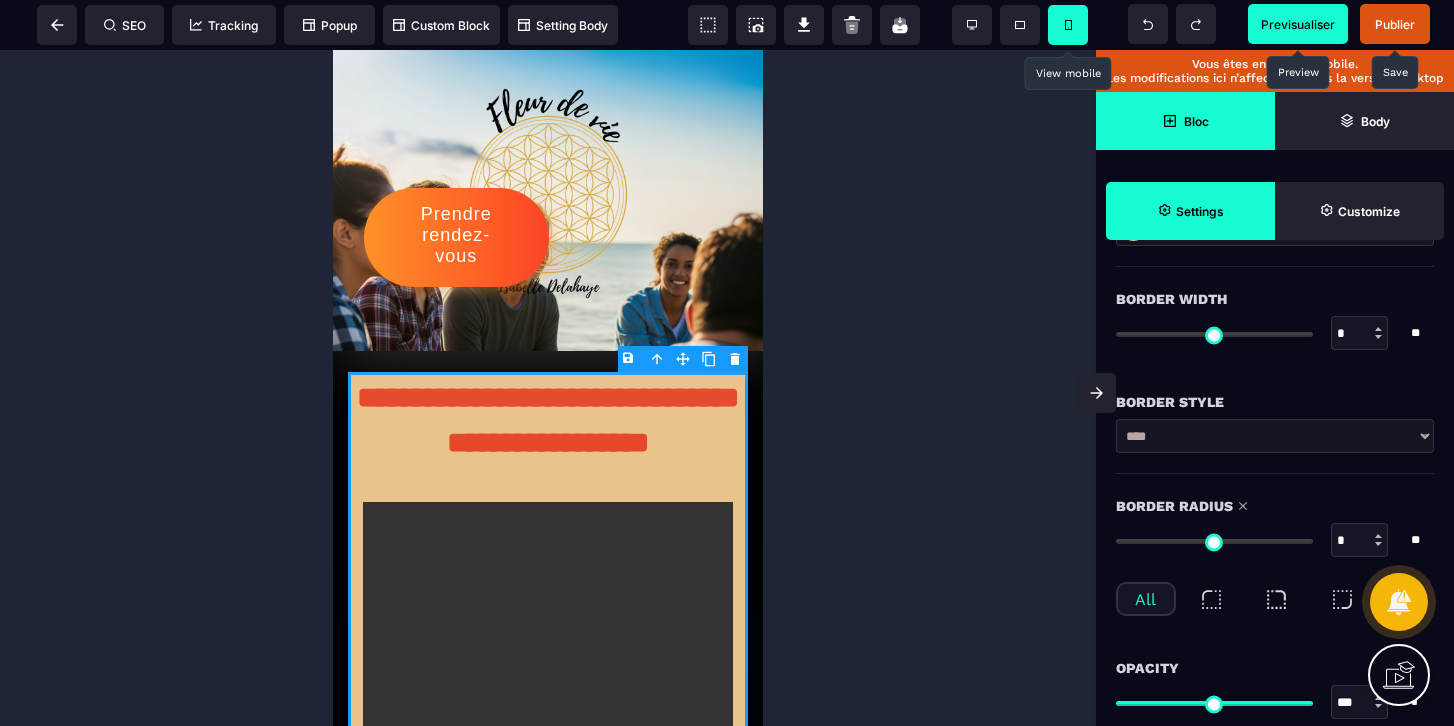 click at bounding box center (548, 388) 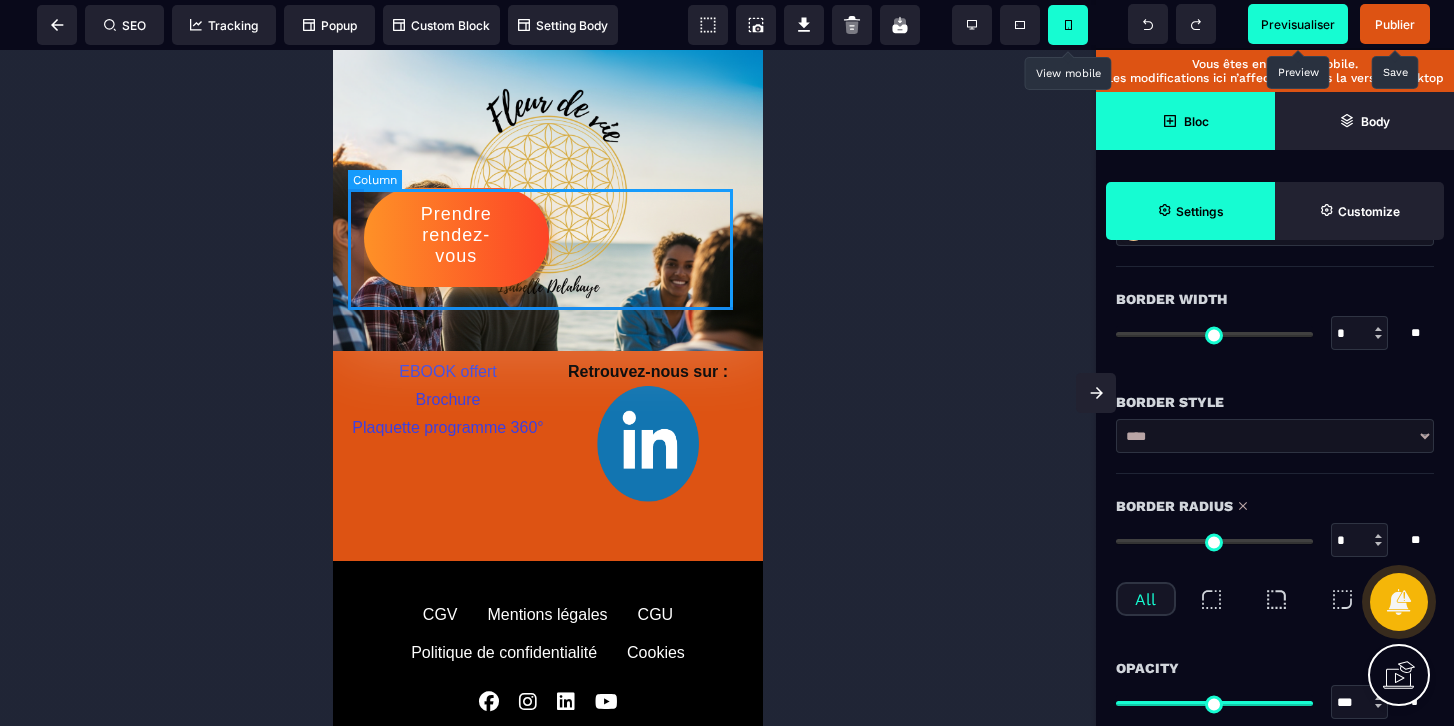 scroll, scrollTop: 2701, scrollLeft: 0, axis: vertical 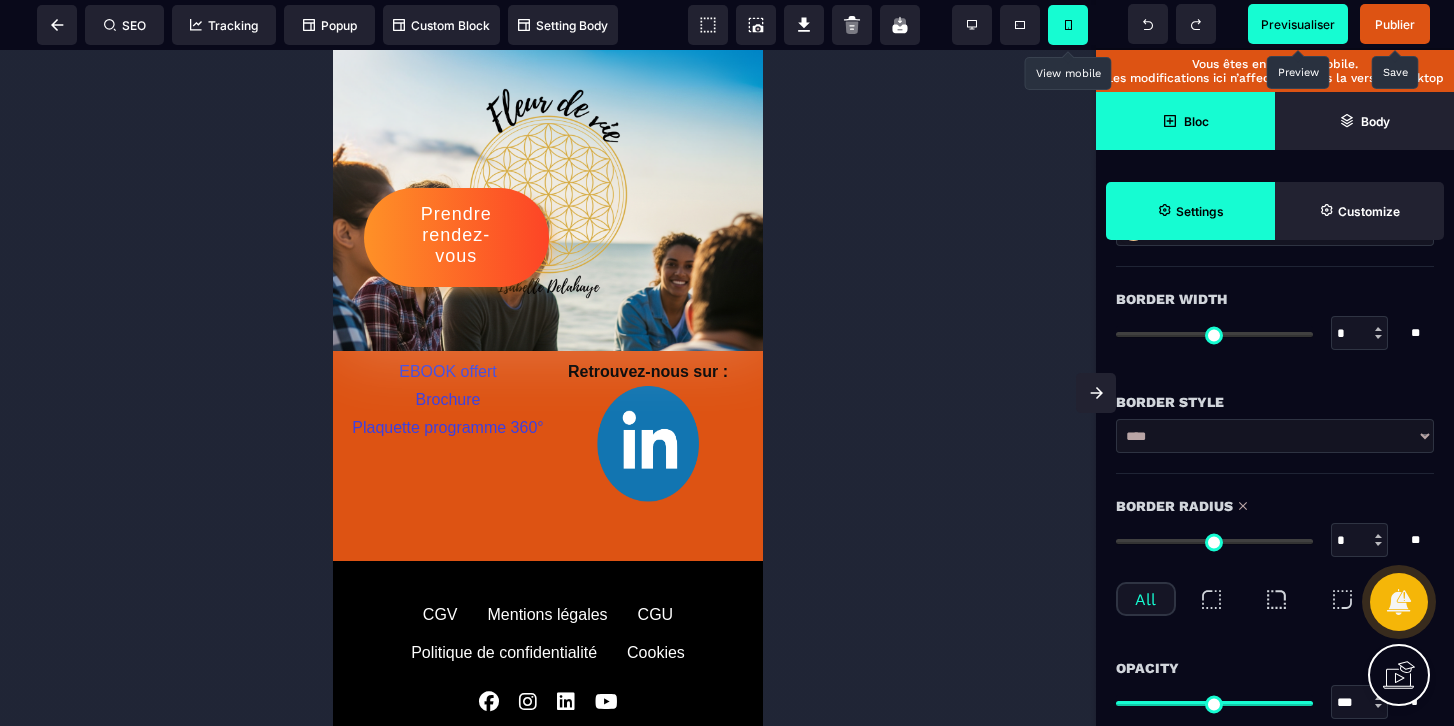 click on "Publier" at bounding box center (1395, 24) 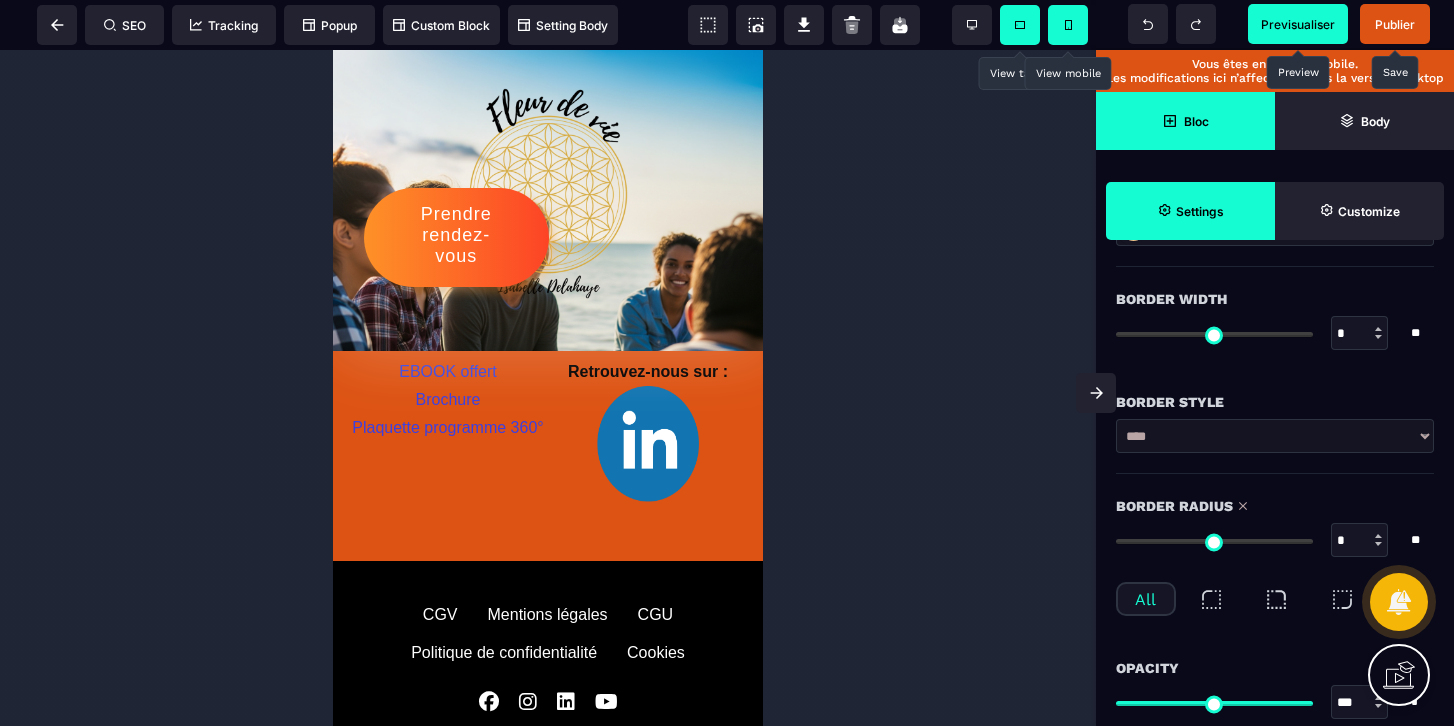 click at bounding box center [1020, 25] 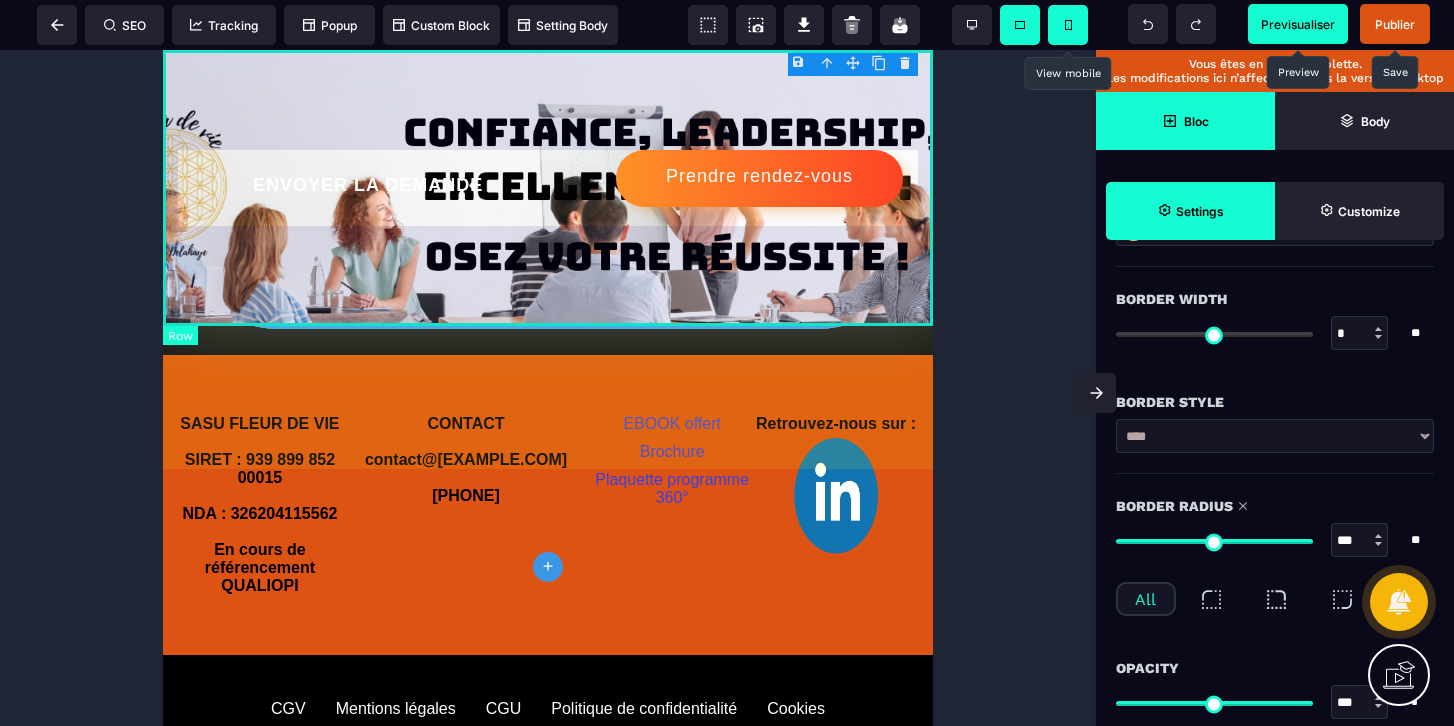 scroll, scrollTop: 1339, scrollLeft: 0, axis: vertical 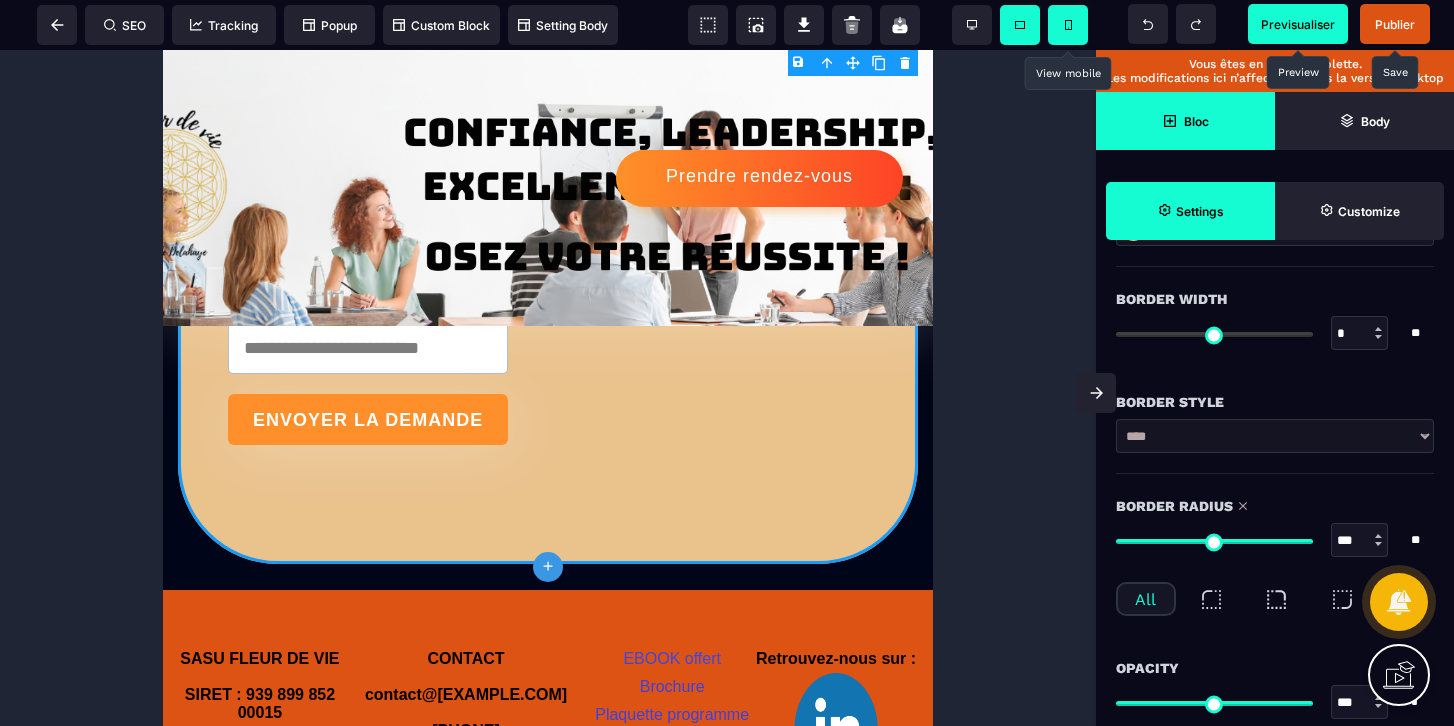 click at bounding box center [548, 388] 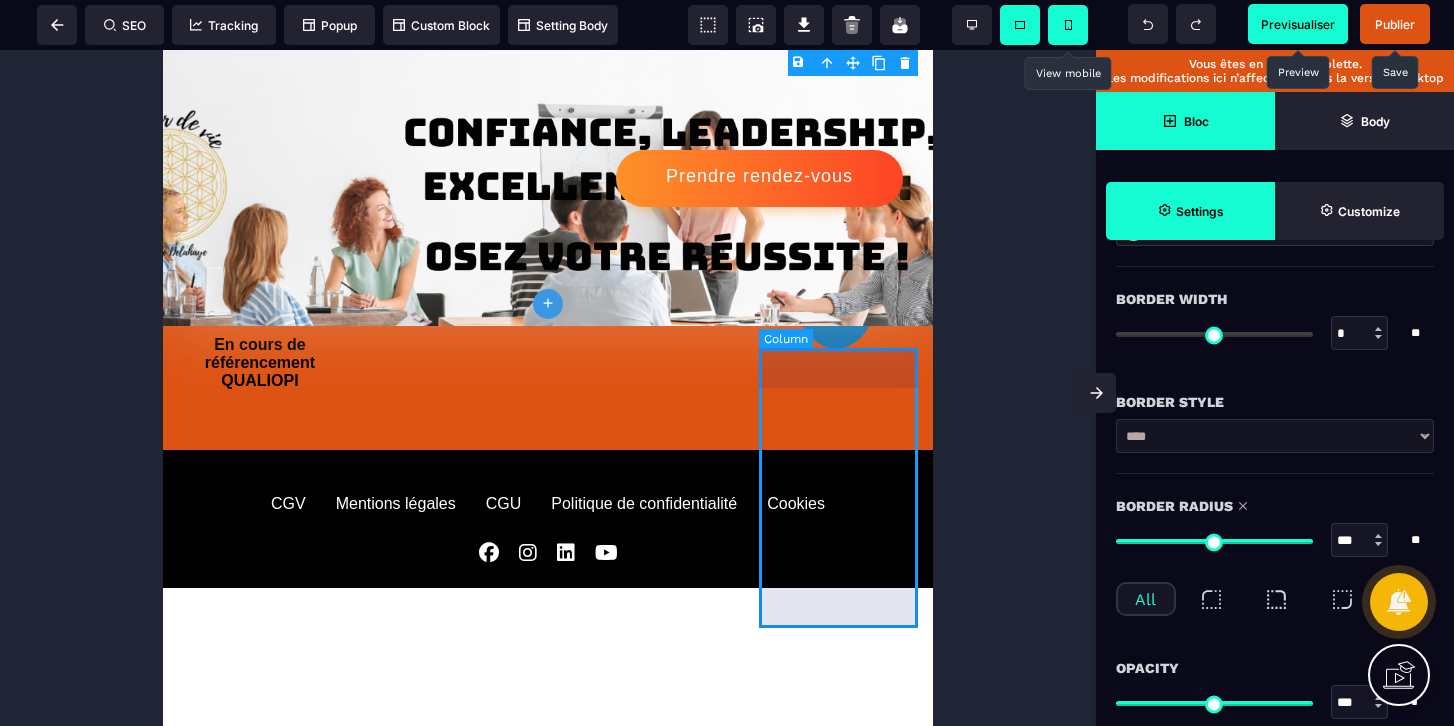 scroll, scrollTop: 2073, scrollLeft: 0, axis: vertical 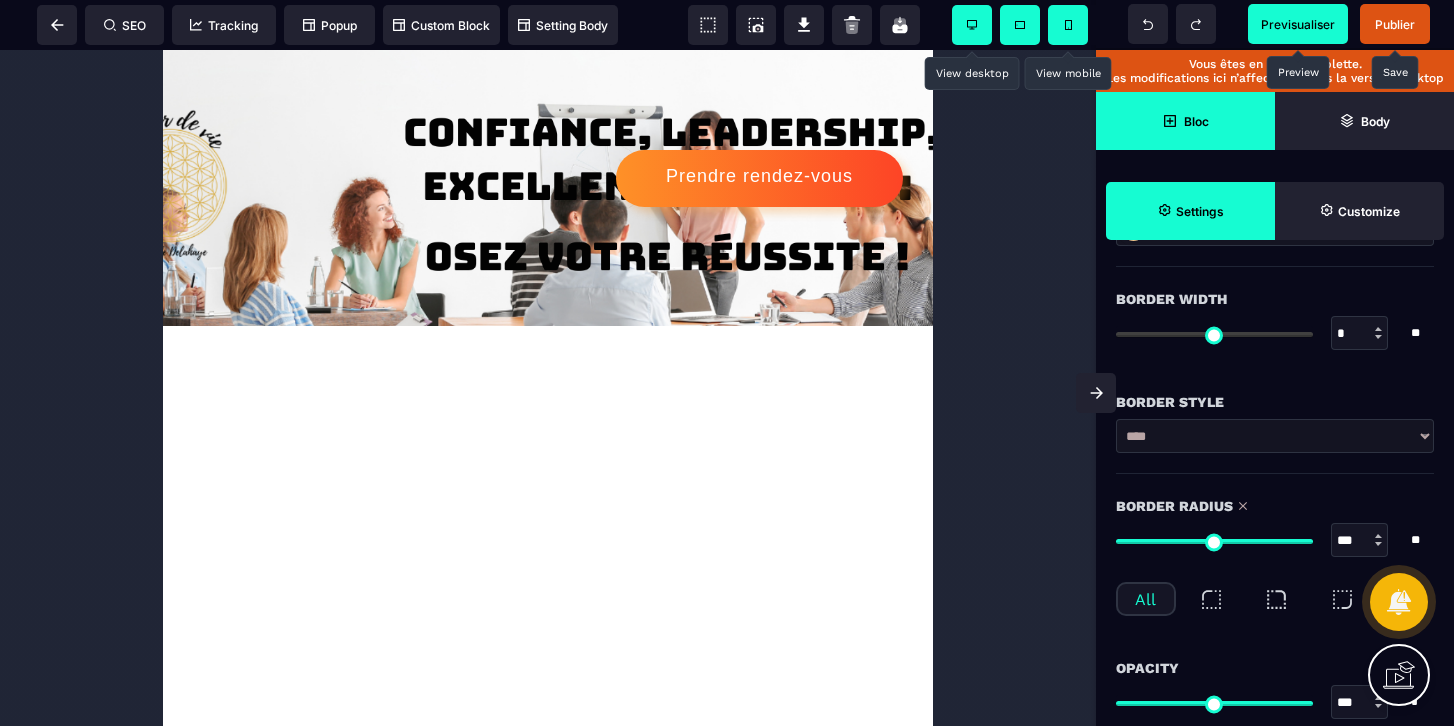 click 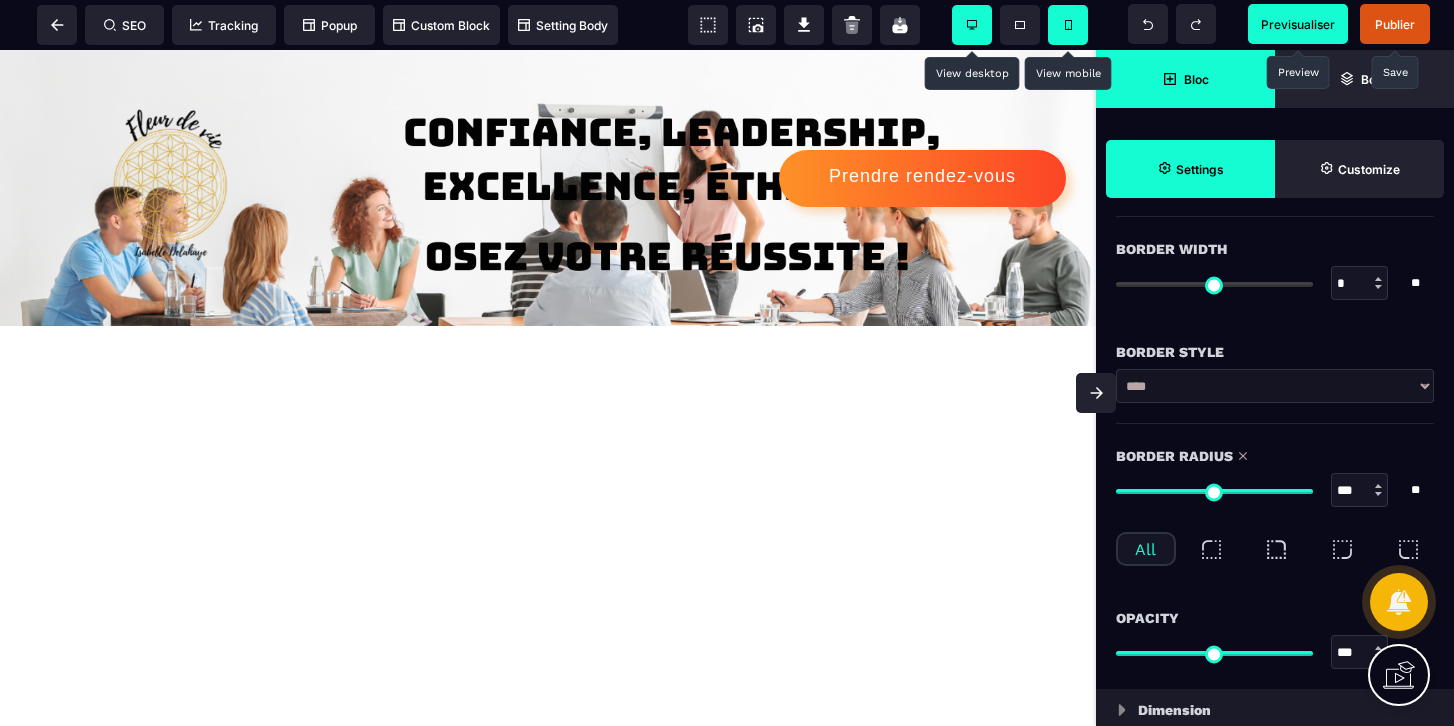 scroll, scrollTop: 2000, scrollLeft: 0, axis: vertical 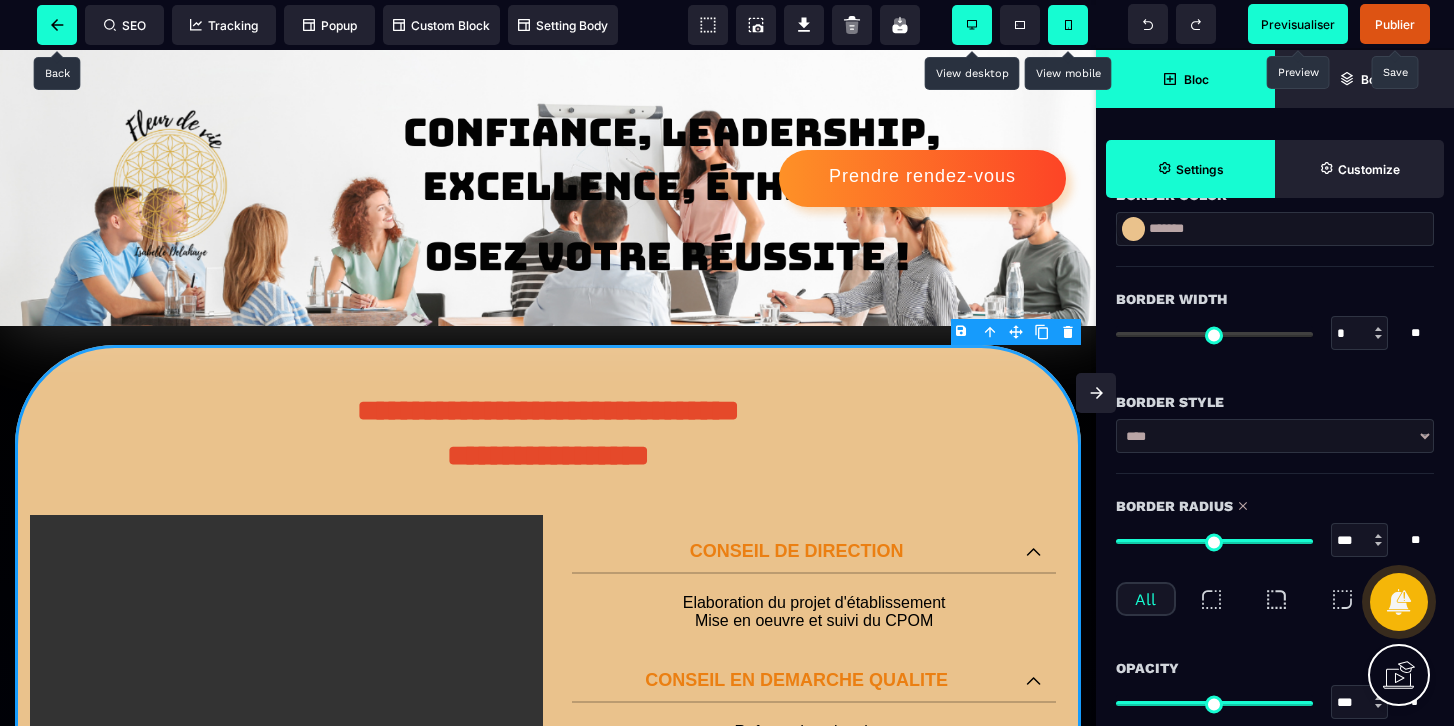 click at bounding box center [57, 25] 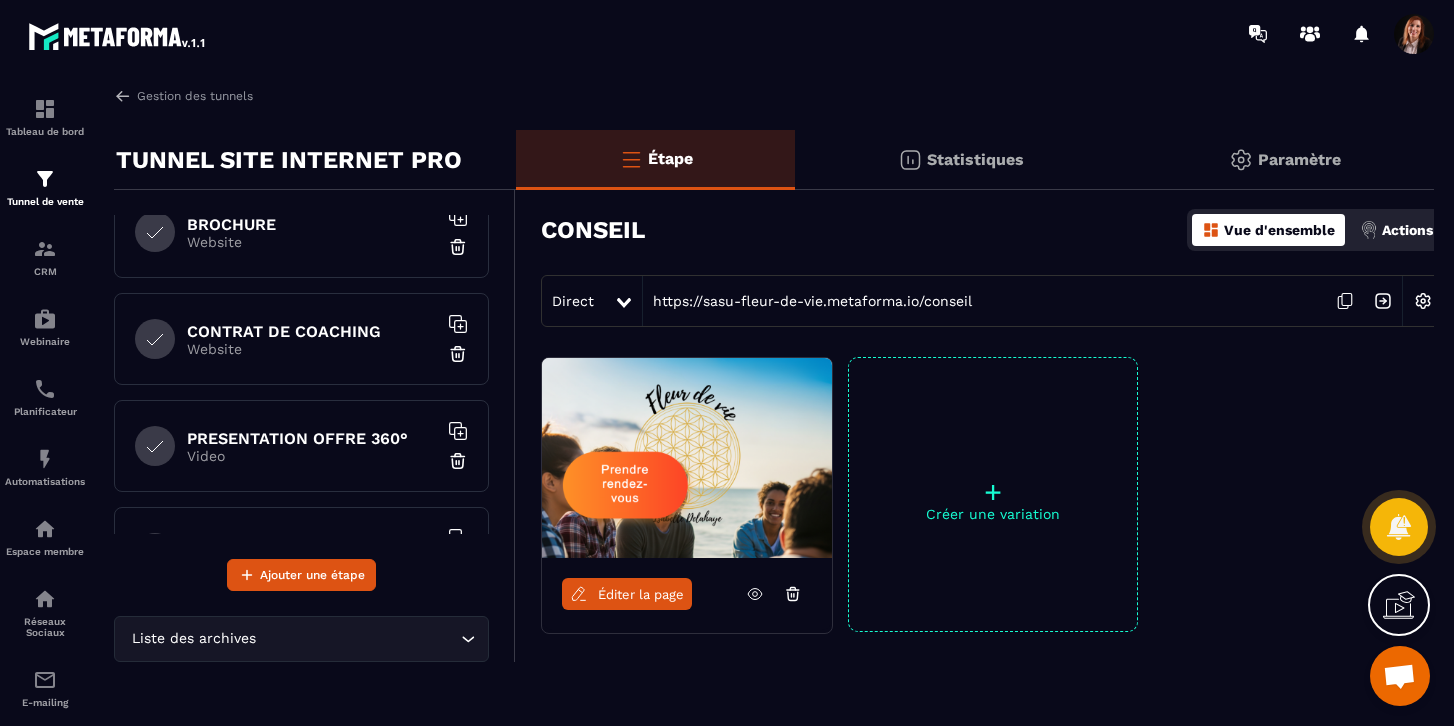 scroll, scrollTop: 788, scrollLeft: 0, axis: vertical 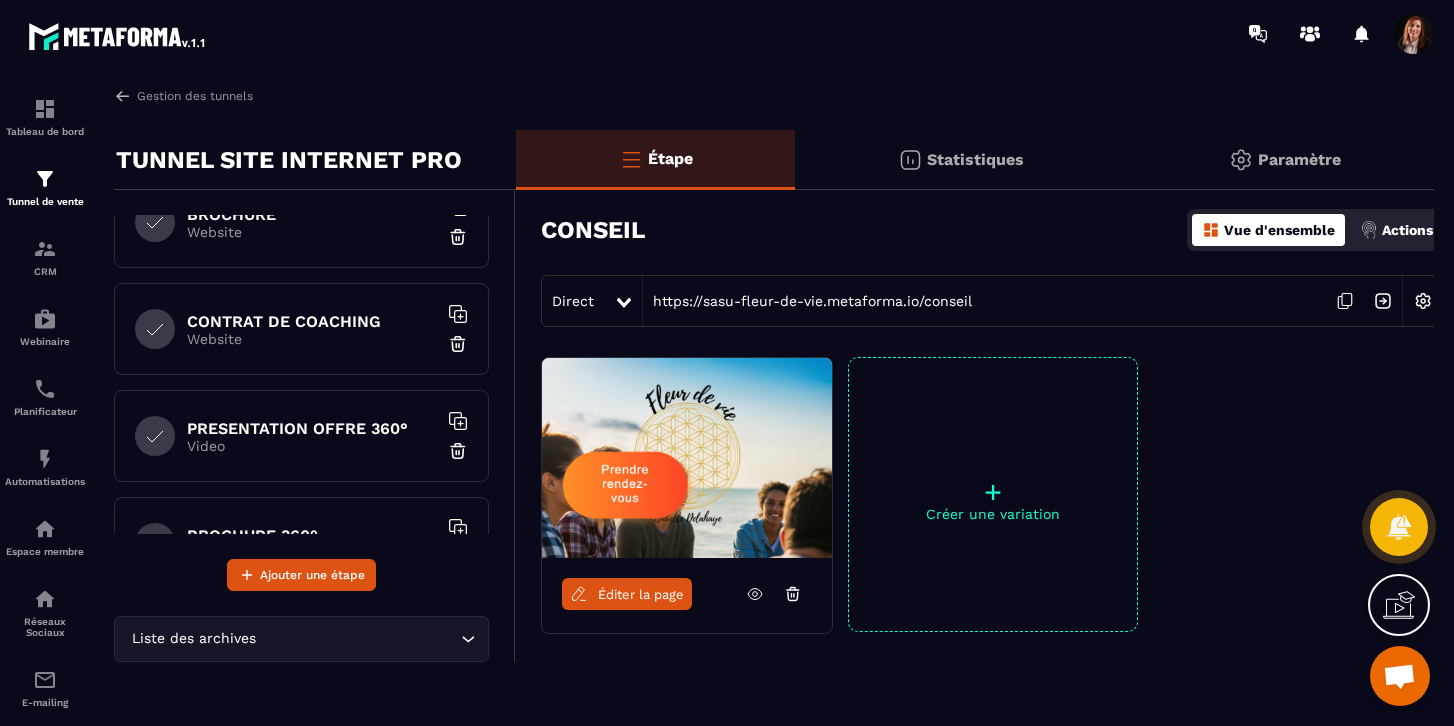 click 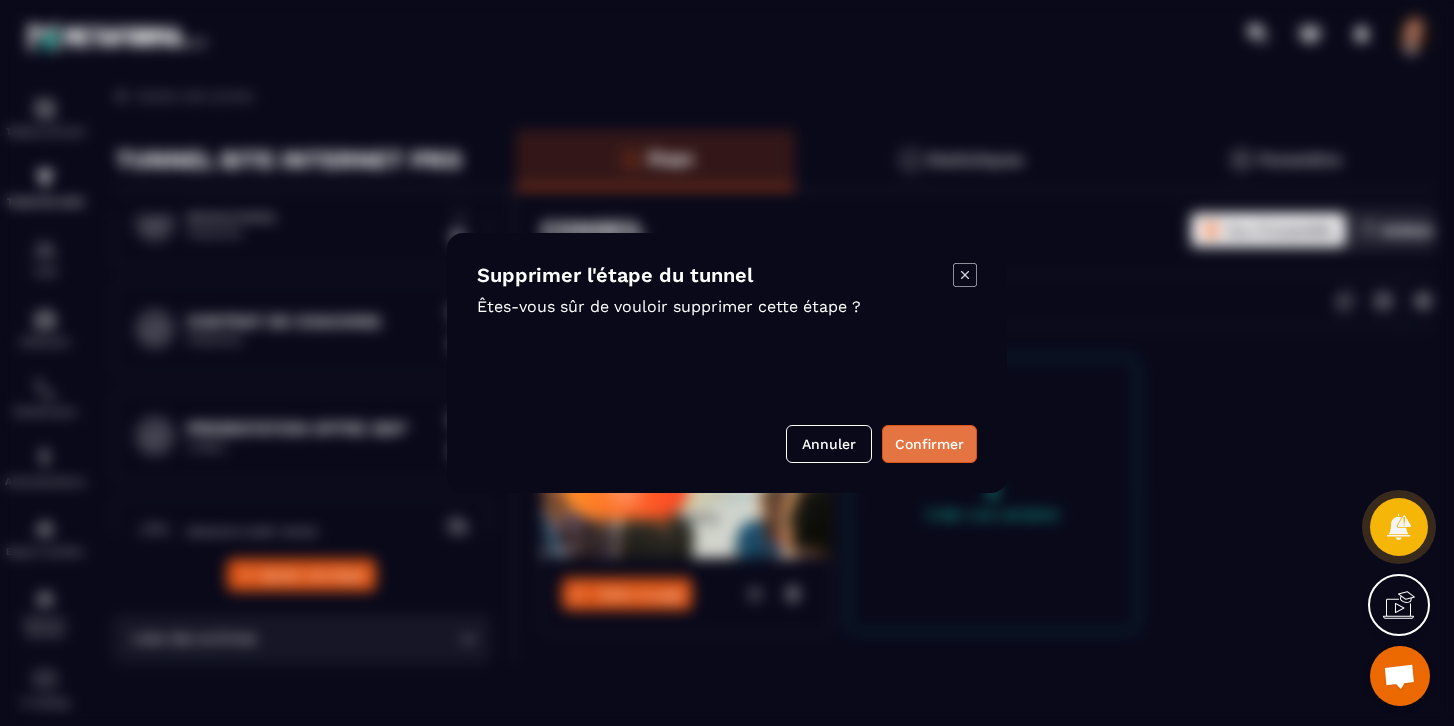 click on "Confirmer" at bounding box center (929, 444) 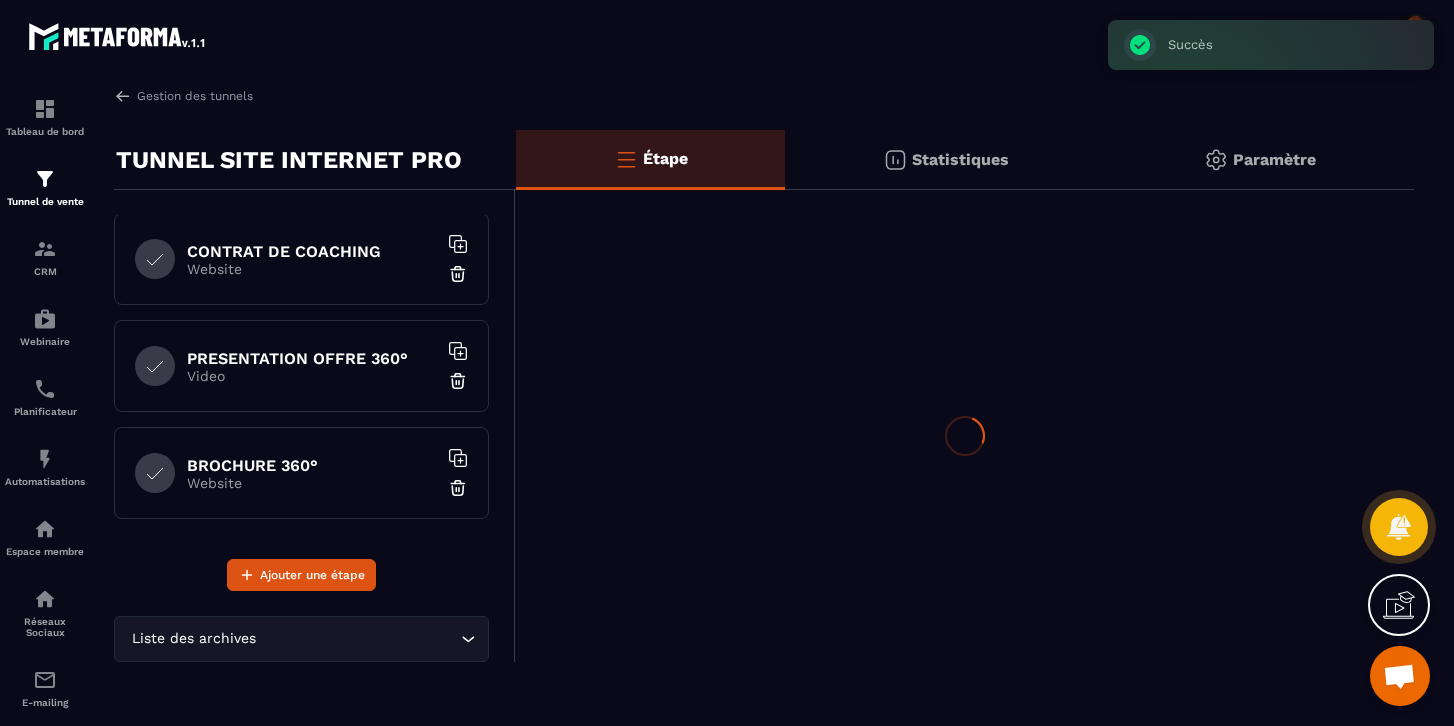 scroll, scrollTop: 681, scrollLeft: 0, axis: vertical 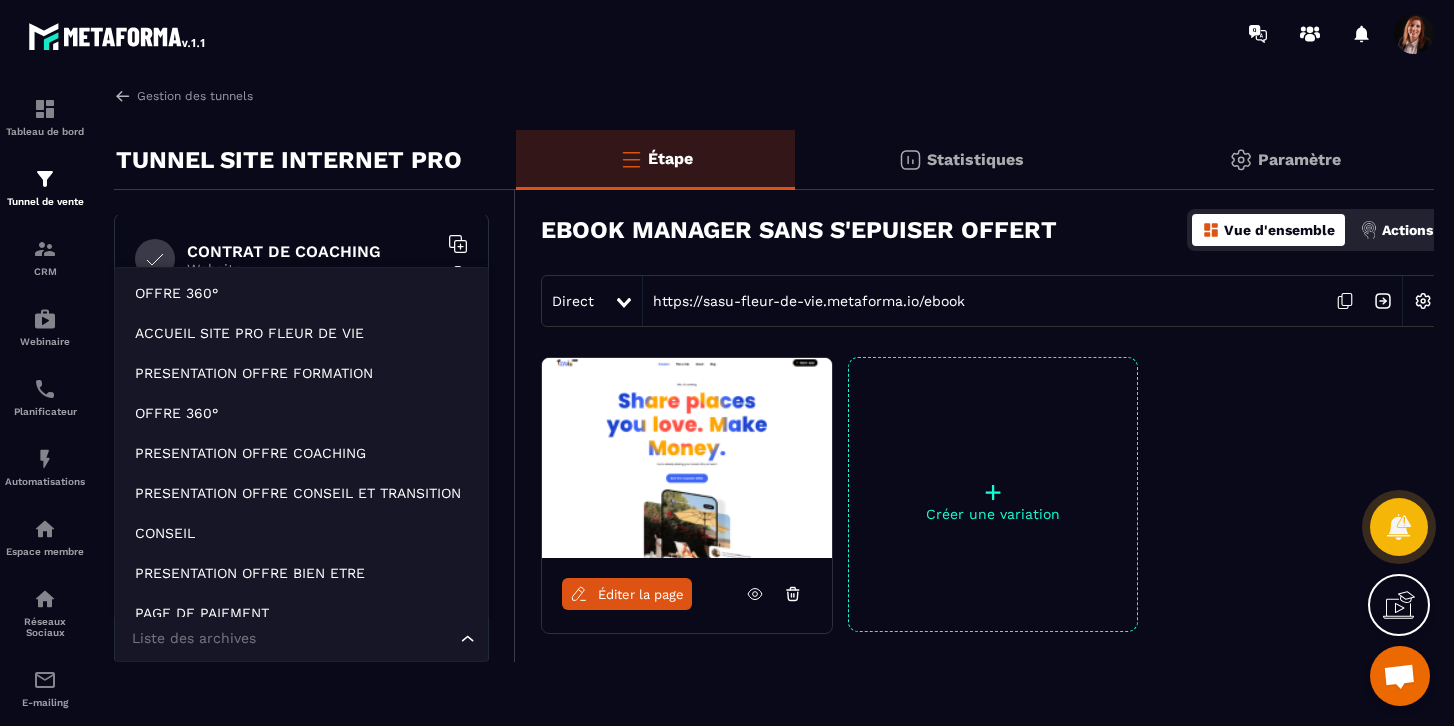 click on "Liste des archives Loading..." 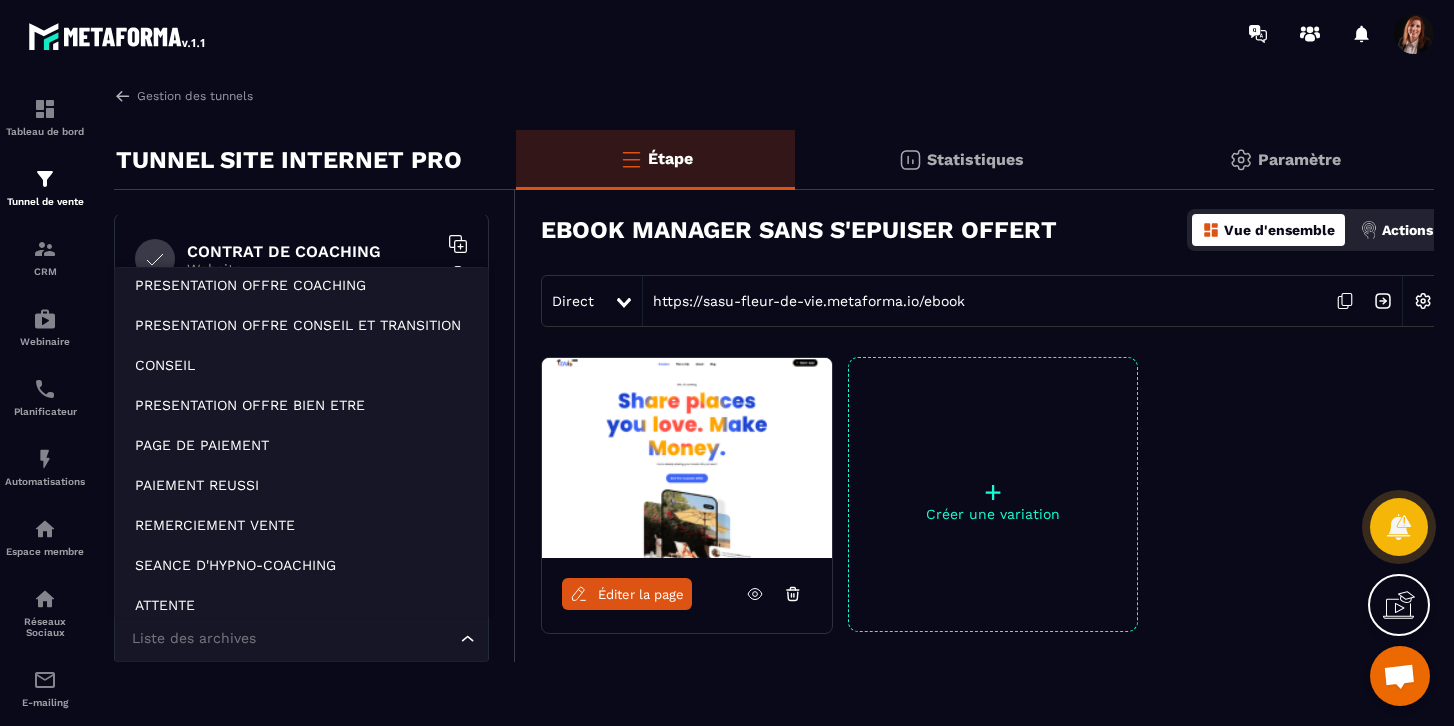 scroll, scrollTop: 170, scrollLeft: 0, axis: vertical 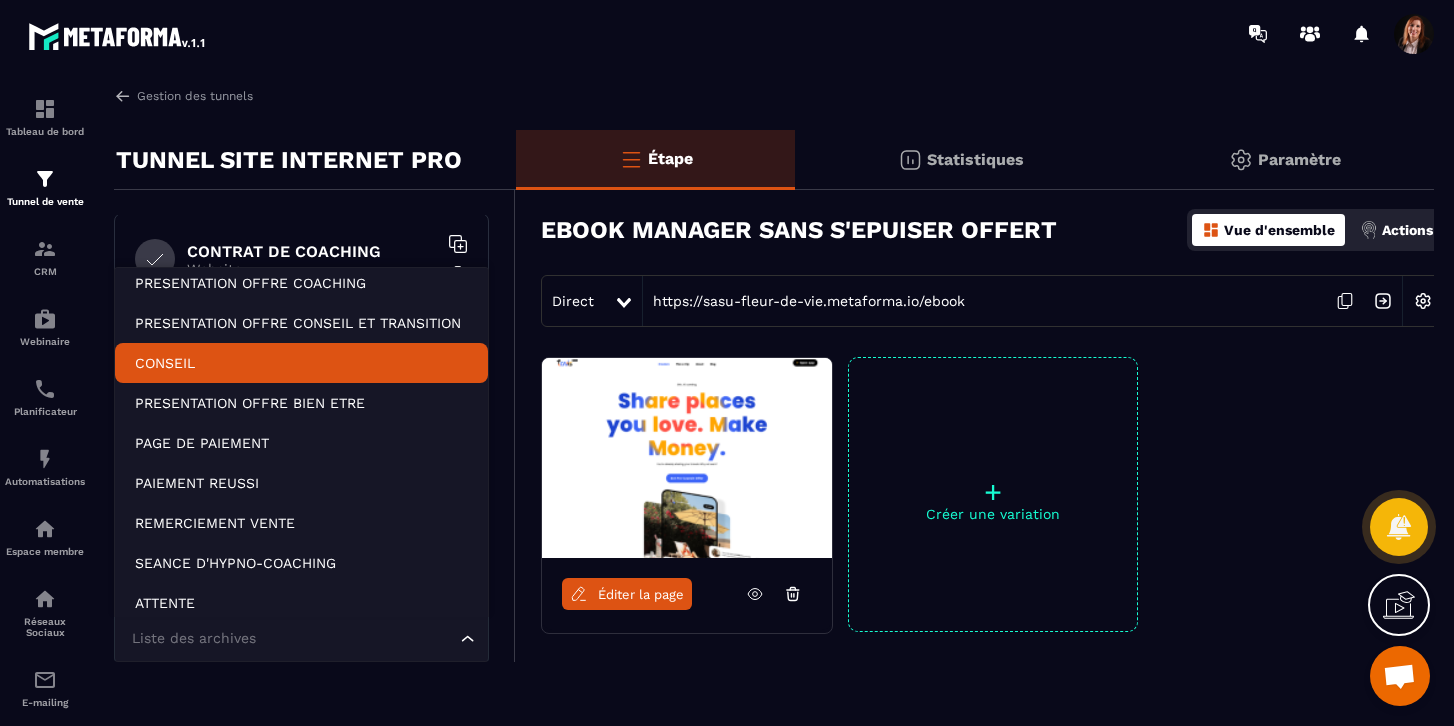 click on "CONSEIL" 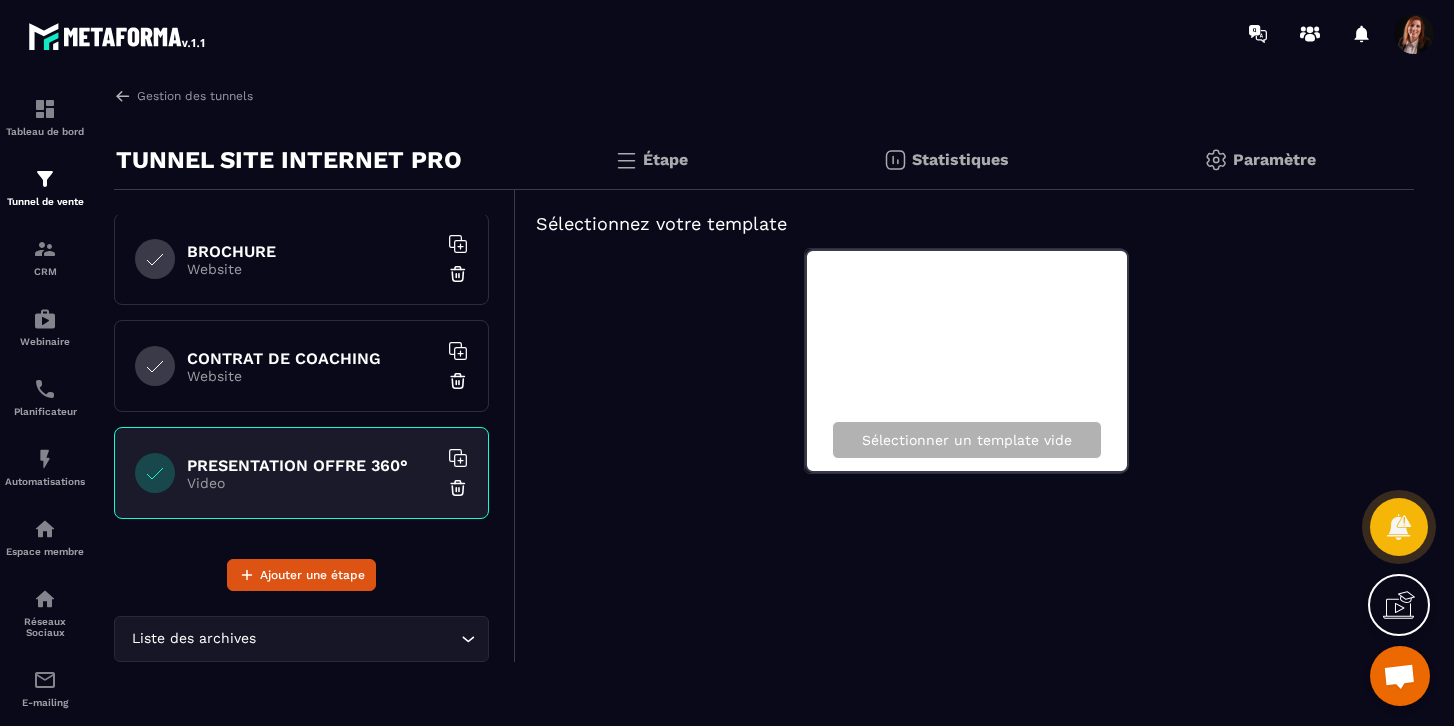 scroll, scrollTop: 858, scrollLeft: 0, axis: vertical 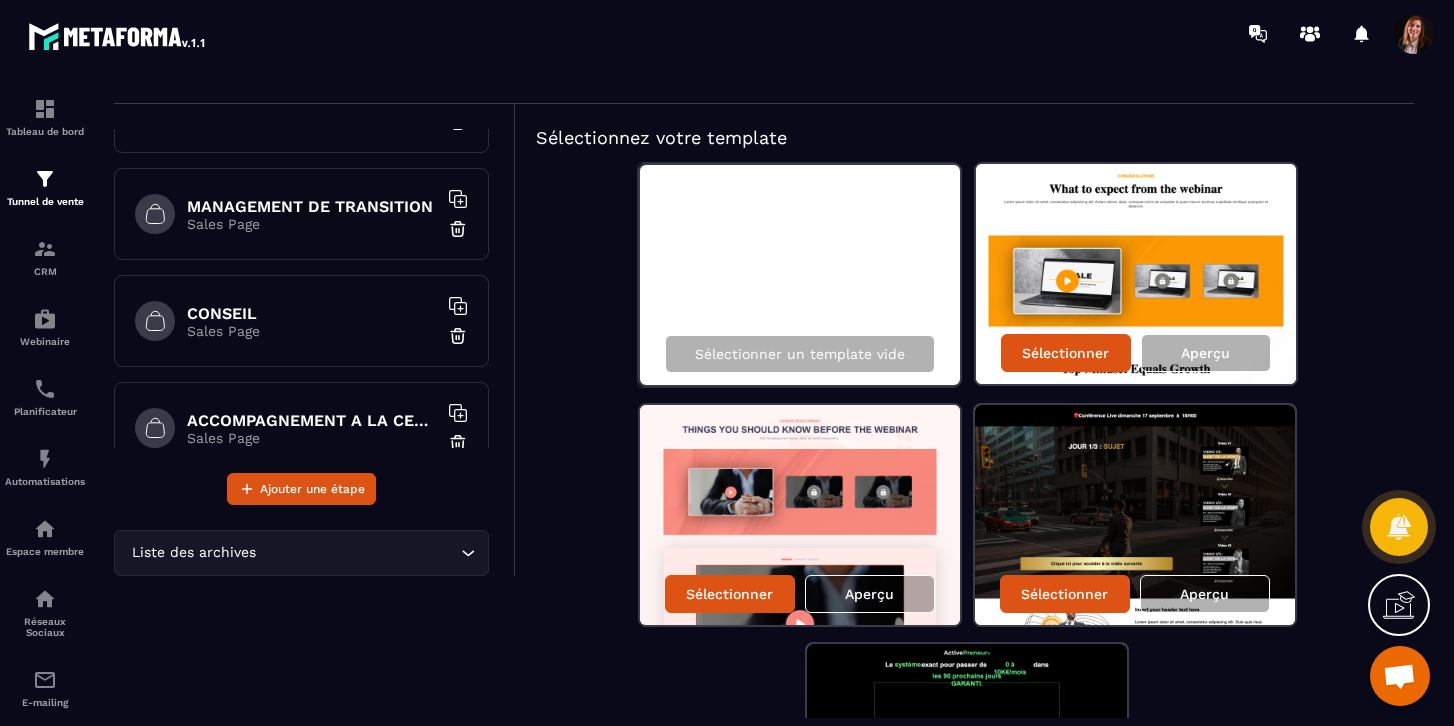 click on "CONSEIL" at bounding box center [312, 313] 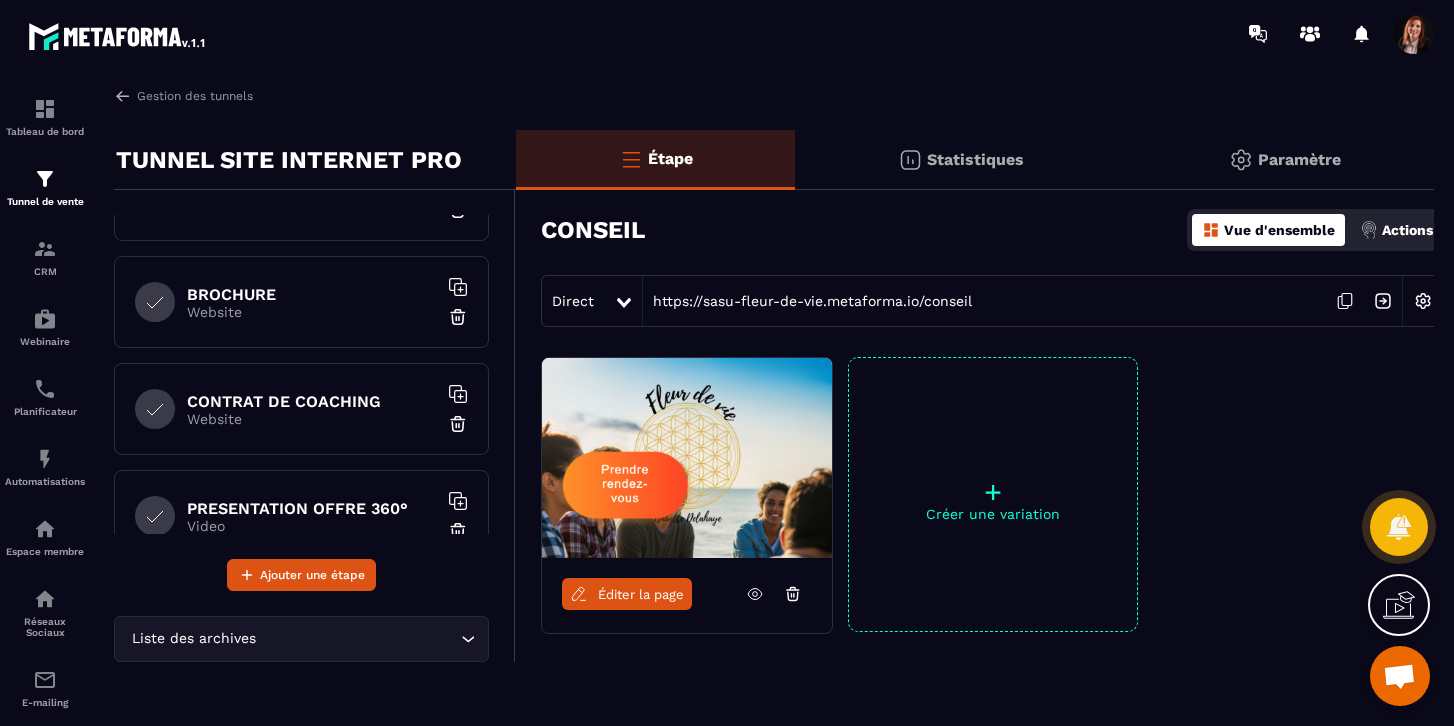 scroll, scrollTop: 720, scrollLeft: 0, axis: vertical 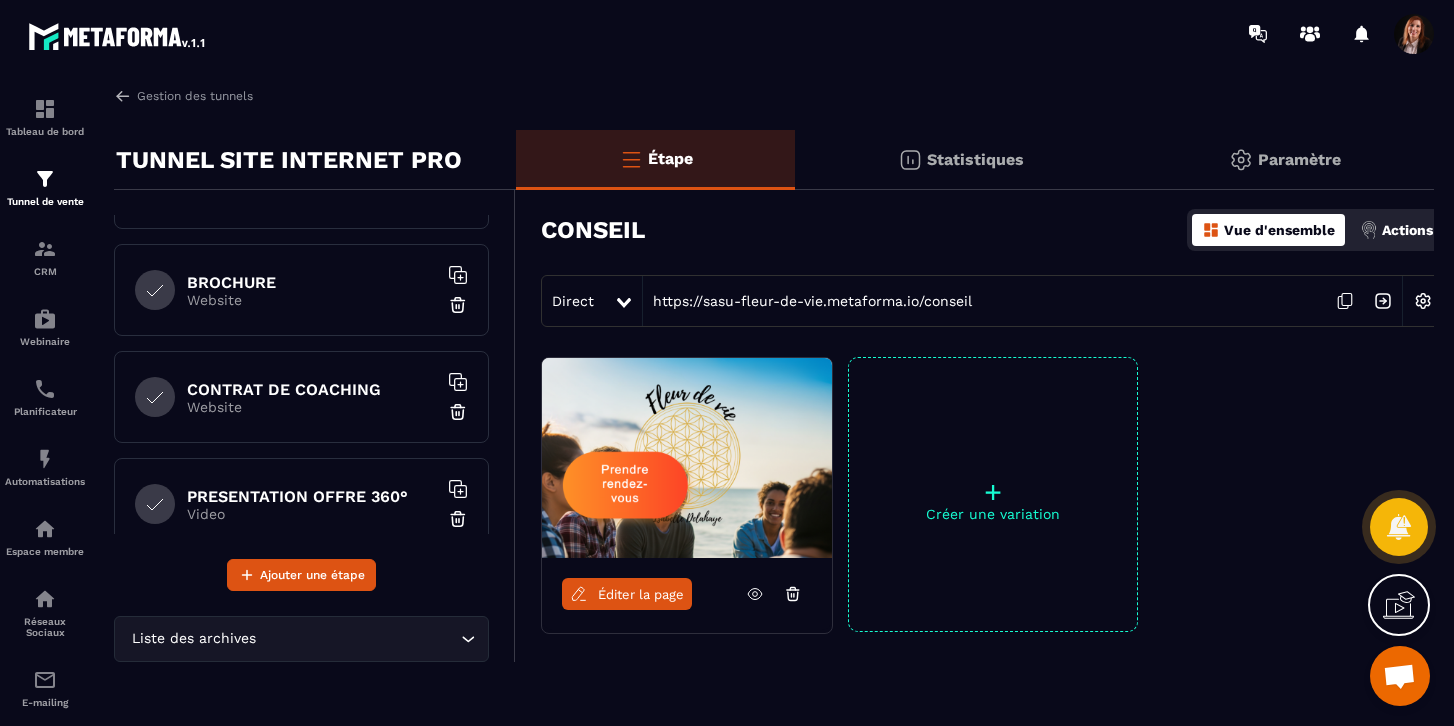 click on "Website" at bounding box center [312, 407] 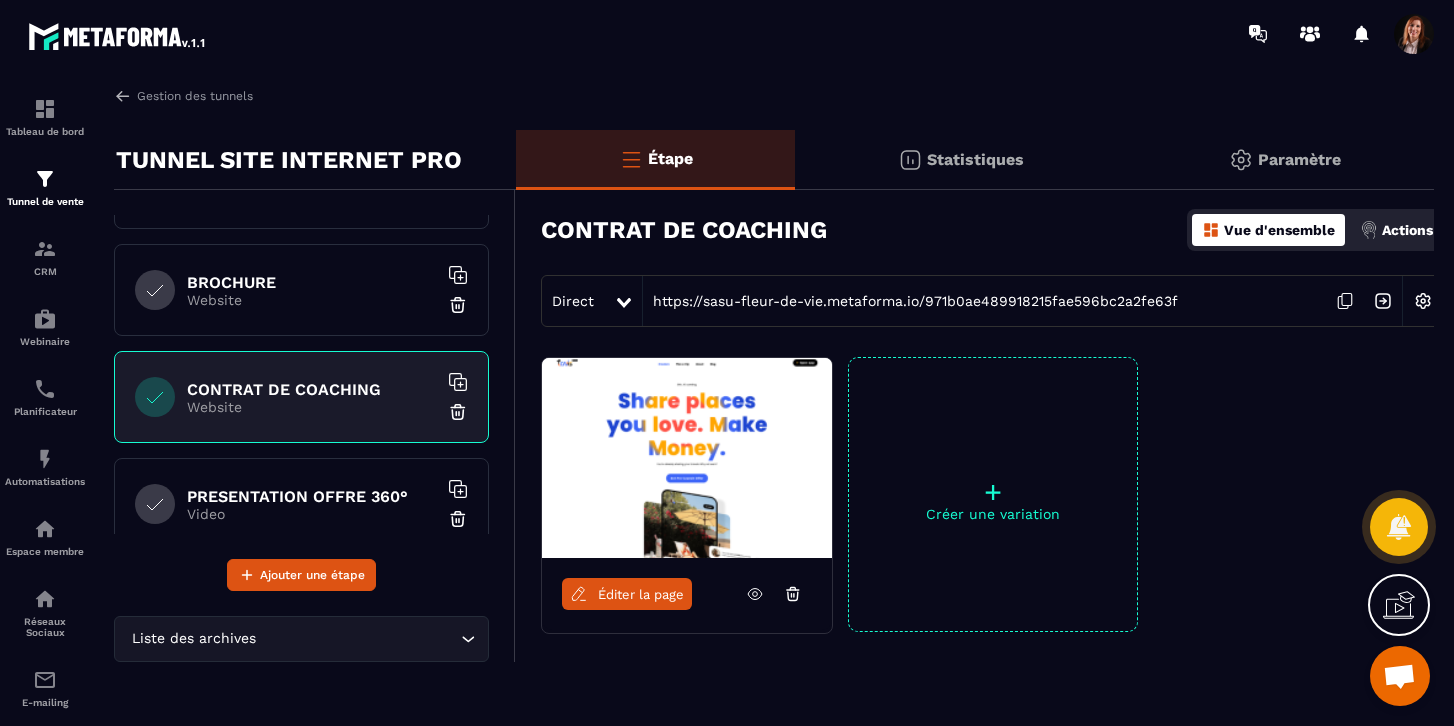 click 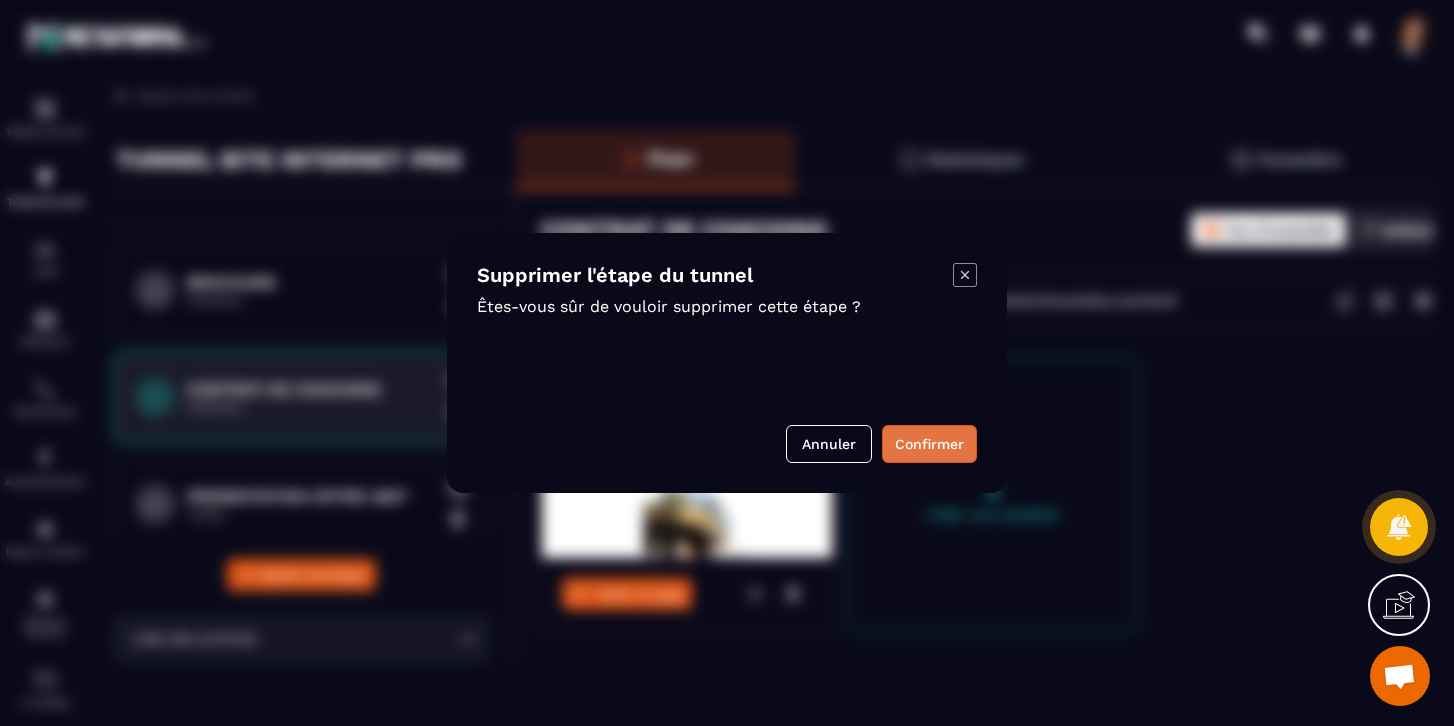 click on "Confirmer" at bounding box center [929, 444] 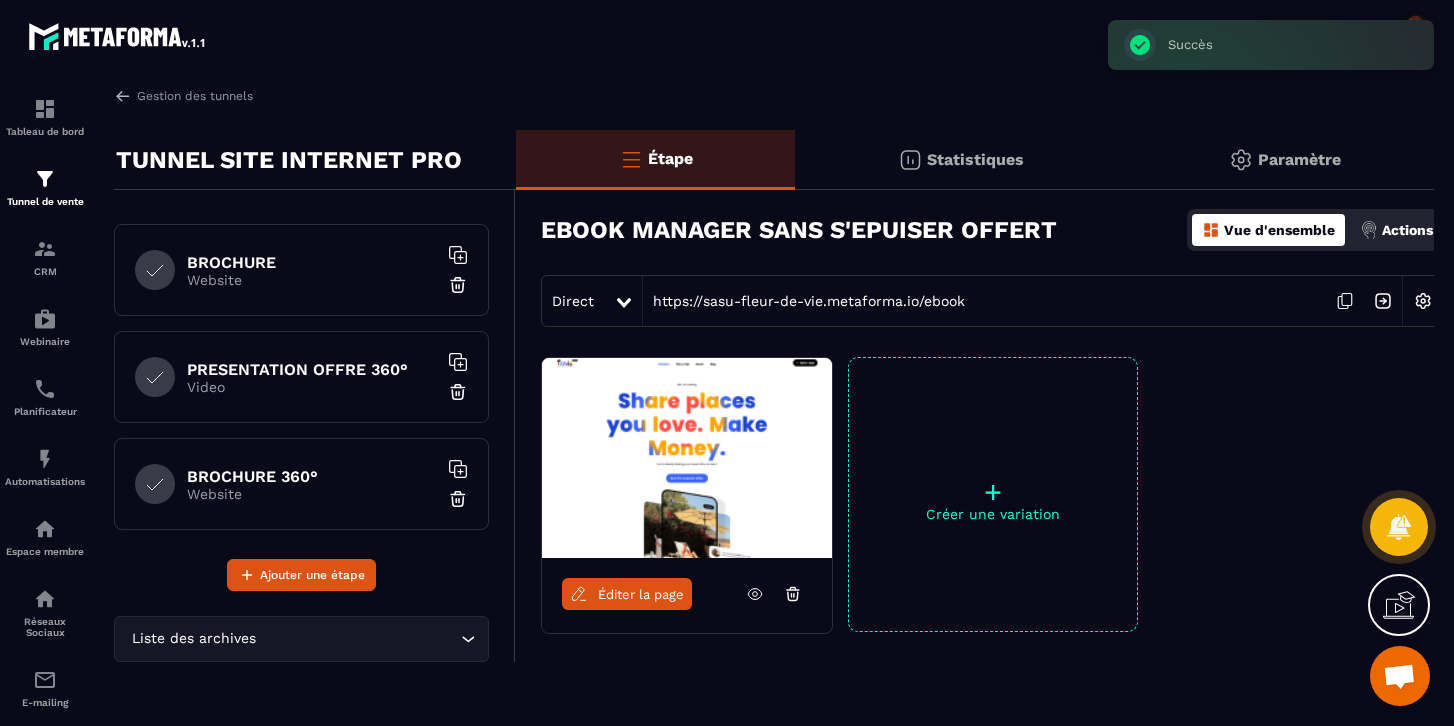 scroll, scrollTop: 751, scrollLeft: 0, axis: vertical 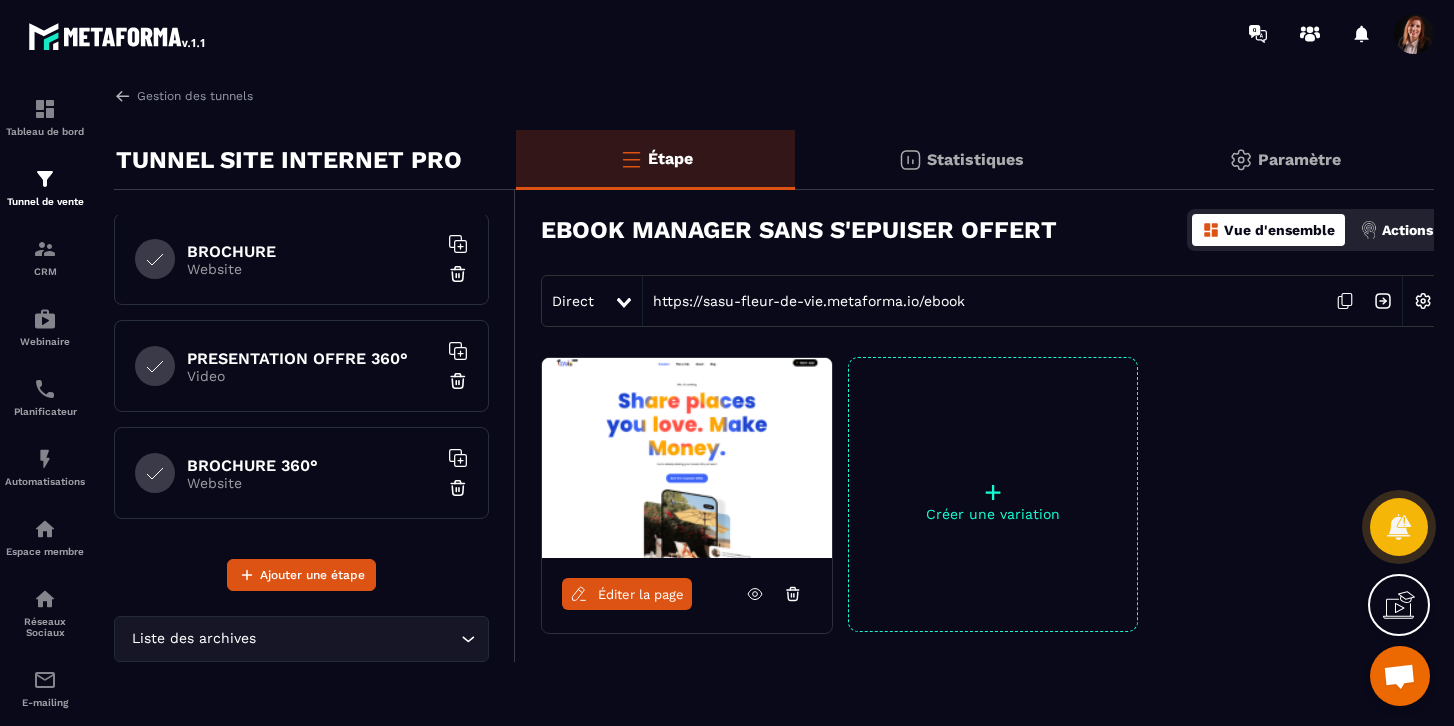 click on "PRESENTATION OFFRE 360° Video" at bounding box center (301, 366) 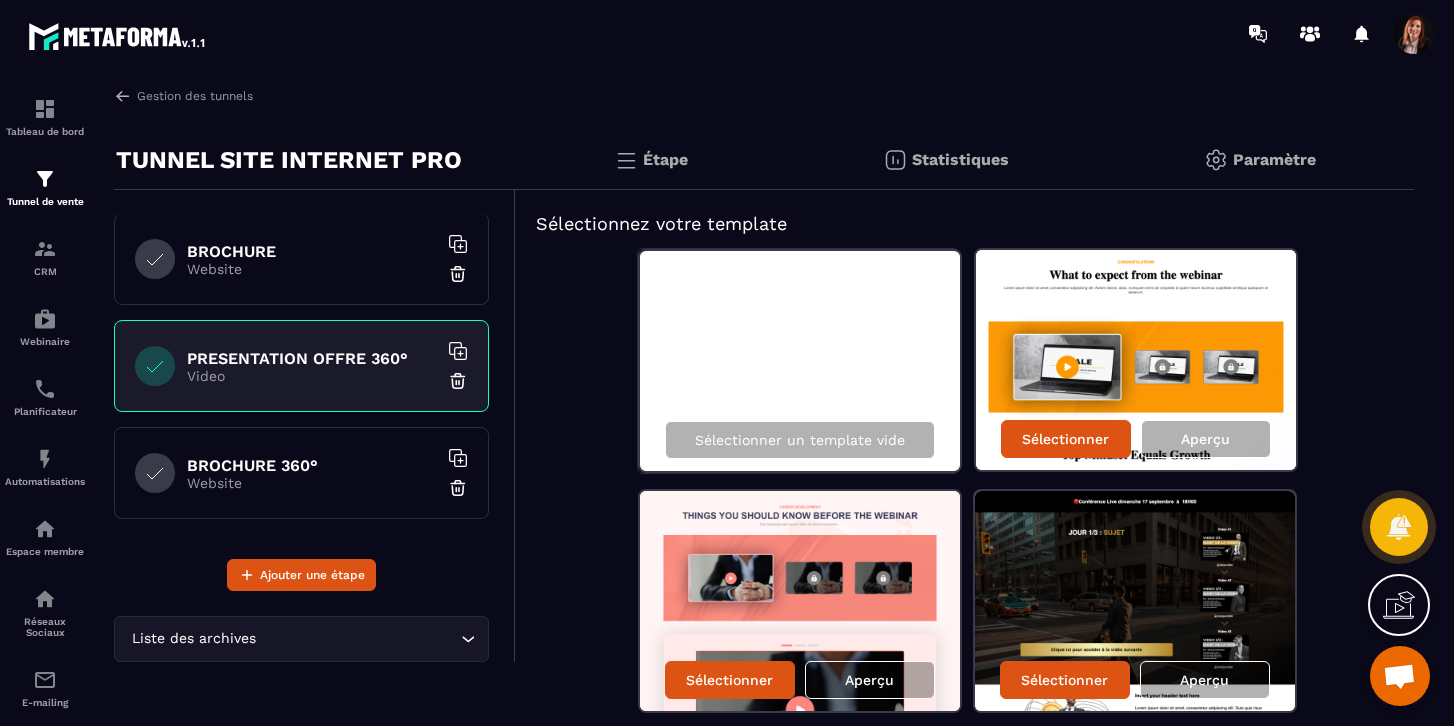 click 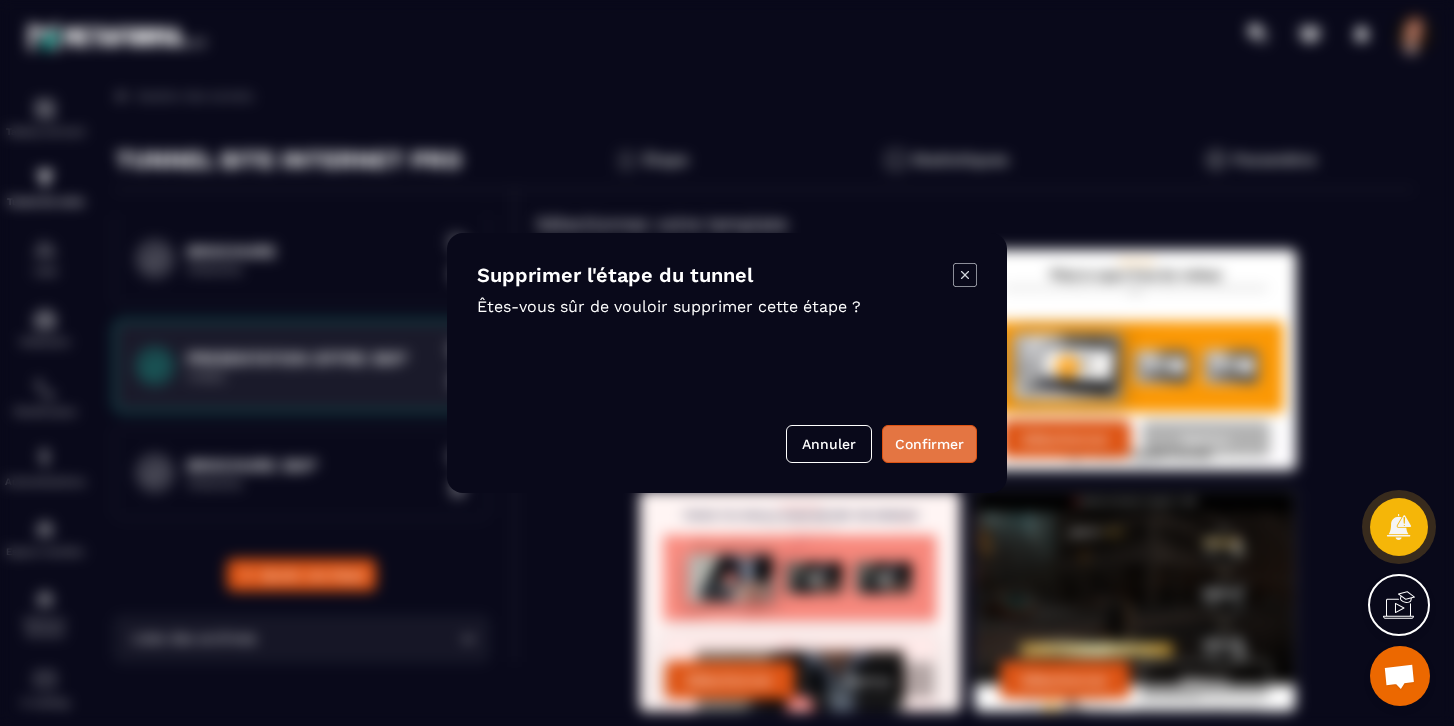 click on "Confirmer" at bounding box center [929, 444] 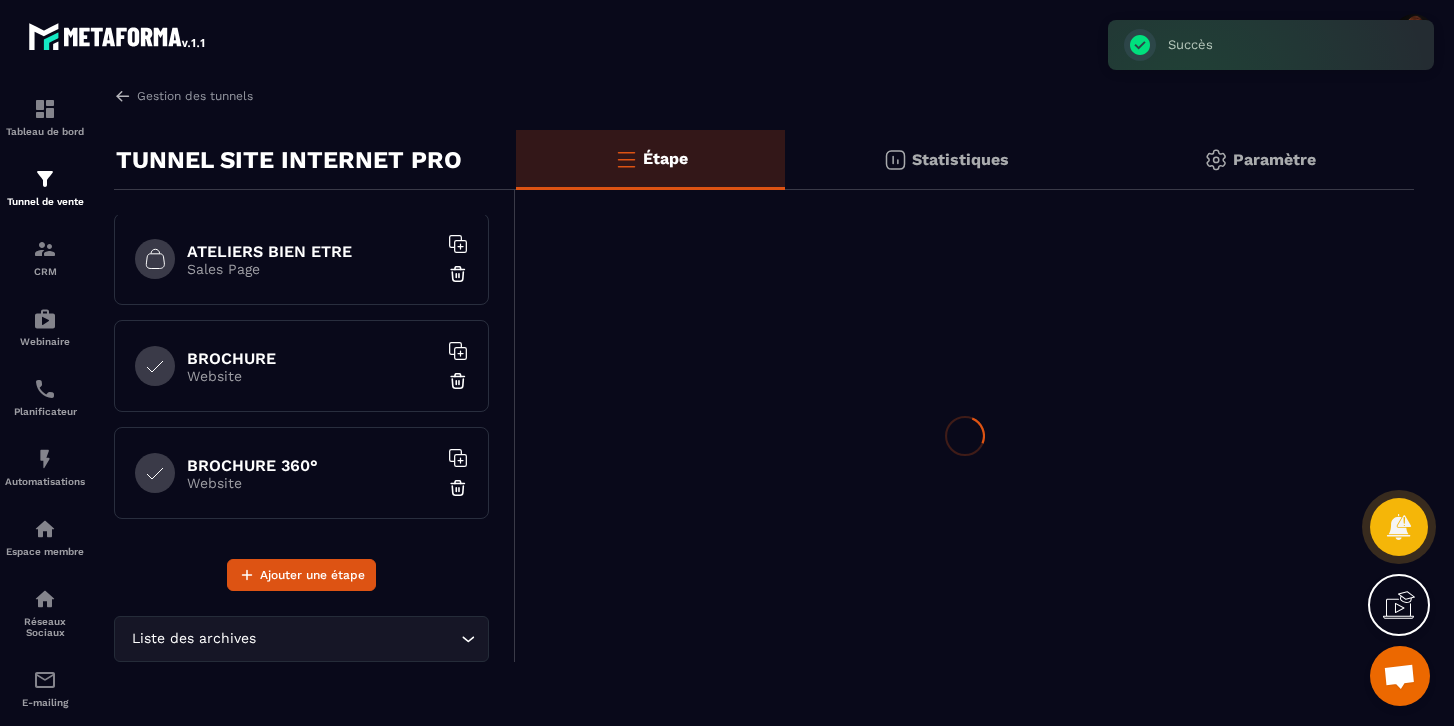 scroll, scrollTop: 644, scrollLeft: 0, axis: vertical 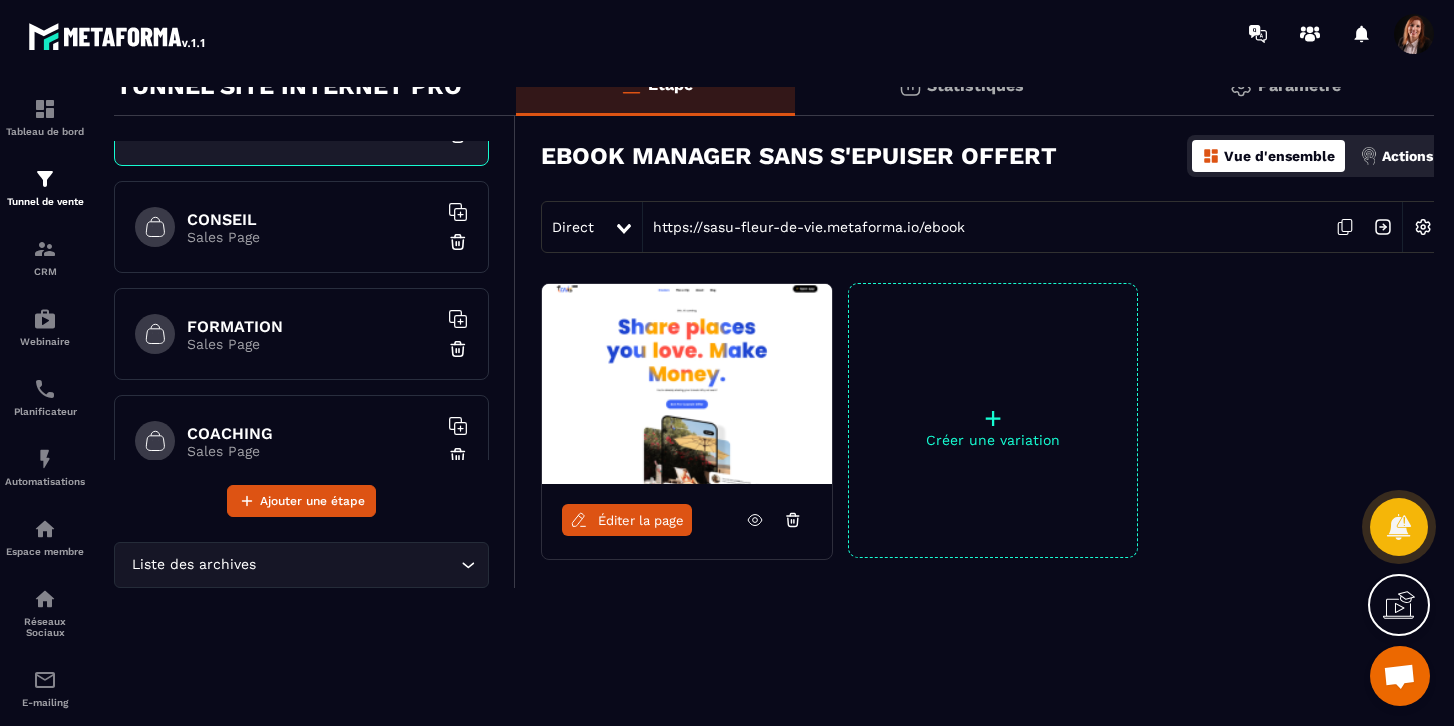 drag, startPoint x: 306, startPoint y: 348, endPoint x: 386, endPoint y: 39, distance: 319.18802 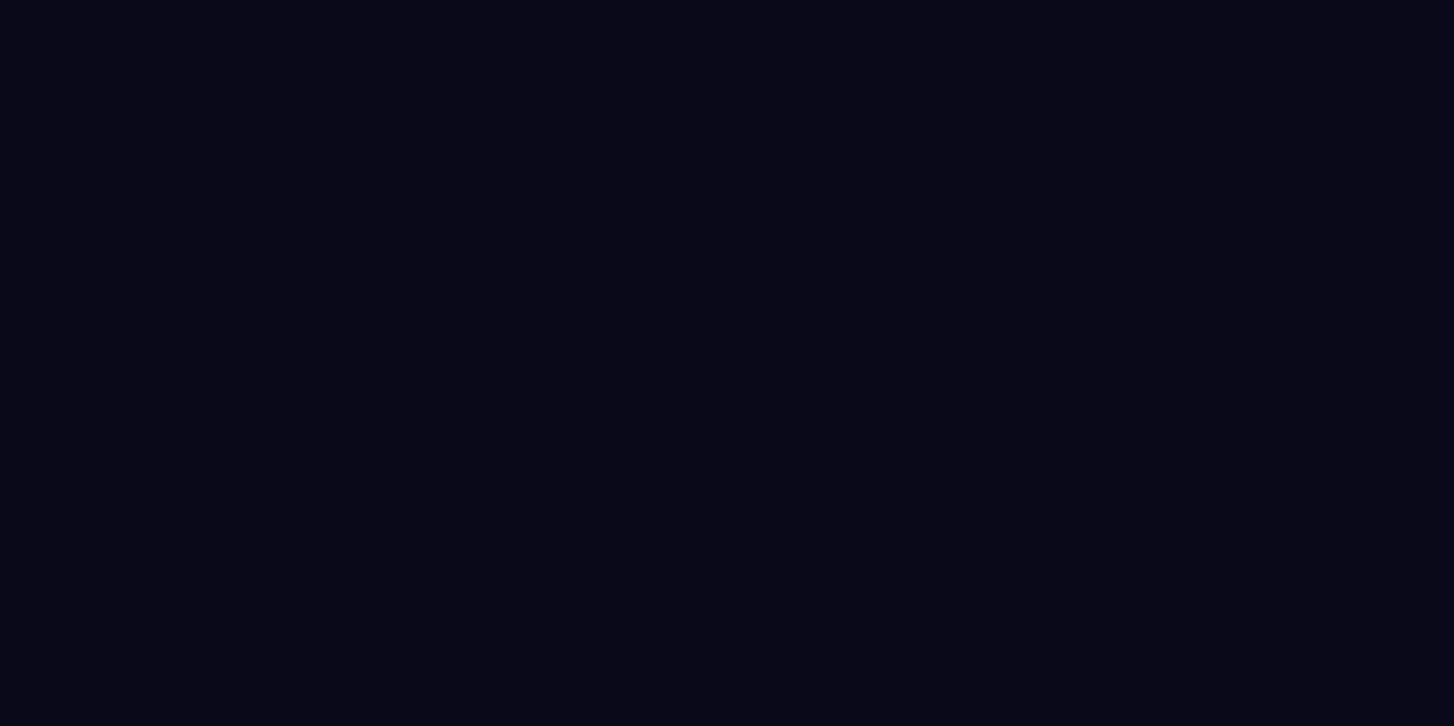 scroll, scrollTop: 0, scrollLeft: 0, axis: both 